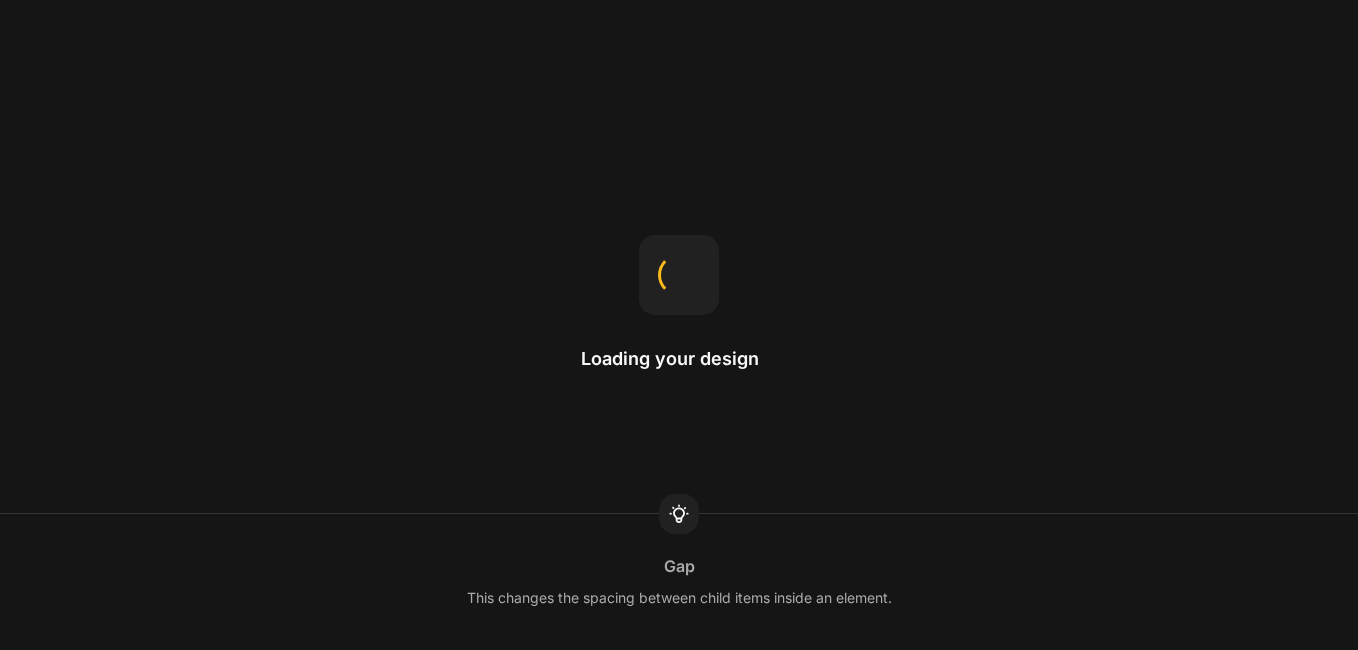 scroll, scrollTop: 0, scrollLeft: 0, axis: both 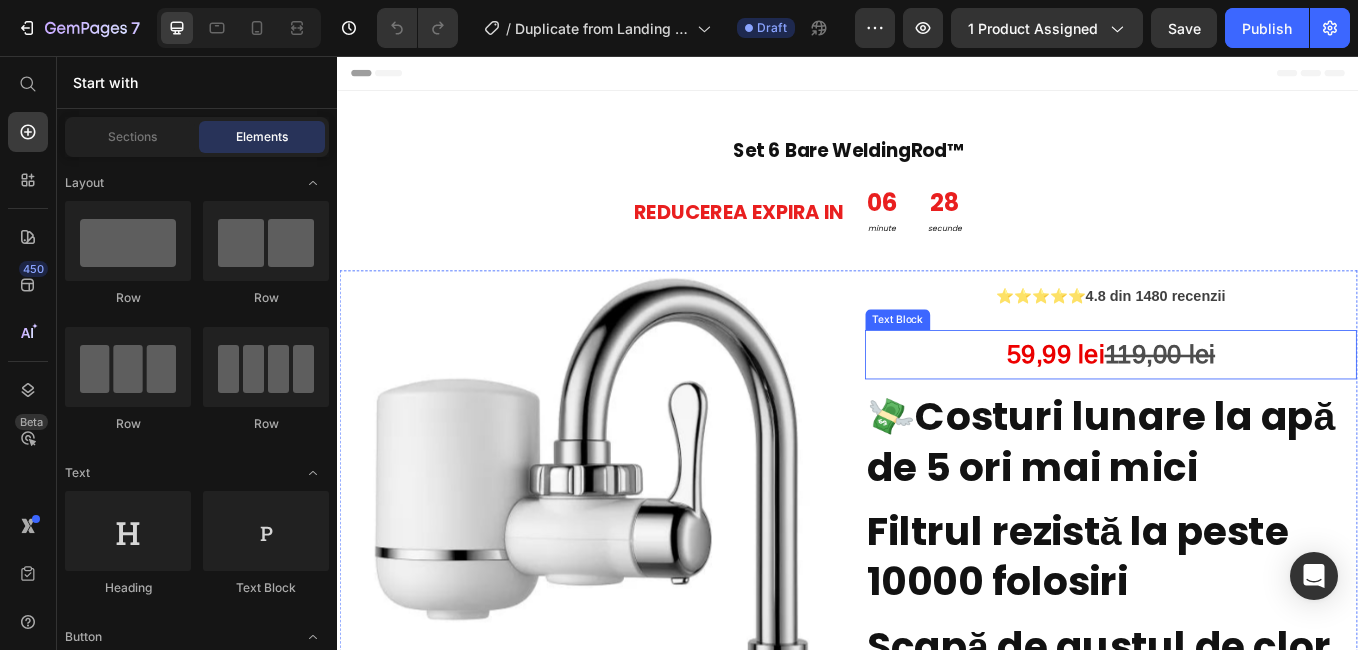 click on "9,99 lei" at bounding box center (1190, 406) 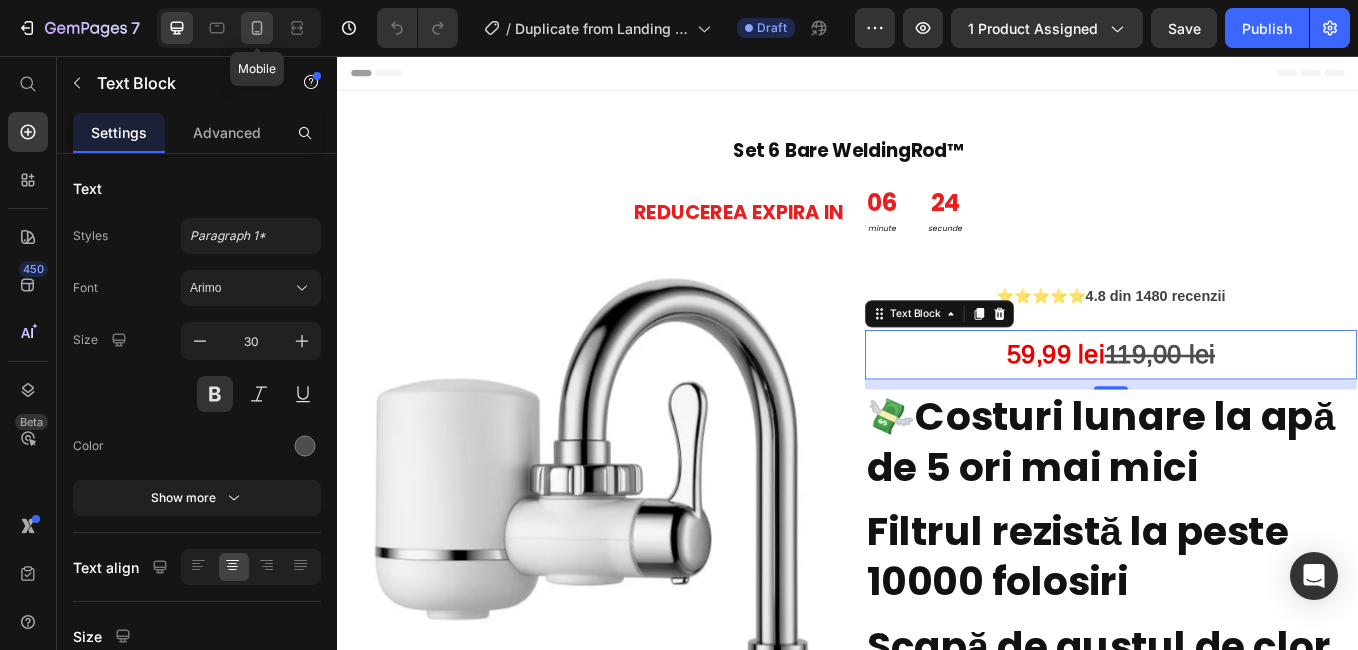 click 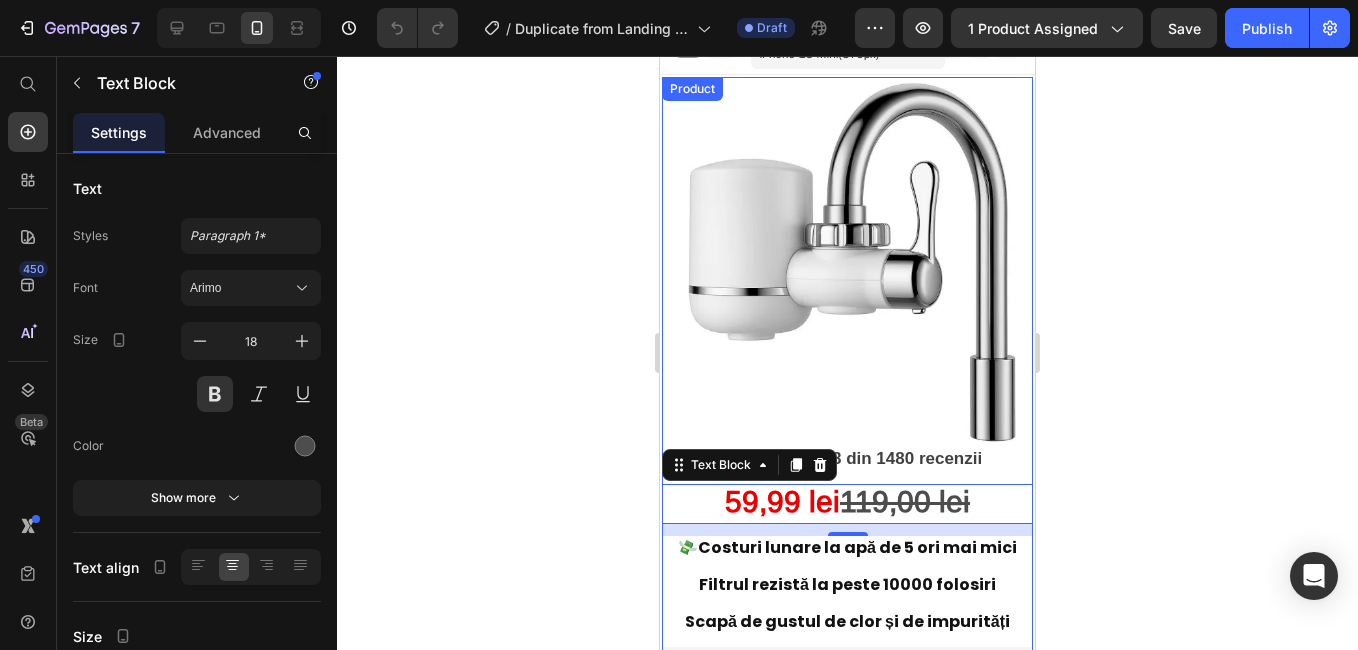 scroll, scrollTop: 0, scrollLeft: 0, axis: both 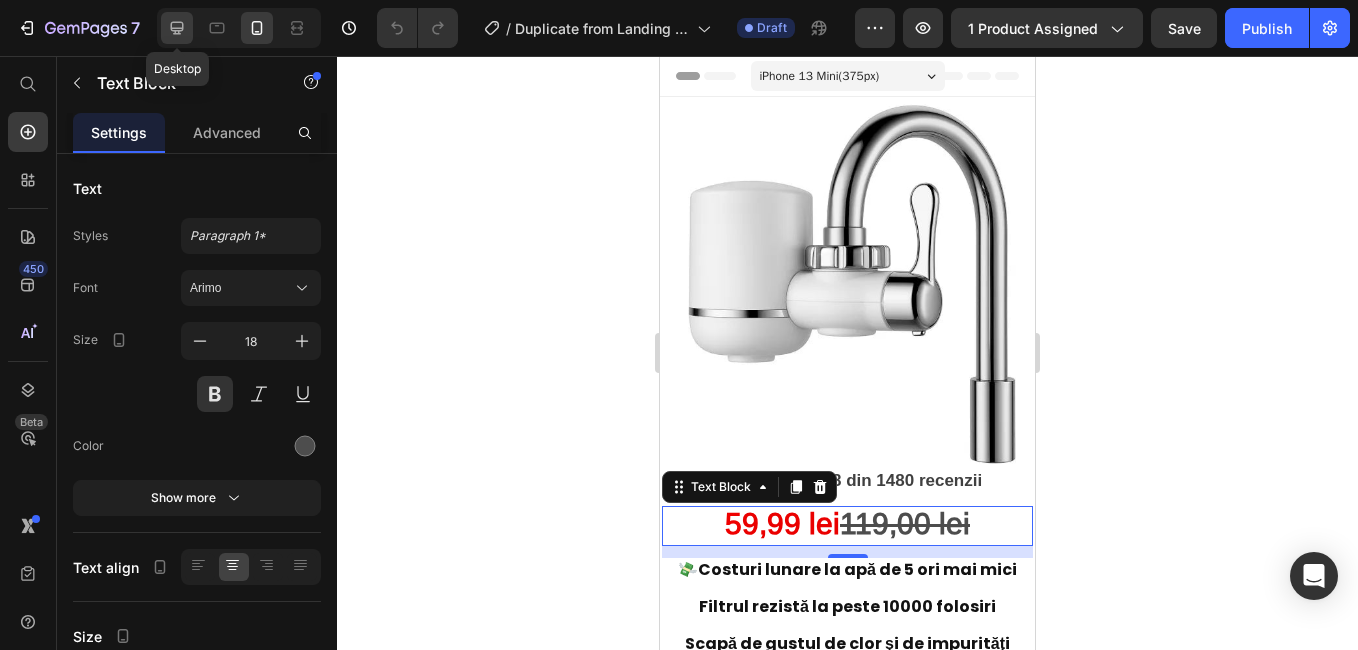 click 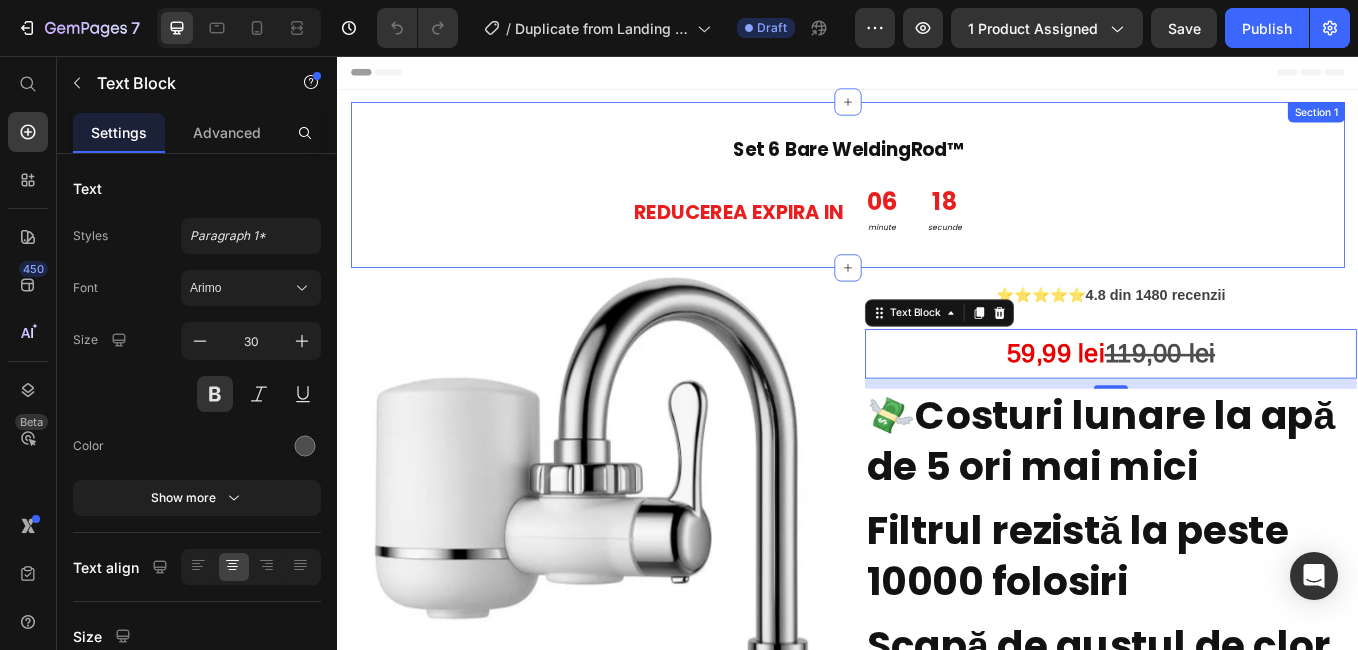 scroll, scrollTop: 0, scrollLeft: 0, axis: both 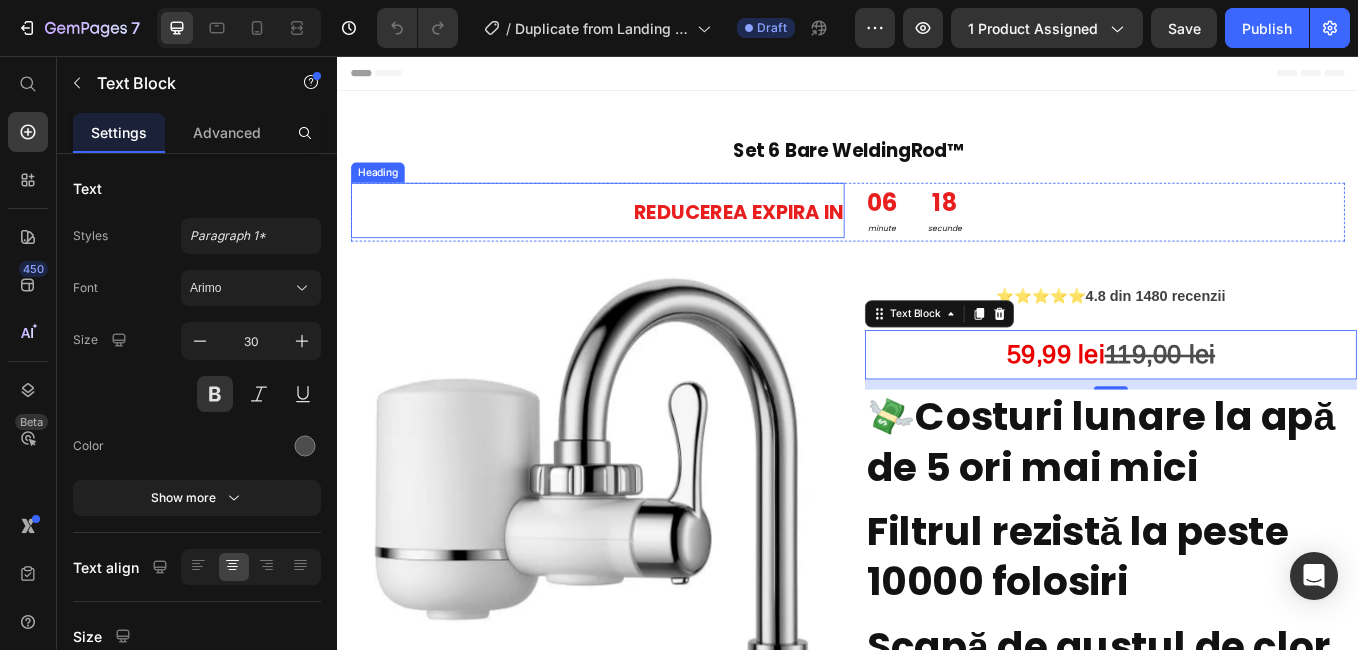 click on "REDUCEREA EXPIRA IN" at bounding box center (643, 237) 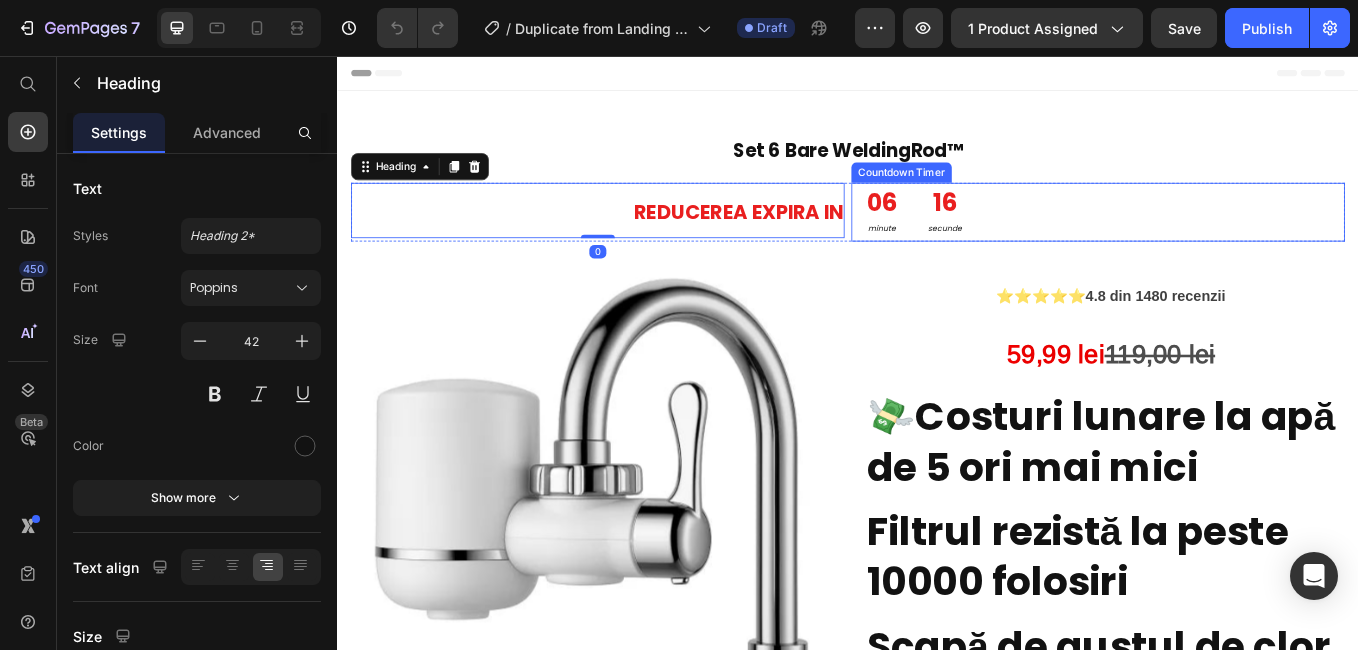 click on "06 minute 16 secunde" at bounding box center (1231, 239) 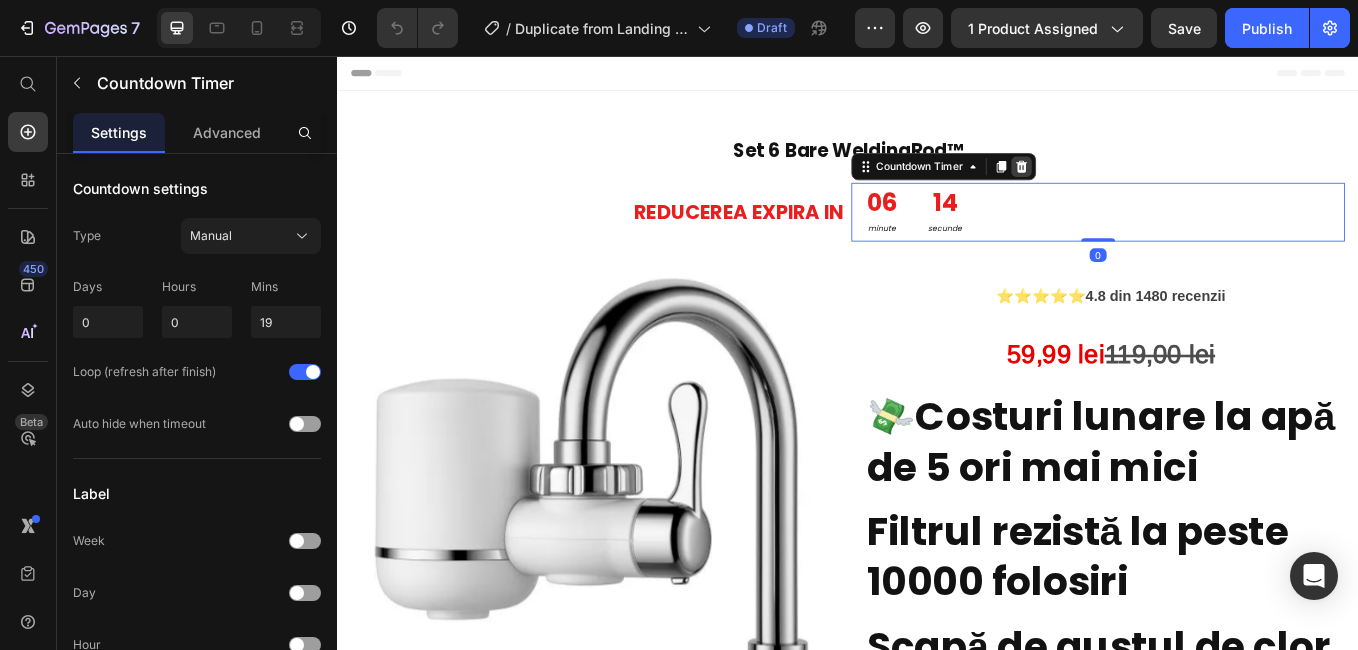 click 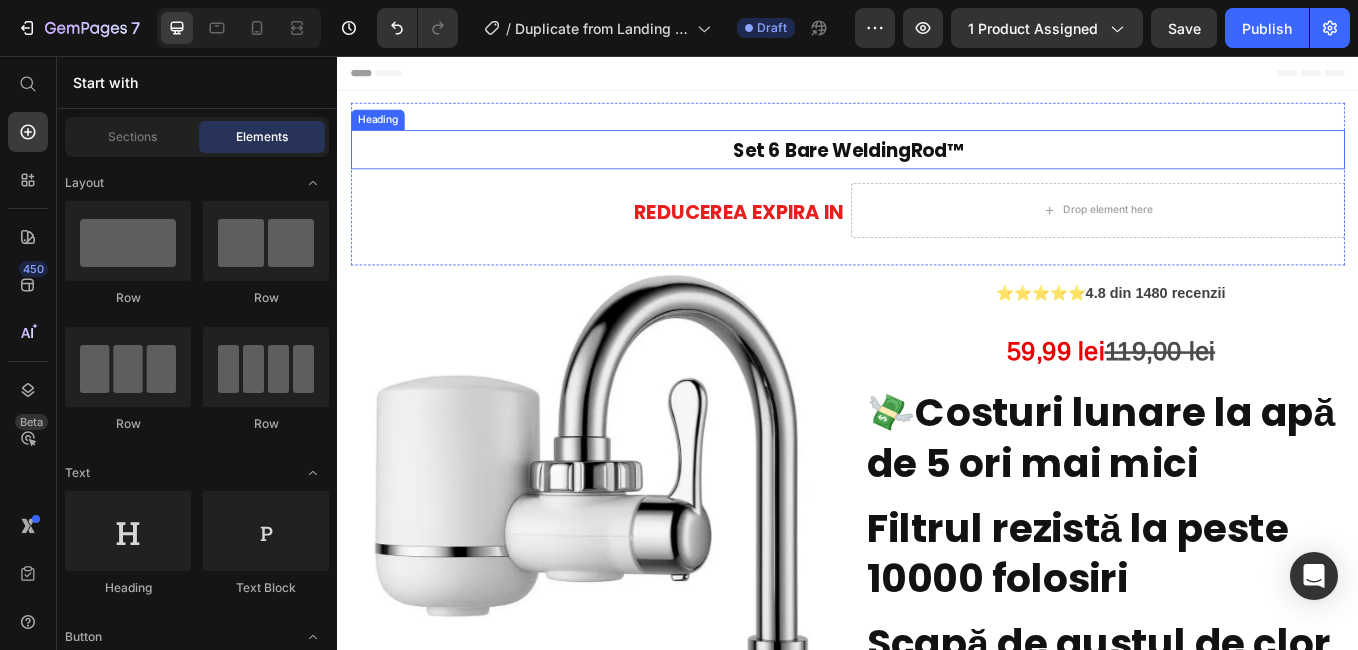click on "Set 6 Bare WeldingRod™" at bounding box center [937, 166] 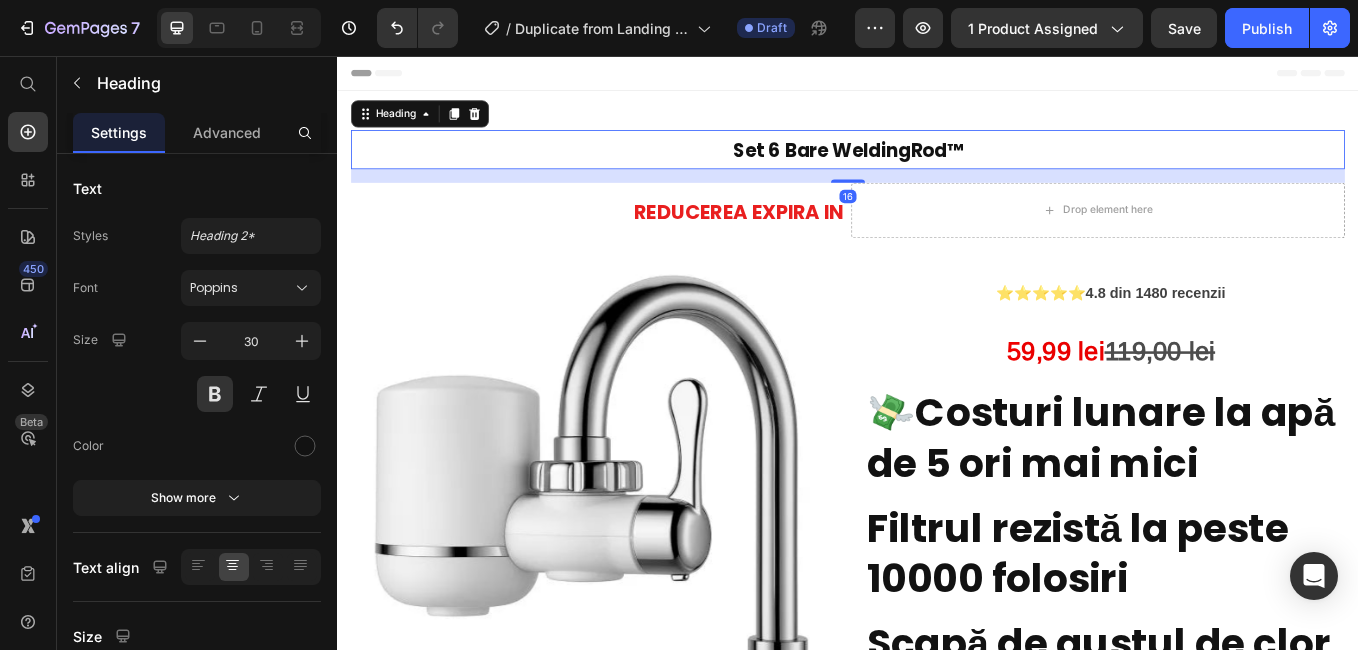 click on "Heading" at bounding box center (434, 124) 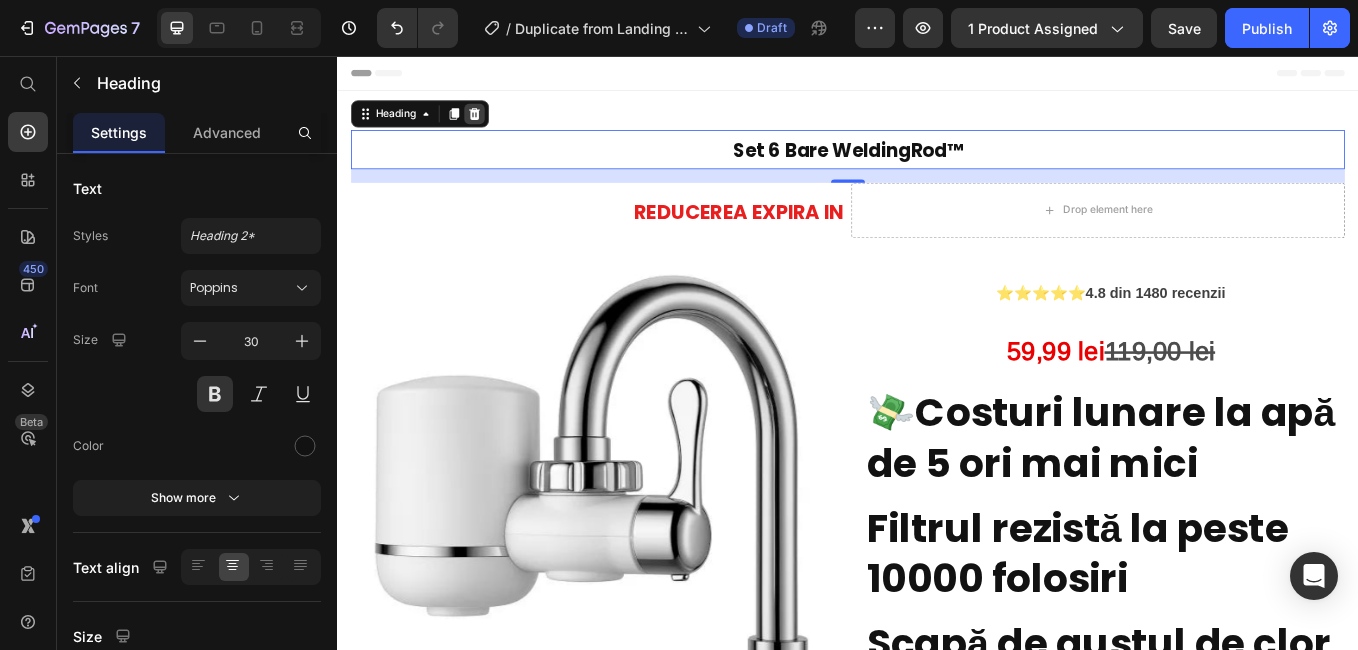 click 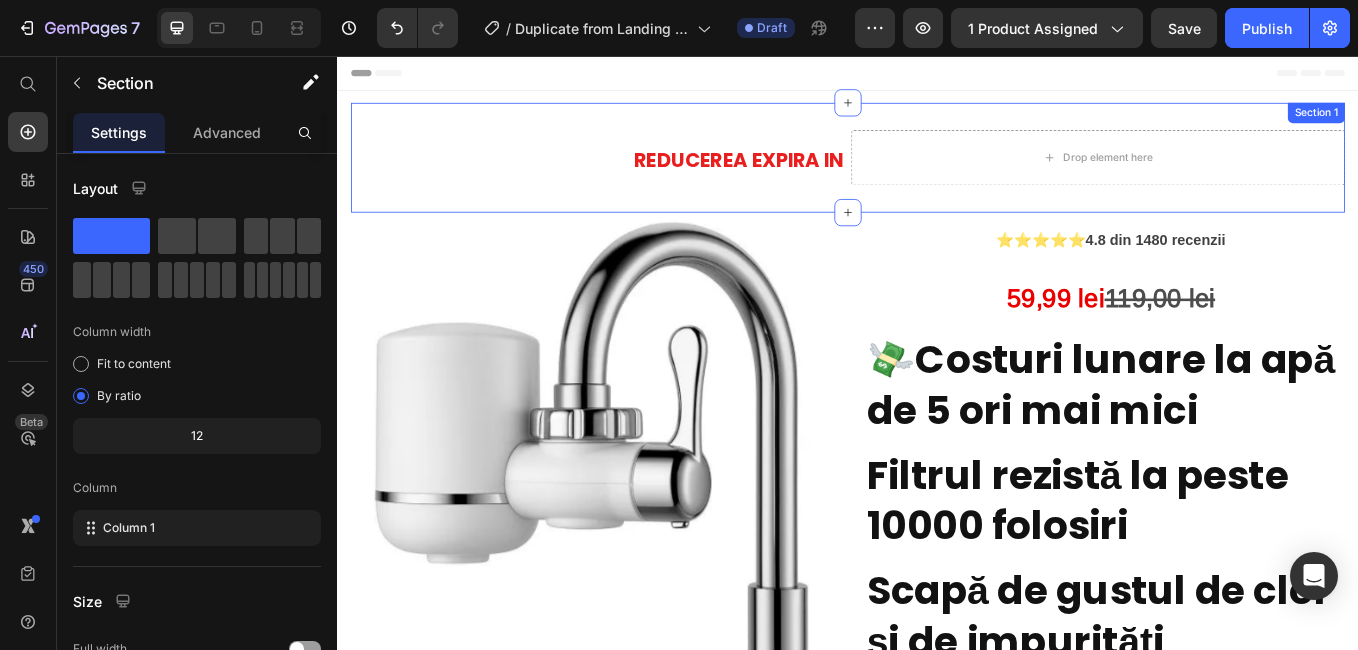 click on "REDUCEREA EXPIRA IN  Heading
Drop element here Row Section 1" at bounding box center [937, 175] 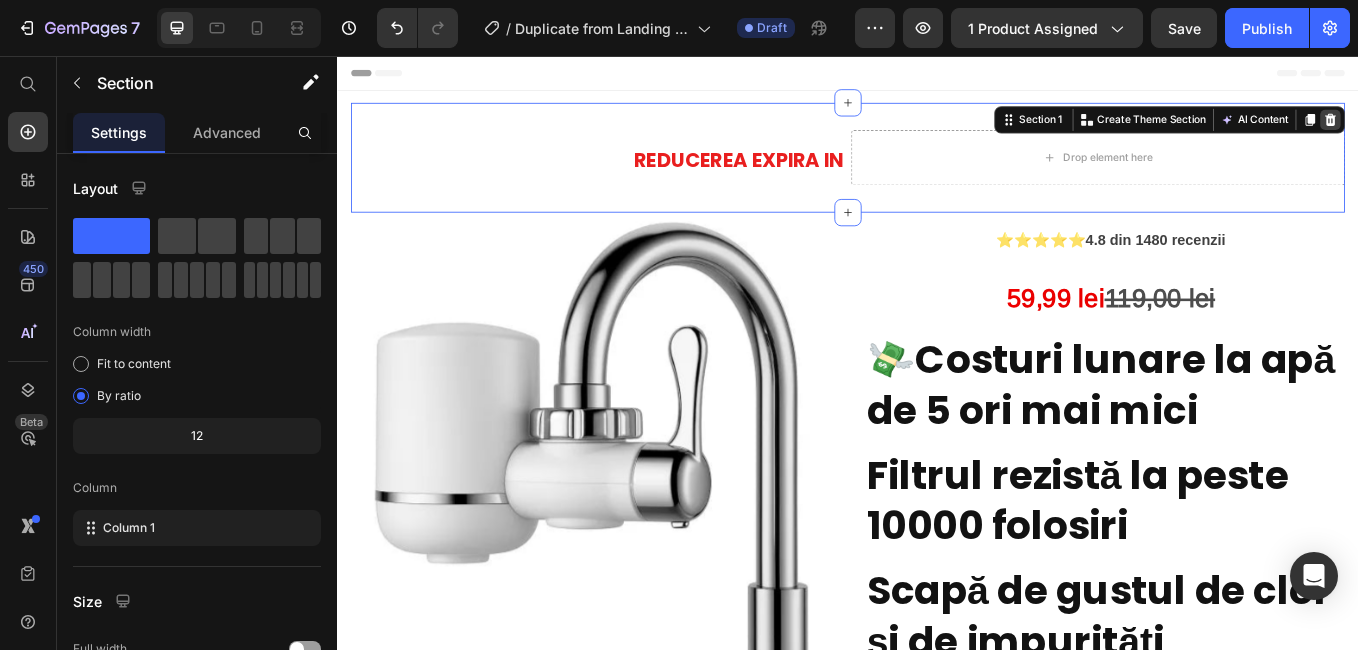 click 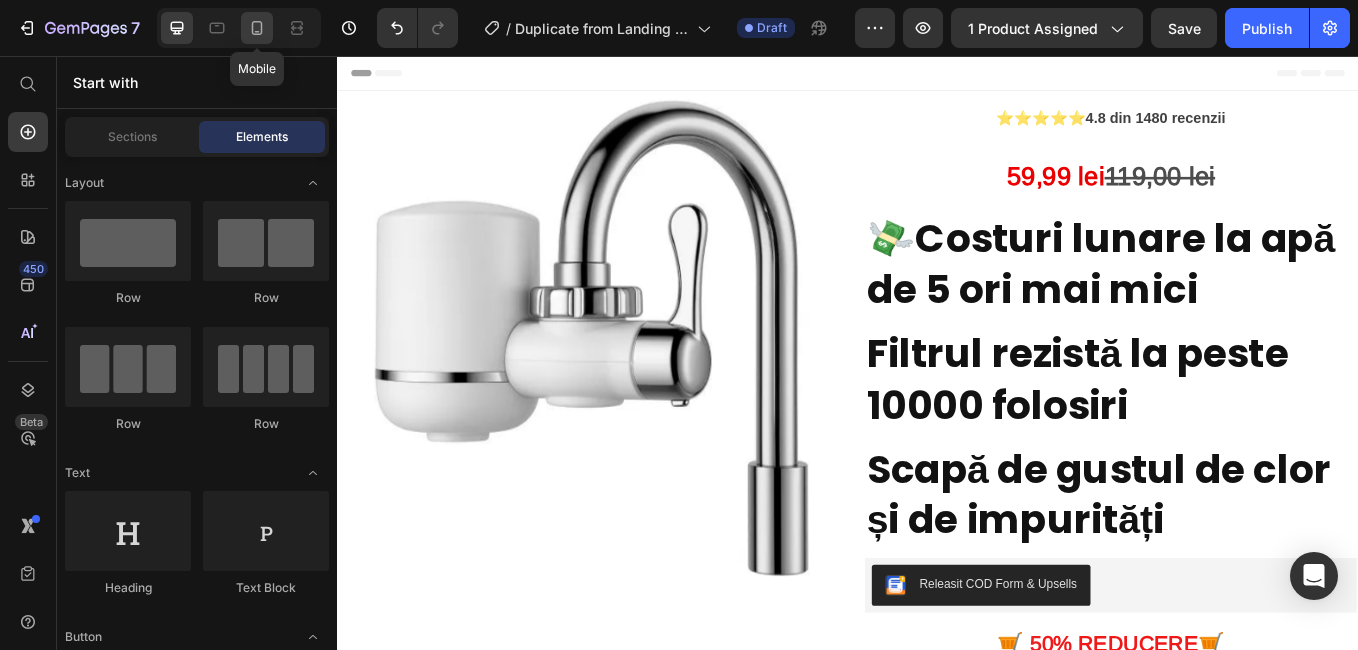 click 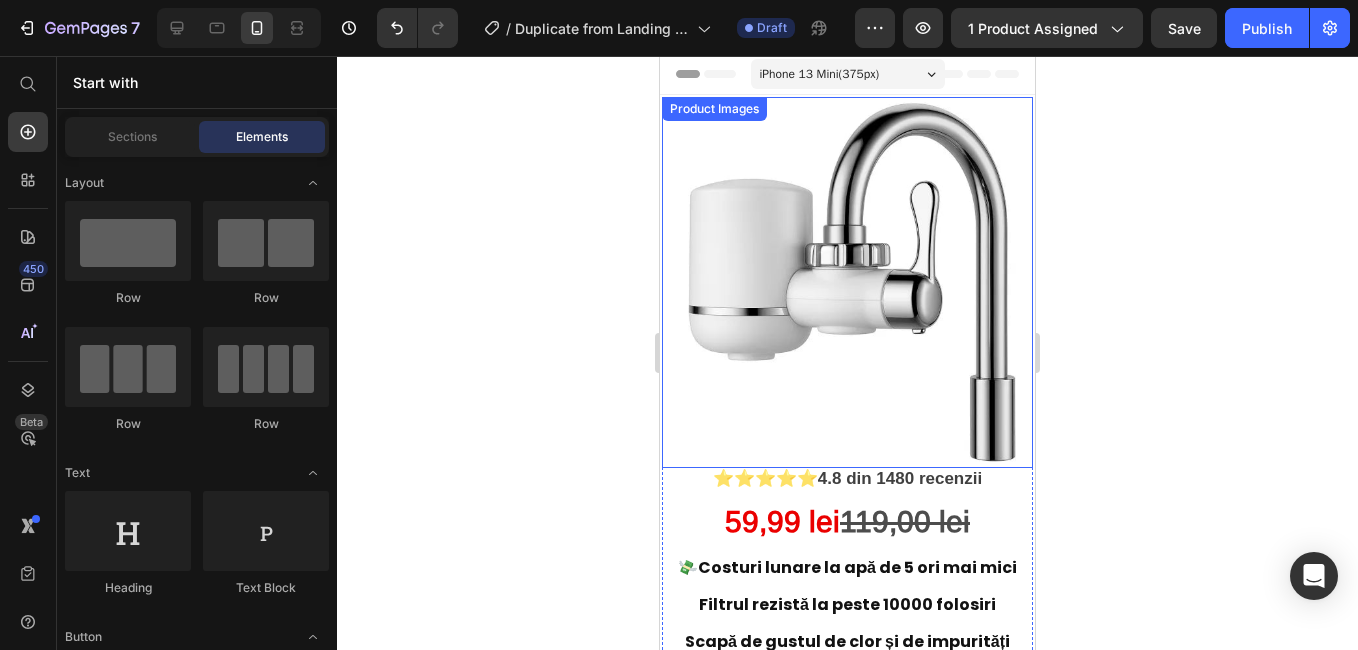 scroll, scrollTop: 0, scrollLeft: 0, axis: both 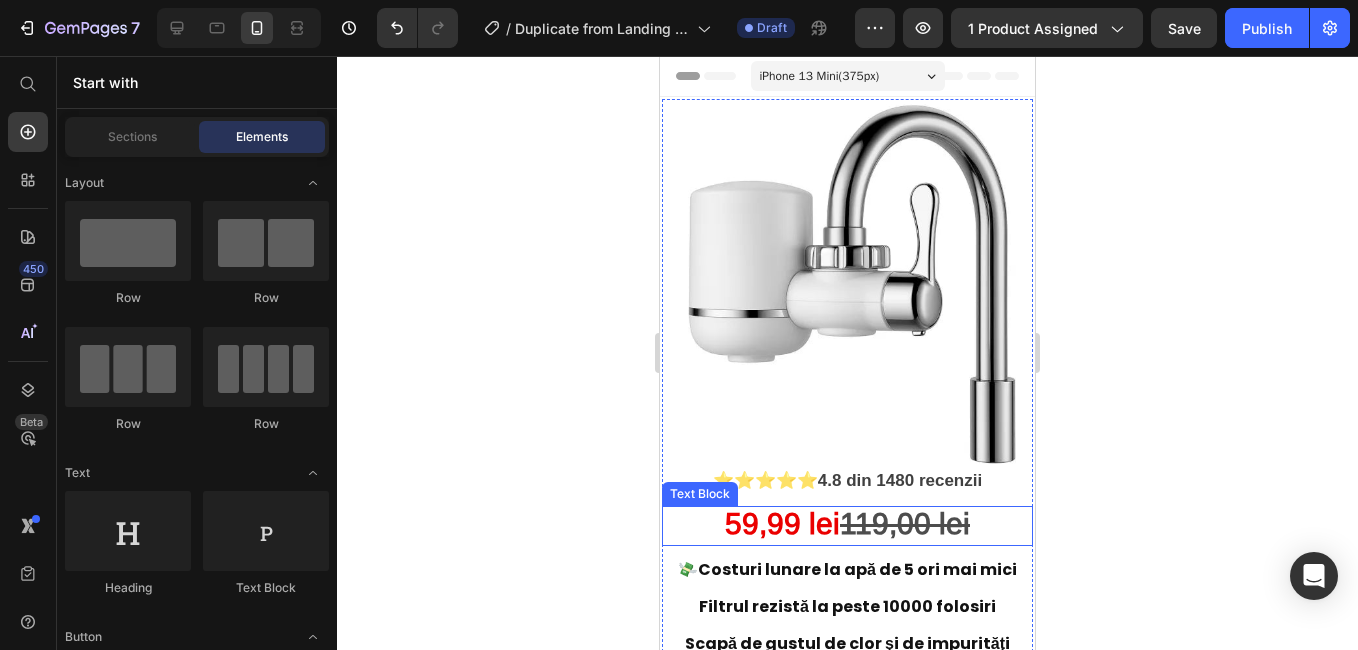 click on "9,99 lei" at bounding box center [791, 523] 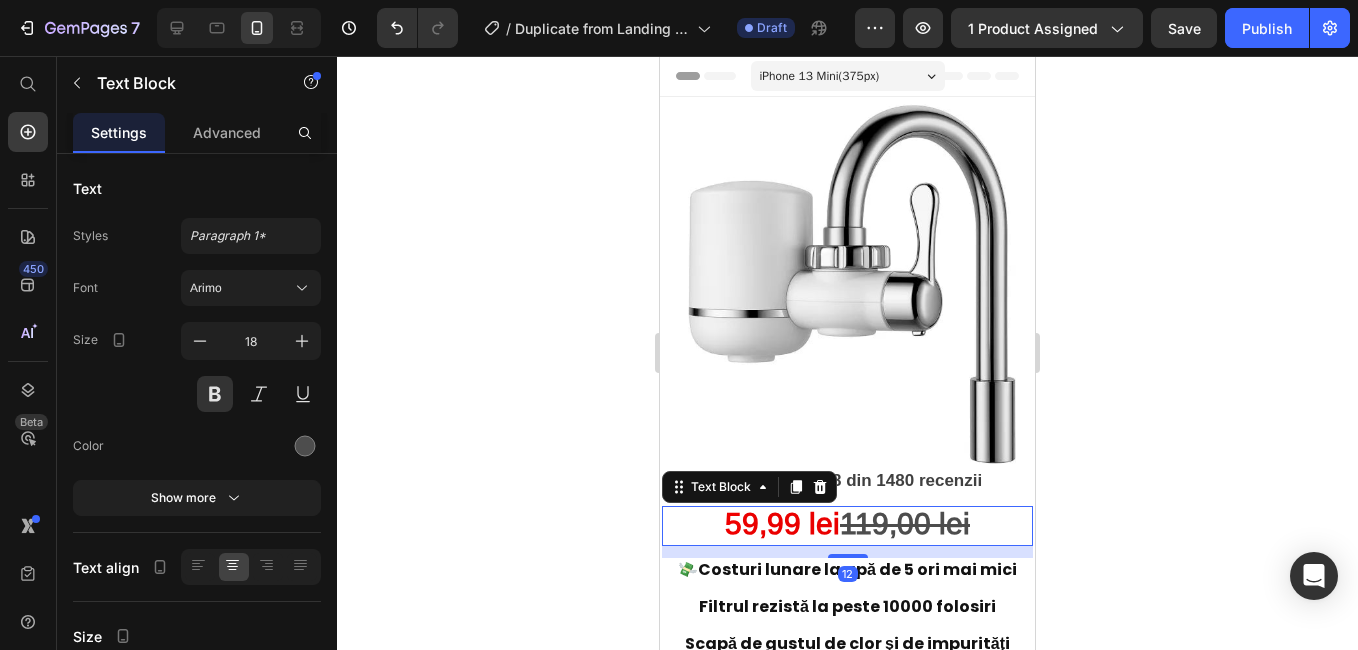 click on "9,99 lei" at bounding box center (791, 523) 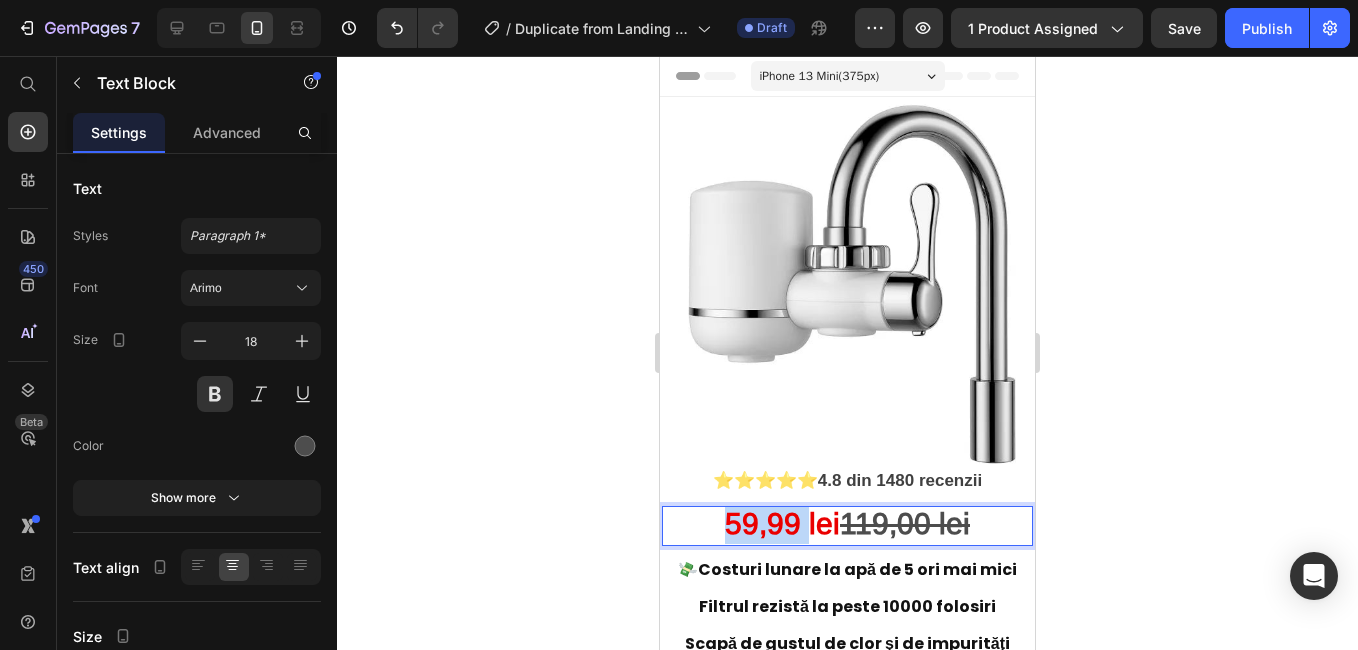 click on "9,99 lei" at bounding box center [791, 523] 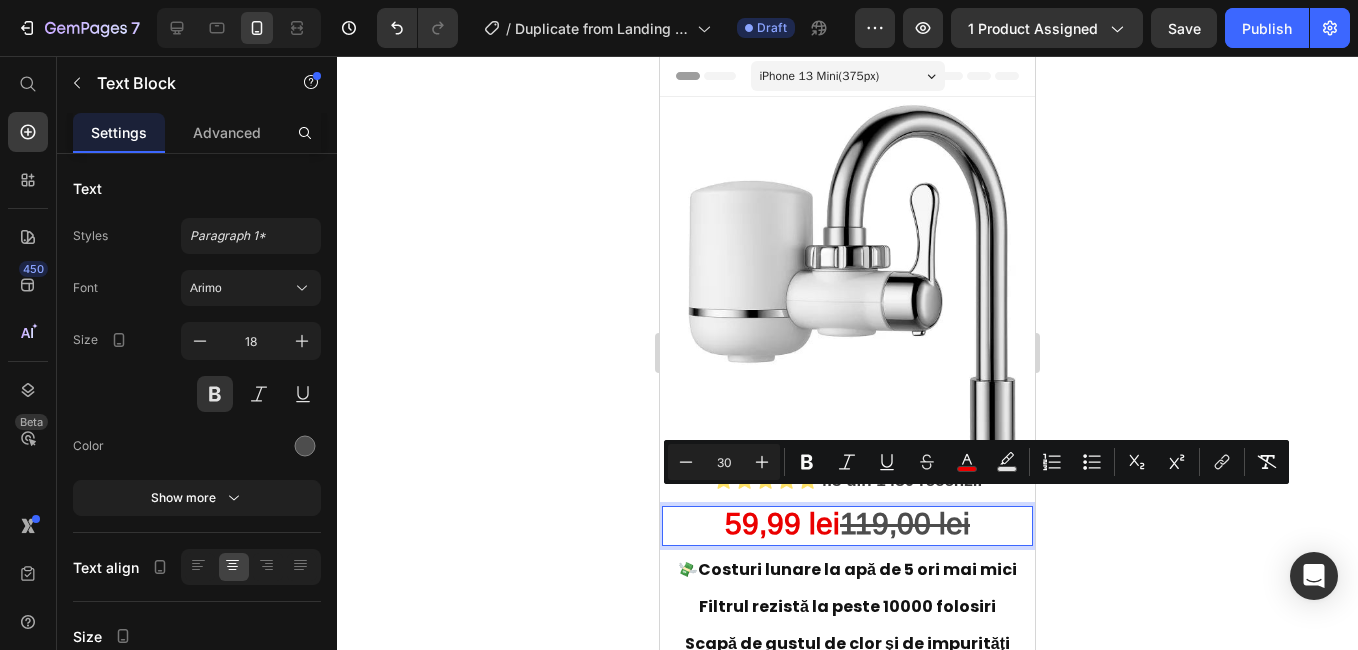 click on "9,99 lei" at bounding box center [791, 523] 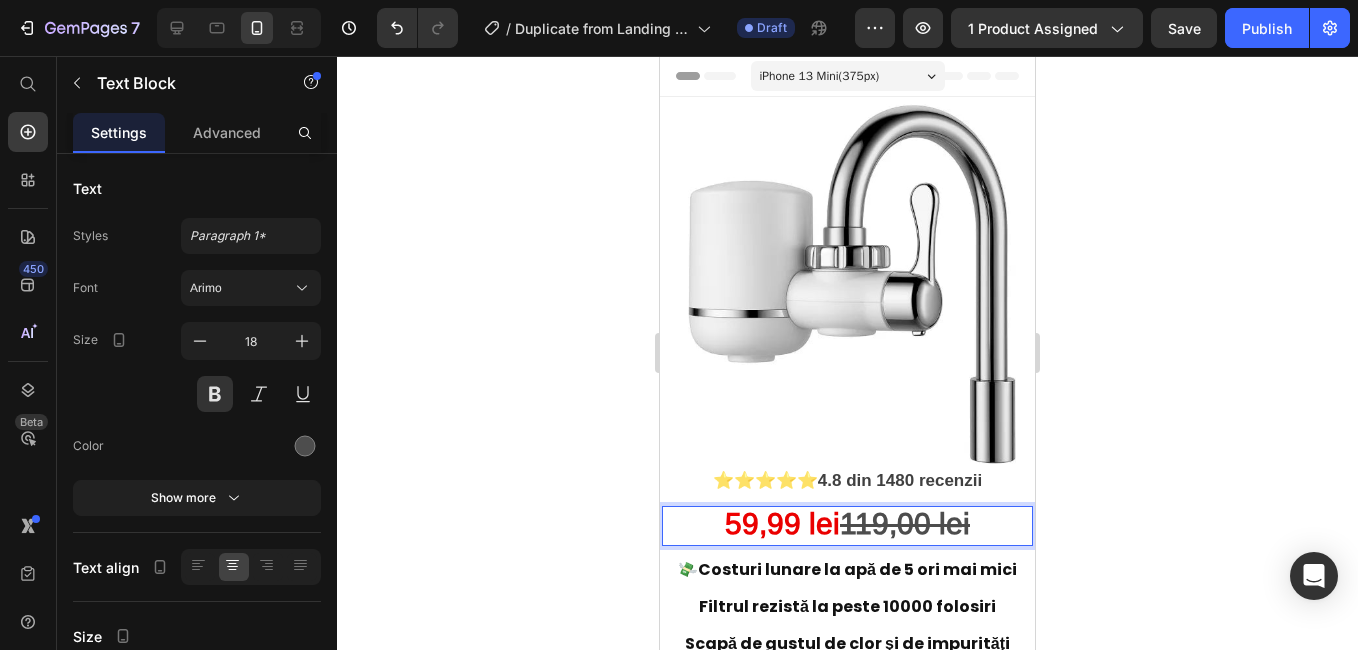 click on "119,00 lei" at bounding box center (905, 523) 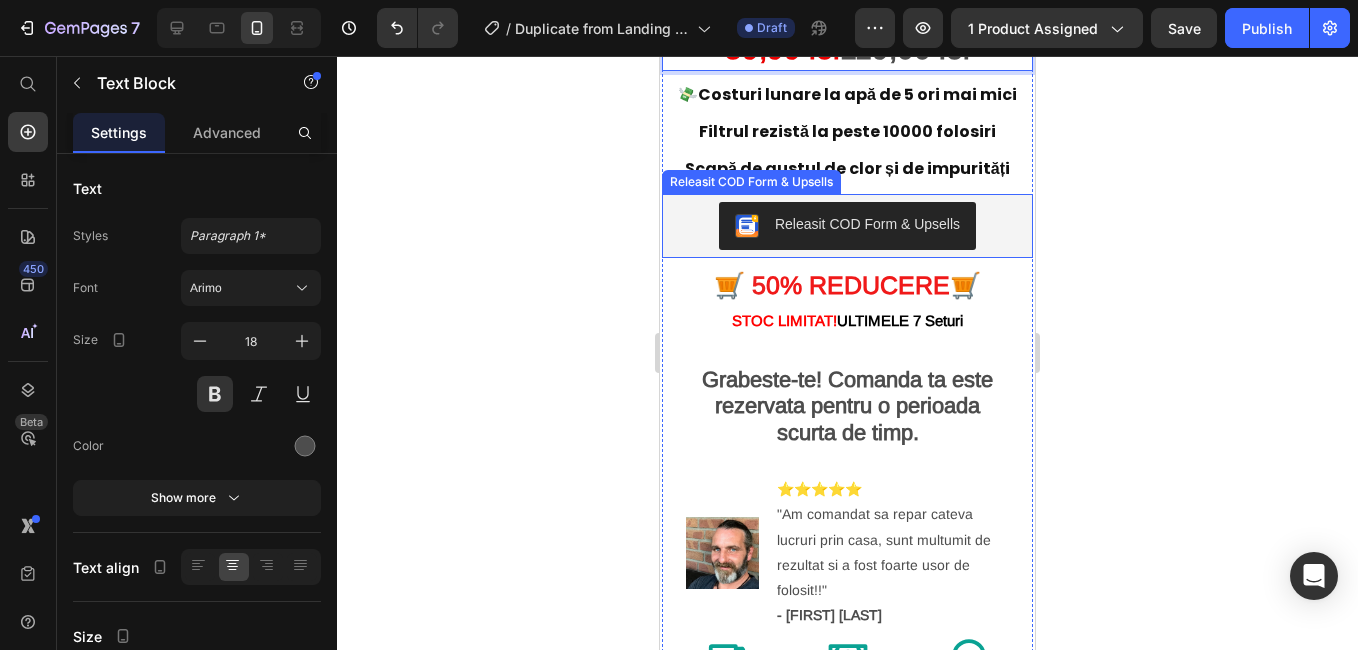 scroll, scrollTop: 500, scrollLeft: 0, axis: vertical 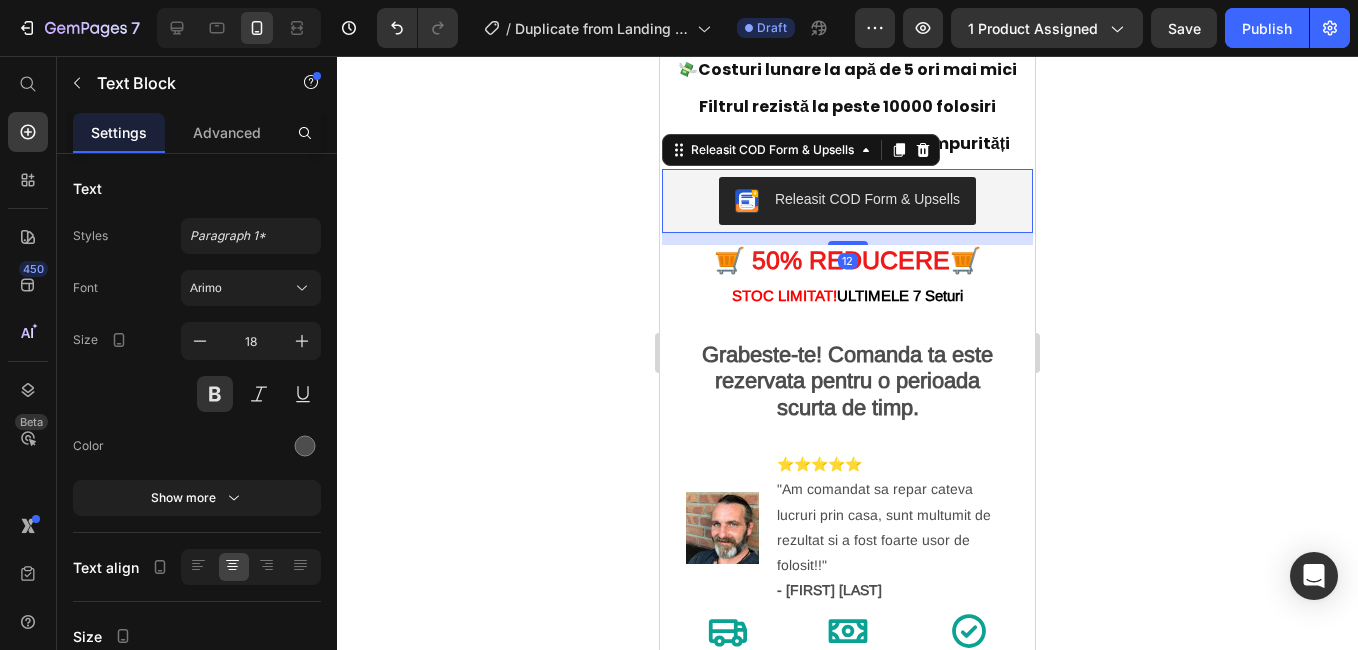 click on "Releasit COD Form & Upsells" at bounding box center [867, 199] 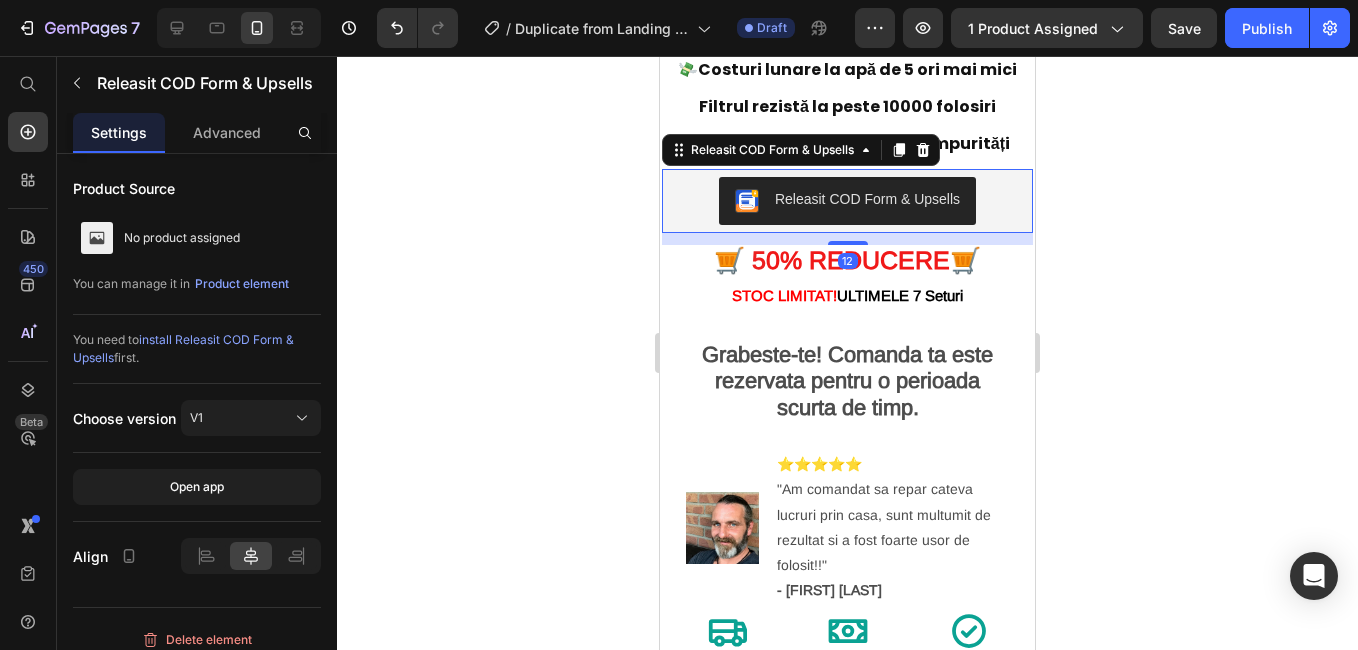 click on "Releasit COD Form & Upsells" at bounding box center (867, 199) 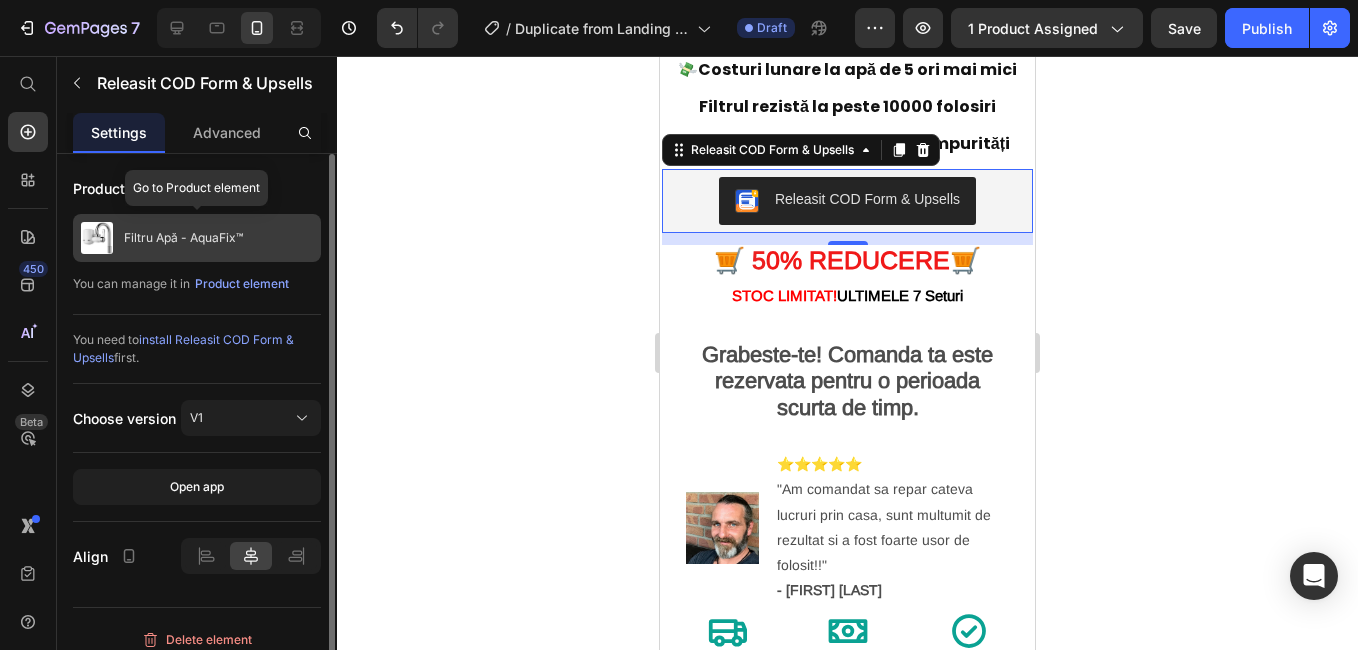 scroll, scrollTop: 15, scrollLeft: 0, axis: vertical 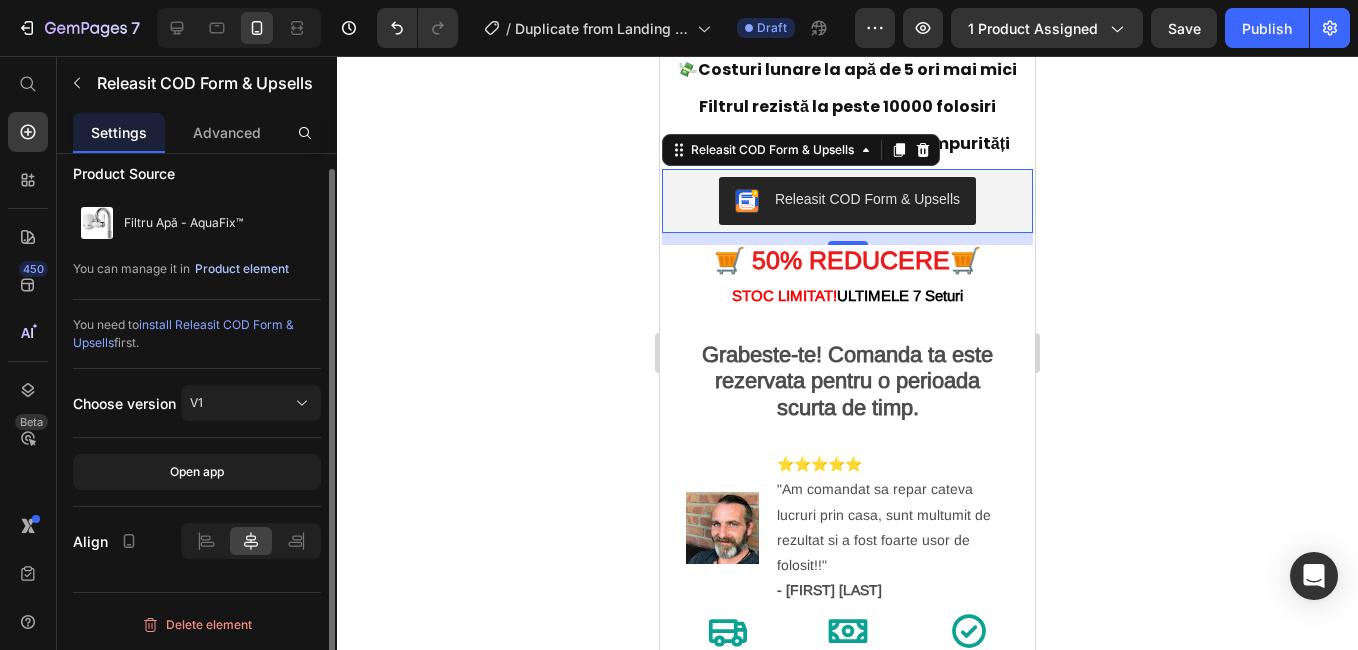 click on "Product element" at bounding box center (242, 269) 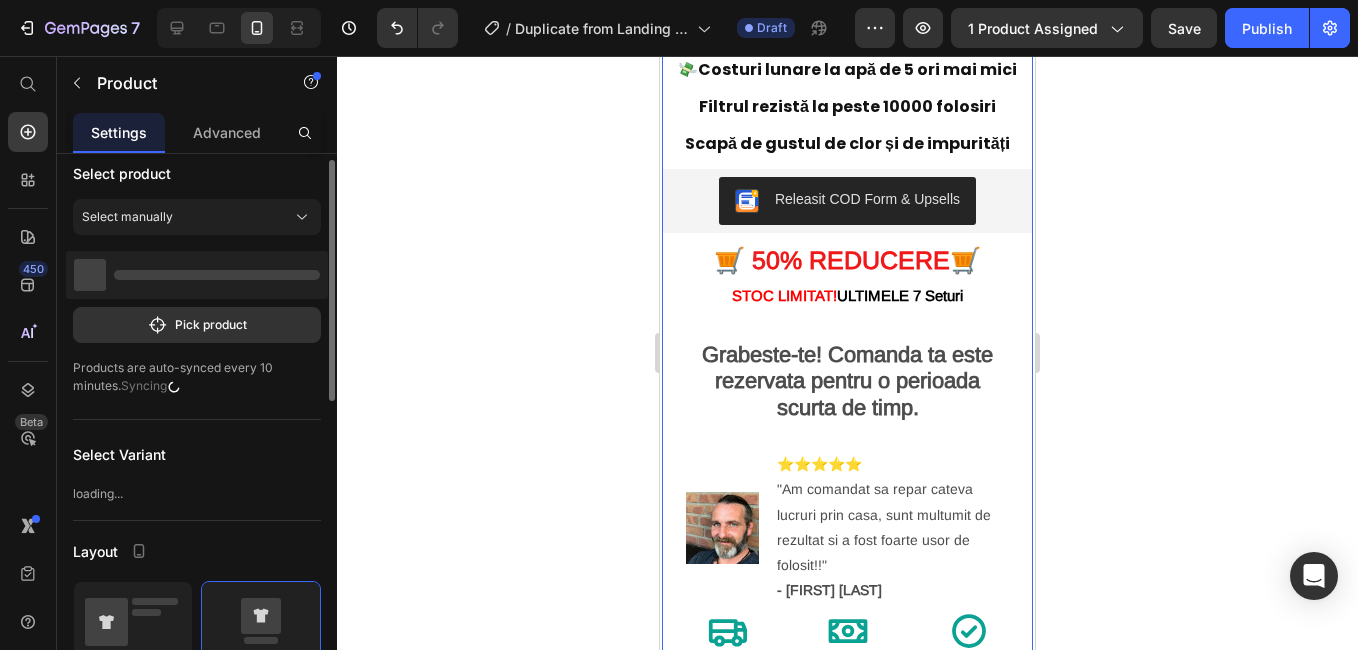 scroll, scrollTop: 0, scrollLeft: 0, axis: both 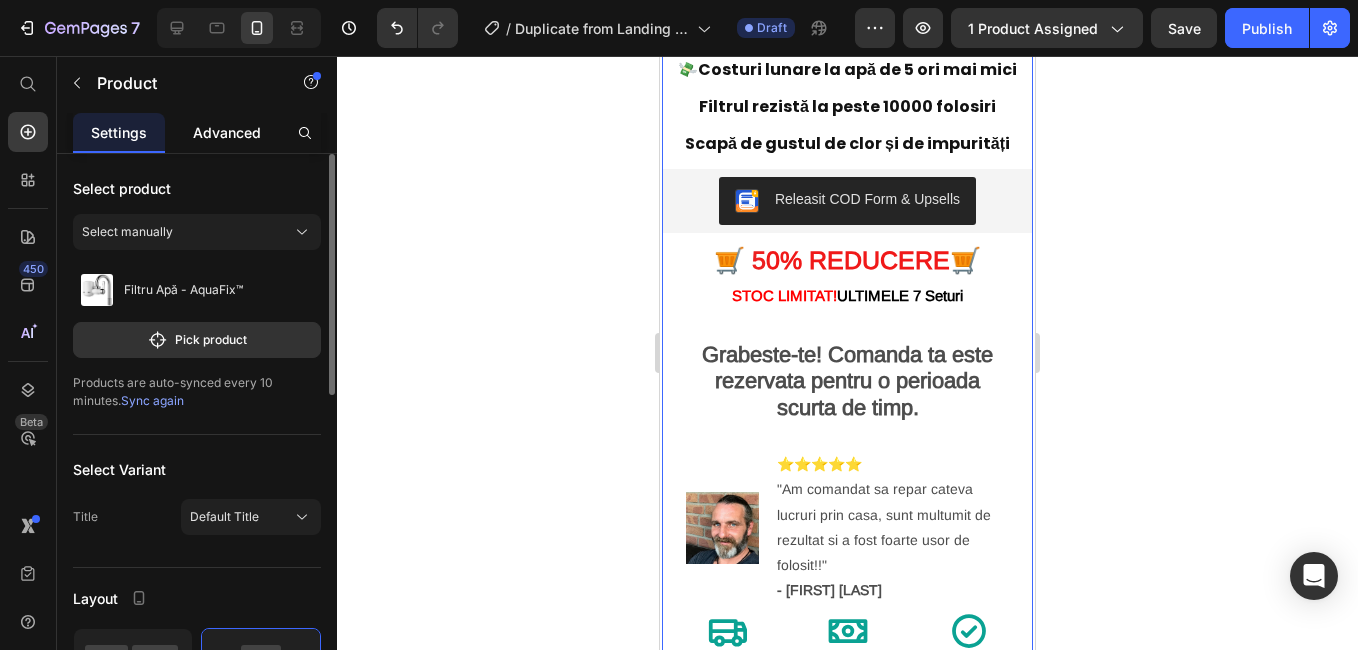 click on "Advanced" at bounding box center [227, 132] 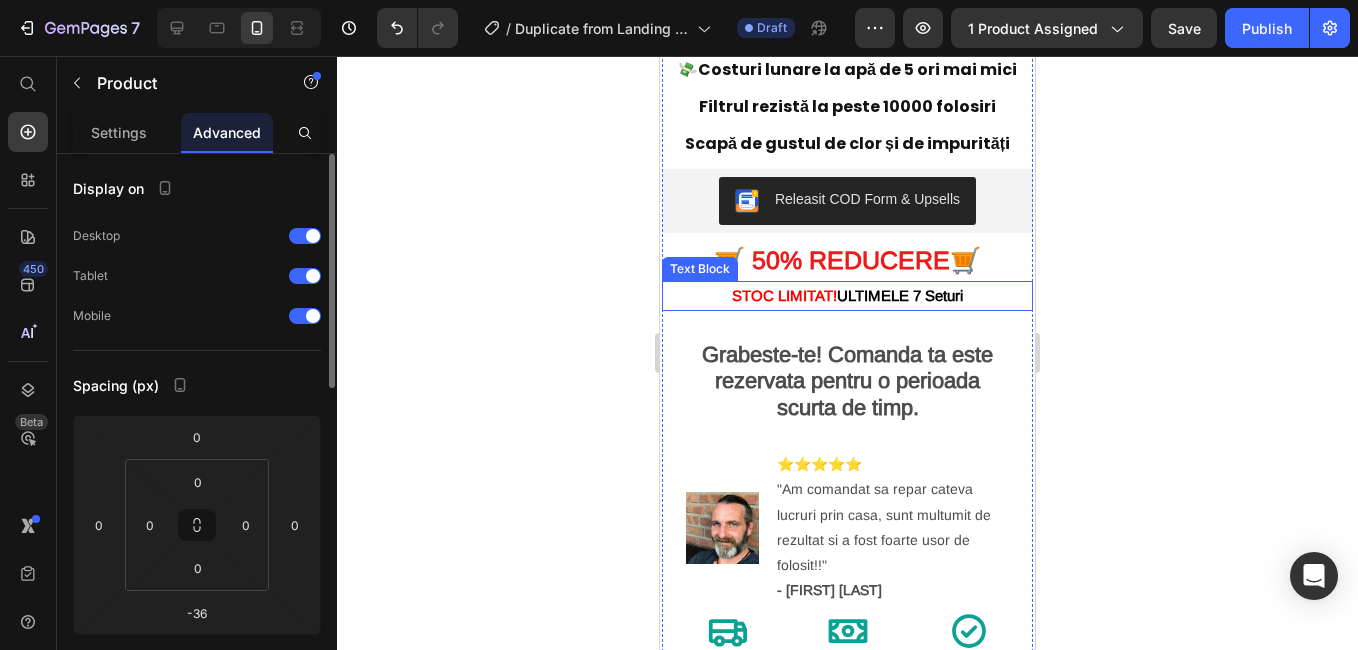 click 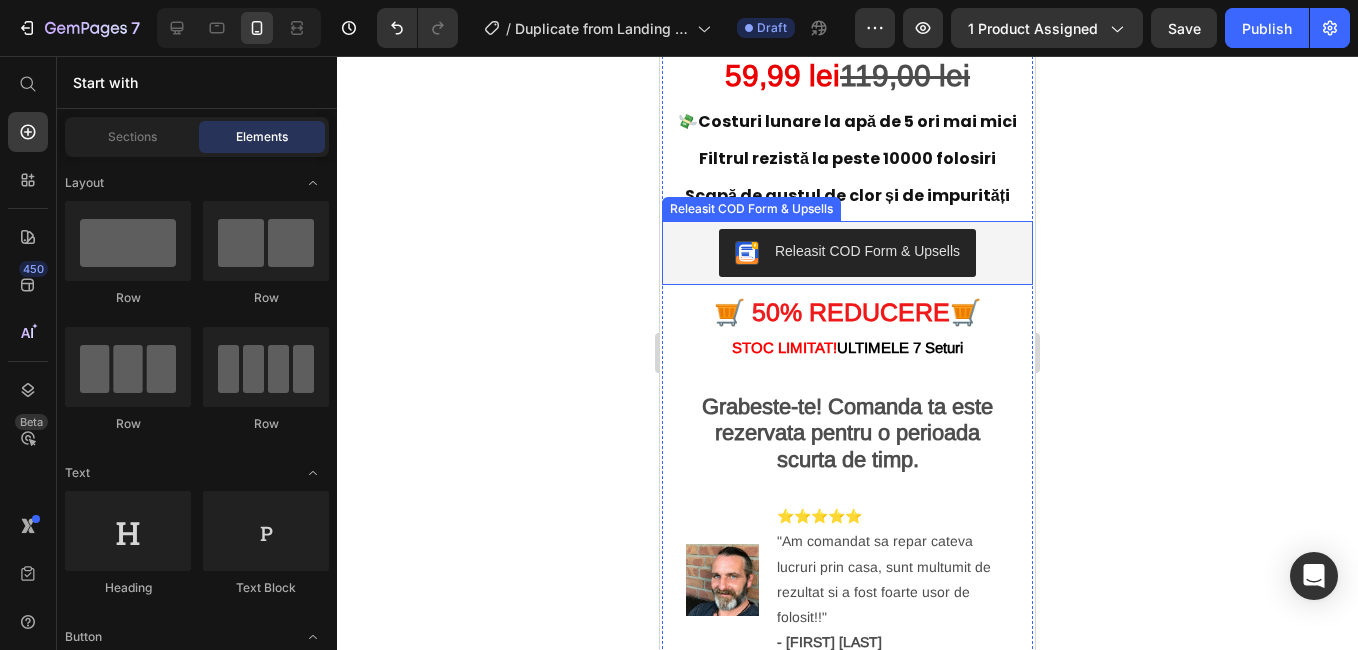 scroll, scrollTop: 400, scrollLeft: 0, axis: vertical 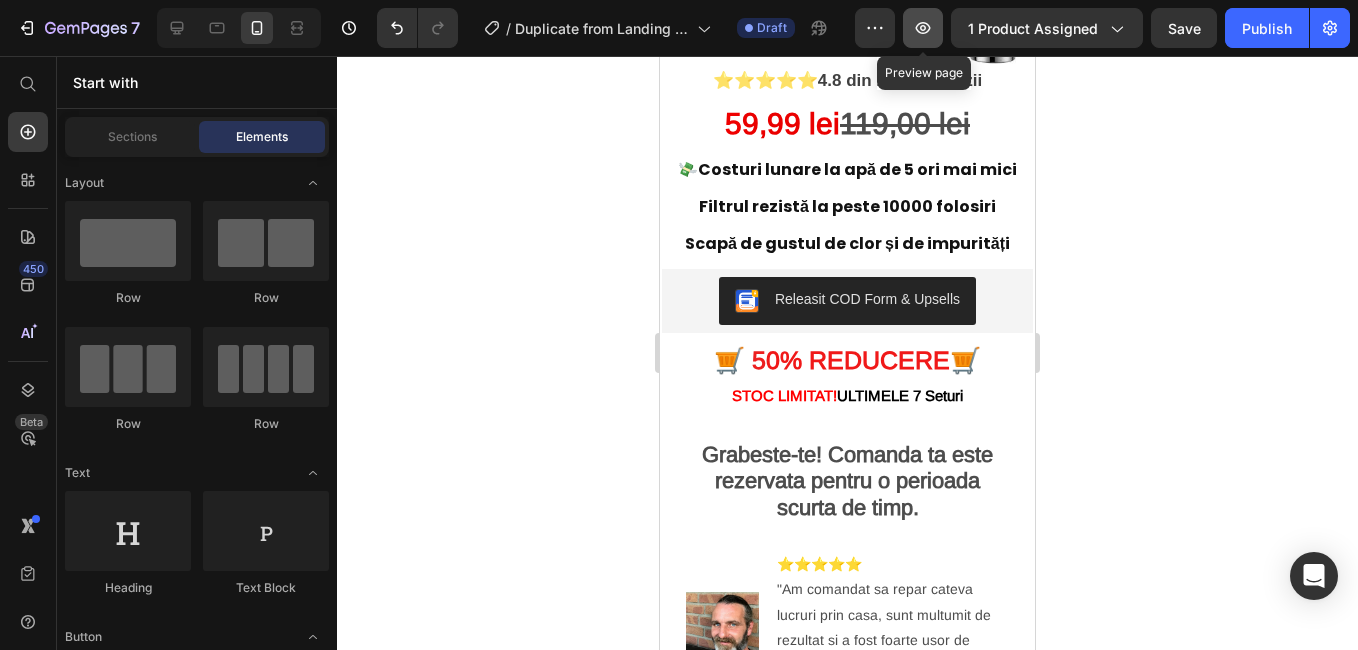 click 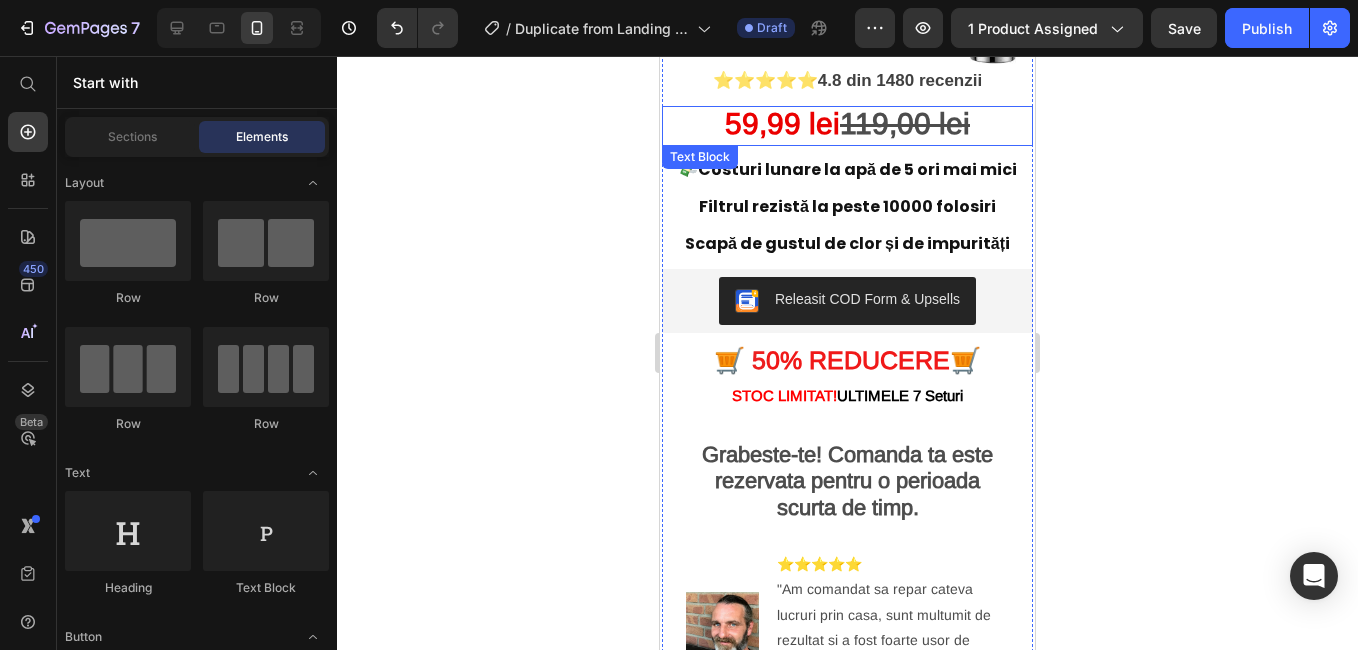 click on "9,99 lei" at bounding box center [791, 123] 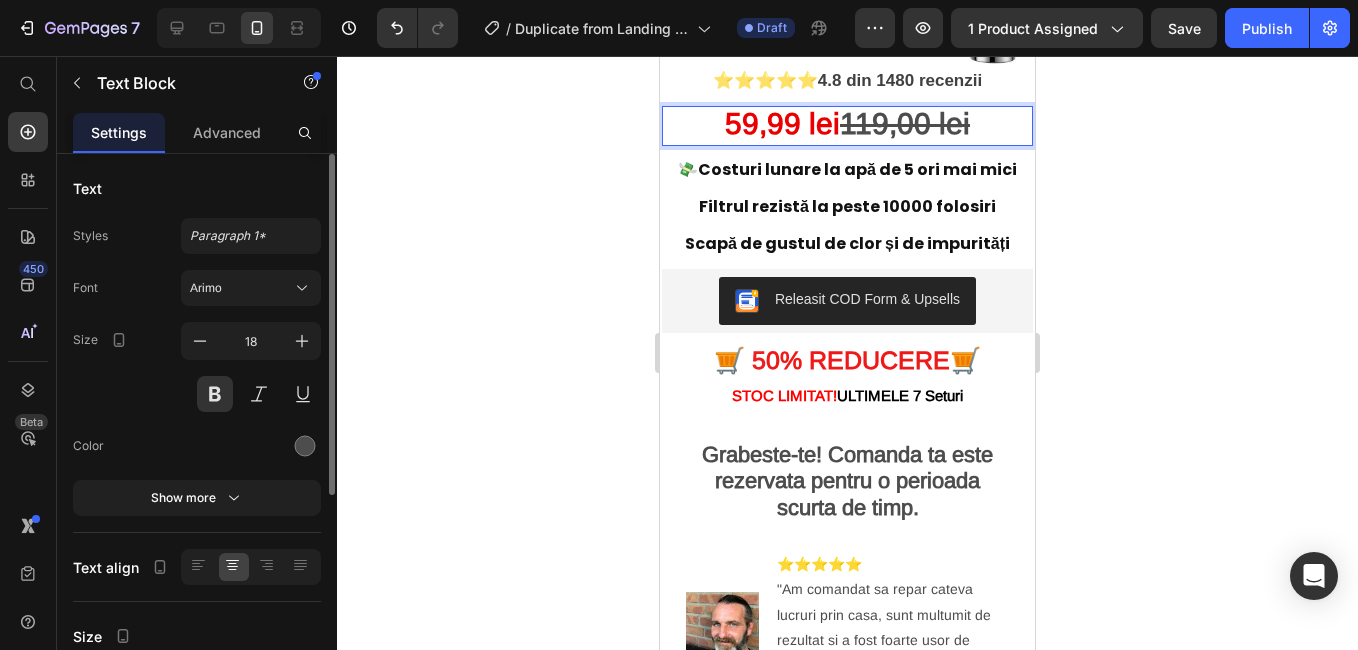 click on "9,99 lei" at bounding box center (791, 123) 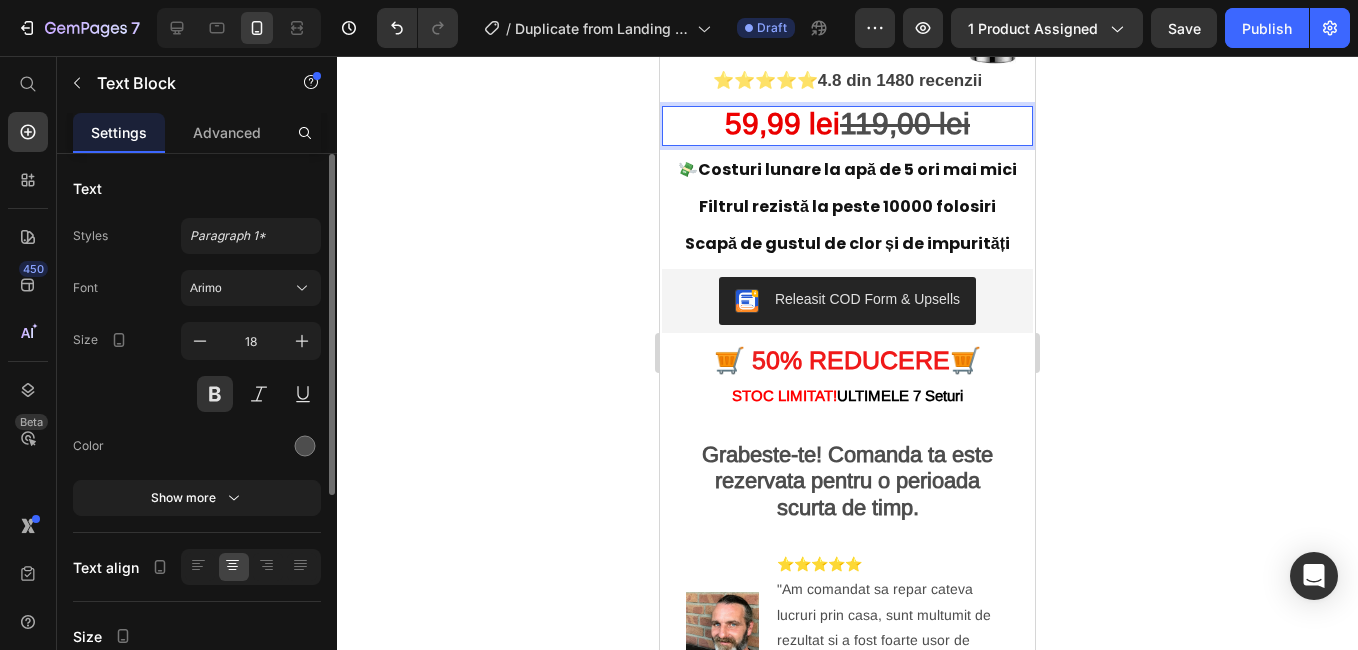 click on "9,99 lei" at bounding box center (791, 123) 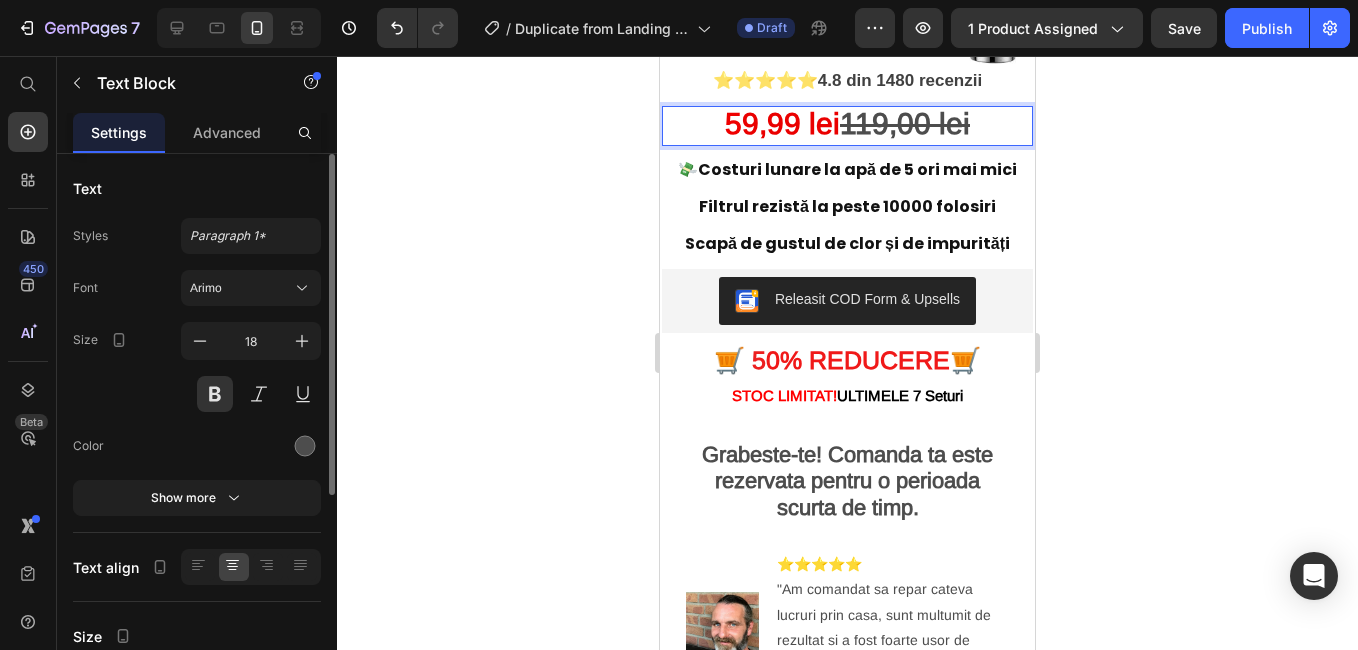 click on "9,99 lei" at bounding box center (791, 123) 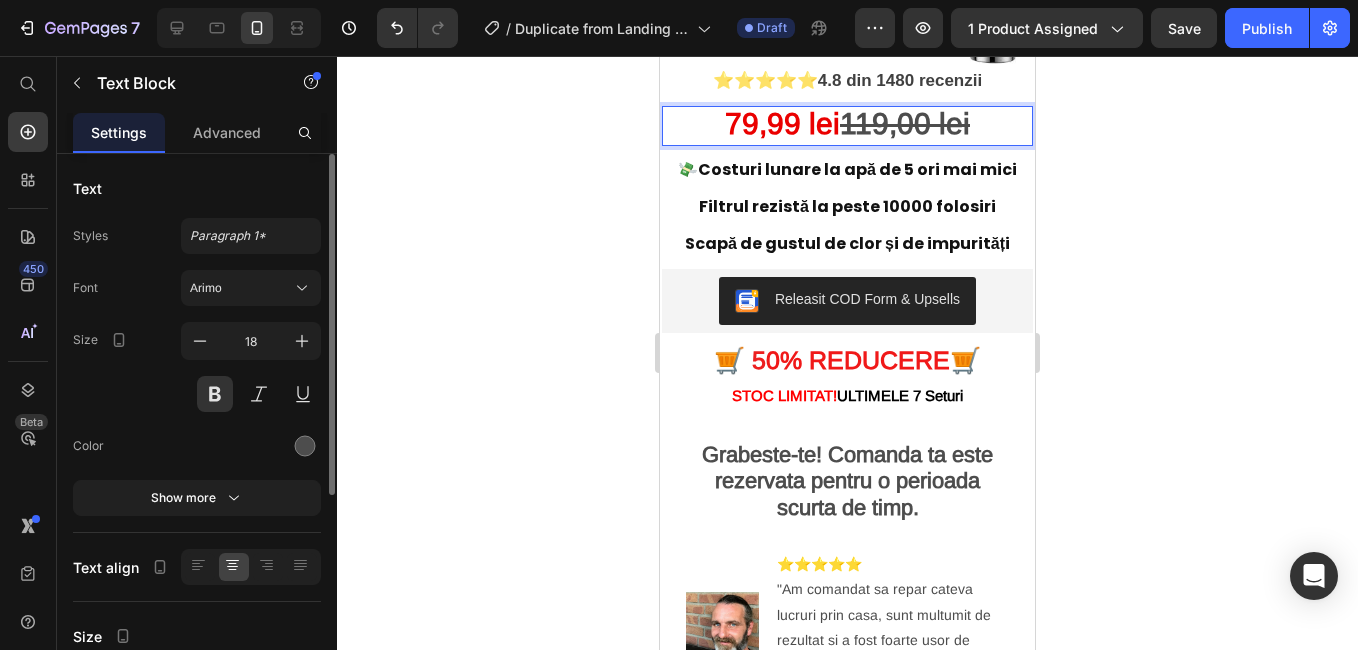 click on "119,00 lei" at bounding box center (905, 123) 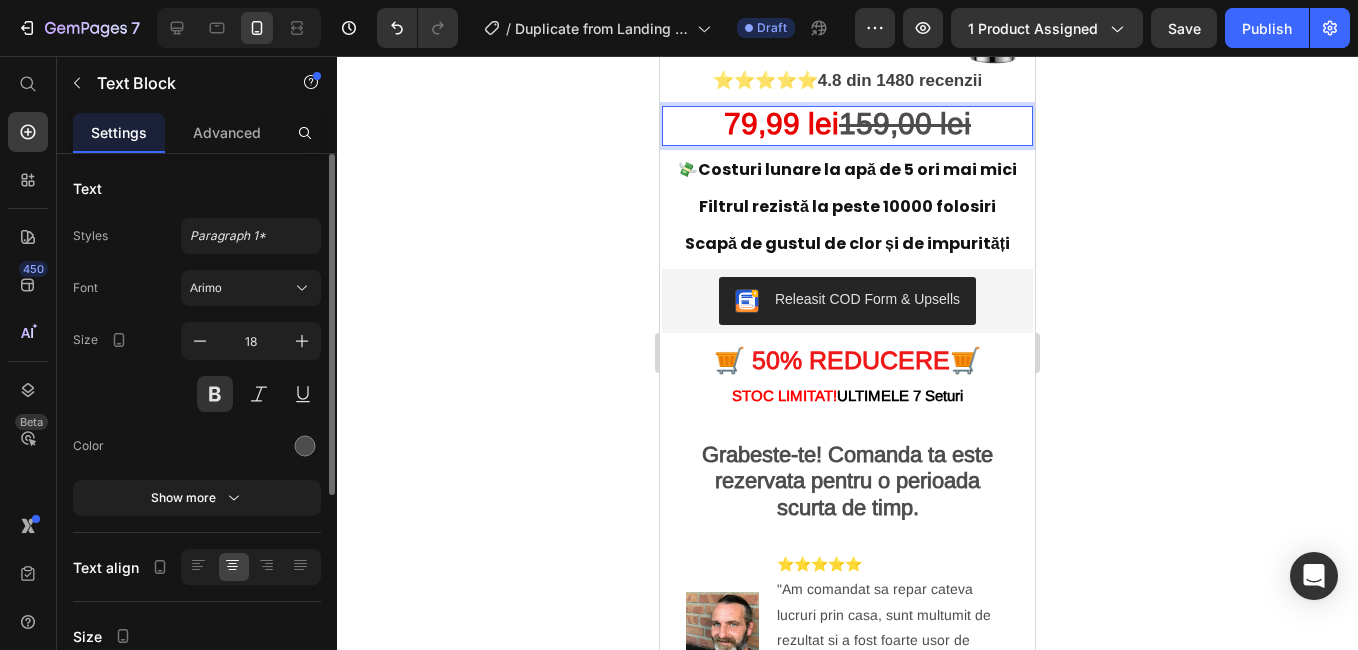 click on "159,00 lei" at bounding box center (905, 123) 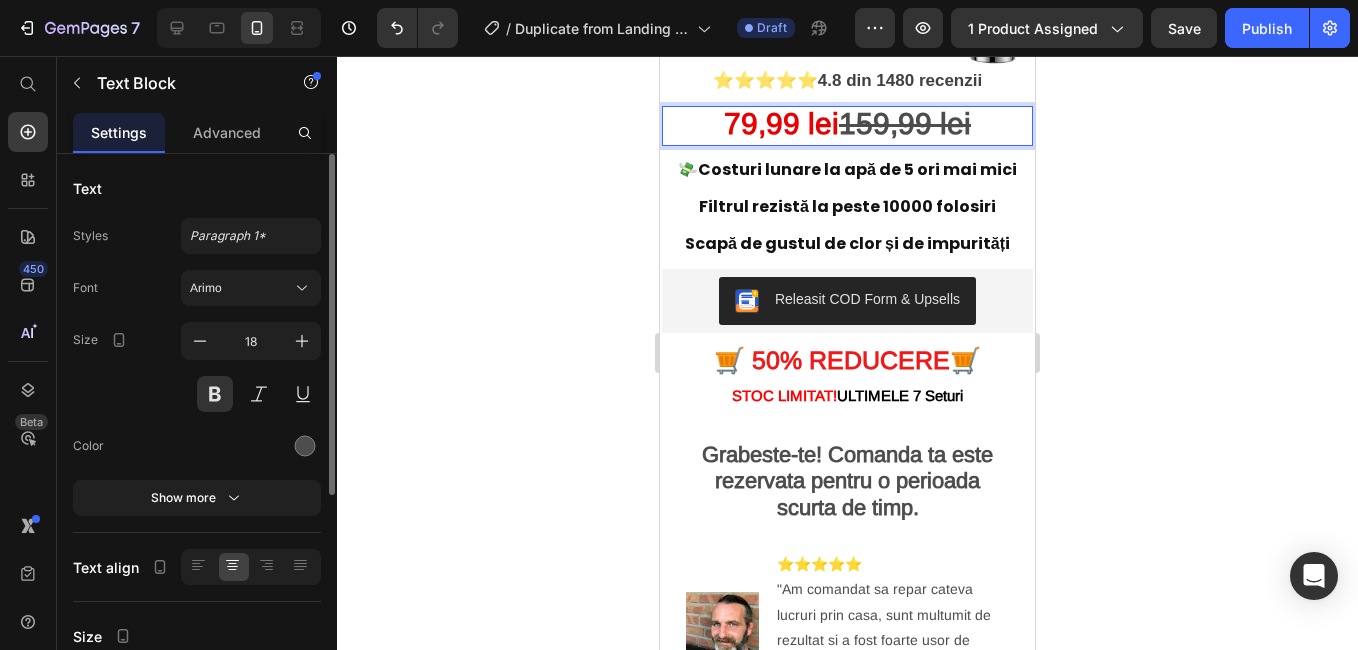 click 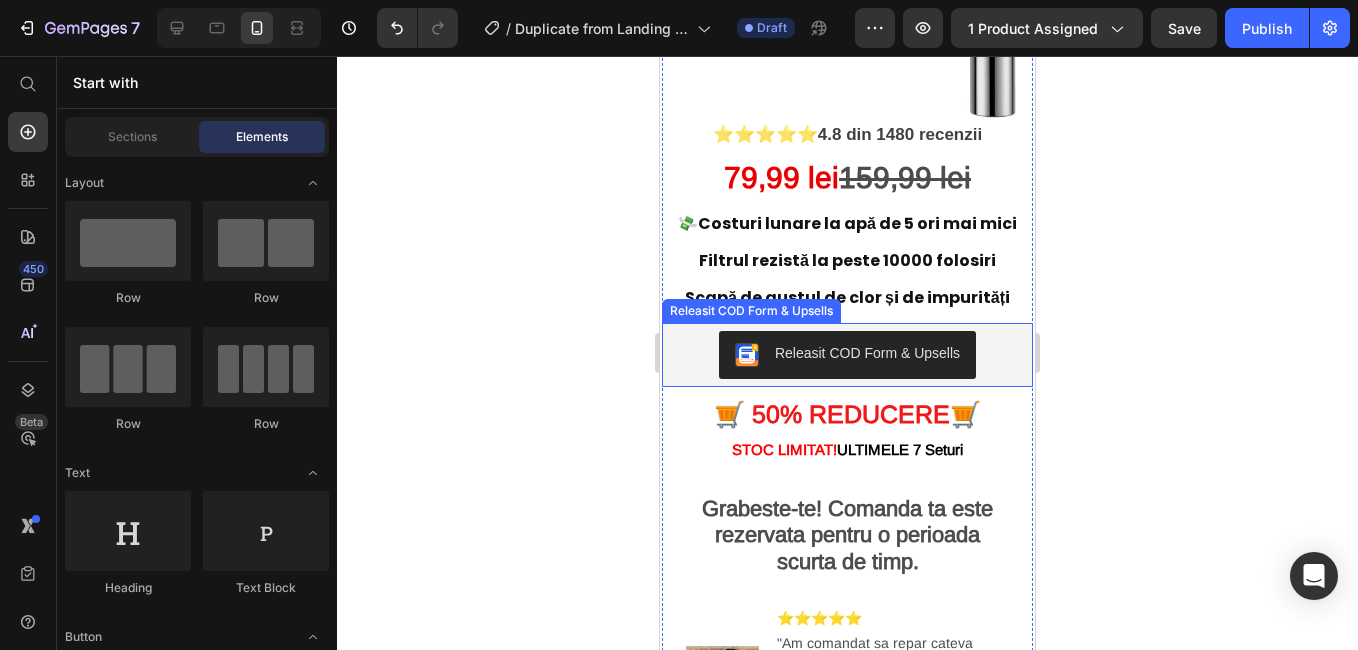 scroll, scrollTop: 300, scrollLeft: 0, axis: vertical 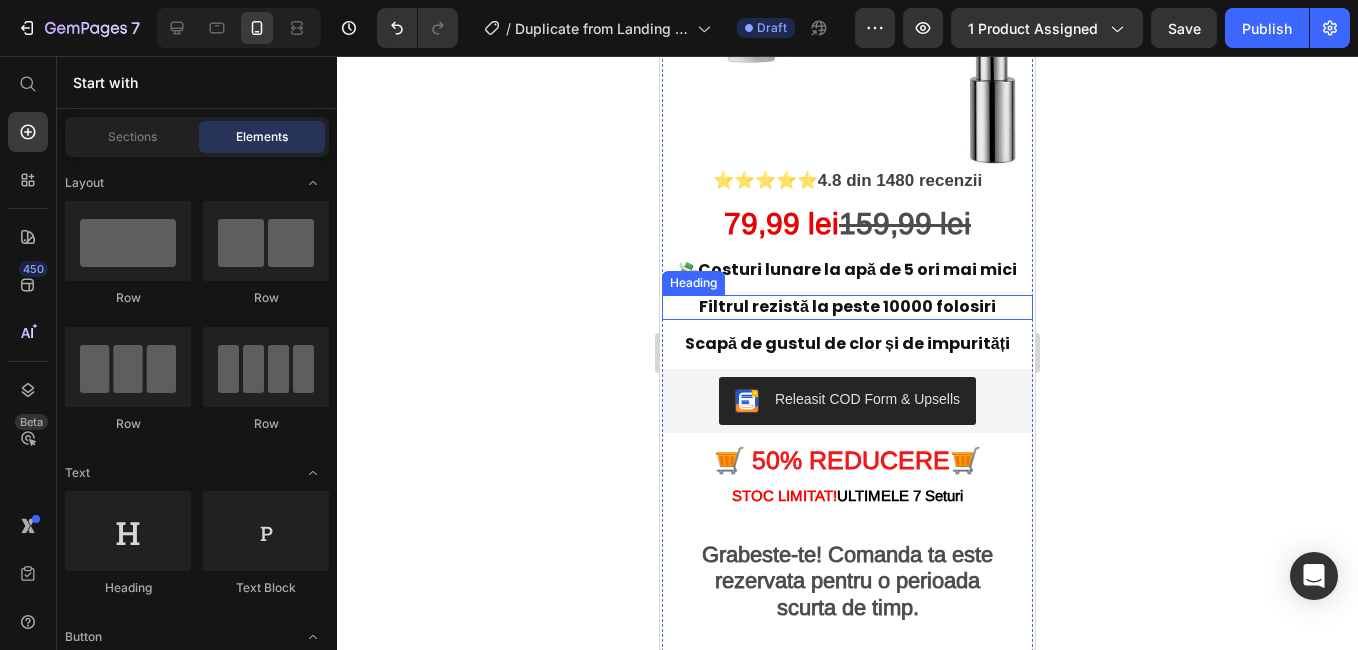 click on "Filtrul rezistă la peste 10000 folosiri" at bounding box center (847, 307) 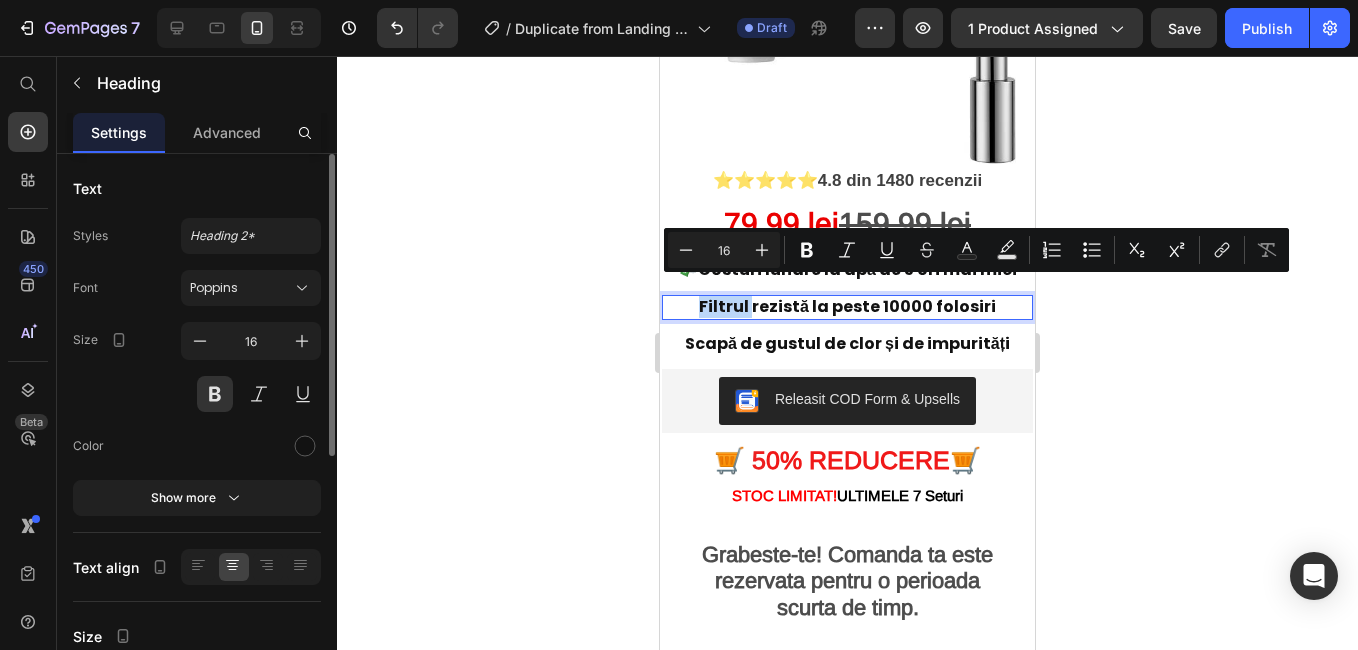 click on "Filtrul rezistă la peste 10000 folosiri" at bounding box center (847, 307) 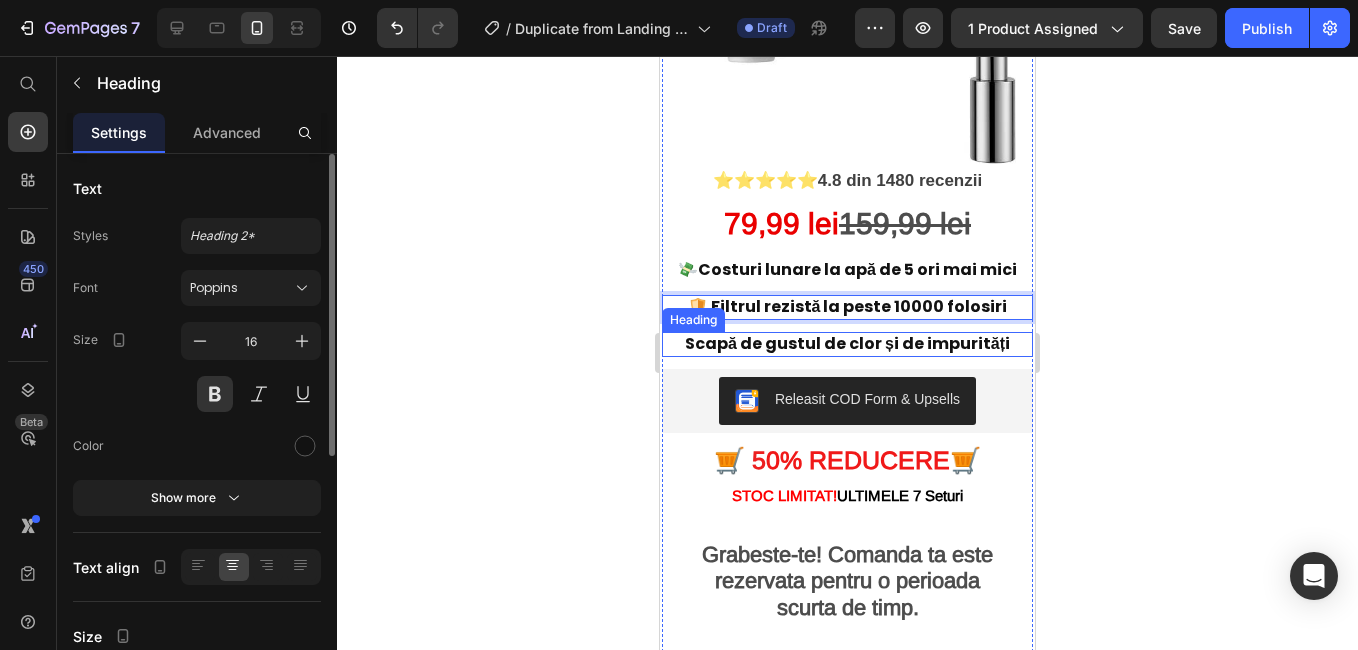 click on "Scapă de gustul de clor și de impurități" at bounding box center [847, 344] 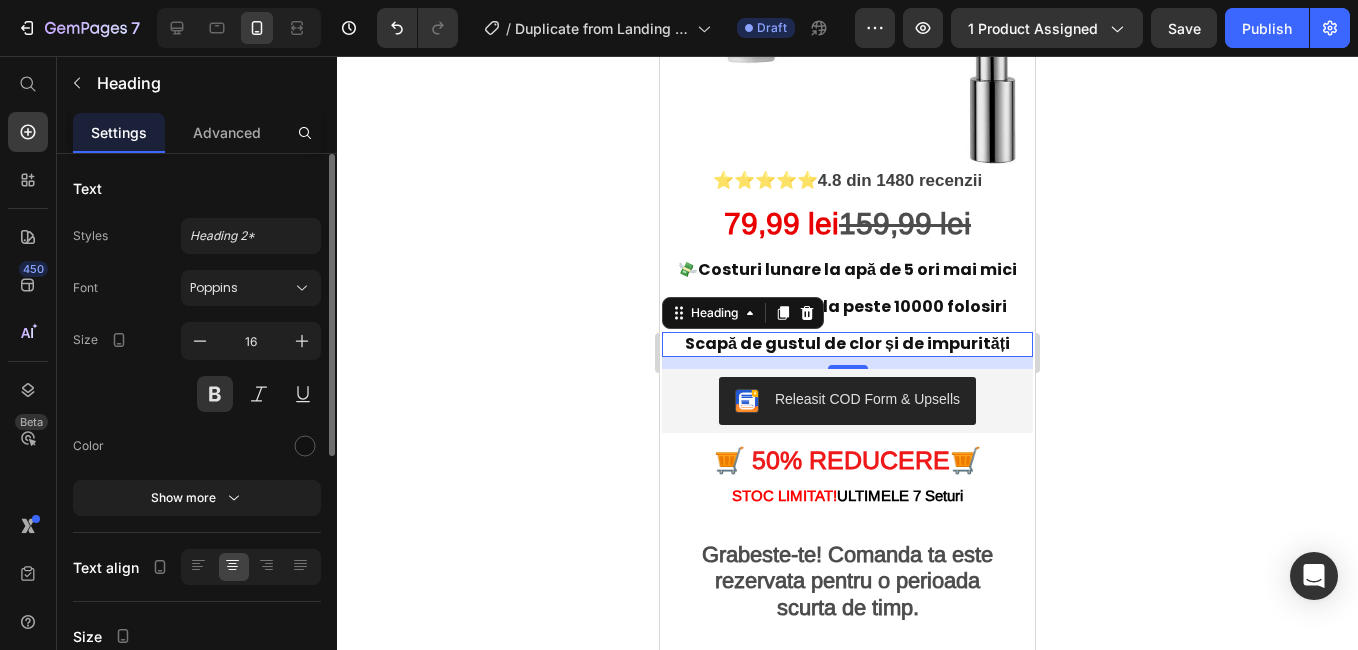 click on "Scapă de gustul de clor și de impurități" at bounding box center [847, 344] 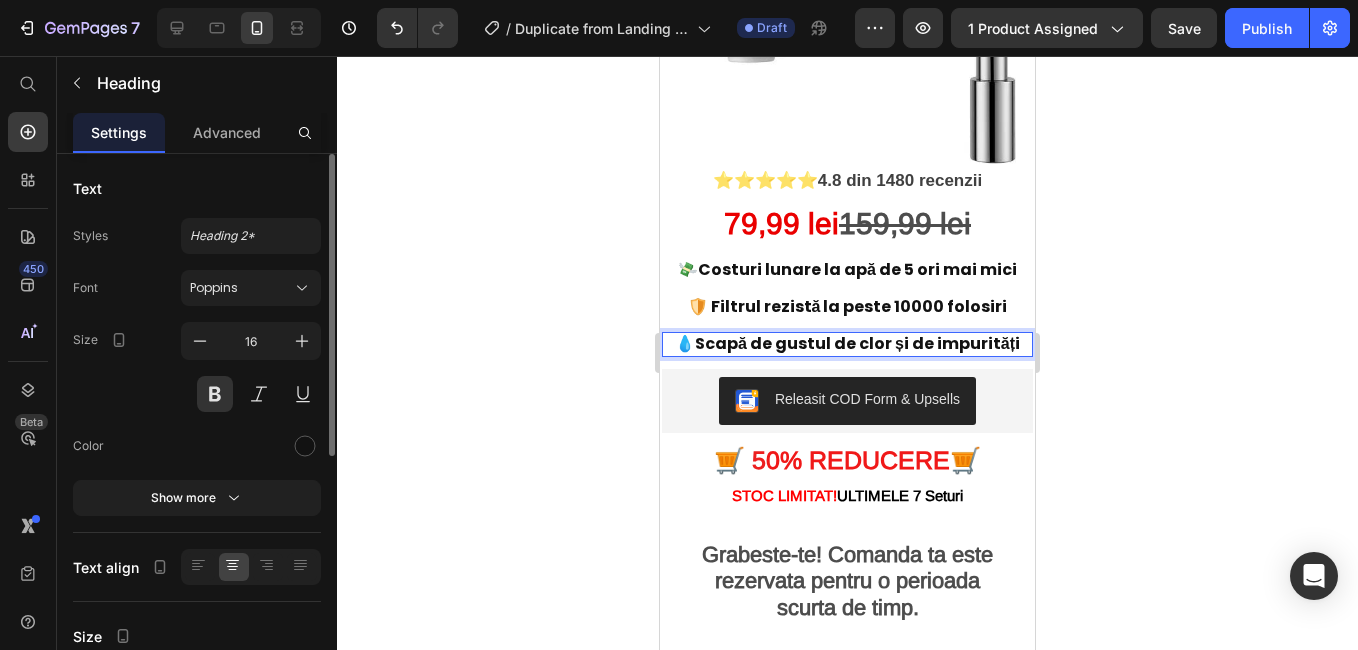 click 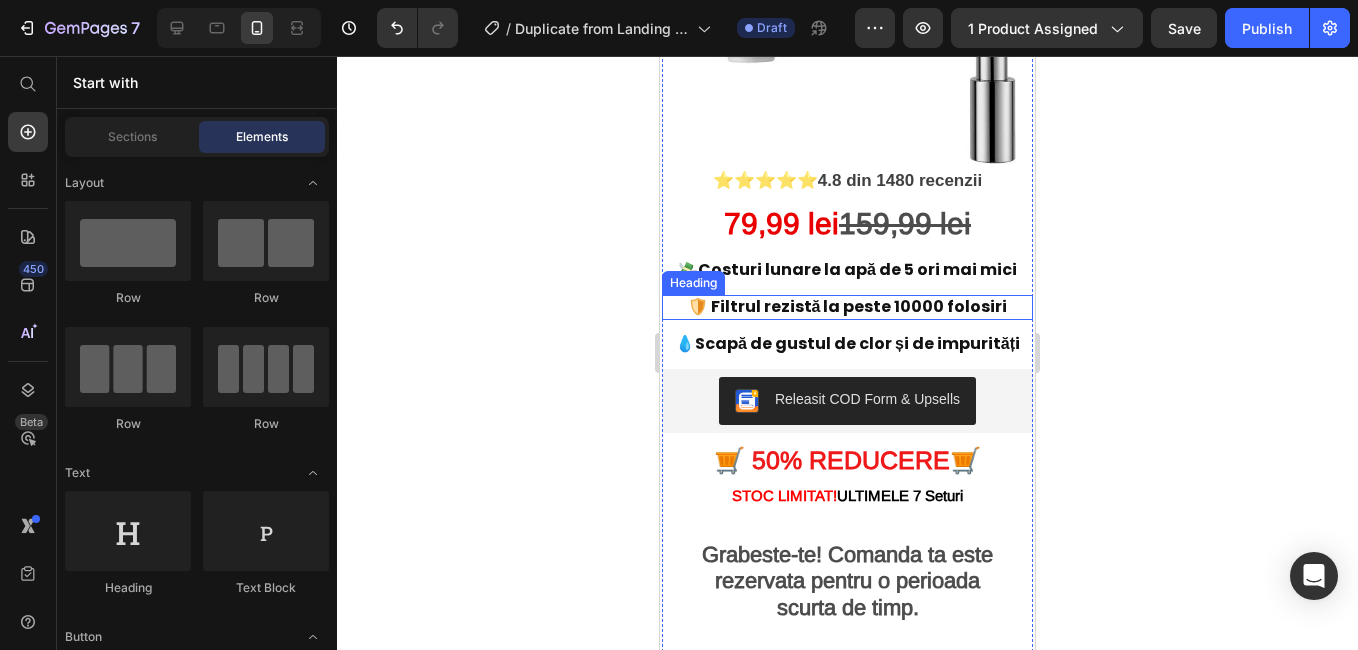click on "🛡️ Filtrul rezistă la peste 10000 folosiri" at bounding box center [847, 307] 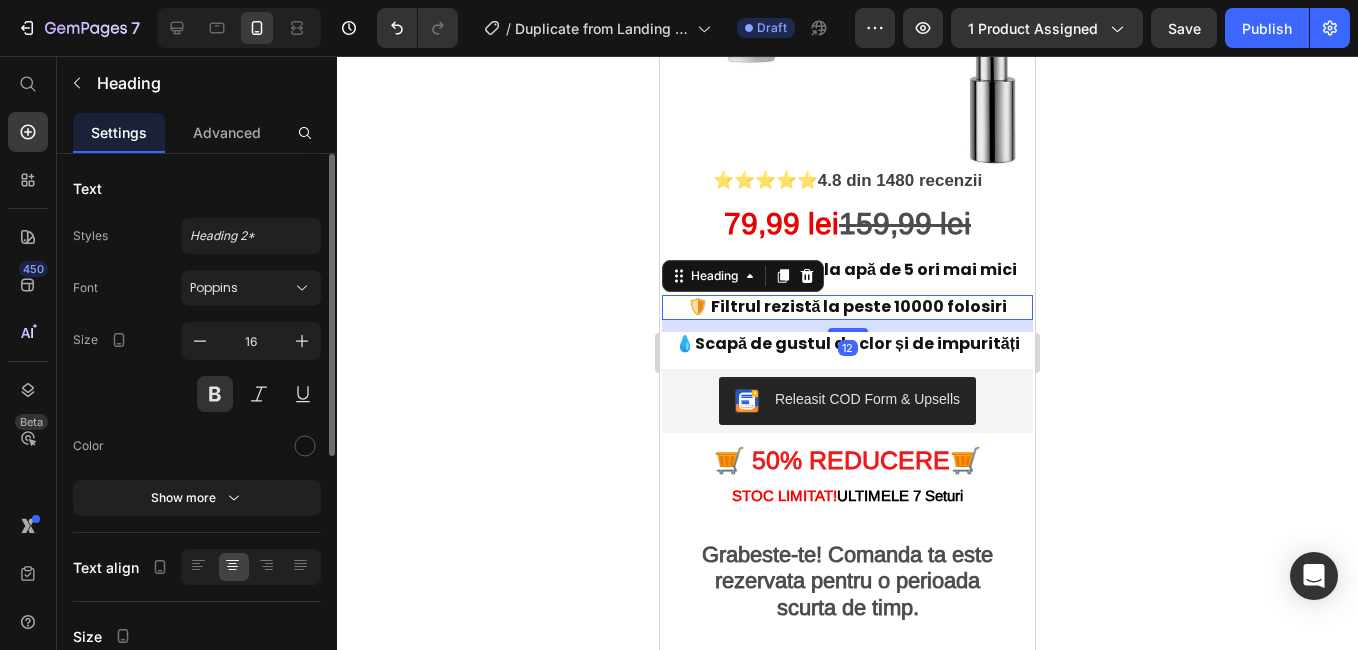 click 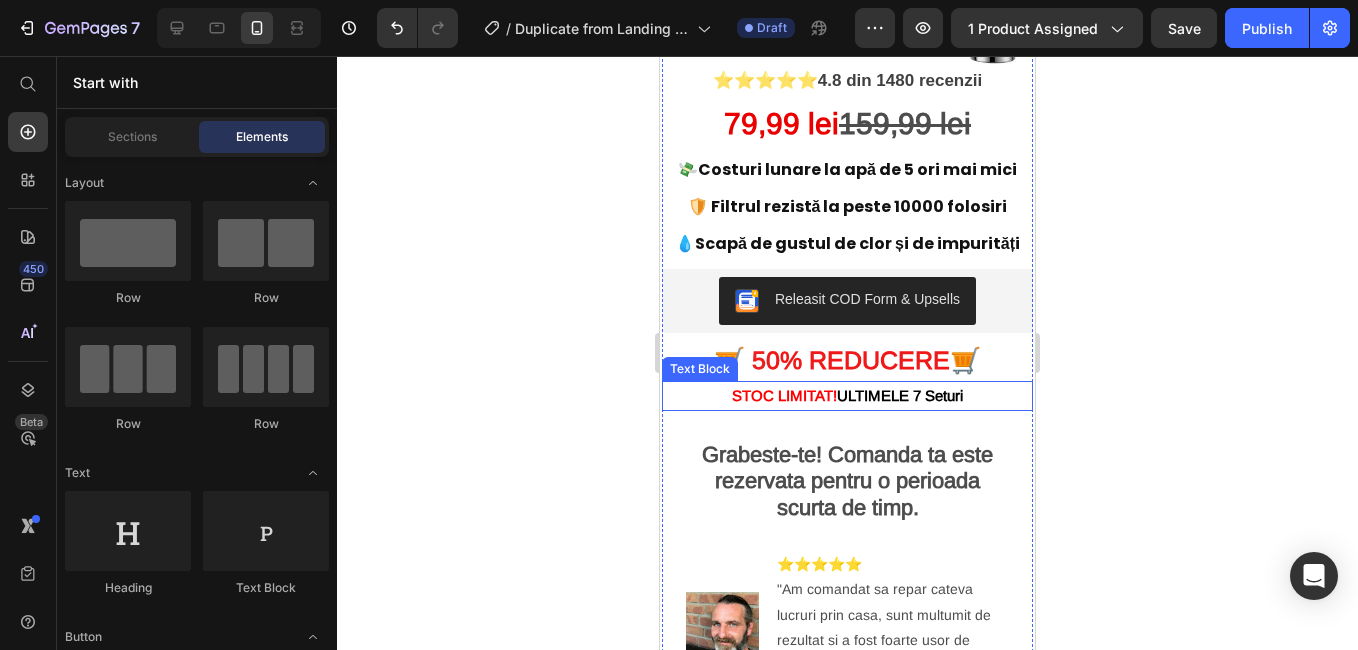 scroll, scrollTop: 500, scrollLeft: 0, axis: vertical 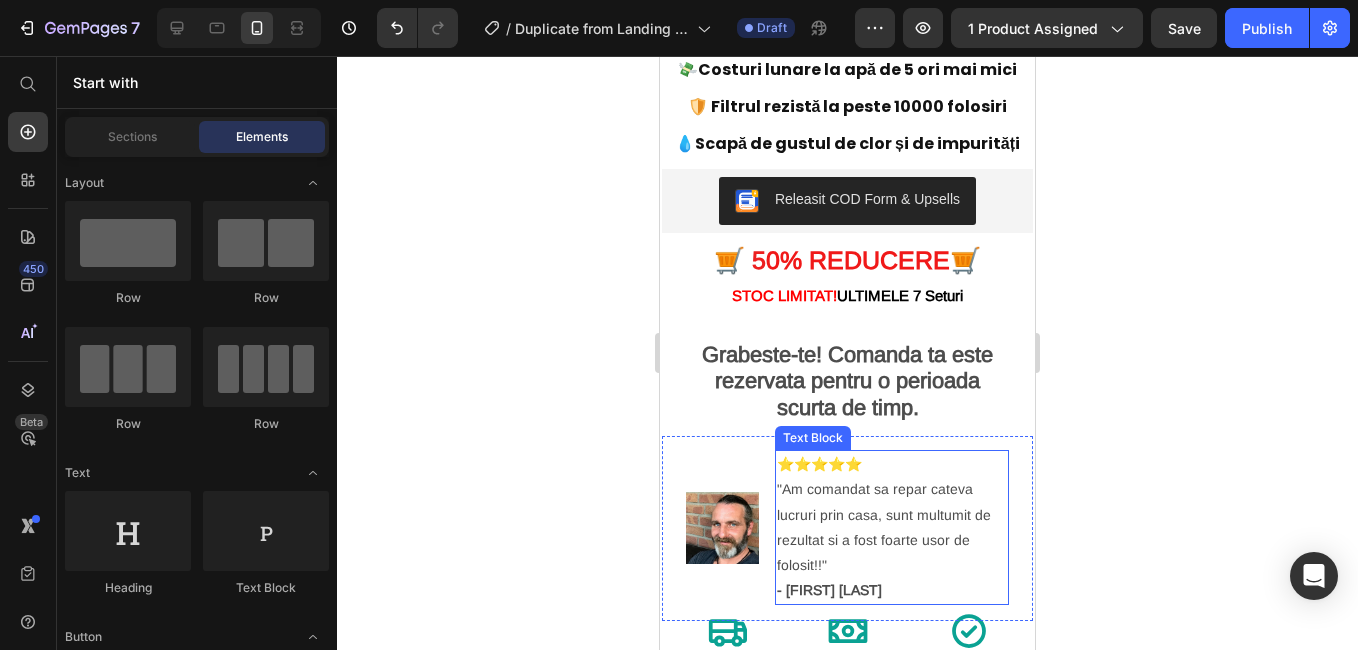 click on "⭐⭐⭐⭐⭐ "Am comandat sa repar cateva lucruri prin casa, sunt multumit de rezultat si a fost foarte usor de folosit!!" - [FIRST] [LAST]" at bounding box center (892, 527) 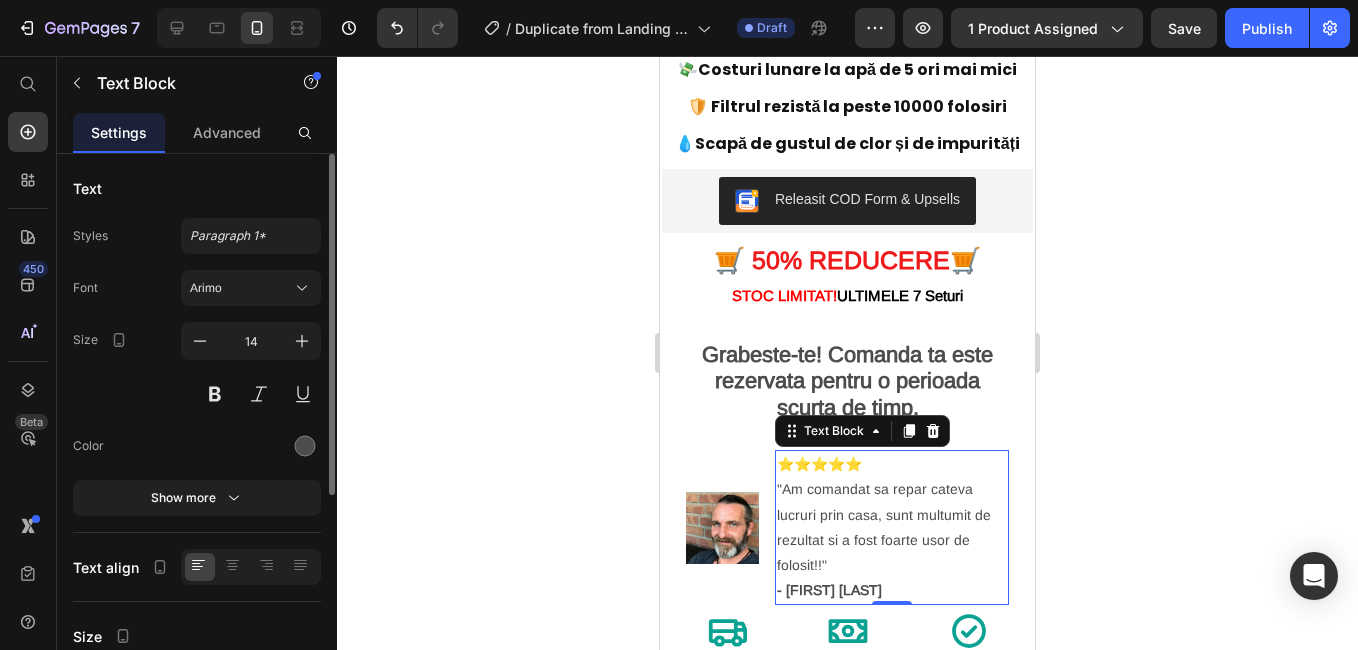 click on "⭐⭐⭐⭐⭐ "Am comandat sa repar cateva lucruri prin casa, sunt multumit de rezultat si a fost foarte usor de folosit!!" - [FIRST] [LAST]" at bounding box center [892, 527] 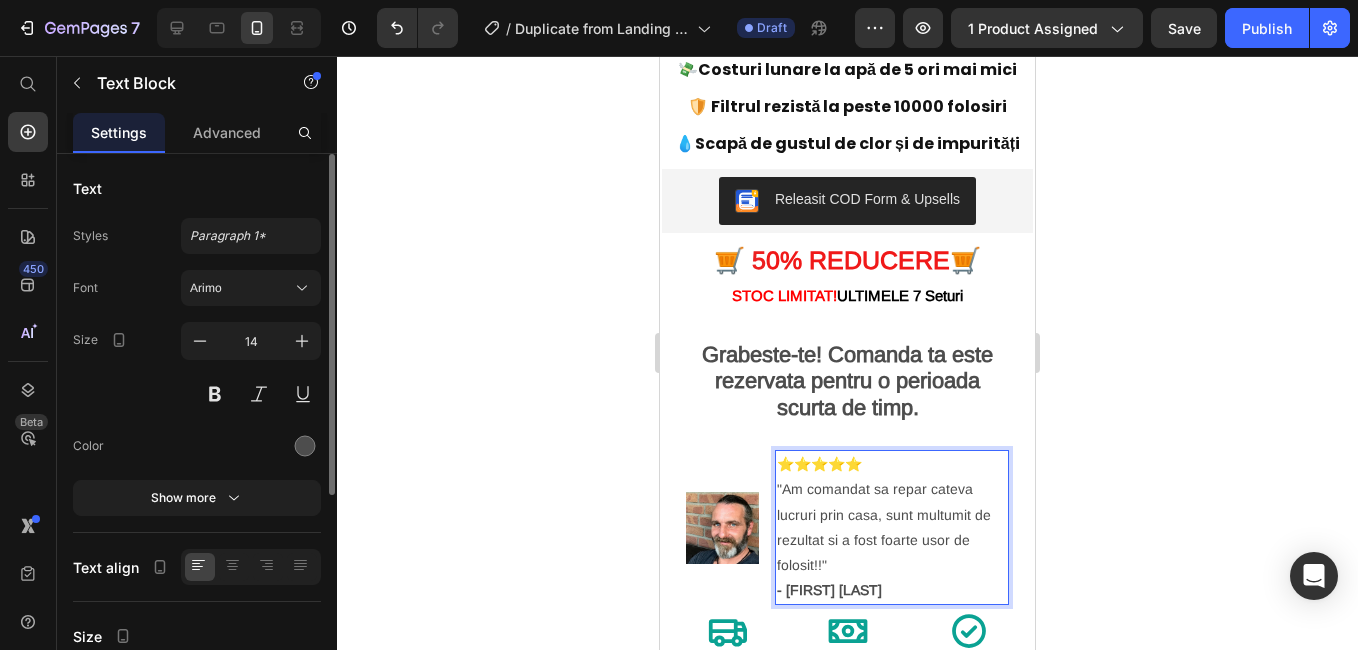 click on "⭐⭐⭐⭐⭐ "Am comandat sa repar cateva lucruri prin casa, sunt multumit de rezultat si a fost foarte usor de folosit!!" - [FIRST] [LAST]" at bounding box center (892, 527) 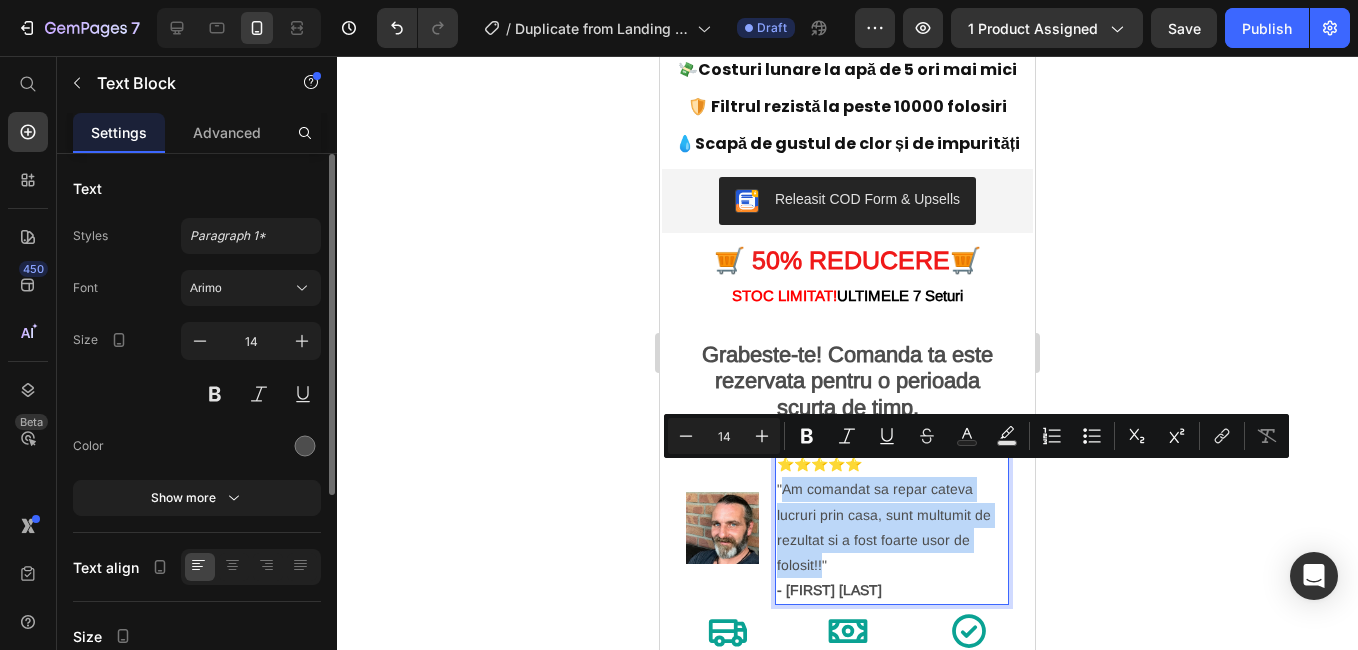 drag, startPoint x: 818, startPoint y: 550, endPoint x: 784, endPoint y: 479, distance: 78.72102 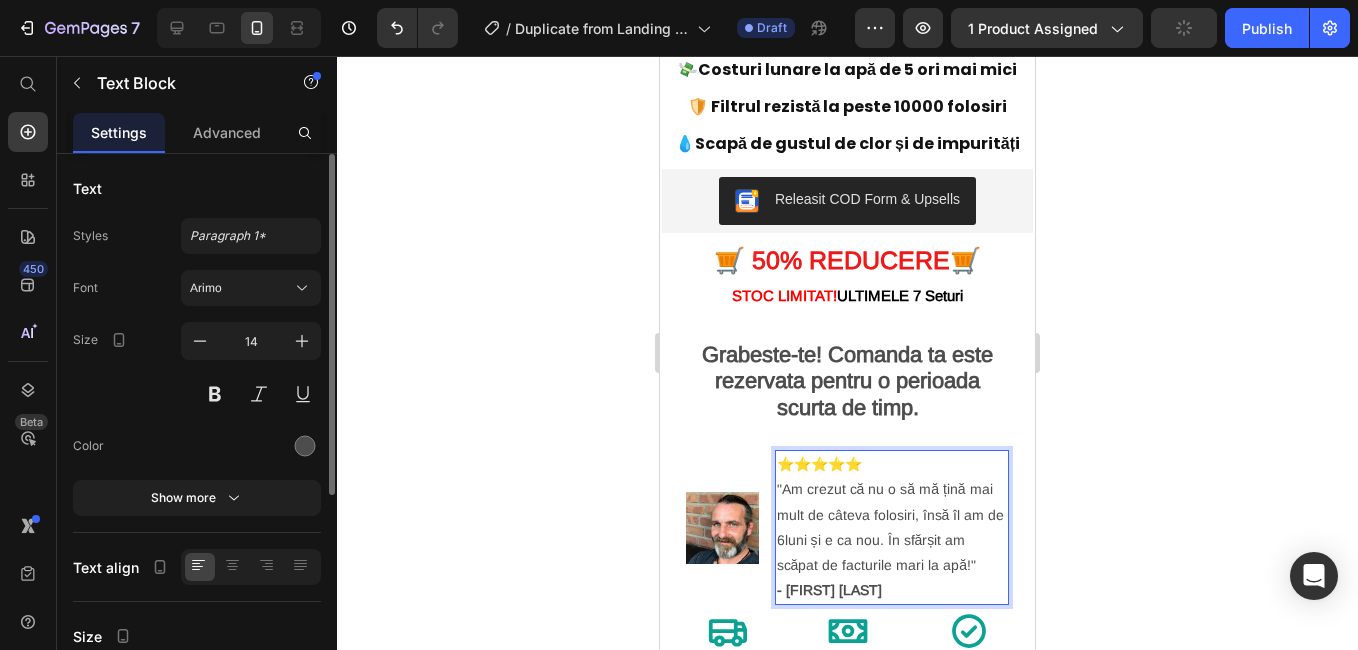 click on "⭐⭐⭐⭐⭐ "Am crezut că nu o să mă țină mai mult de câteva folosiri, însă îl am de 6luni și e ca nou. În sfărșit am scăpat de facturile mari la apă!" - [FIRST] [LAST]" at bounding box center (892, 527) 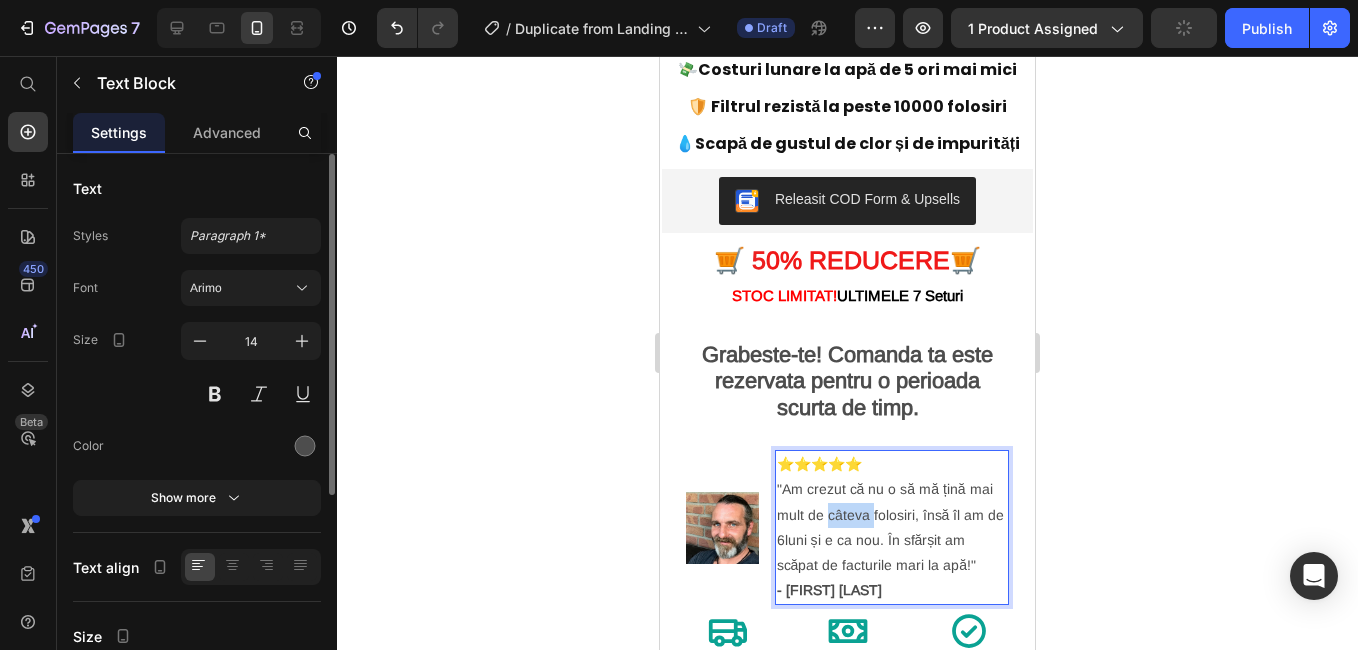 click on "⭐⭐⭐⭐⭐ "Am crezut că nu o să mă țină mai mult de câteva folosiri, însă îl am de 6luni și e ca nou. În sfărșit am scăpat de facturile mari la apă!" - [FIRST] [LAST]" at bounding box center [892, 527] 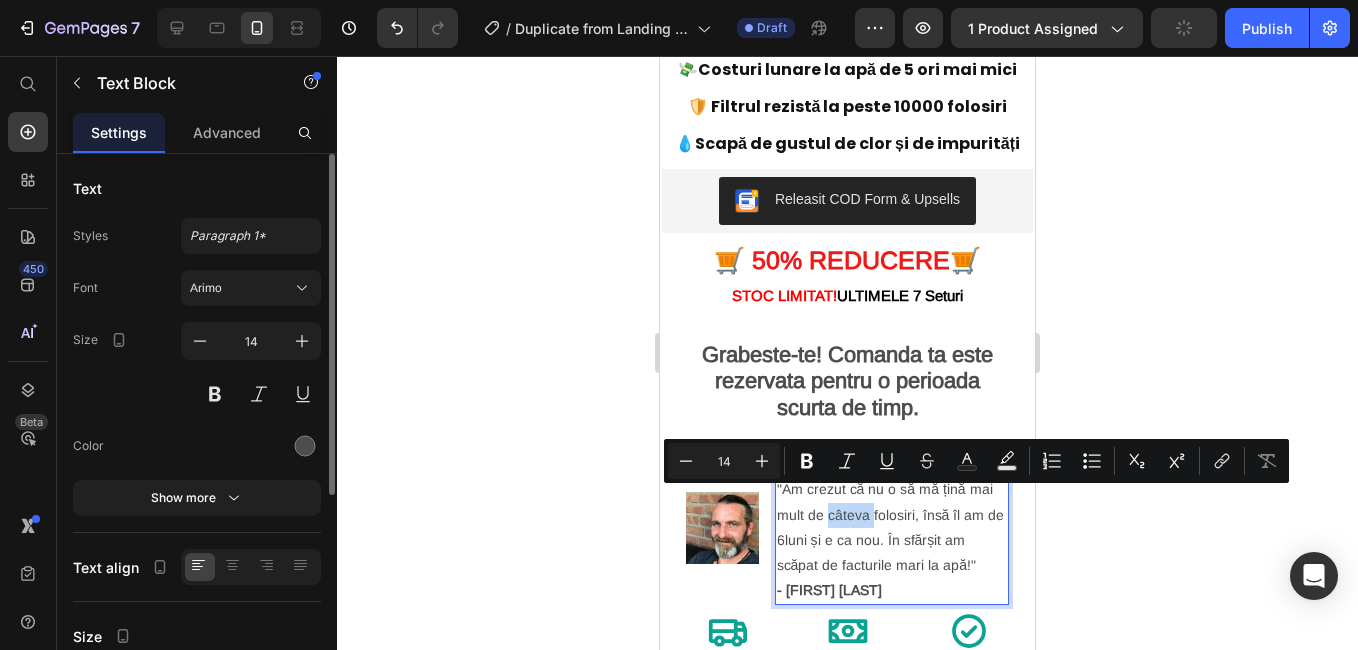 click on "⭐⭐⭐⭐⭐ "Am crezut că nu o să mă țină mai mult de câteva folosiri, însă îl am de 6luni și e ca nou. În sfărșit am scăpat de facturile mari la apă!" - [FIRST] [LAST]" at bounding box center (892, 527) 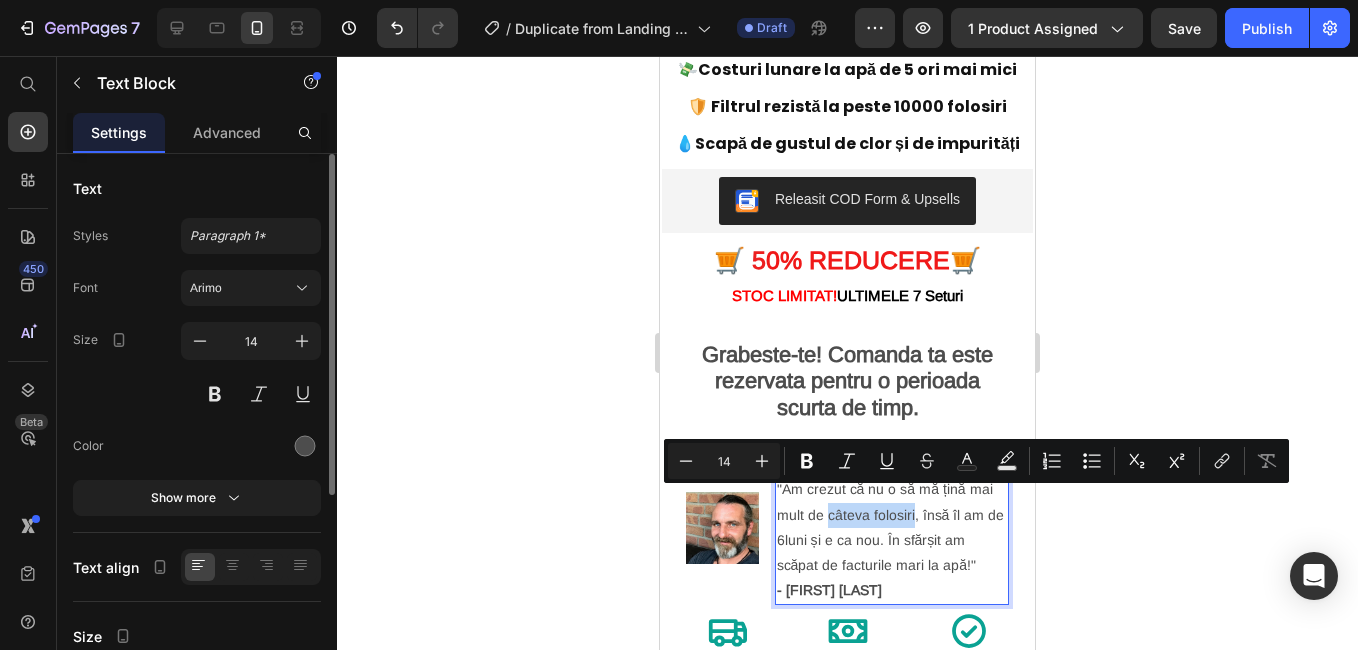 drag, startPoint x: 910, startPoint y: 500, endPoint x: 824, endPoint y: 505, distance: 86.145226 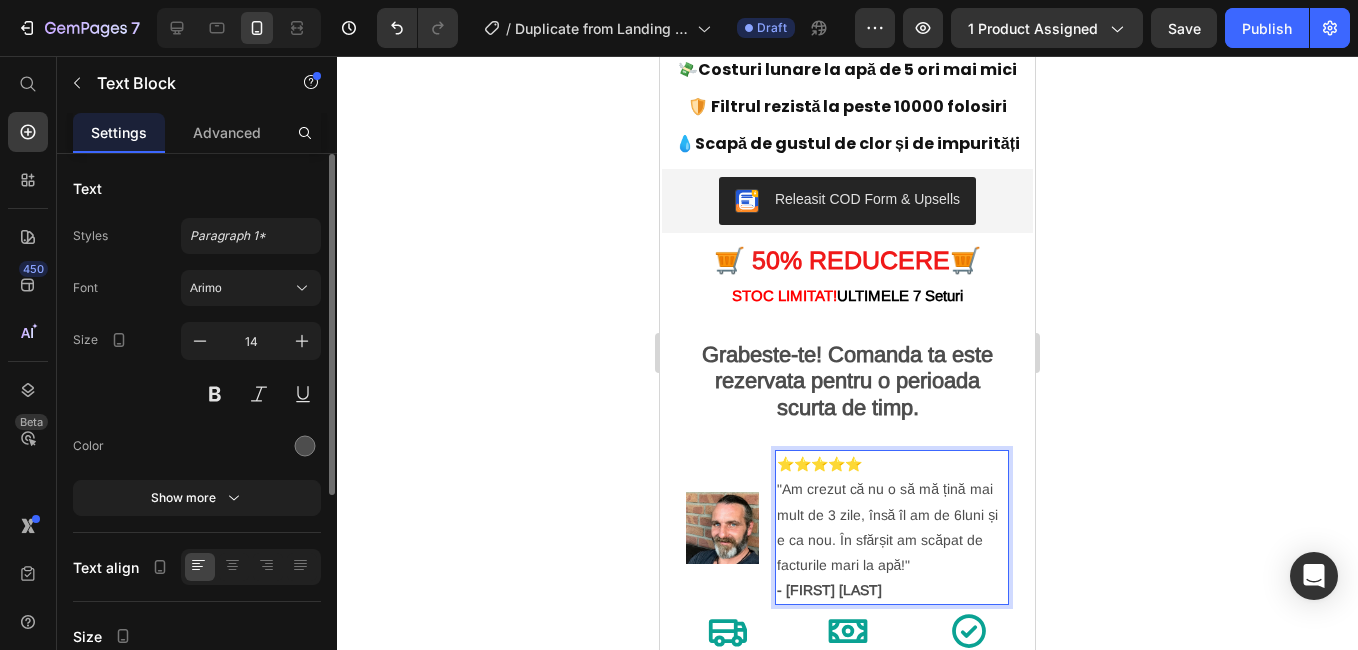 click on "⭐⭐⭐⭐⭐ "Am crezut că nu o să mă țină mai mult de 3 zile, însă îl am de 6luni și e ca nou. În sfărșit am scăpat de facturile mari la apă!" - [FIRST] [LAST]" at bounding box center [892, 527] 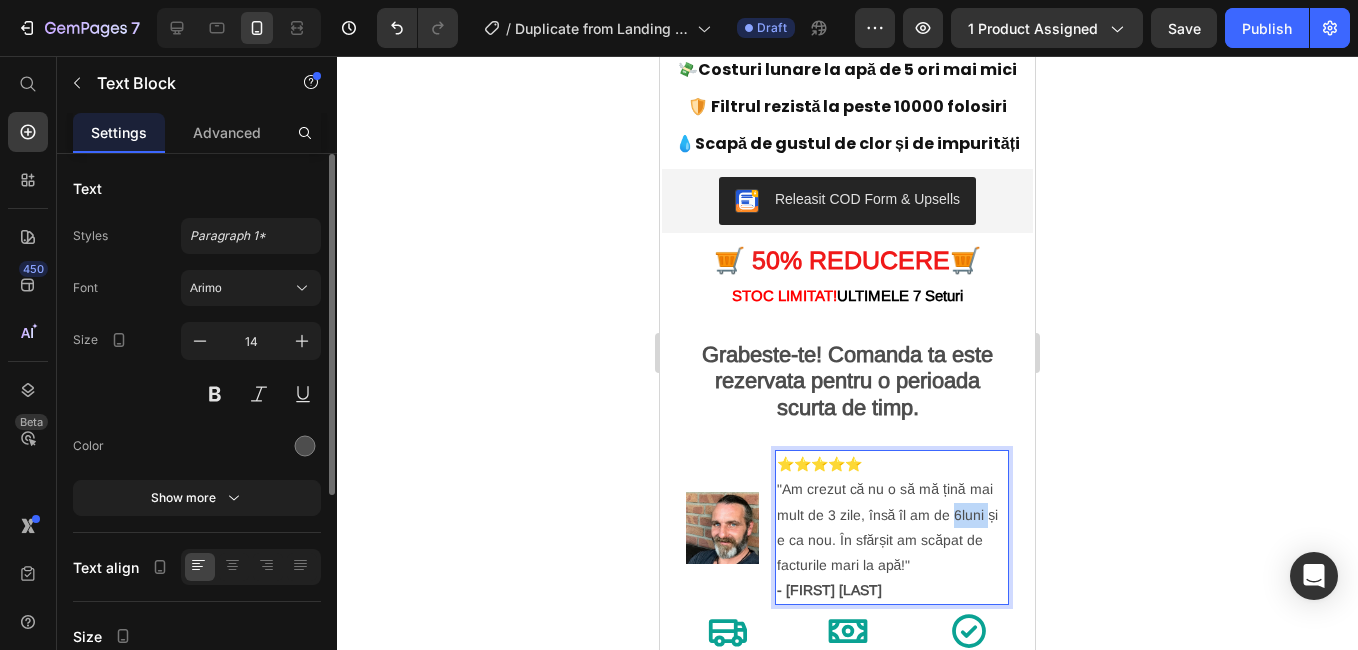 click on "⭐⭐⭐⭐⭐ "Am crezut că nu o să mă țină mai mult de 3 zile, însă îl am de 6luni și e ca nou. În sfărșit am scăpat de facturile mari la apă!" - [FIRST] [LAST]" at bounding box center [892, 527] 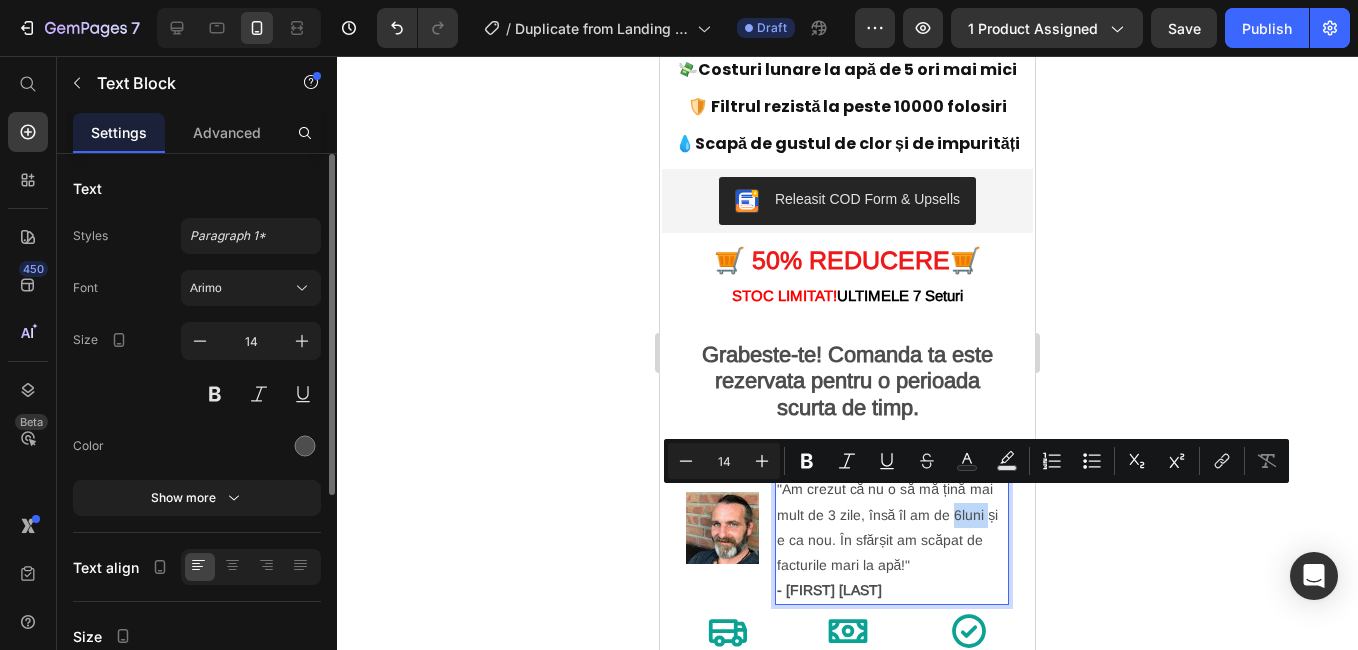 click on "⭐⭐⭐⭐⭐ "Am crezut că nu o să mă țină mai mult de 3 zile, însă îl am de 6luni și e ca nou. În sfărșit am scăpat de facturile mari la apă!" - [FIRST] [LAST]" at bounding box center (892, 527) 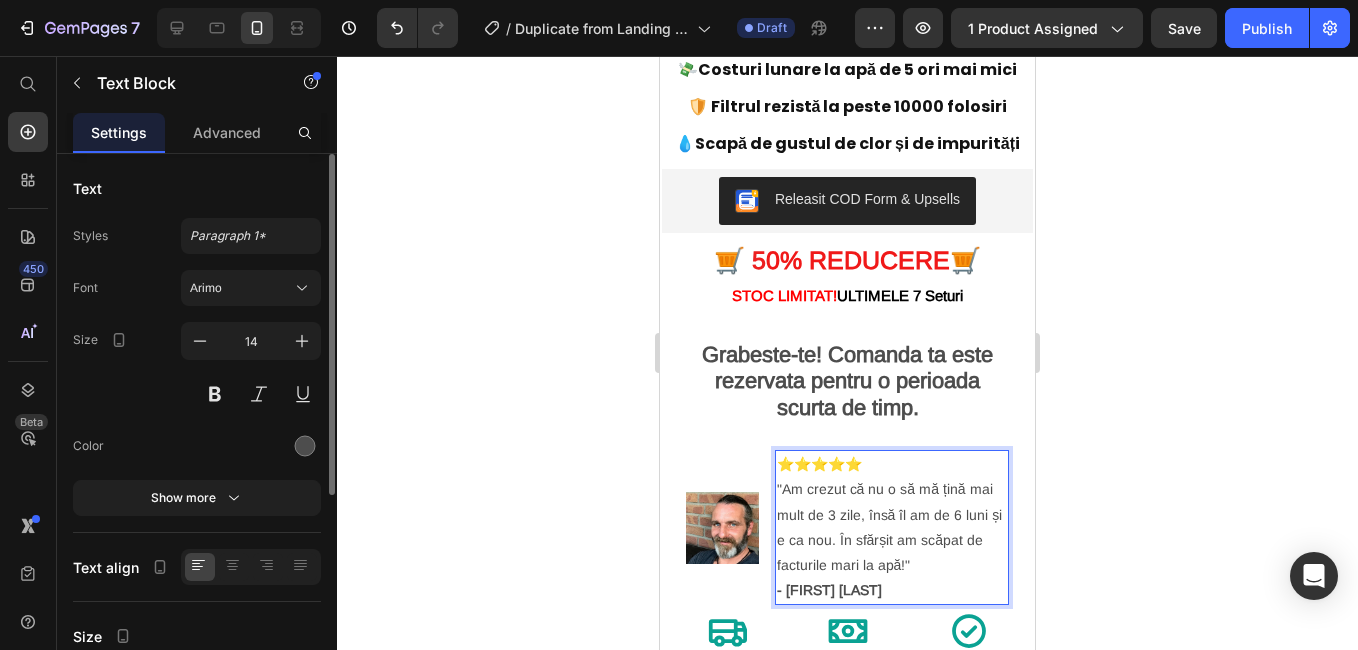 click on "⭐⭐⭐⭐⭐ "Am crezut că nu o să mă țină mai mult de 3 zile, însă îl am de 6 luni și e ca nou. În sfărșit am scăpat de facturile mari la apă!" - [FIRST] [LAST]" at bounding box center (892, 527) 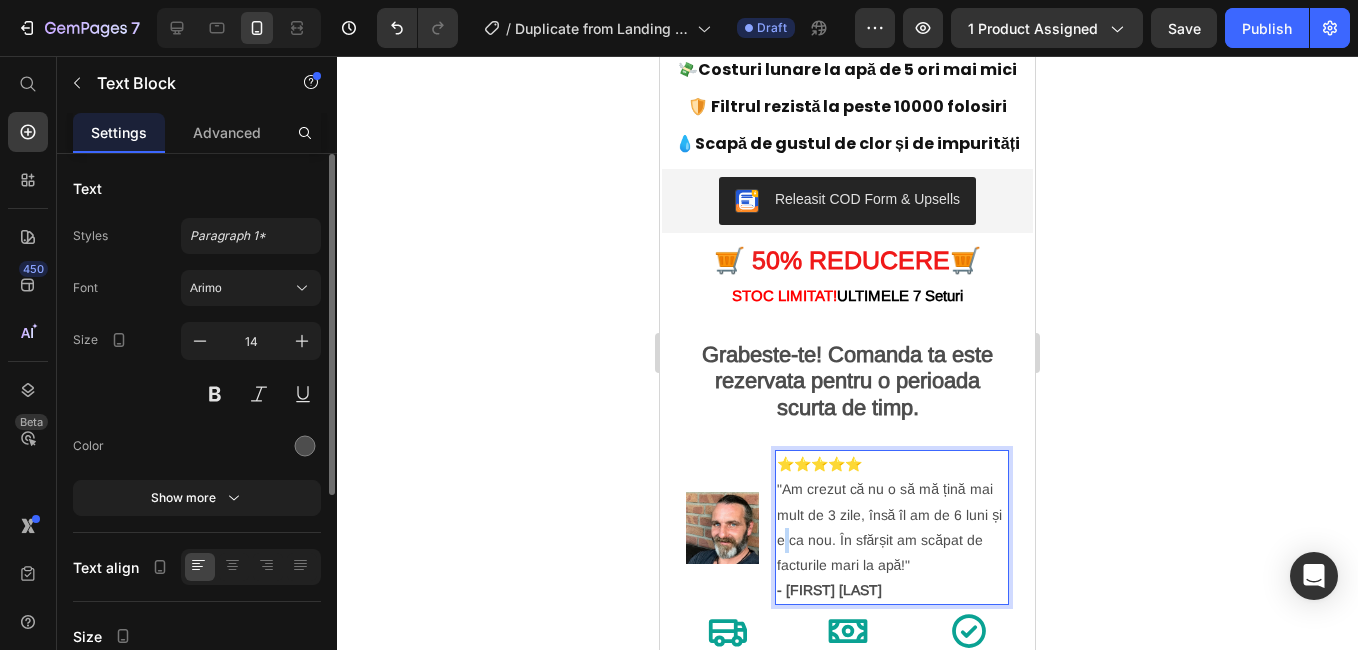click on "⭐⭐⭐⭐⭐ "Am crezut că nu o să mă țină mai mult de 3 zile, însă îl am de 6 luni și e ca nou. În sfărșit am scăpat de facturile mari la apă!" - [FIRST] [LAST]" at bounding box center (892, 527) 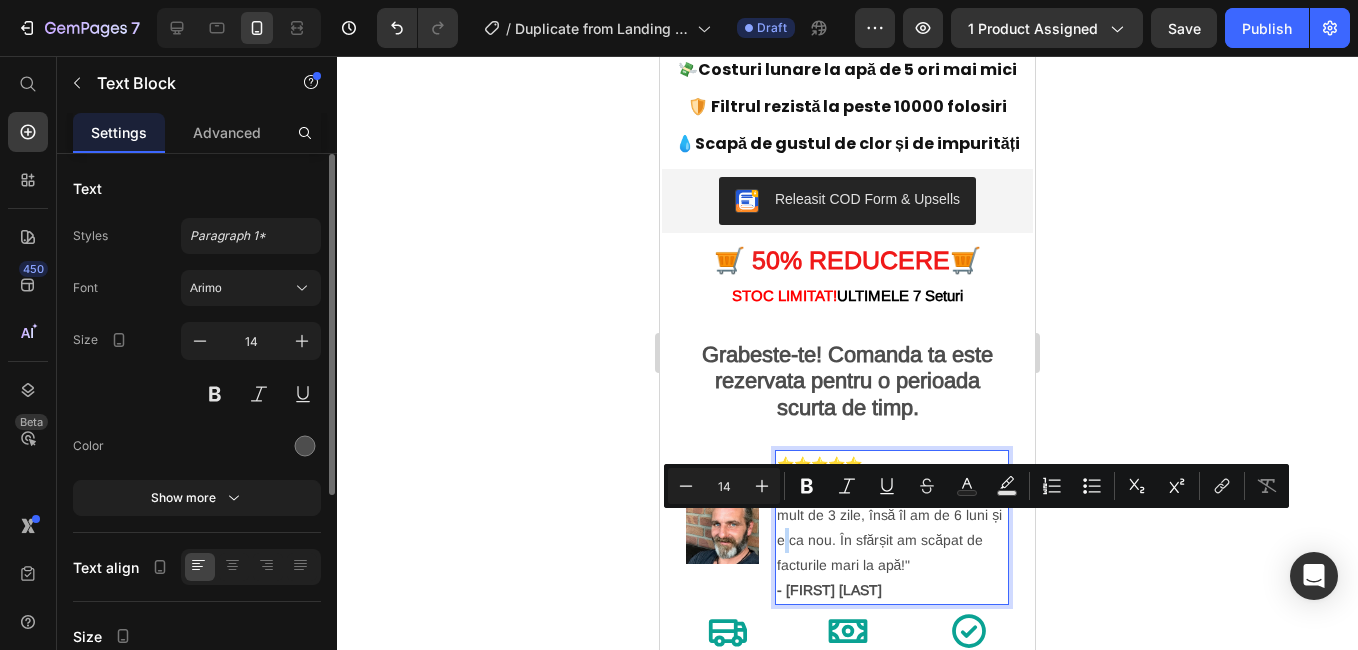 click on "⭐⭐⭐⭐⭐ "Am crezut că nu o să mă țină mai mult de 3 zile, însă îl am de 6 luni și e ca nou. În sfărșit am scăpat de facturile mari la apă!" - [FIRST] [LAST]" at bounding box center (892, 527) 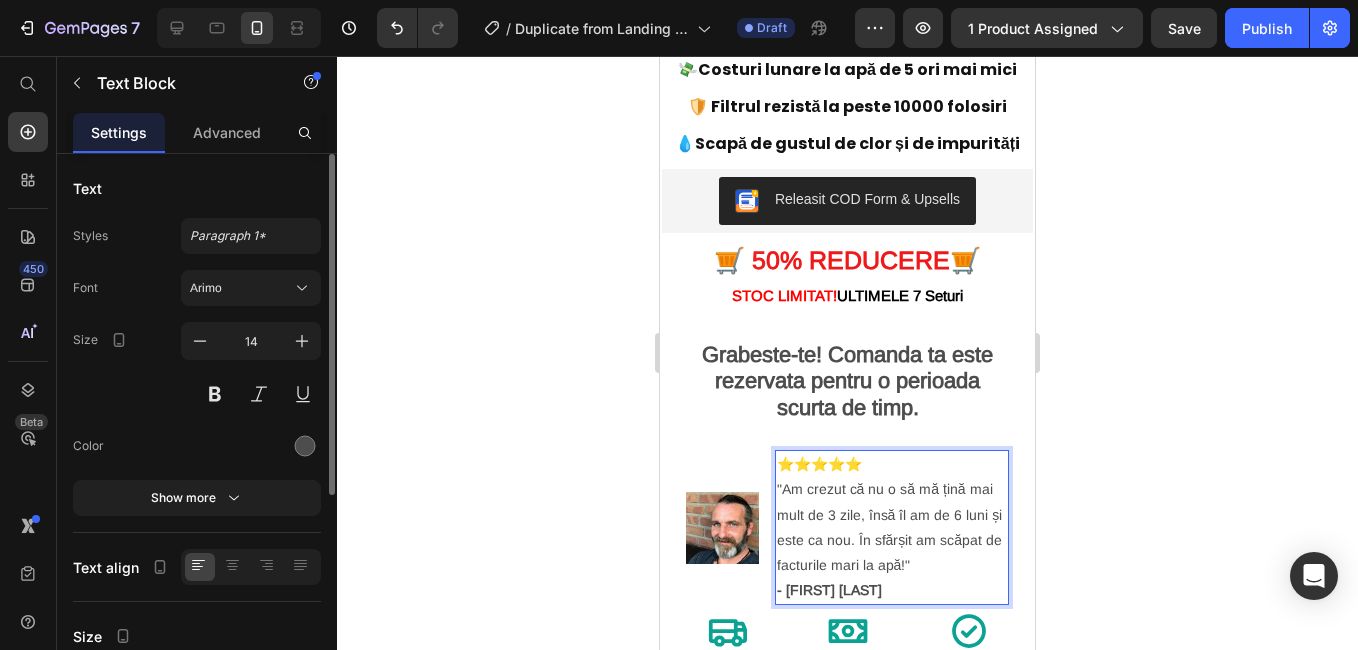 click 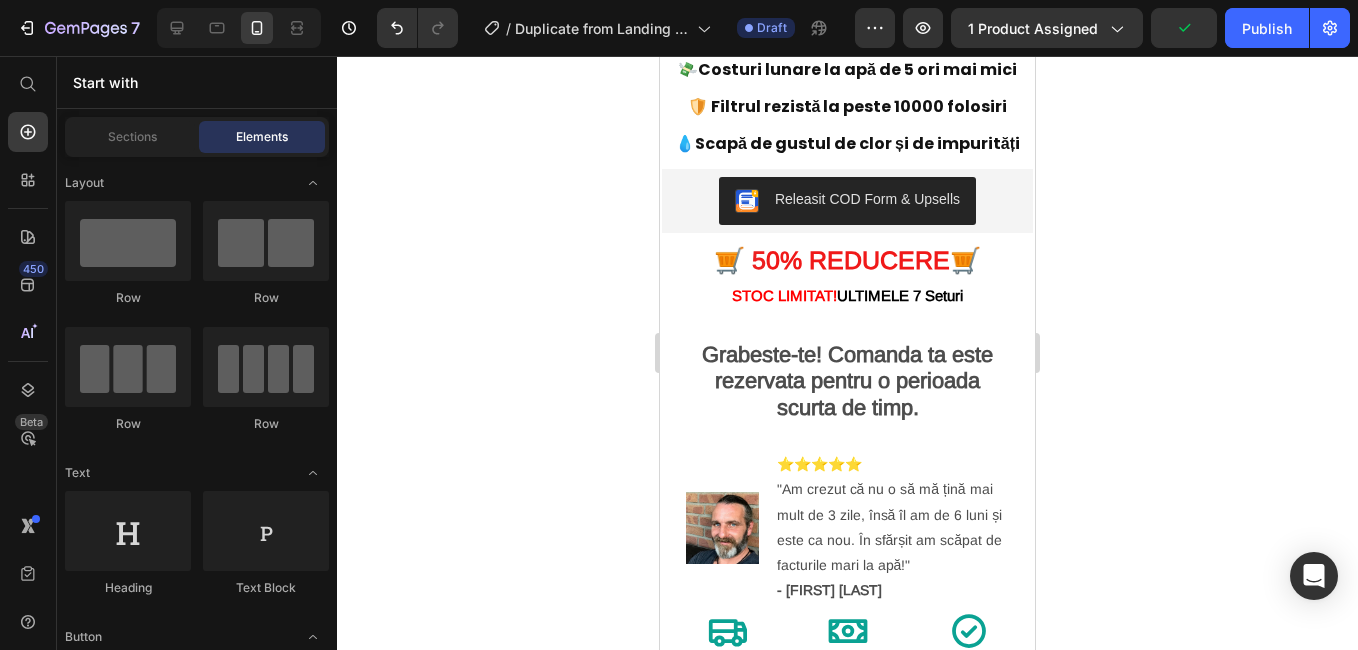 click 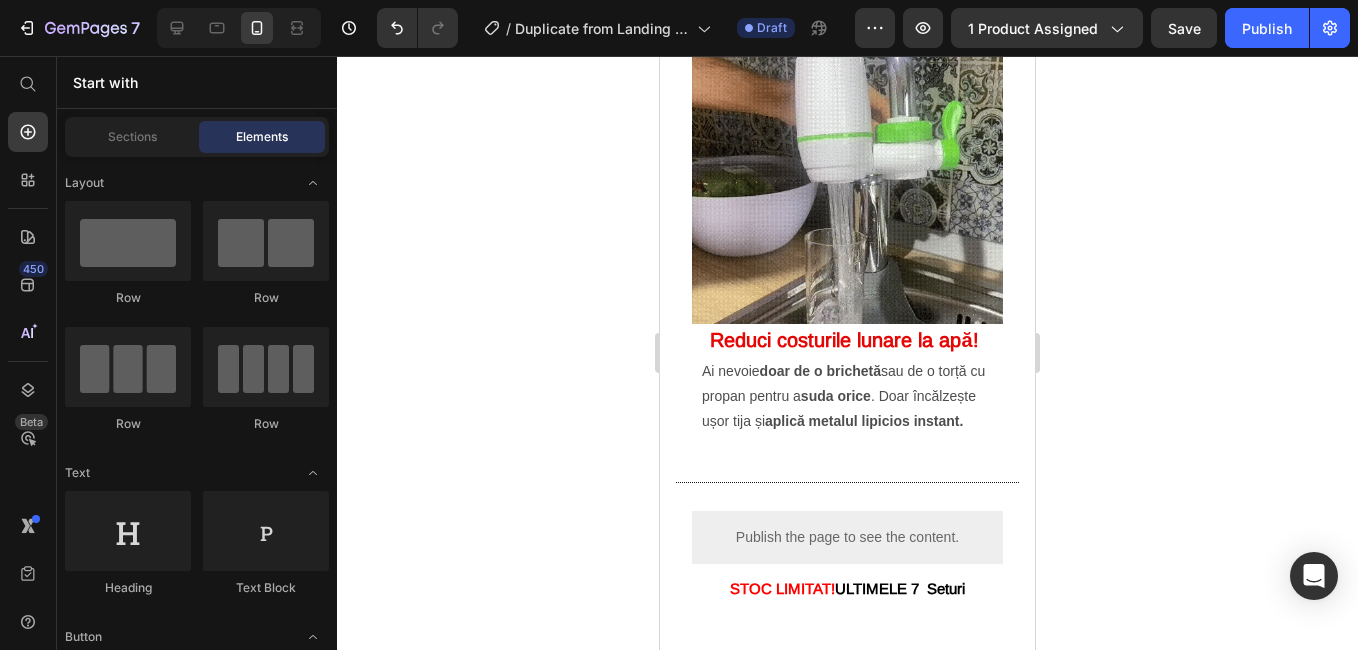 scroll, scrollTop: 1300, scrollLeft: 0, axis: vertical 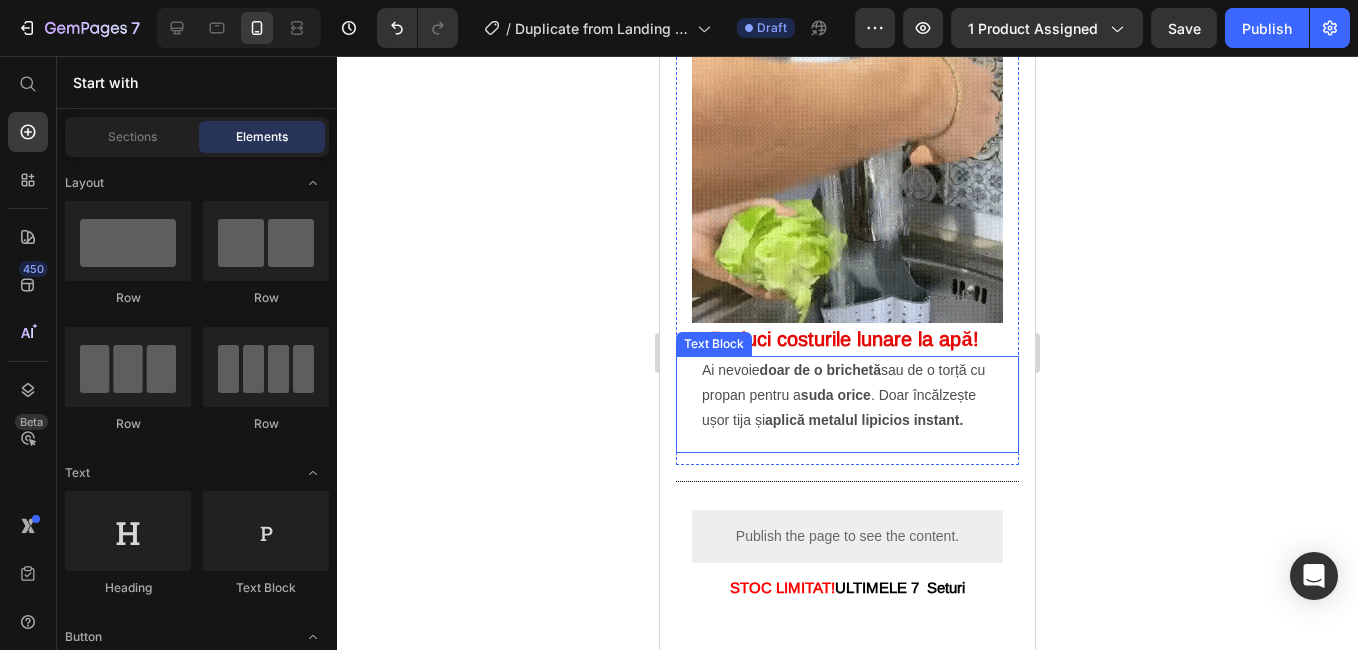click on "Ai nevoie  doar de o brichetă  sau de o torță cu propan pentru a  suda orice . Doar încălzește ușor tija și  aplică metalul lipicios instant." at bounding box center [847, 396] 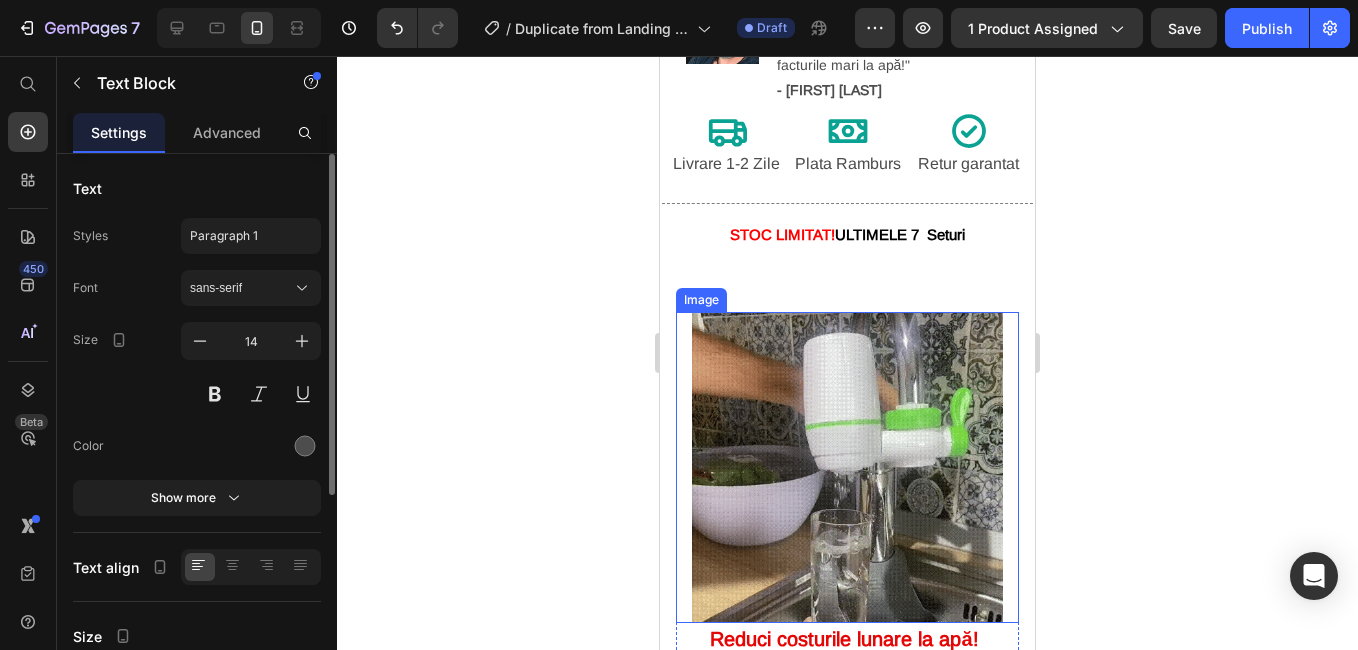 scroll, scrollTop: 1300, scrollLeft: 0, axis: vertical 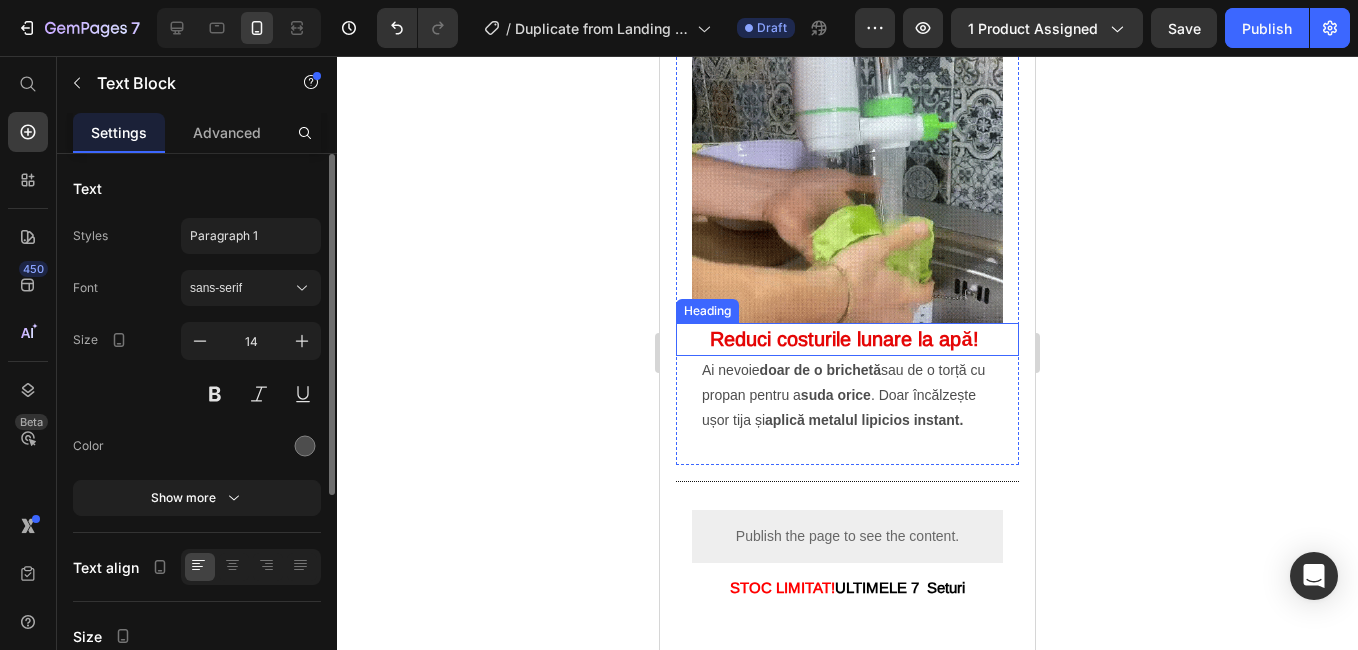 click on "Reduci costurile lunare la apă!" at bounding box center (844, 339) 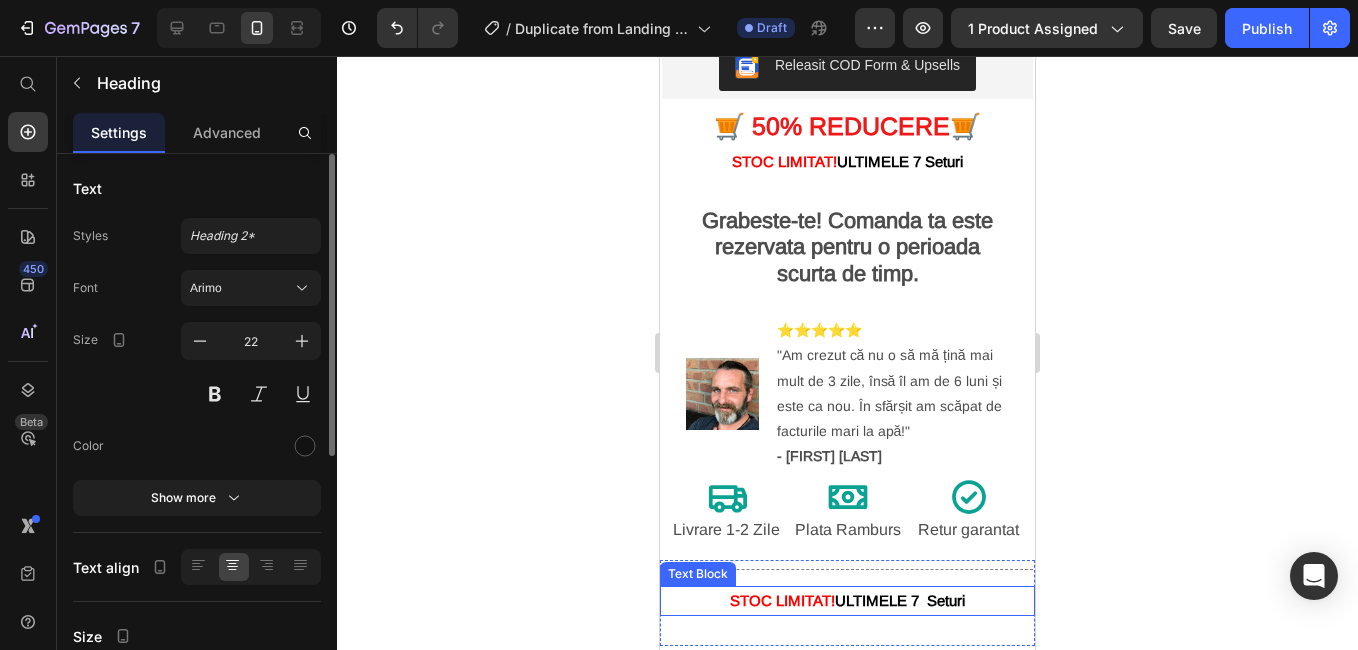 scroll, scrollTop: 600, scrollLeft: 0, axis: vertical 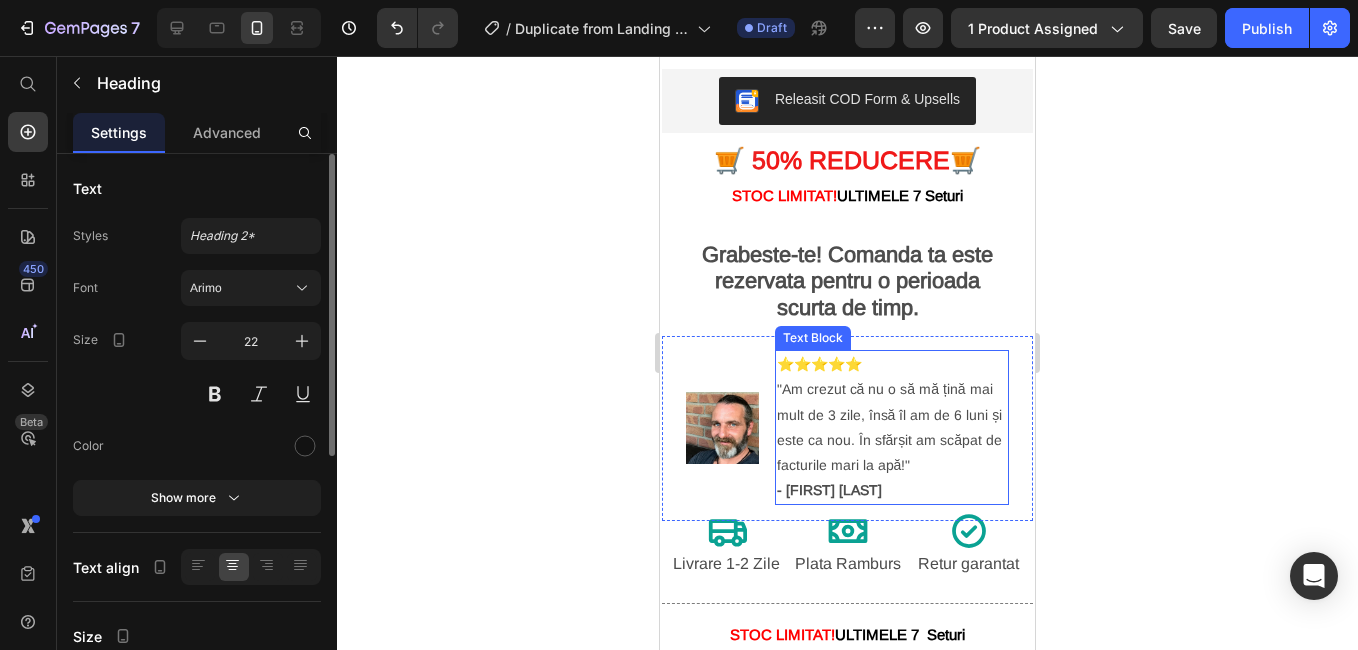 click on "⭐⭐⭐⭐⭐ "Am crezut că nu o să mă țină mai mult de 3 zile, însă îl am de 6 luni și este ca nou. În sfârșit am scăpat de facturile mari la apă!" - [FIRST] [LAST]" at bounding box center [892, 427] 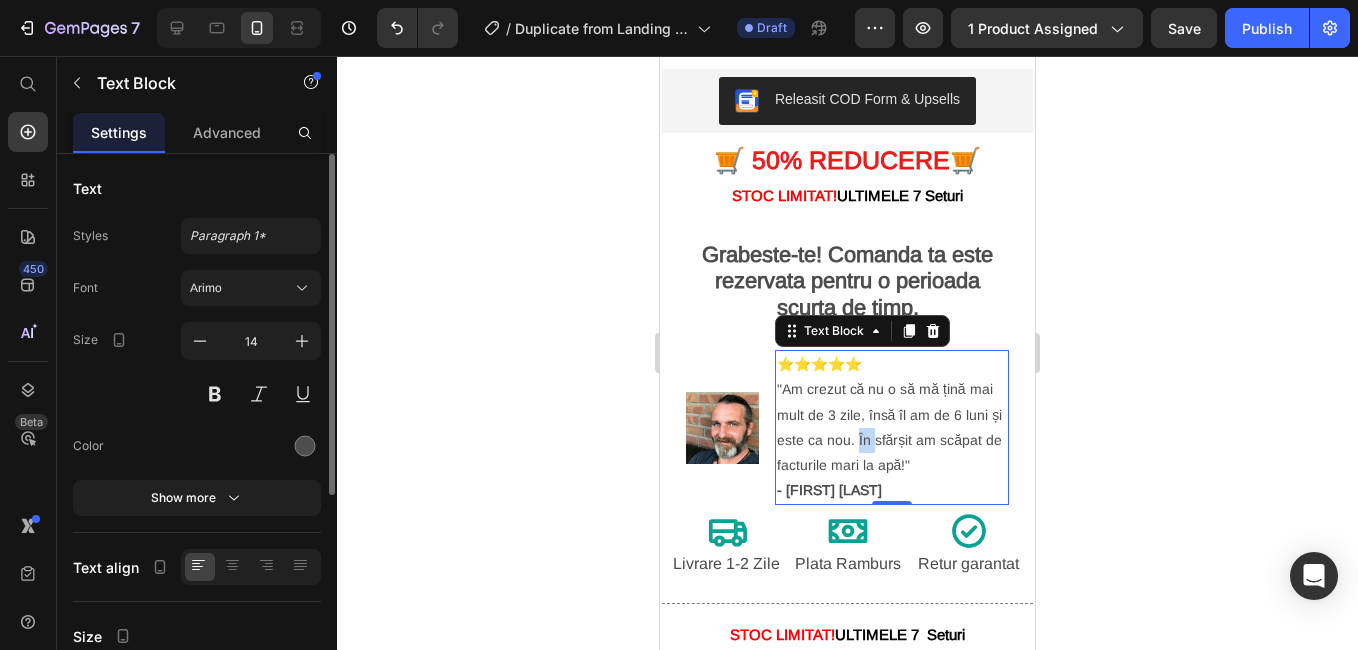 click on "⭐⭐⭐⭐⭐ "Am crezut că nu o să mă țină mai mult de 3 zile, însă îl am de 6 luni și este ca nou. În sfârșit am scăpat de facturile mari la apă!" - [FIRST] [LAST]" at bounding box center (892, 427) 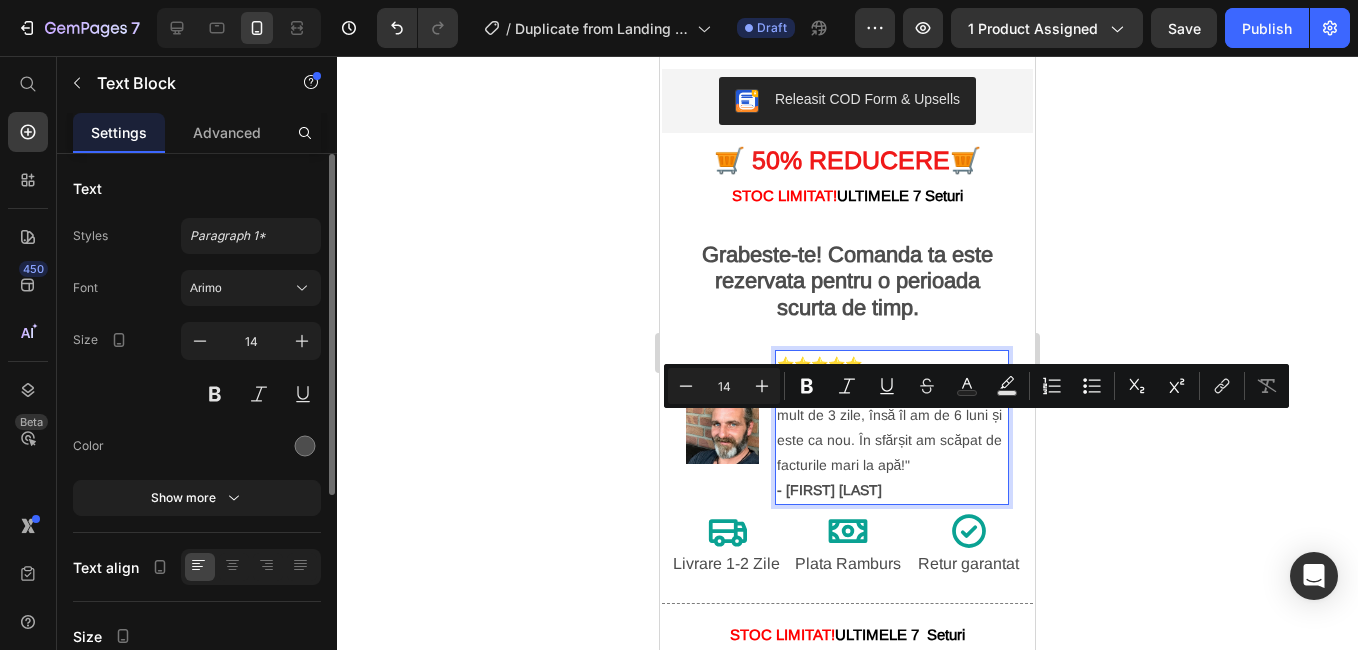 click on "⭐⭐⭐⭐⭐ "Am crezut că nu o să mă țină mai mult de 3 zile, însă îl am de 6 luni și este ca nou. În sfârșit am scăpat de facturile mari la apă!" - [FIRST] [LAST]" at bounding box center [892, 427] 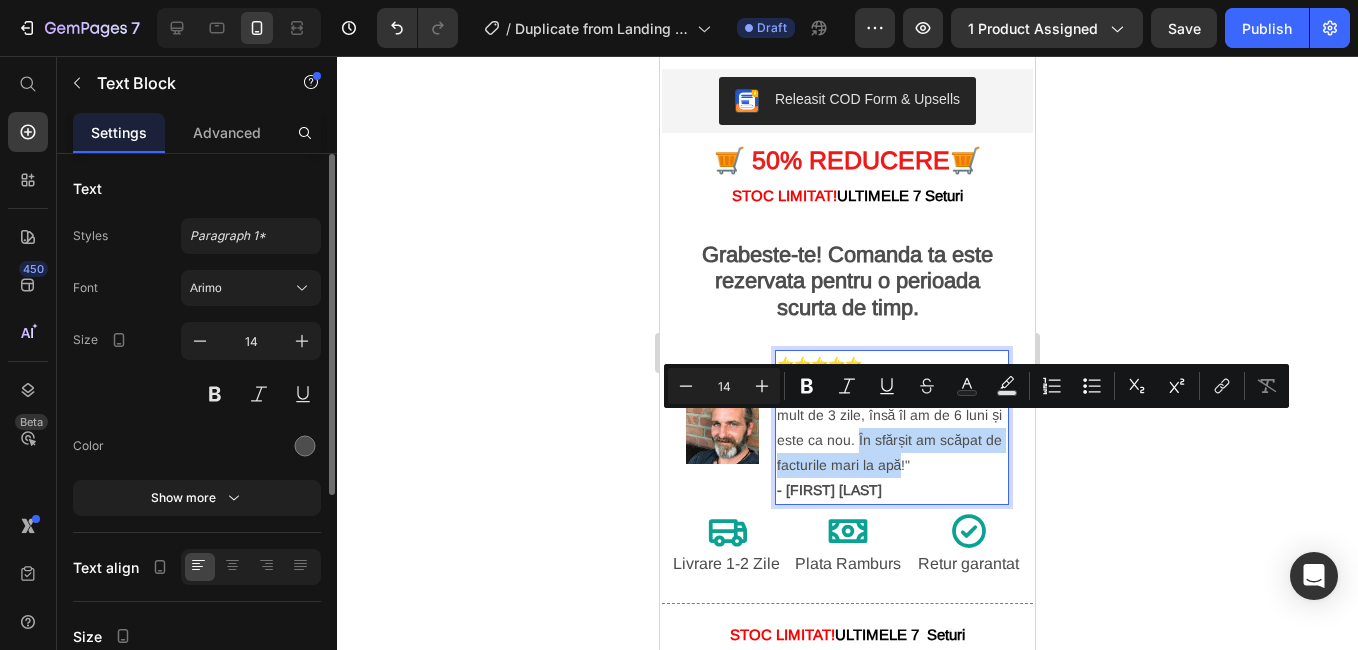 drag, startPoint x: 917, startPoint y: 452, endPoint x: 871, endPoint y: 429, distance: 51.42956 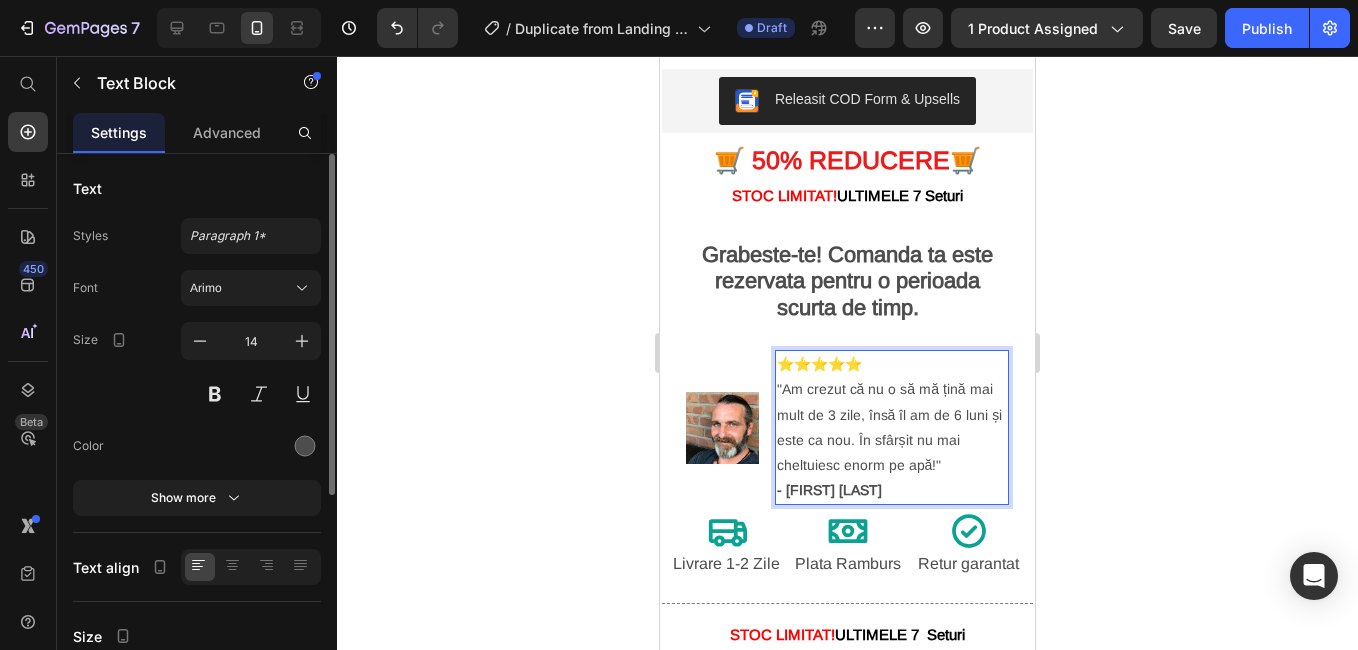 click on "⭐⭐⭐⭐⭐ "Am crezut că nu o să mă țină mai mult de 3 zile, însă îl am de 6 luni și este ca nou. În sfârșit nu mai cheltuiesc enorm pe apă!" - [FIRST] [LAST]" at bounding box center [892, 427] 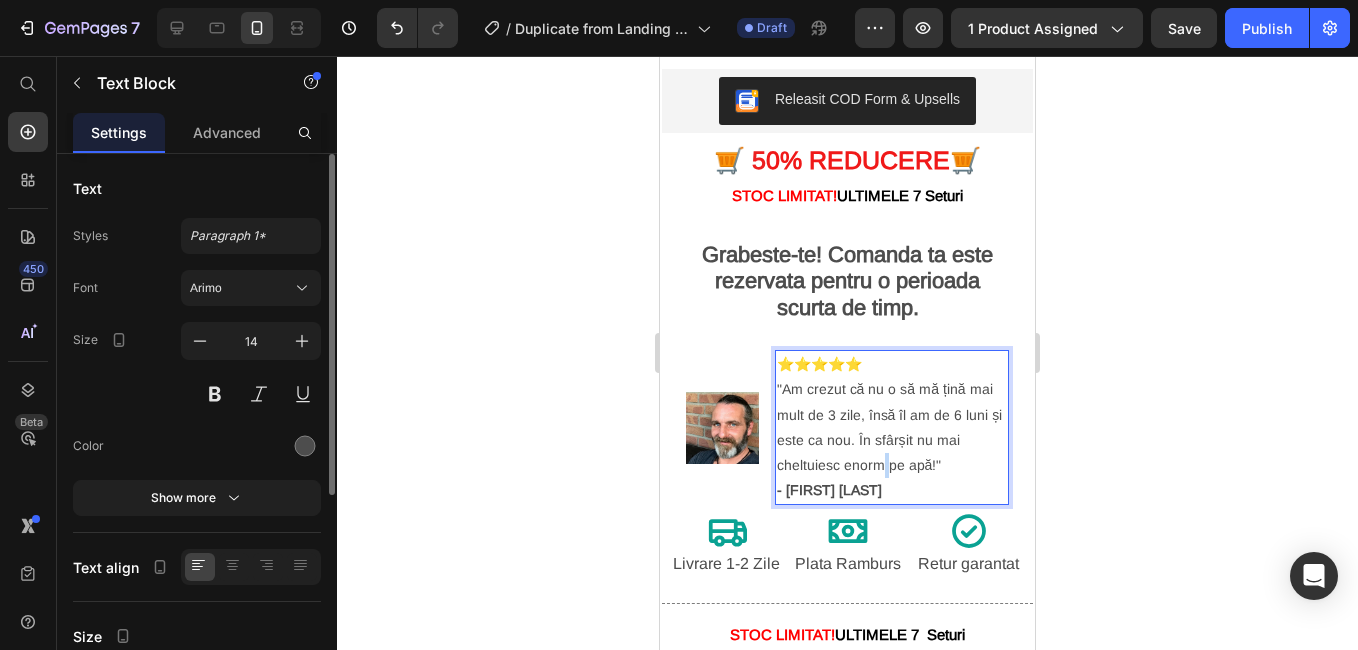 click on "⭐⭐⭐⭐⭐ "Am crezut că nu o să mă țină mai mult de 3 zile, însă îl am de 6 luni și este ca nou. În sfârșit nu mai cheltuiesc enorm pe apă!" - [FIRST] [LAST]" at bounding box center (892, 427) 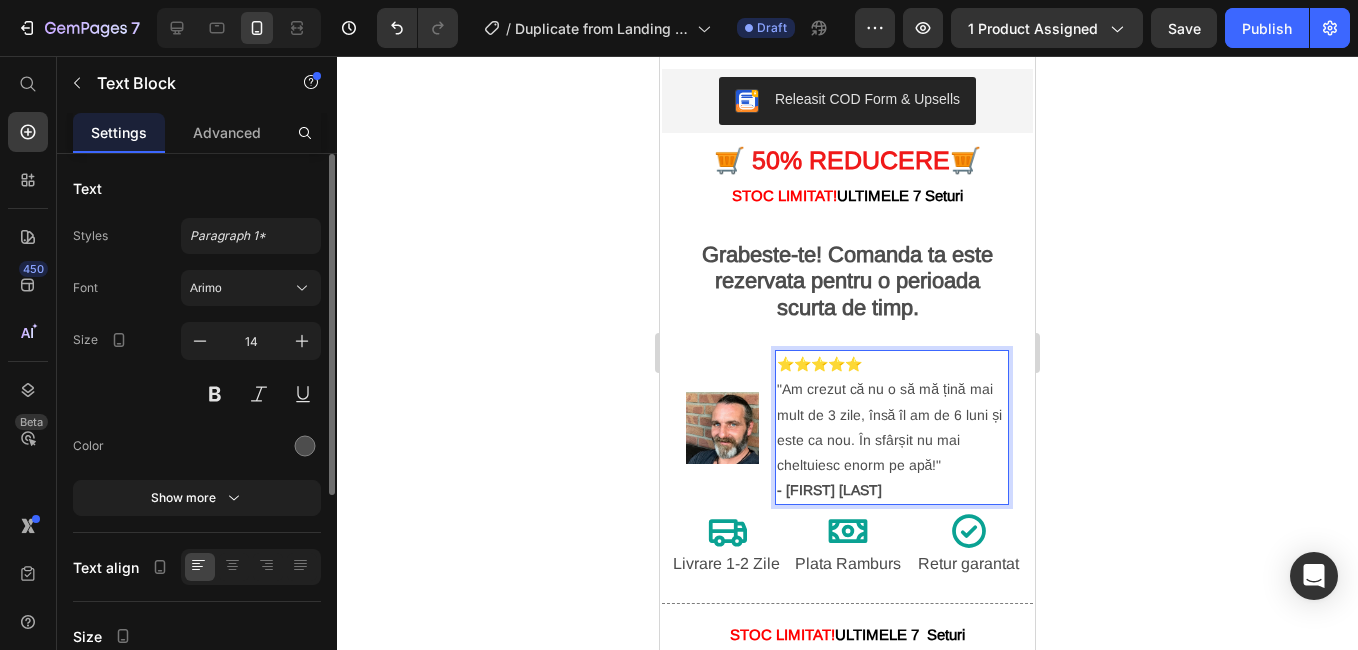 drag, startPoint x: 878, startPoint y: 448, endPoint x: 851, endPoint y: 449, distance: 27.018513 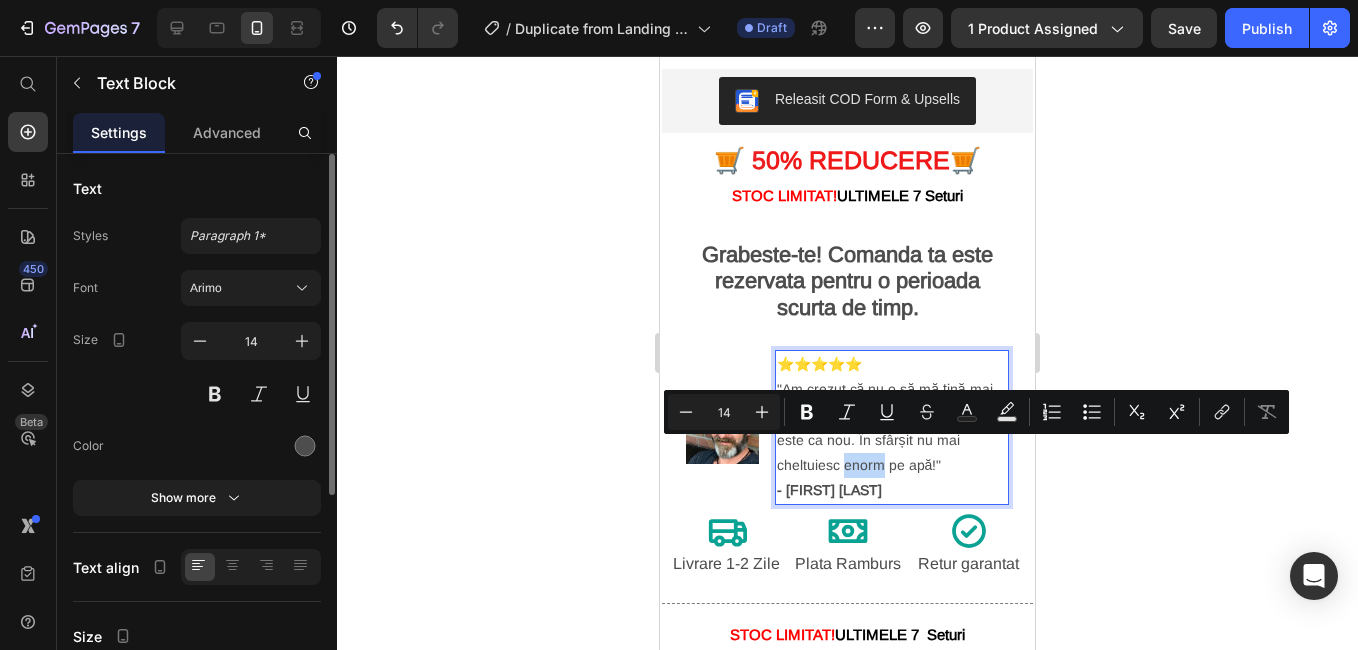drag, startPoint x: 880, startPoint y: 450, endPoint x: 843, endPoint y: 450, distance: 37 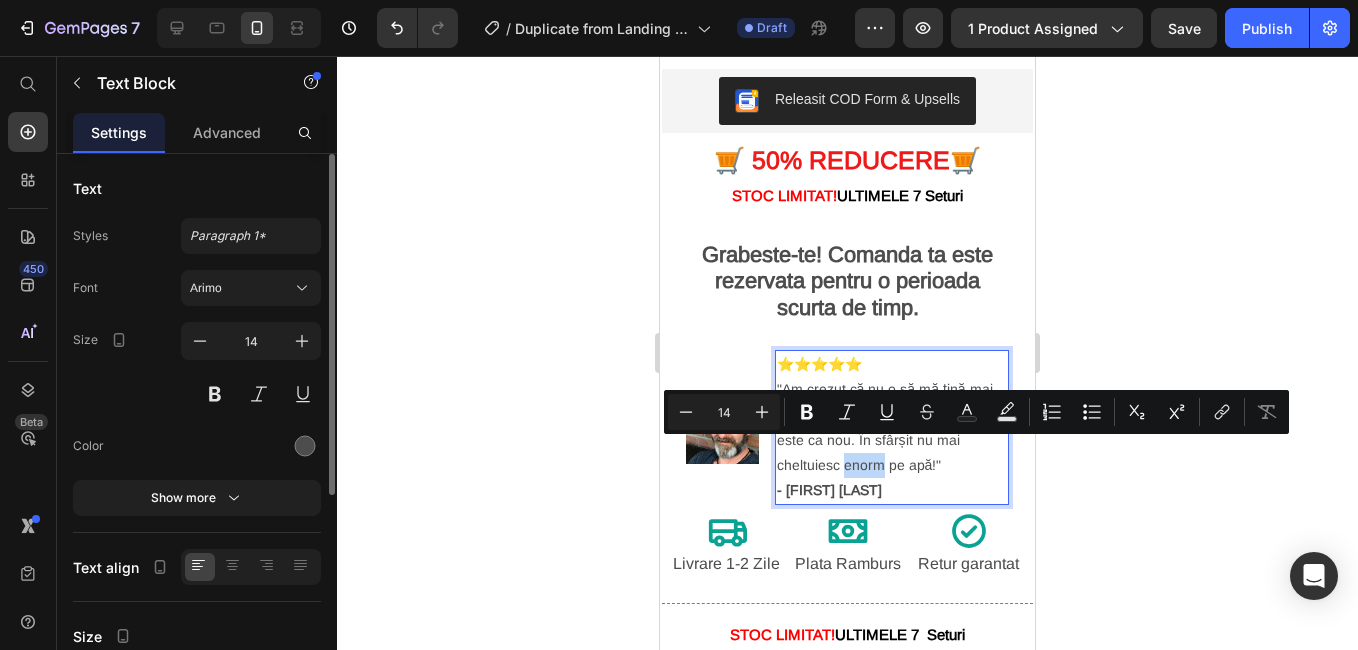 click on "⭐⭐⭐⭐⭐ "Am crezut că nu o să mă țină mai mult de 3 zile, însă îl am de 6 luni și este ca nou. În sfârșit nu mai cheltuiesc enorm pe apă!" - [FIRST] [LAST]" at bounding box center [892, 427] 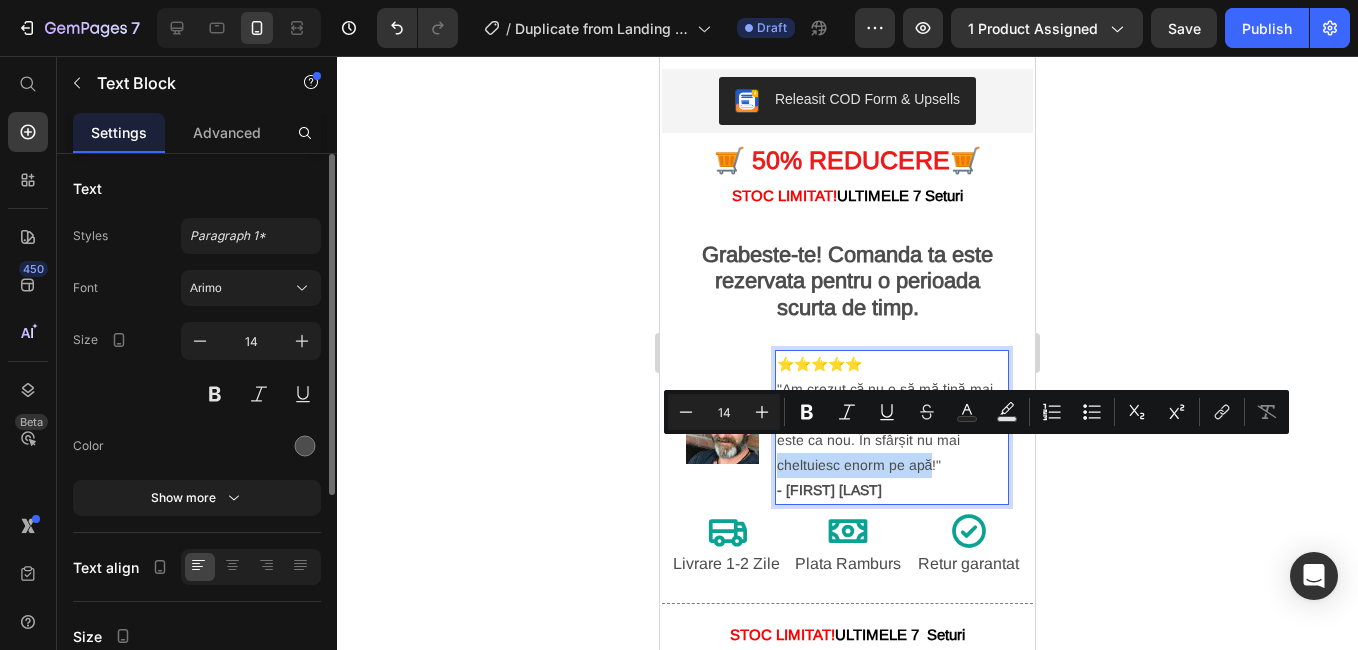 drag, startPoint x: 779, startPoint y: 448, endPoint x: 928, endPoint y: 456, distance: 149.21461 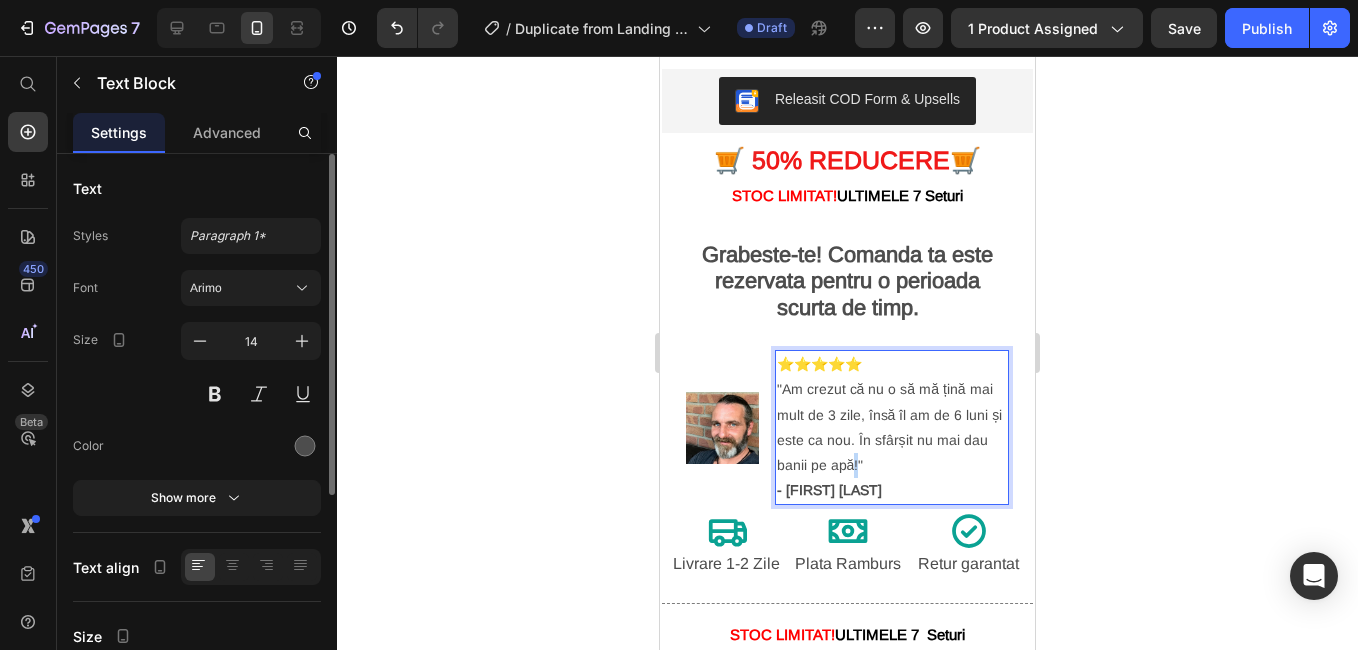 click on "⭐⭐⭐⭐⭐ "Am crezut că nu o să mă țină mai mult de 3 zile, însă îl am de 6 luni și este ca nou. În sfârșit nu mai dau banii pe apă!" - [FIRST] [LAST]" at bounding box center (892, 427) 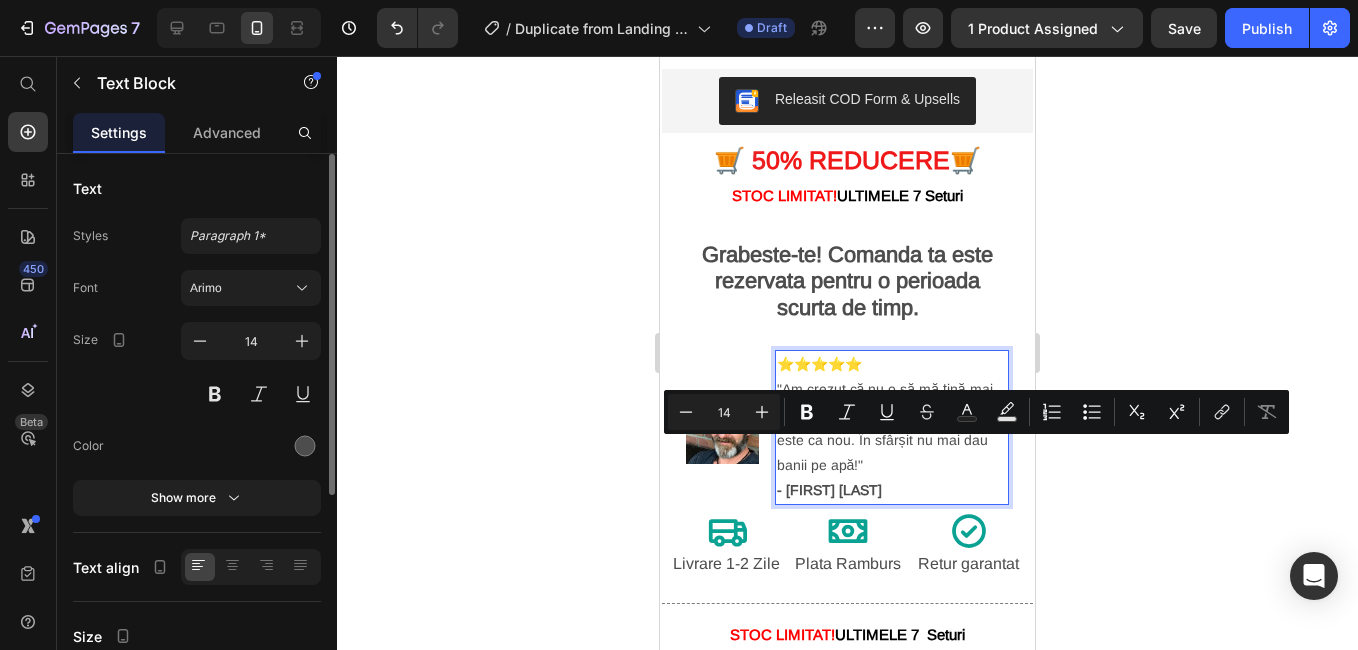 click on "⭐⭐⭐⭐⭐ "Am crezut că nu o să mă țină mai mult de 3 zile, însă îl am de 6 luni și este ca nou. În sfârșit nu mai dau banii pe apă!" - [FIRST] [LAST]" at bounding box center (892, 427) 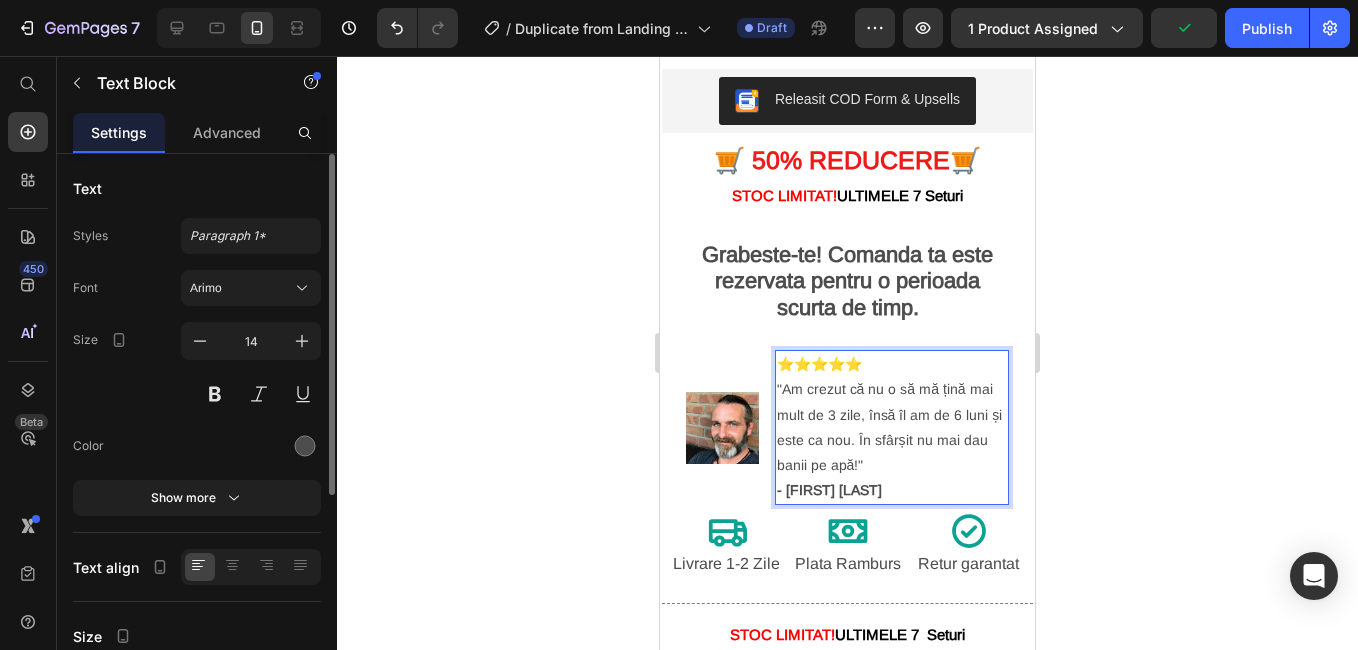 click on "⭐⭐⭐⭐⭐ "Am crezut că nu o să mă țină mai mult de 3 zile, însă îl am de 6 luni și este ca nou. În sfârșit nu mai dau banii pe apă!" - [FIRST] [LAST]" at bounding box center [892, 427] 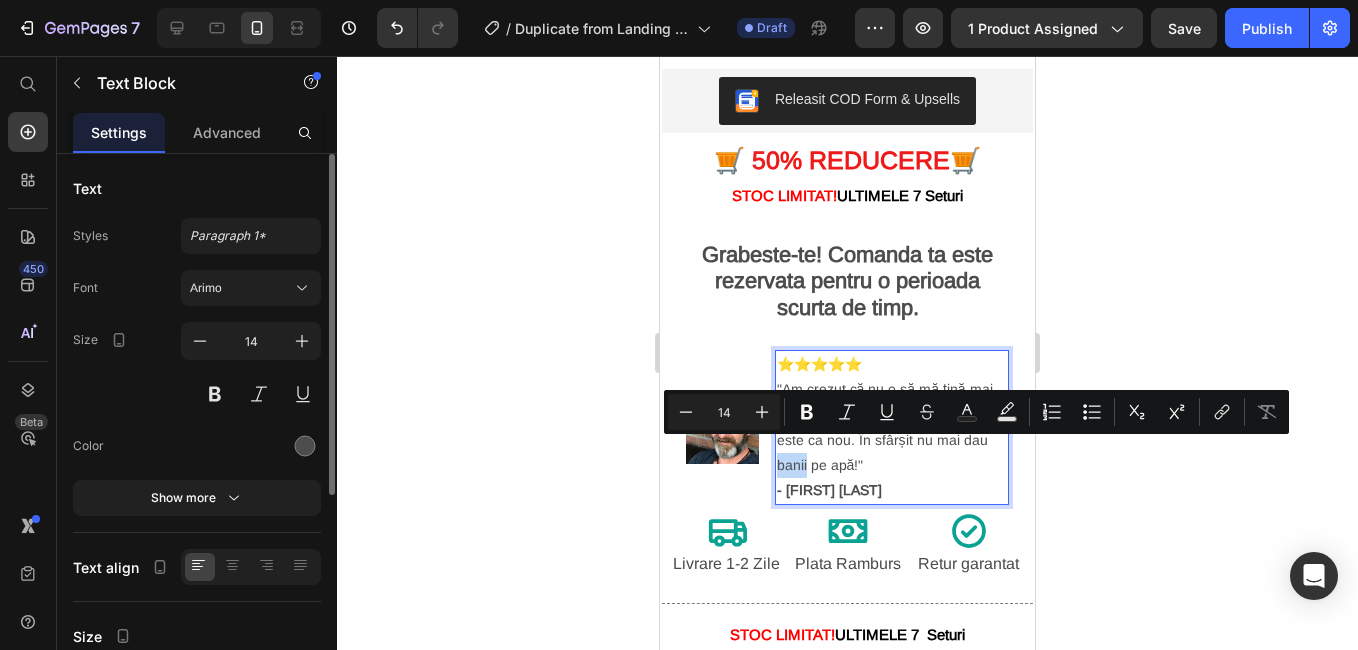 drag, startPoint x: 834, startPoint y: 451, endPoint x: 804, endPoint y: 451, distance: 30 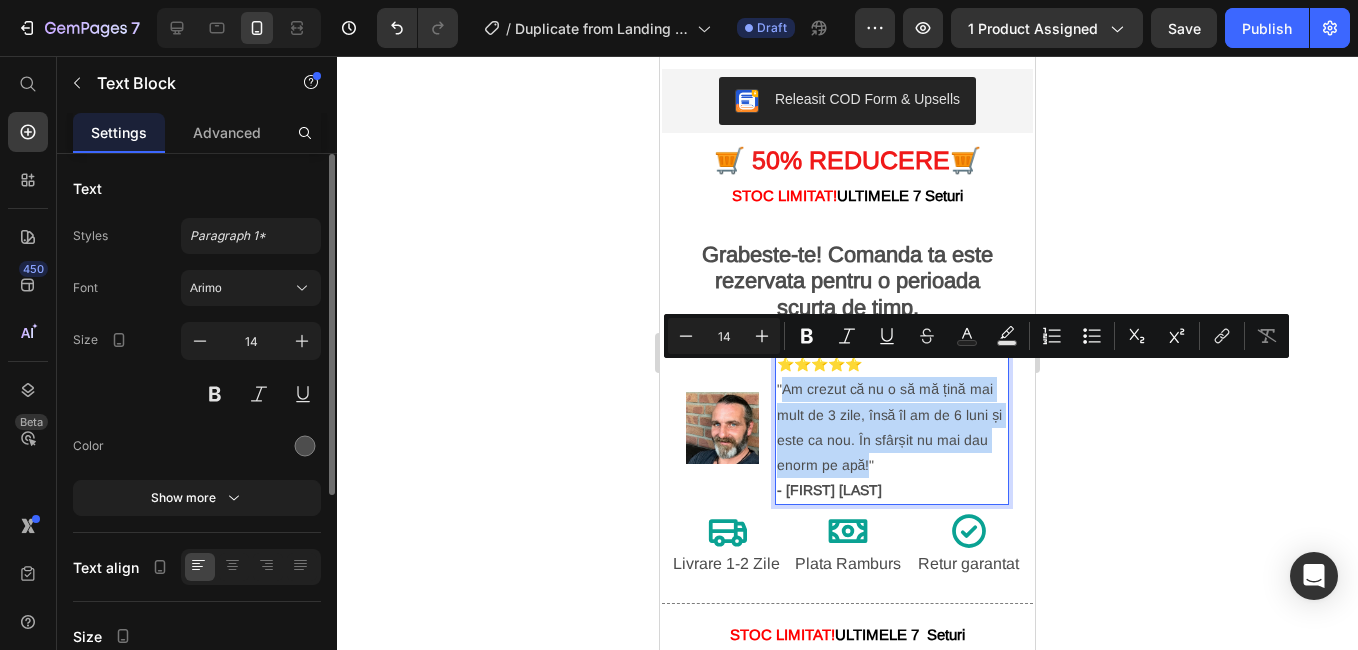 drag, startPoint x: 785, startPoint y: 372, endPoint x: 893, endPoint y: 451, distance: 133.80957 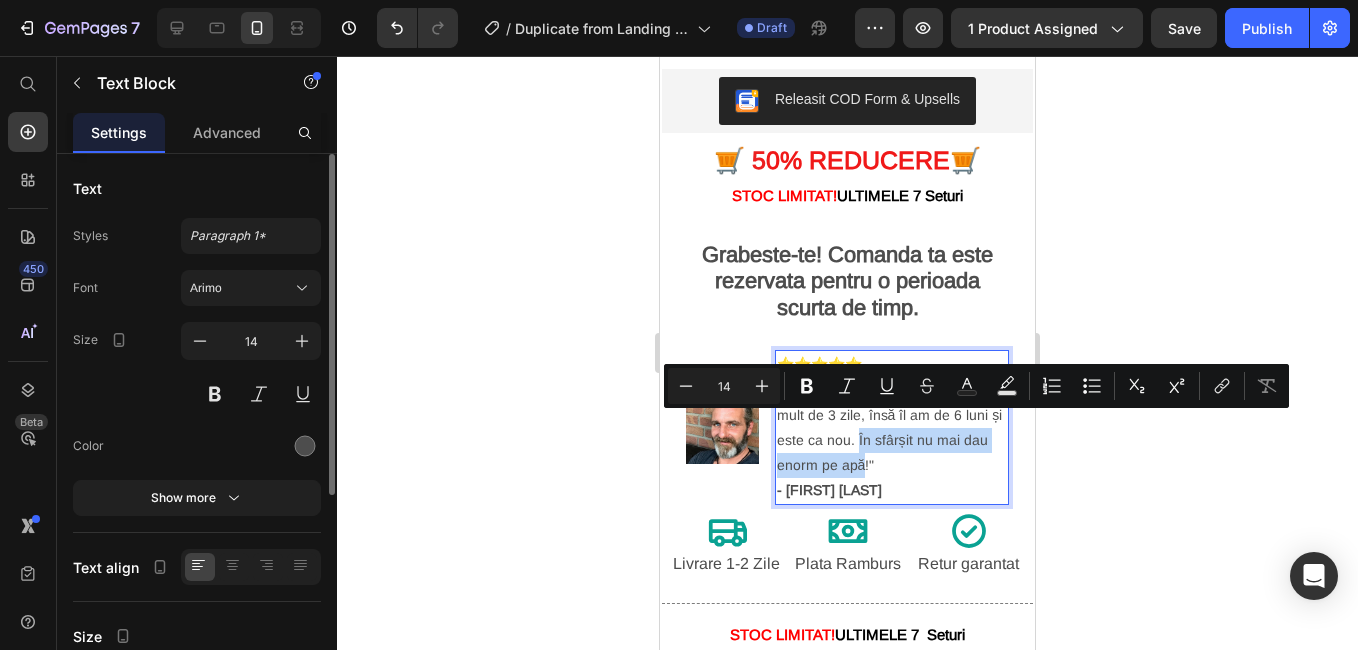 drag, startPoint x: 869, startPoint y: 419, endPoint x: 888, endPoint y: 454, distance: 39.824615 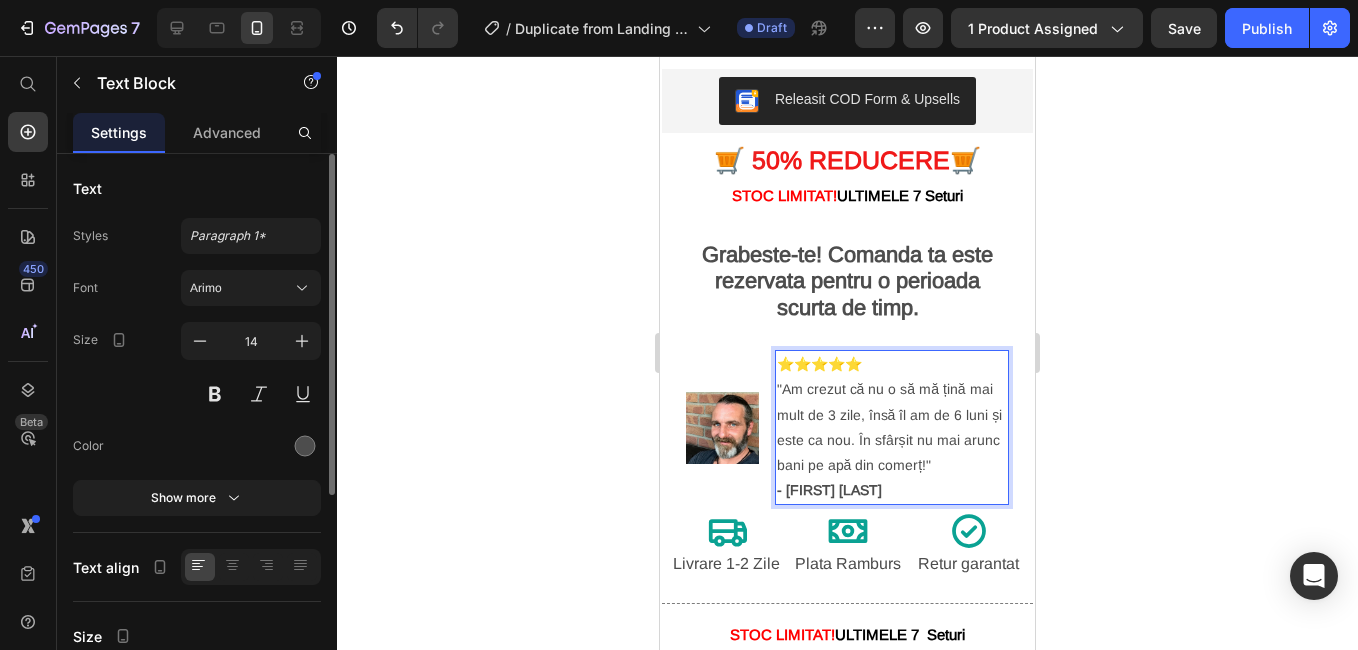 click 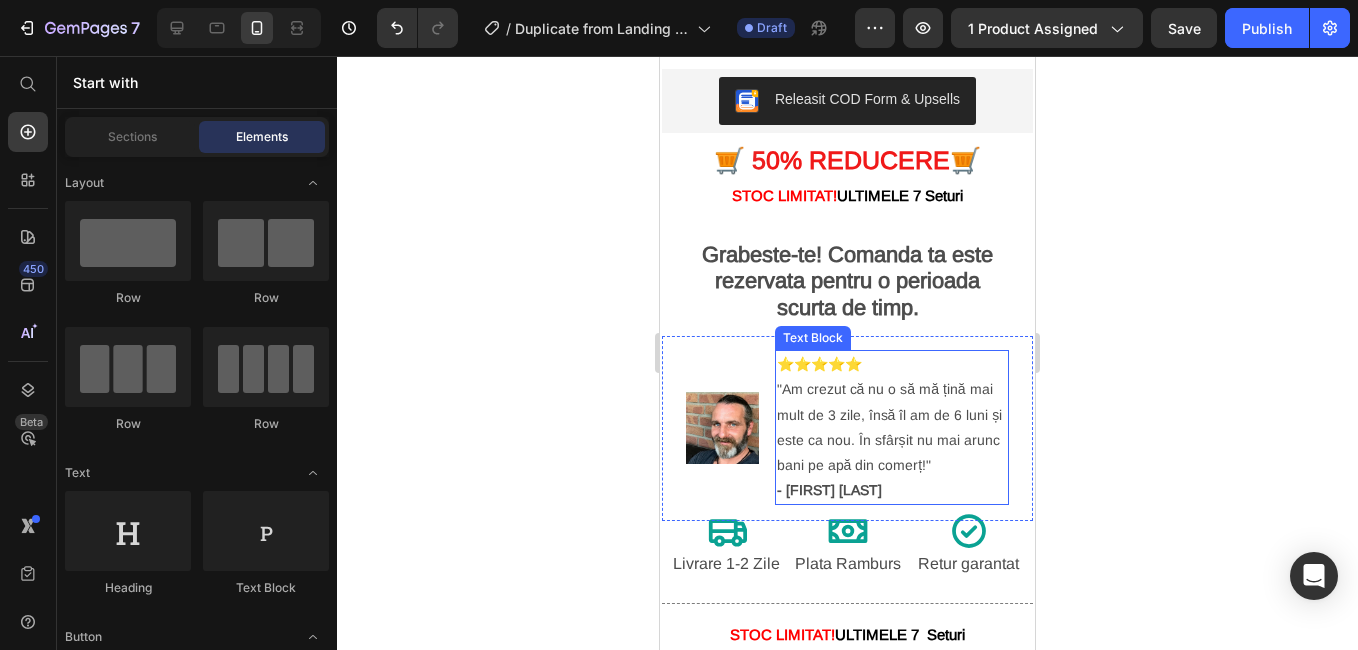 click on "⭐⭐⭐⭐⭐ "Am crezut că nu o să mă țină mai mult de 3 zile, însă îl am de 6 luni și este ca nou. În sfârșit nu mai arunc bani pe apă din comerț!" - [FIRST] [LAST]" at bounding box center [892, 427] 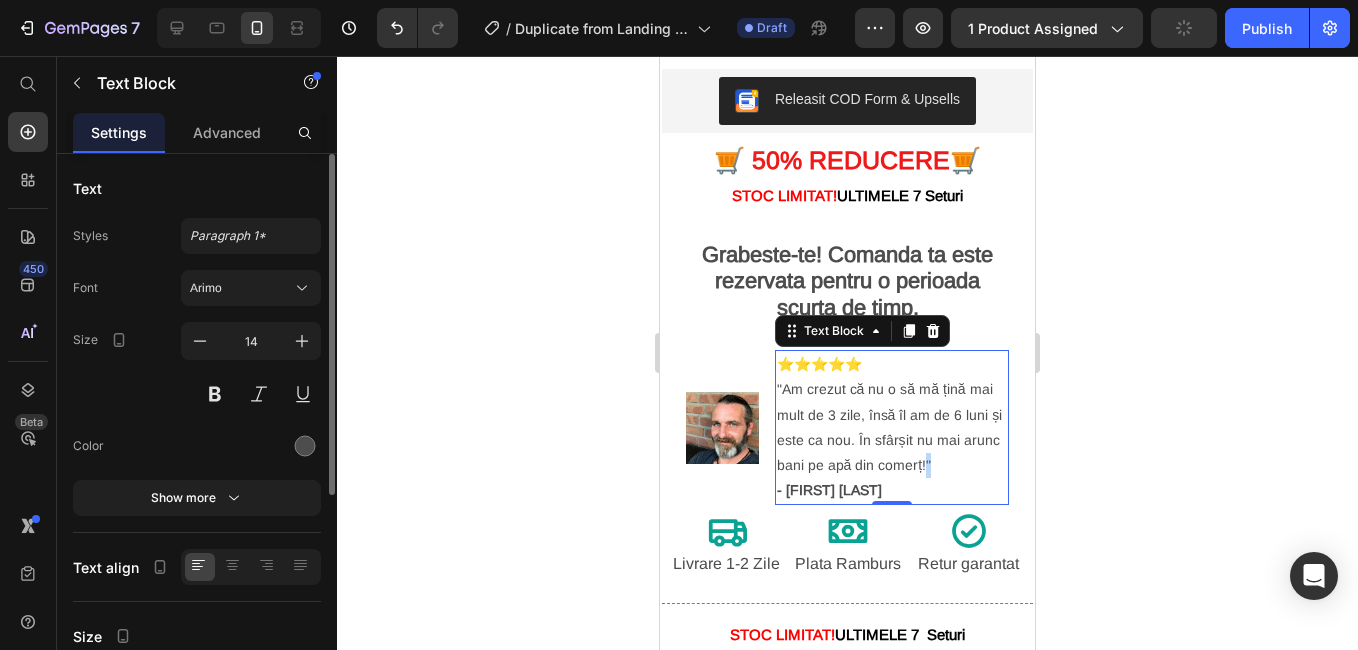 click on "⭐⭐⭐⭐⭐ "Am crezut că nu o să mă țină mai mult de 3 zile, însă îl am de 6 luni și este ca nou. În sfârșit nu mai arunc bani pe apă din comerț!" - [FIRST] [LAST]" at bounding box center [892, 427] 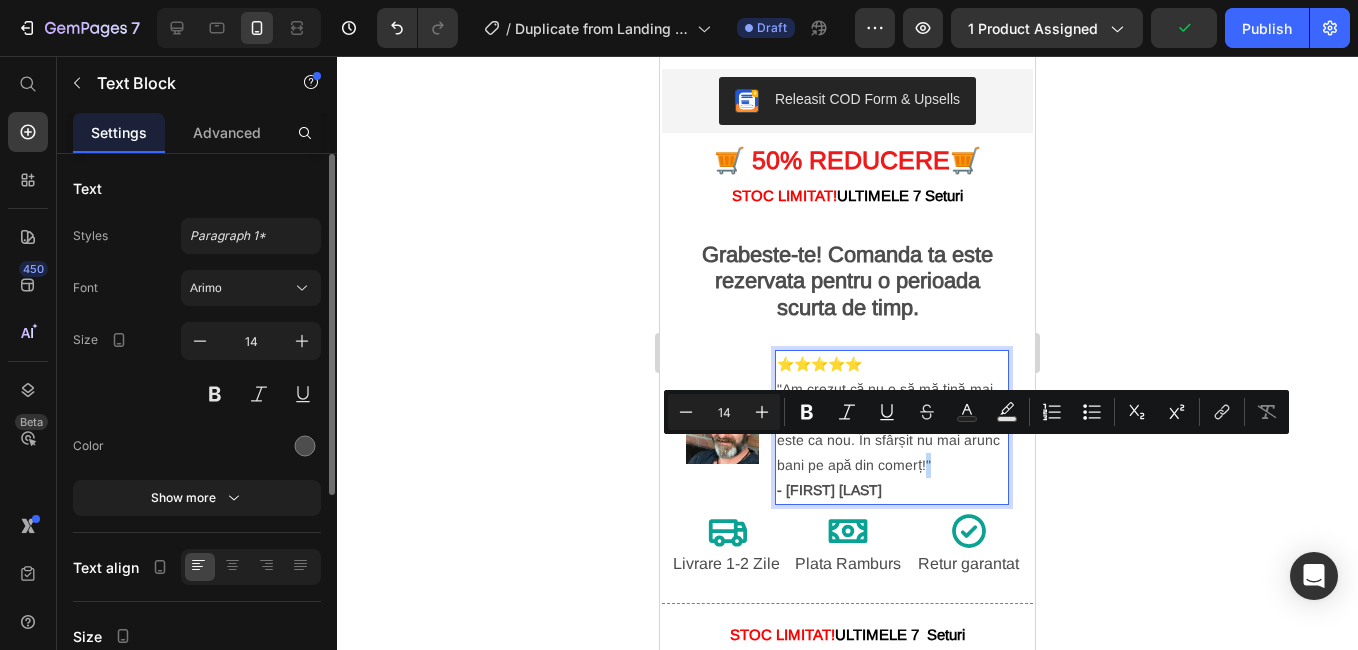 click on "⭐⭐⭐⭐⭐ "Am crezut că nu o să mă țină mai mult de 3 zile, însă îl am de 6 luni și este ca nou. În sfârșit nu mai arunc bani pe apă din comerț!" - [FIRST] [LAST]" at bounding box center [892, 427] 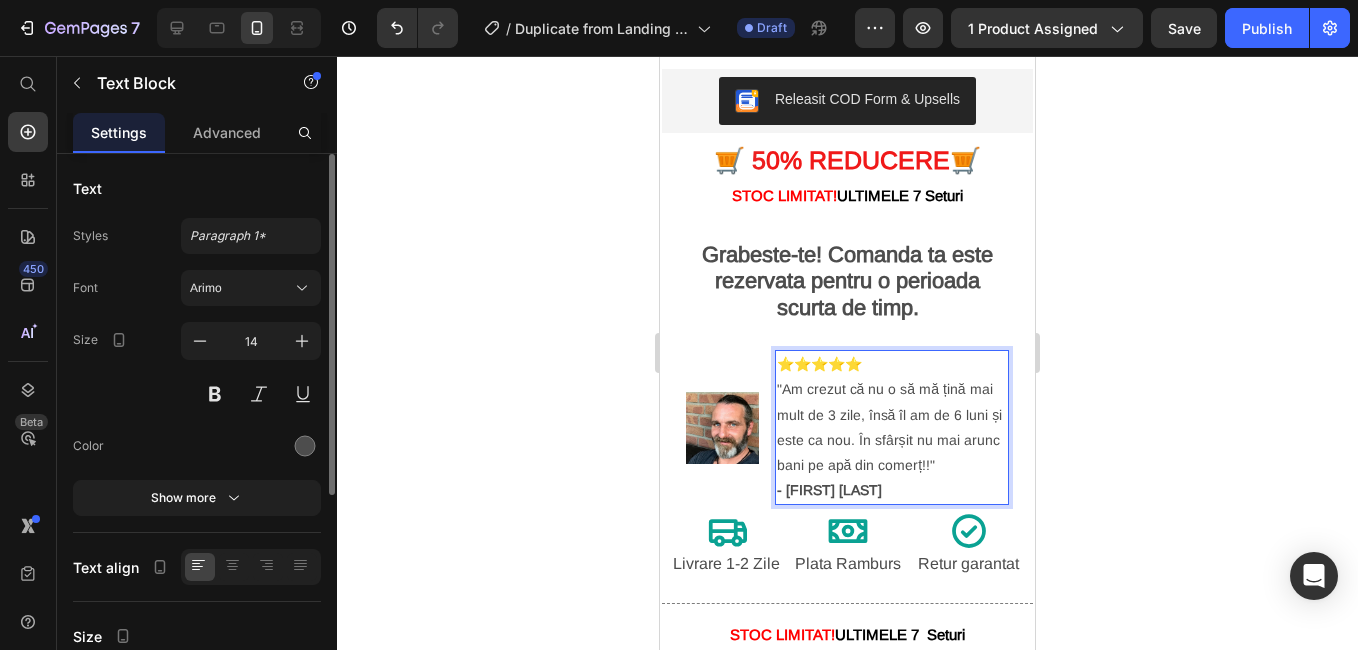 click 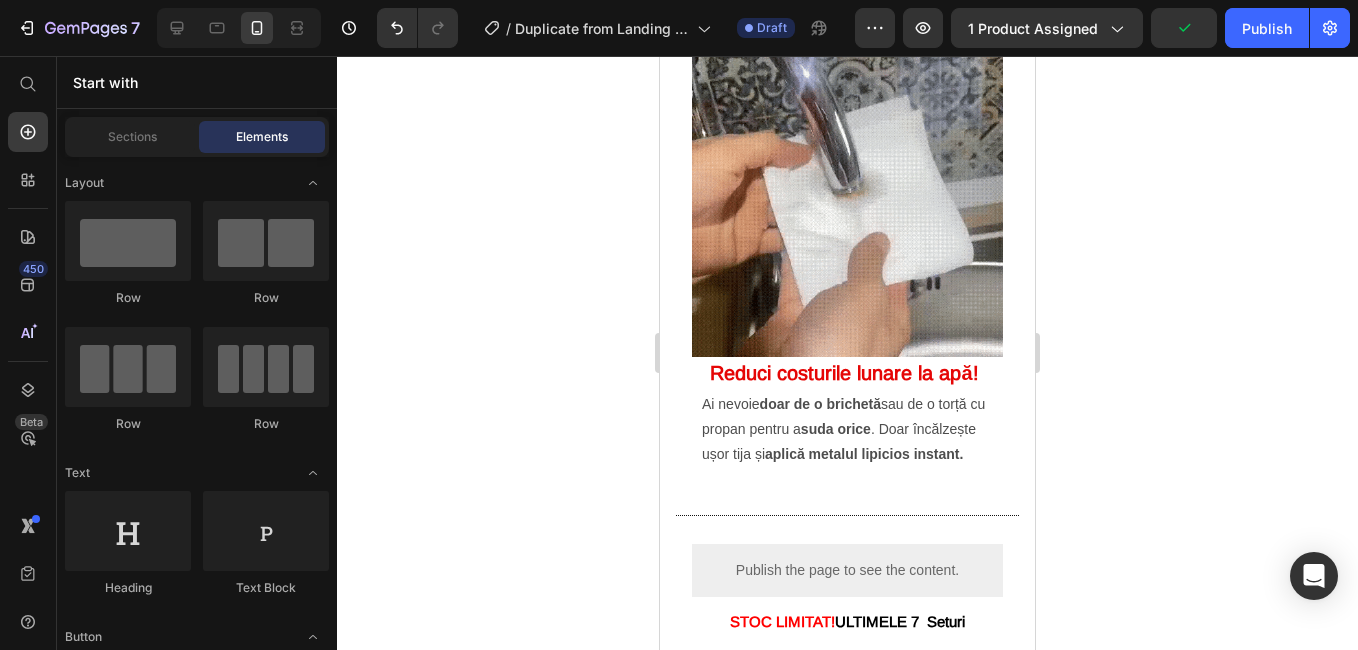 scroll, scrollTop: 1300, scrollLeft: 0, axis: vertical 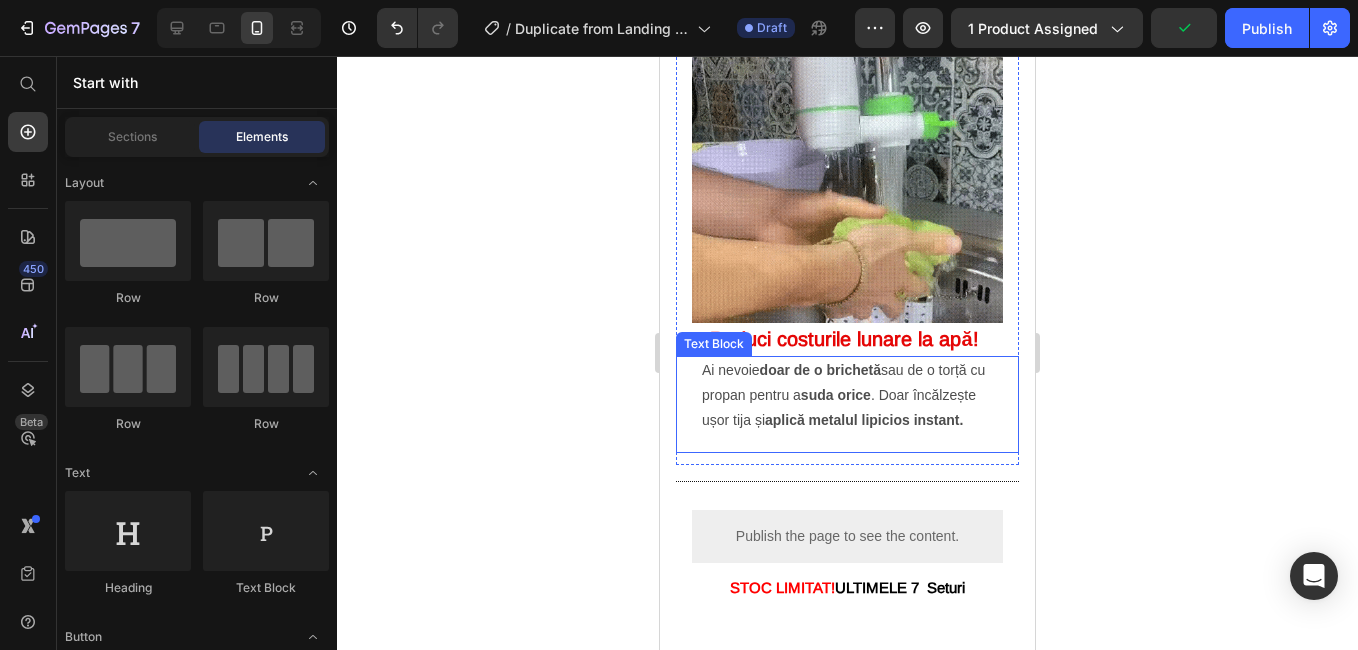 click on "Ai nevoie  doar de o brichetă  sau de o torță cu propan pentru a  suda orice . Doar încălzește ușor tija și  aplică metalul lipicios instant." at bounding box center (847, 396) 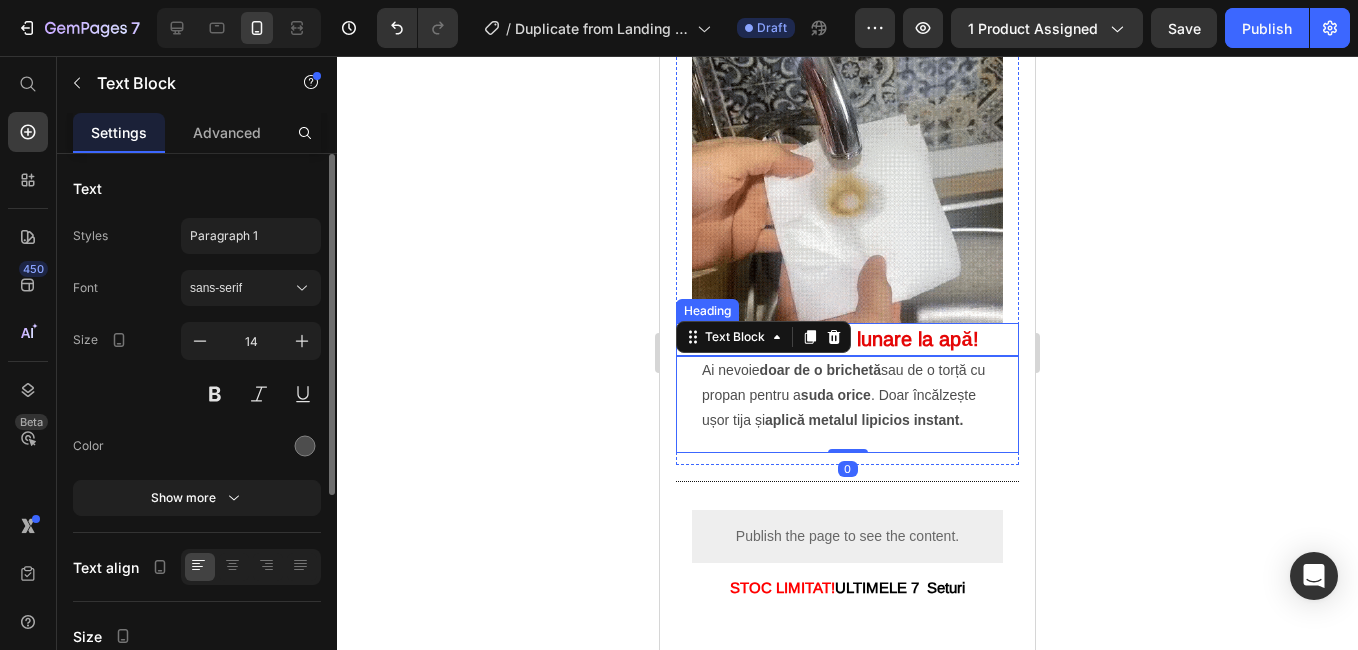 click on "Reduci costurile lunare la apă!" at bounding box center [844, 339] 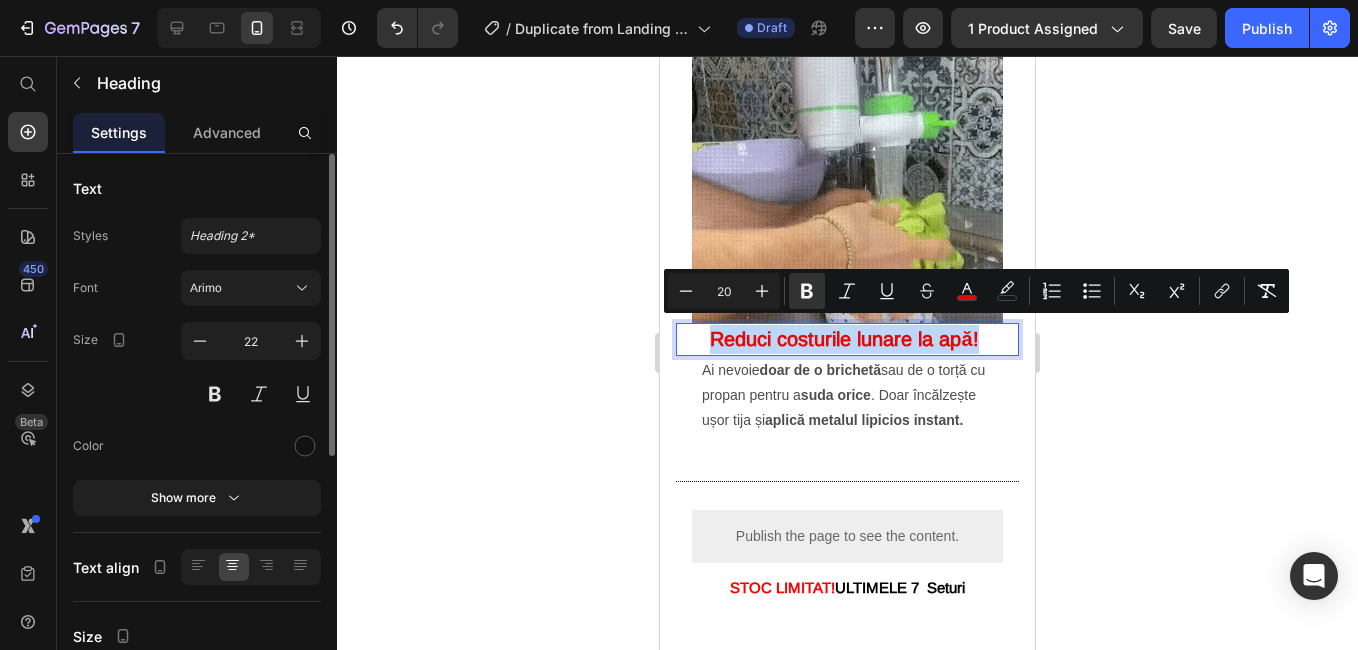 drag, startPoint x: 974, startPoint y: 334, endPoint x: 703, endPoint y: 335, distance: 271.00183 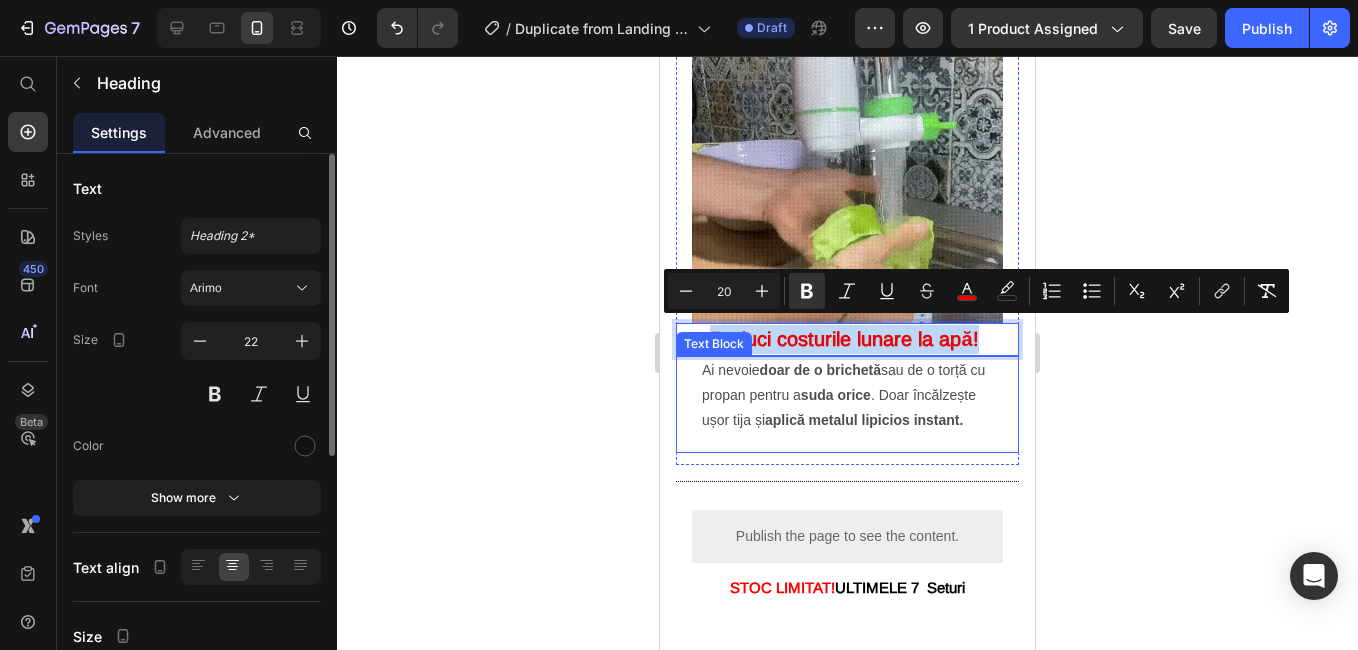 click on "Ai nevoie  doar de o brichetă  sau de o torță cu propan pentru a  suda orice . Doar încălzește ușor tija și  aplică metalul lipicios instant." at bounding box center [847, 396] 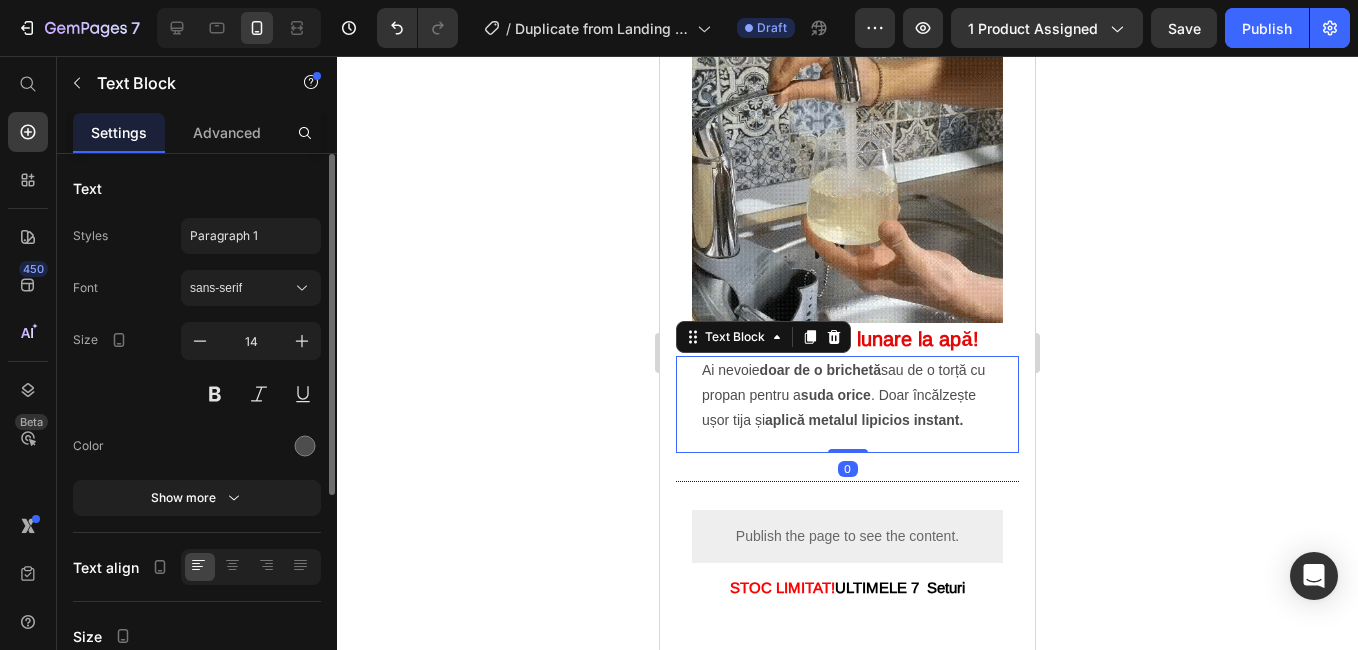 click on "Ai nevoie  doar de o brichetă  sau de o torță cu propan pentru a  suda orice . Doar încălzește ușor tija și  aplică metalul lipicios instant." at bounding box center [847, 396] 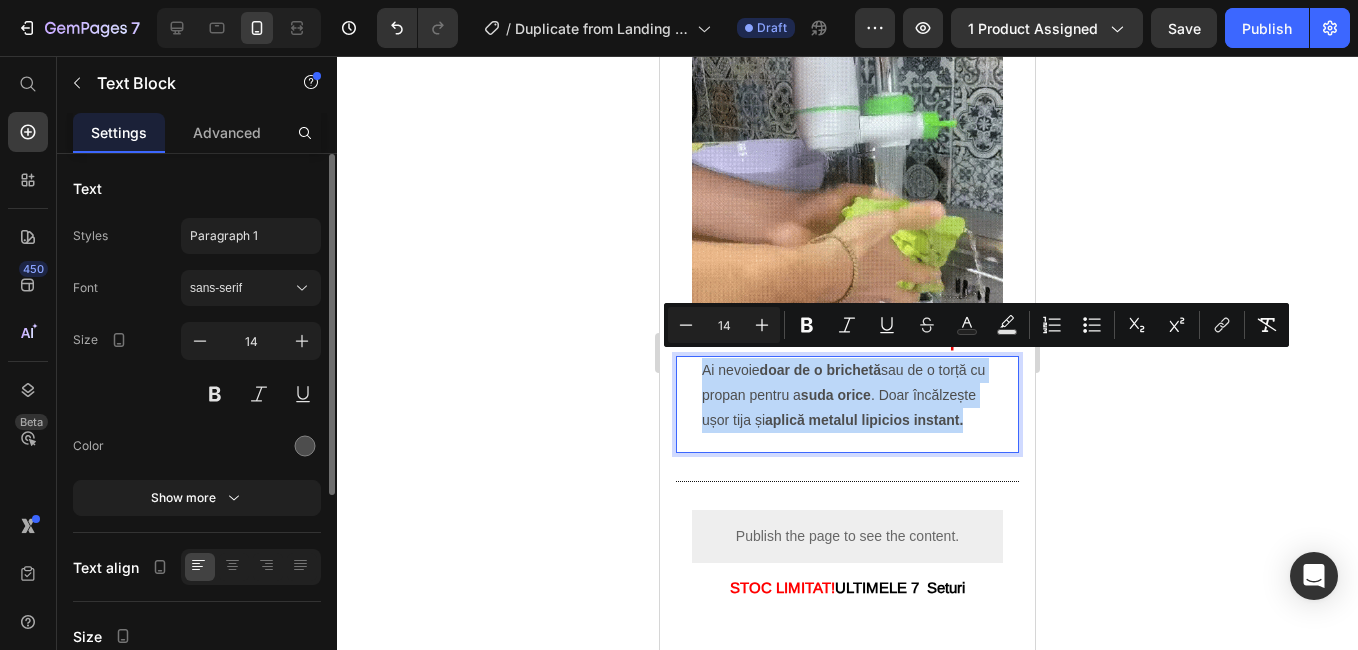drag, startPoint x: 706, startPoint y: 360, endPoint x: 802, endPoint y: 443, distance: 126.90548 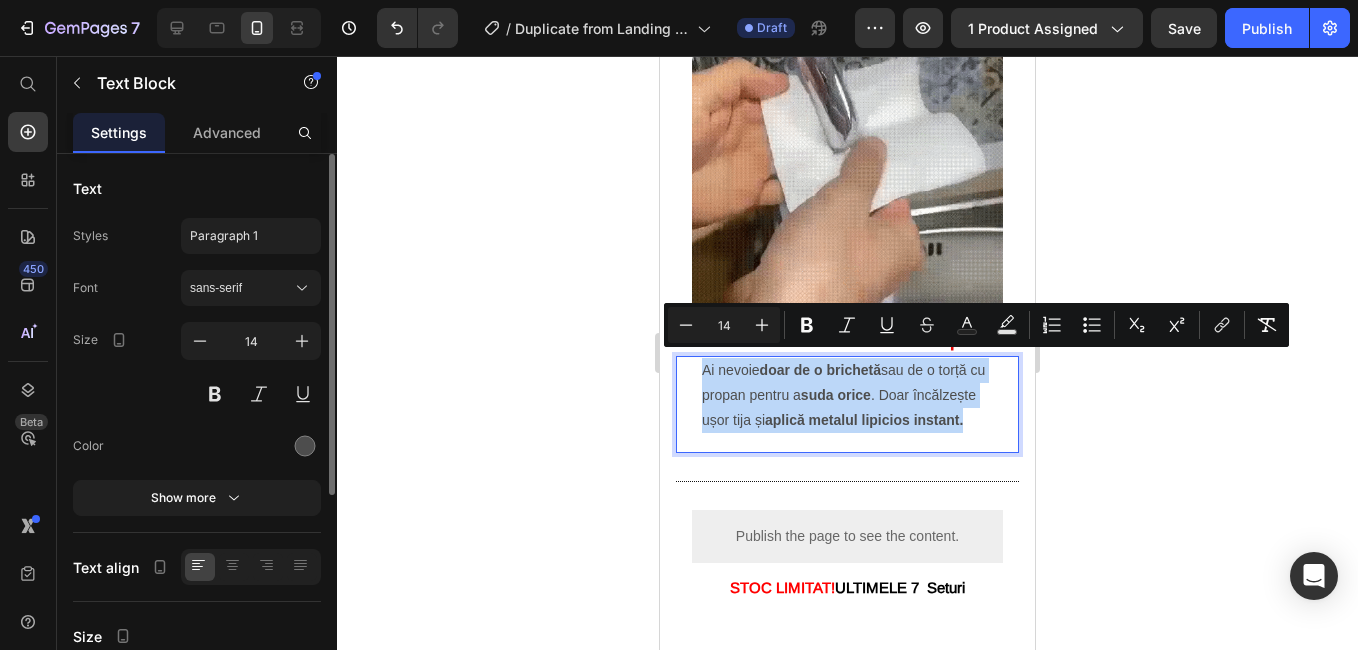 click on "Ai nevoie  doar de o brichetă  sau de o torță cu propan pentru a  suda orice . Doar încălzește ușor tija și  aplică metalul lipicios instant." at bounding box center (847, 396) 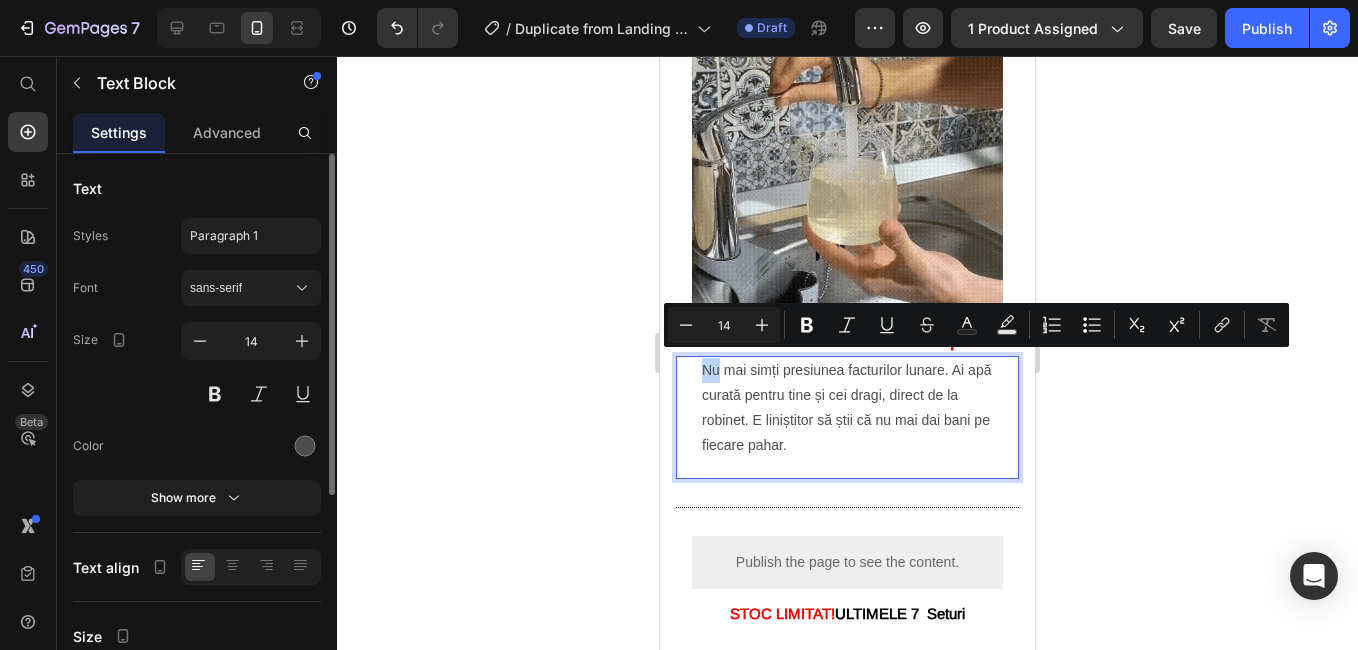 drag, startPoint x: 720, startPoint y: 359, endPoint x: 697, endPoint y: 359, distance: 23 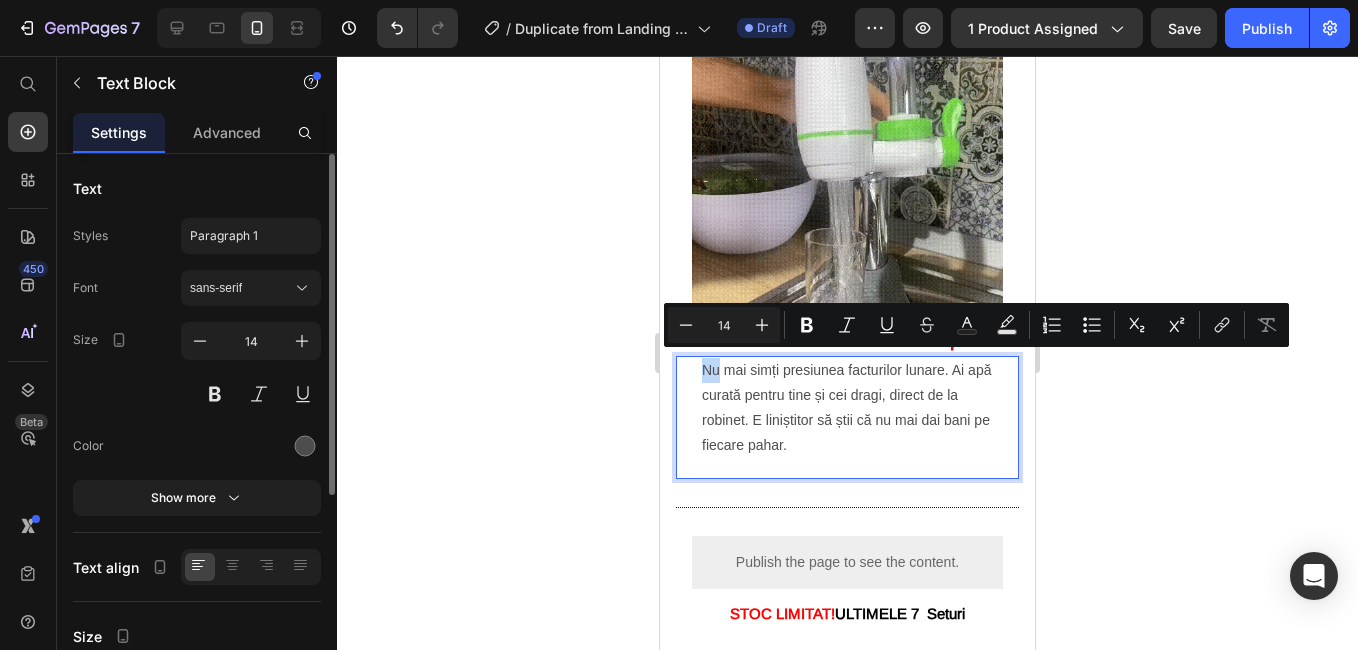 click on "Nu mai simți presiunea facturilor lunare. Ai apă curată pentru tine și cei dragi, direct de la robinet. E liniștitor să știi că nu mai dai bani pe fiecare pahar. Text Block   0" at bounding box center (847, 417) 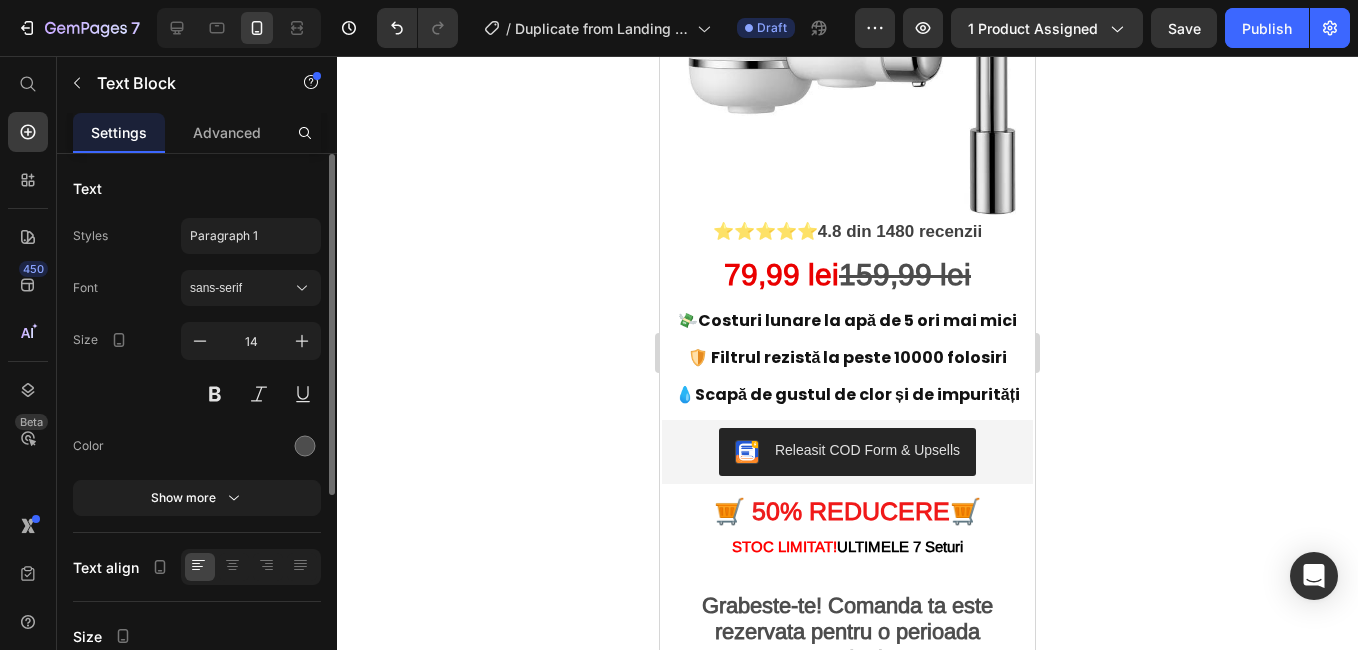 scroll, scrollTop: 300, scrollLeft: 0, axis: vertical 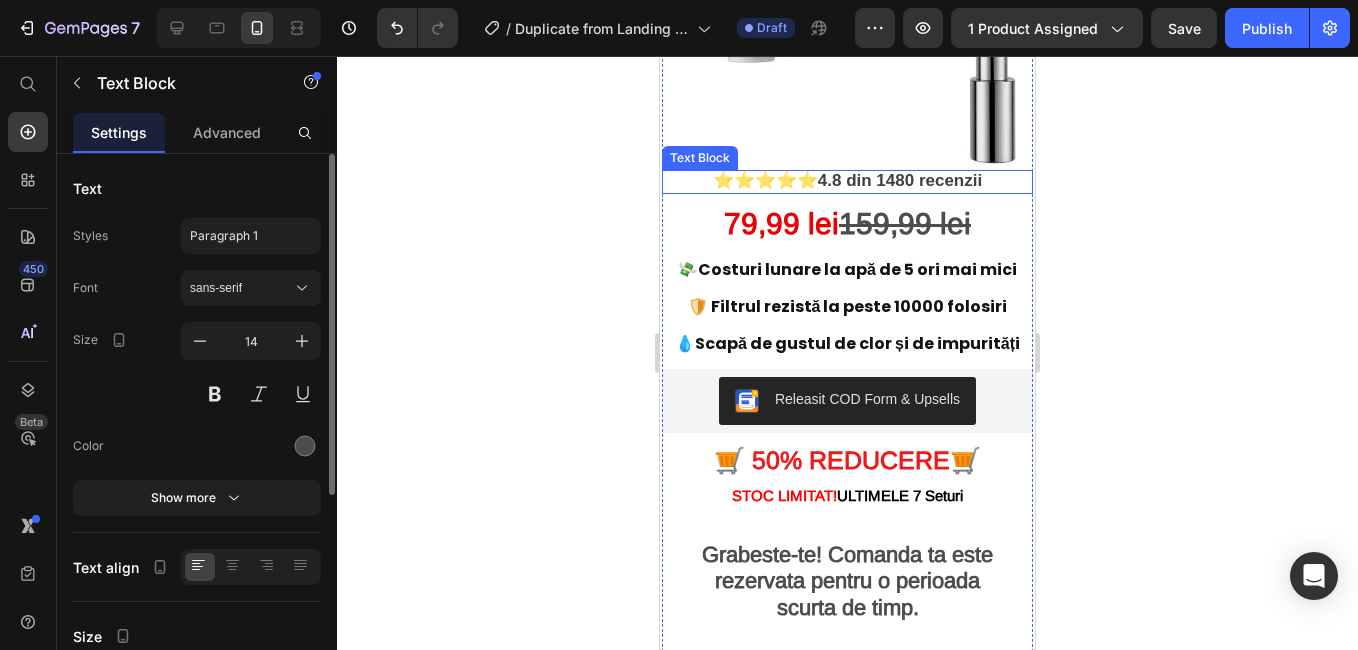 click on "4.8 din 1480 recenzii" at bounding box center [900, 180] 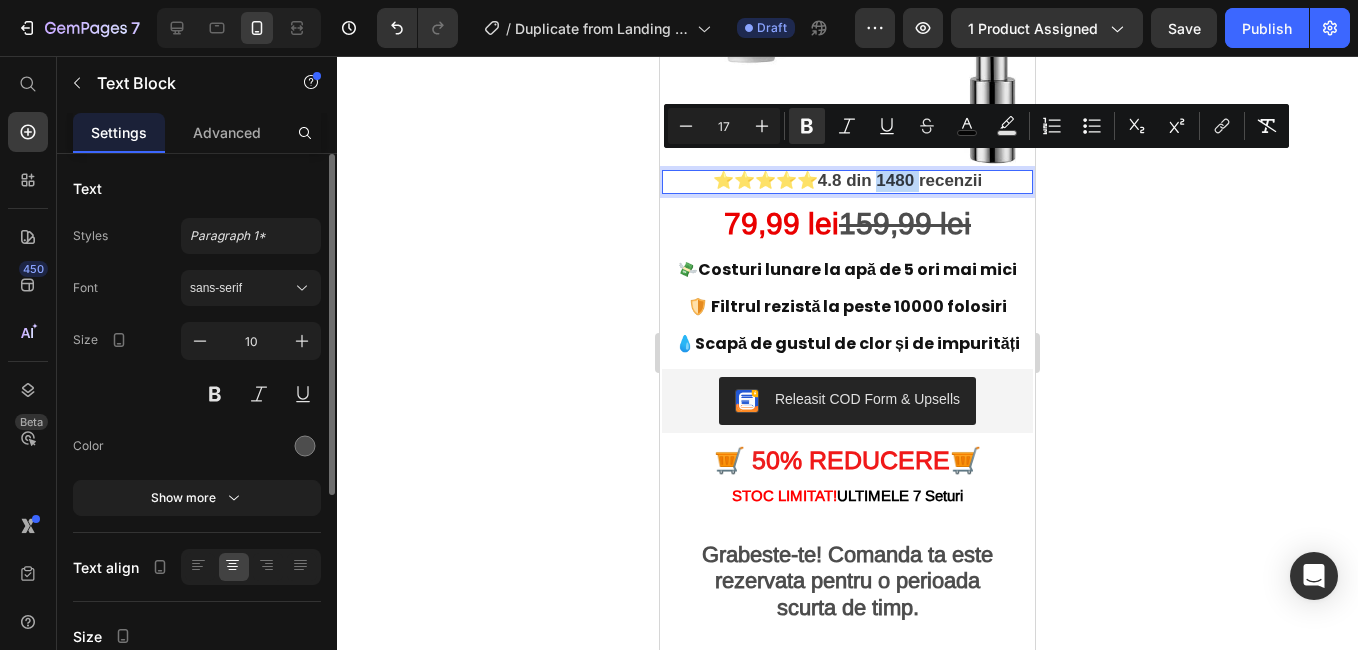 click on "4.8 din 1480 recenzii" at bounding box center (900, 180) 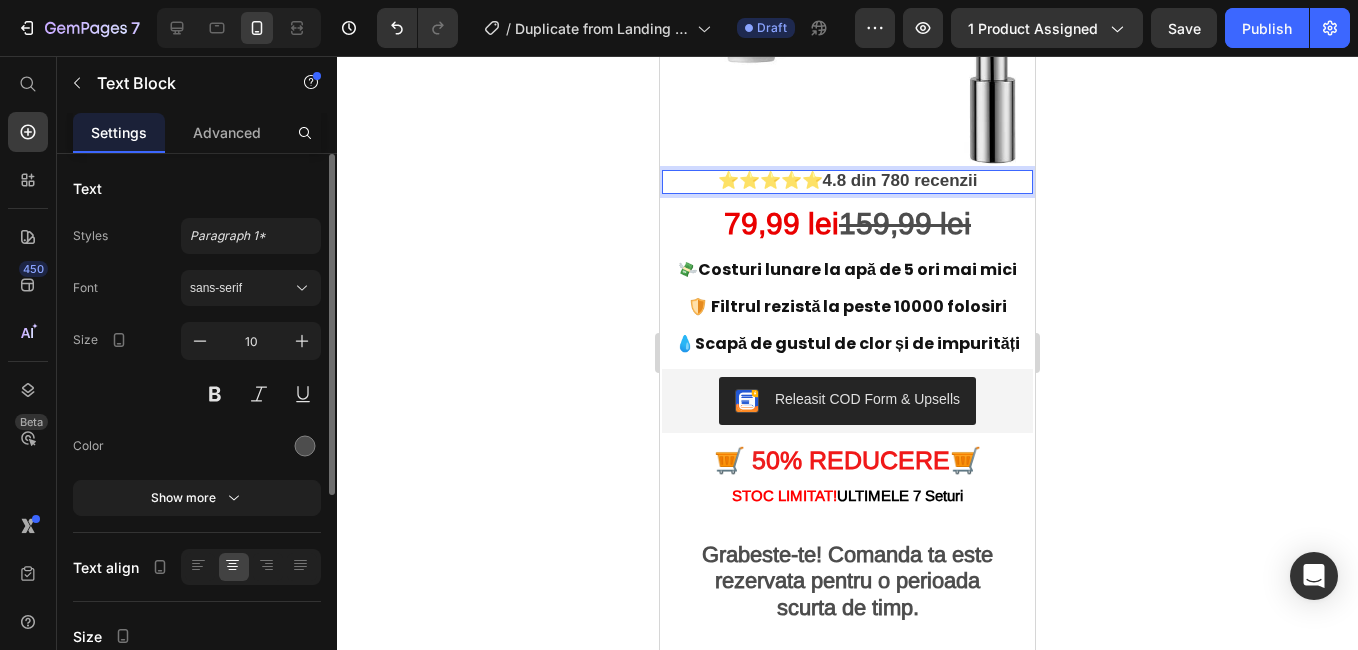 click on "4.8 din 780 recenzii" at bounding box center (900, 180) 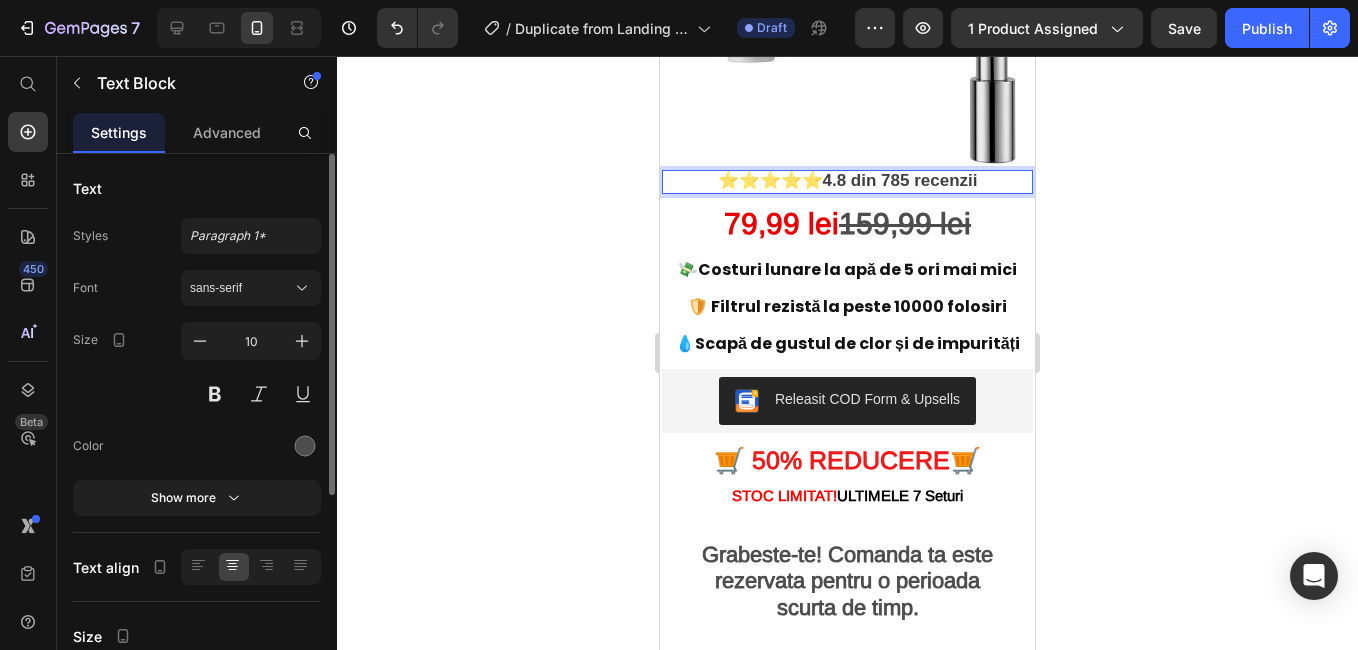 click 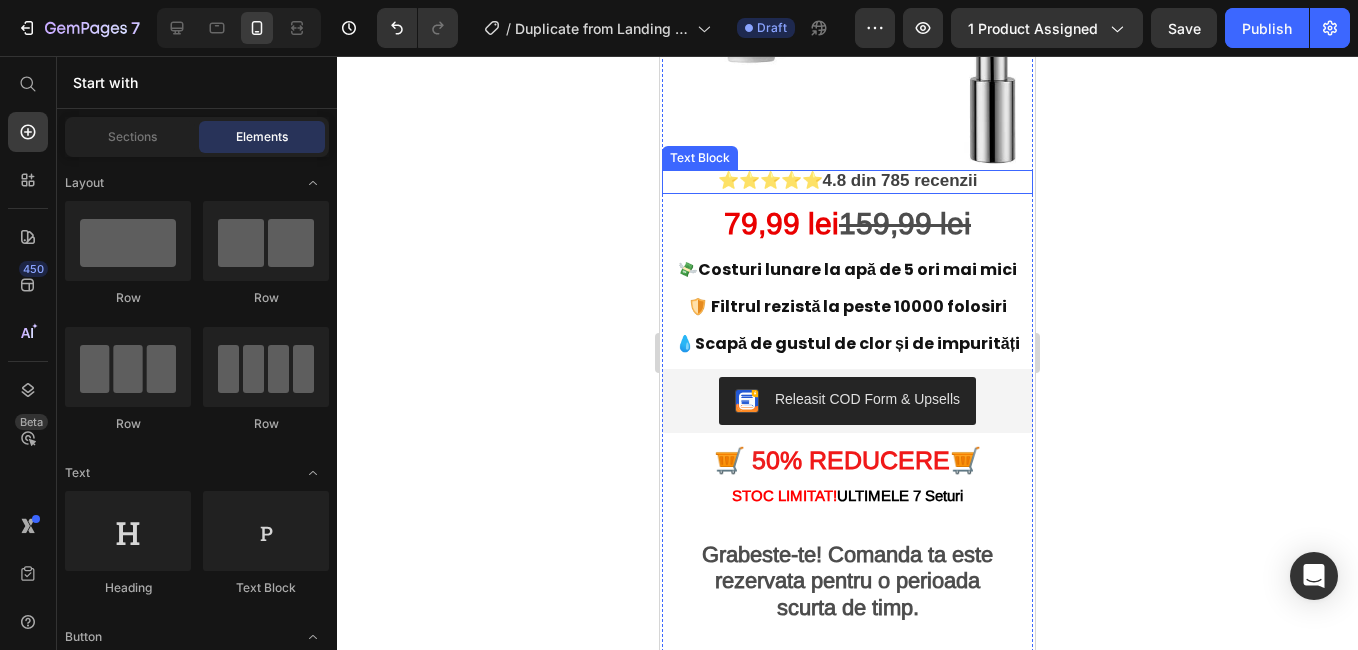 click on "4.8 din 785 recenzii" at bounding box center (900, 180) 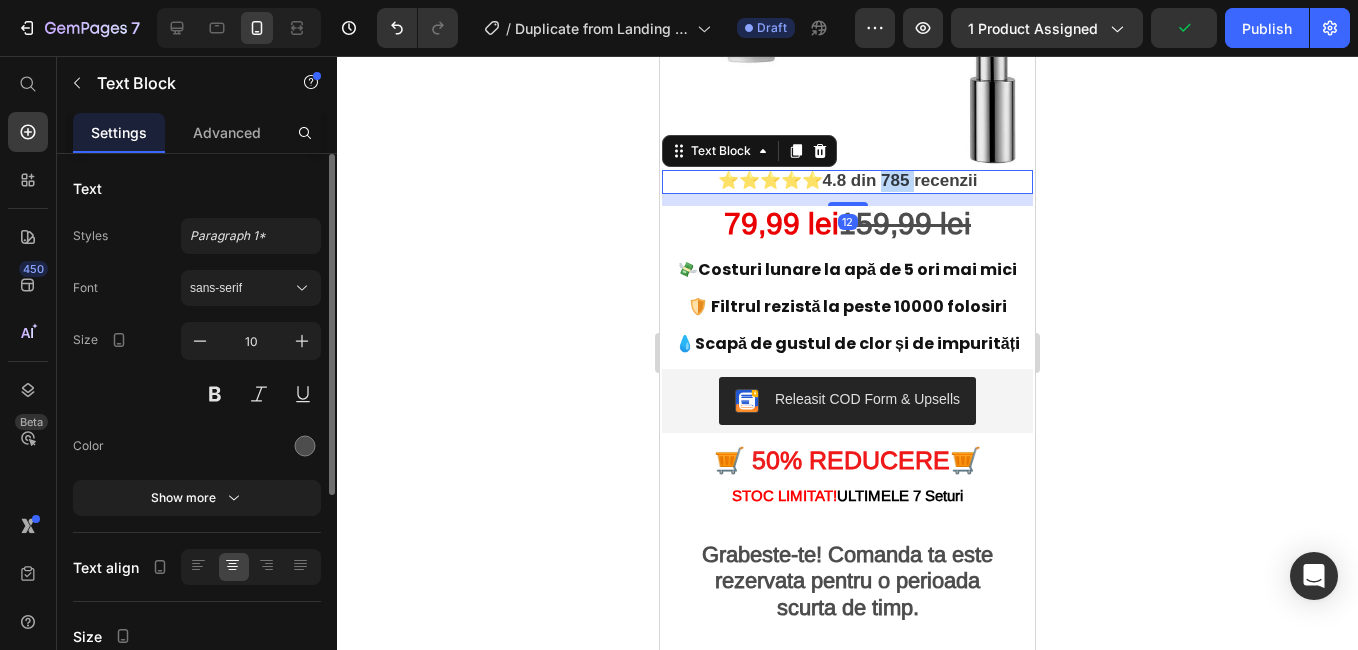 click on "4.8 din 785 recenzii" at bounding box center (900, 180) 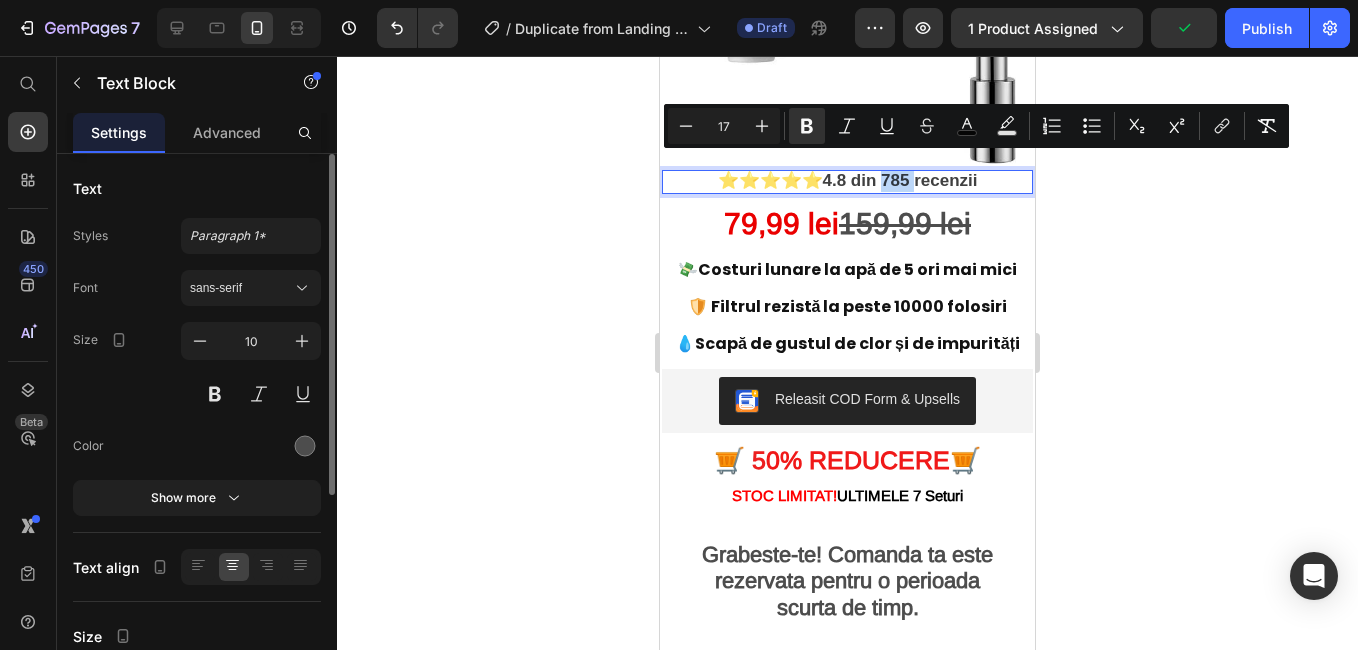 click on "4.8 din 785 recenzii" at bounding box center (900, 180) 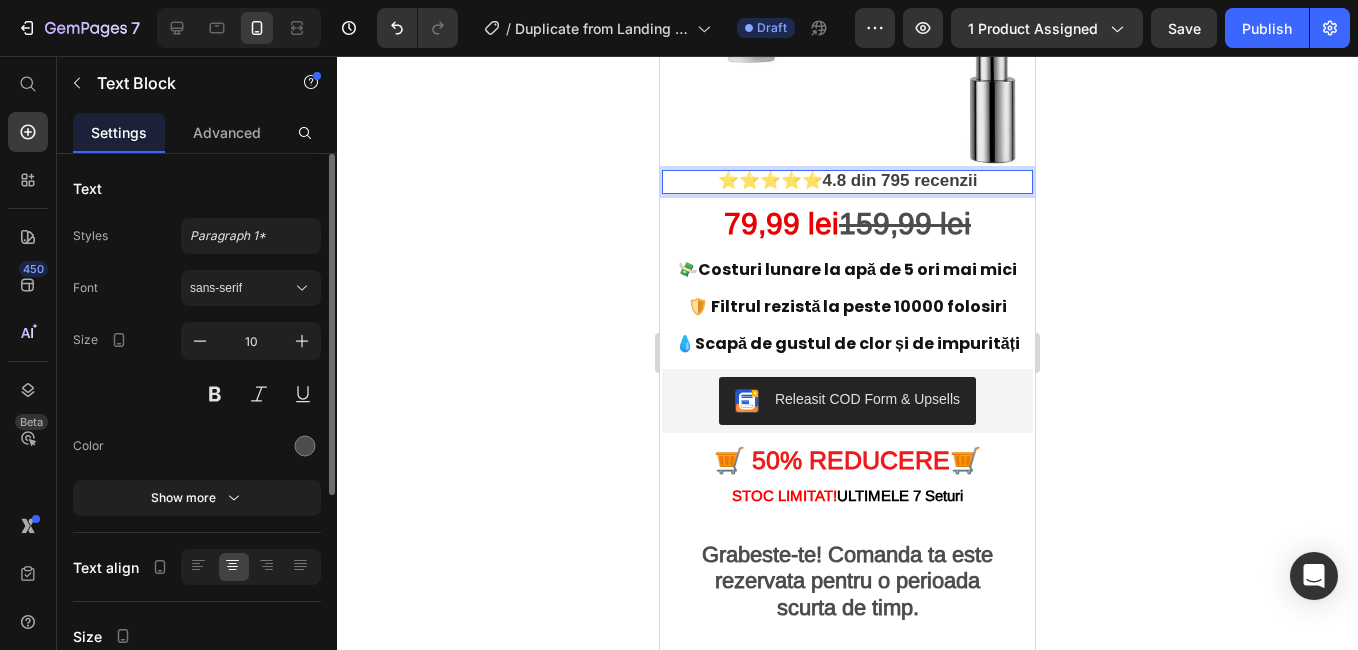 click 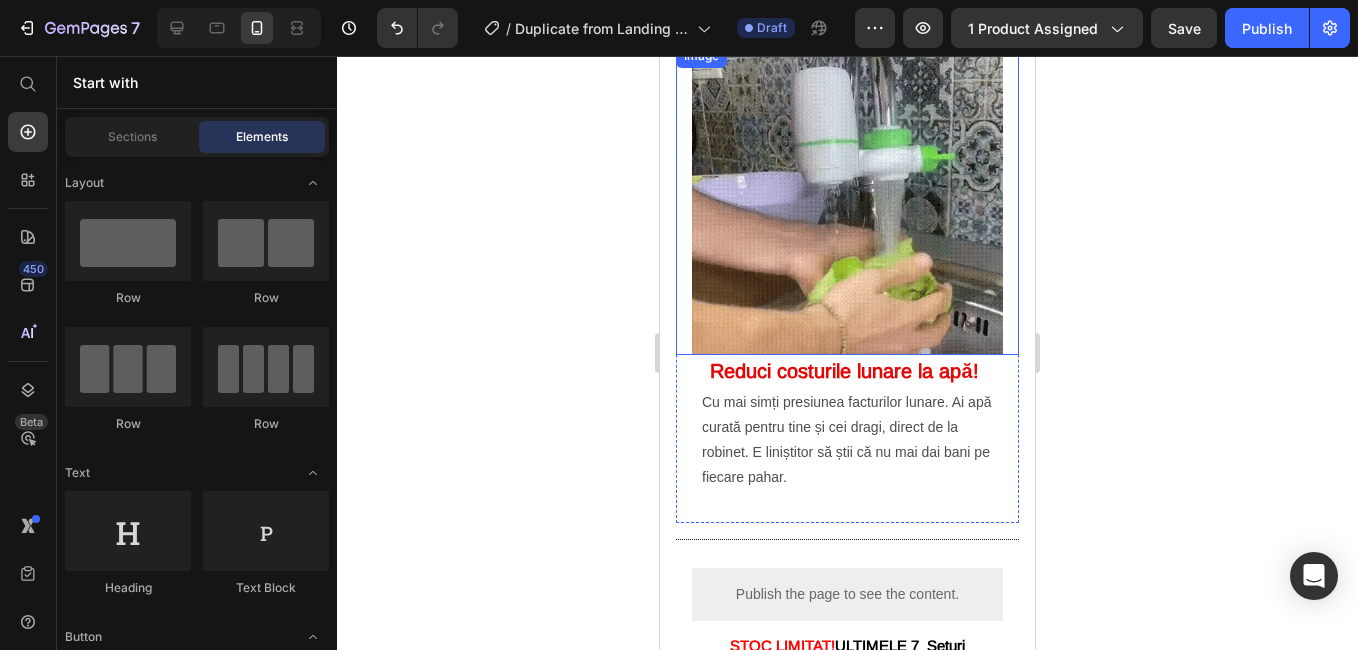 scroll, scrollTop: 1300, scrollLeft: 0, axis: vertical 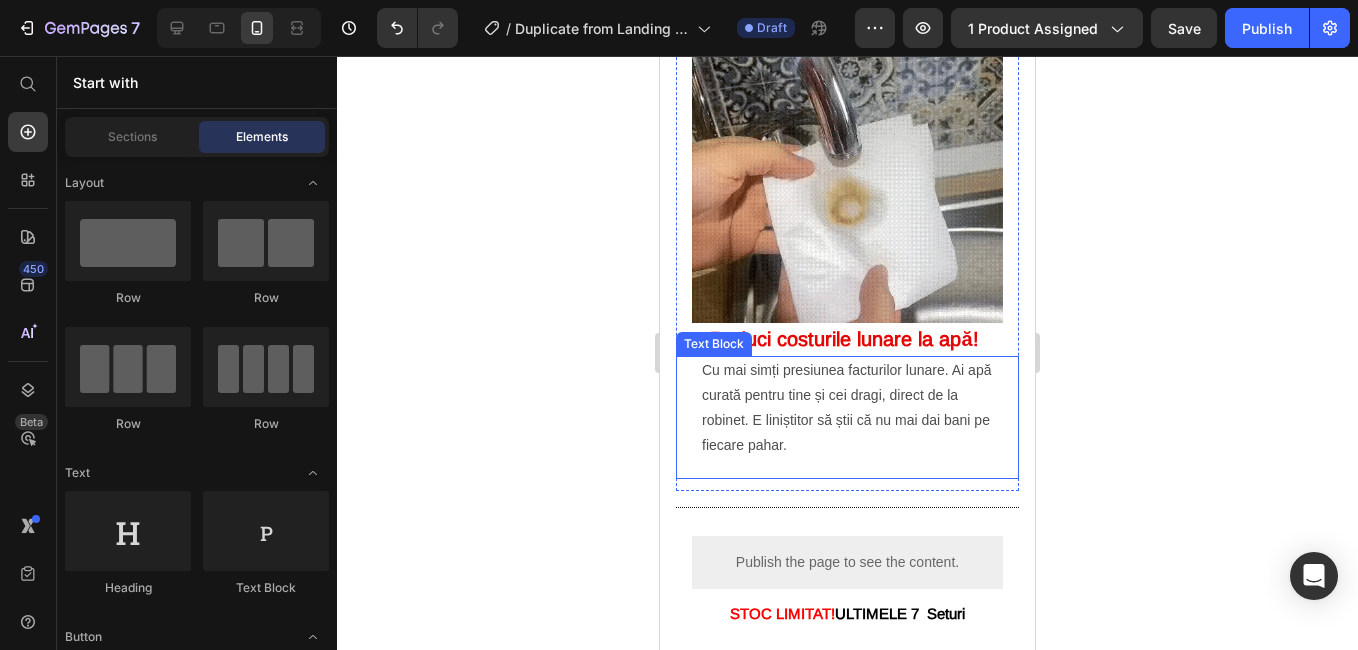 click on "Cu mai simți presiunea facturilor lunare. Ai apă curată pentru tine și cei dragi, direct de la robinet. E liniștitor să știi că nu mai dai bani pe fiecare pahar." at bounding box center (847, 408) 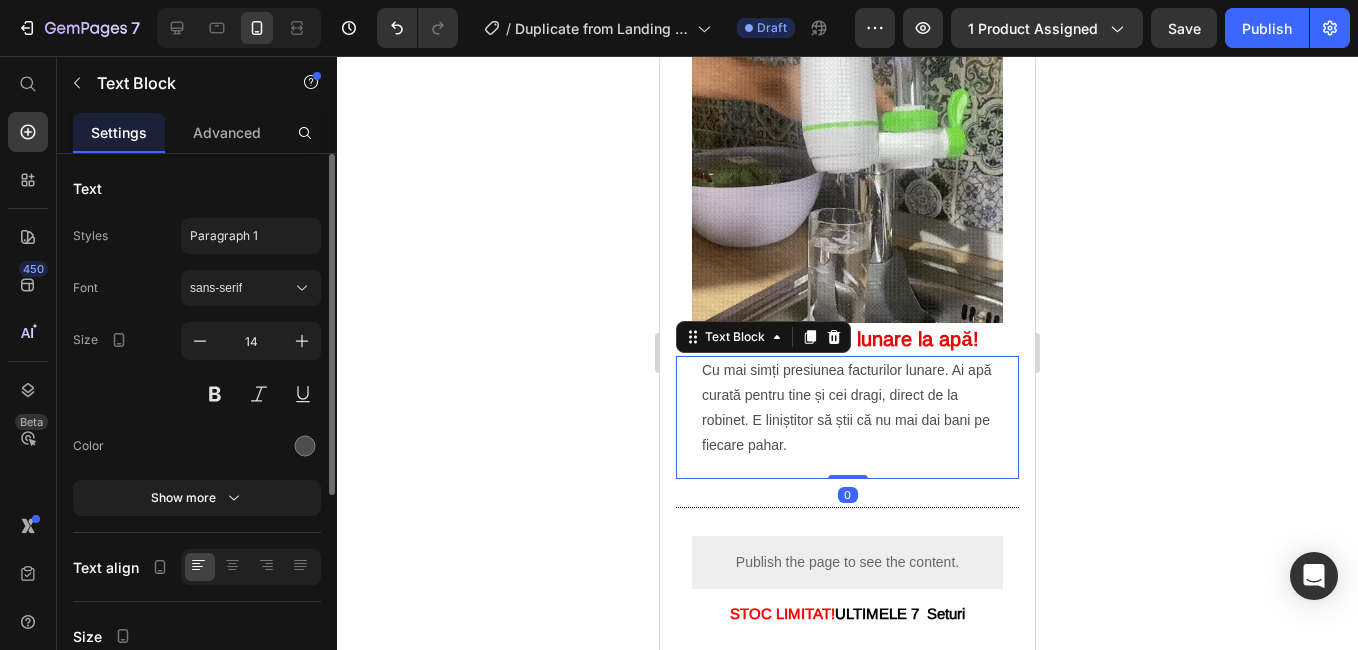 click on "Cu mai simți presiunea facturilor lunare. Ai apă curată pentru tine și cei dragi, direct de la robinet. E liniștitor să știi că nu mai dai bani pe fiecare pahar." at bounding box center (847, 408) 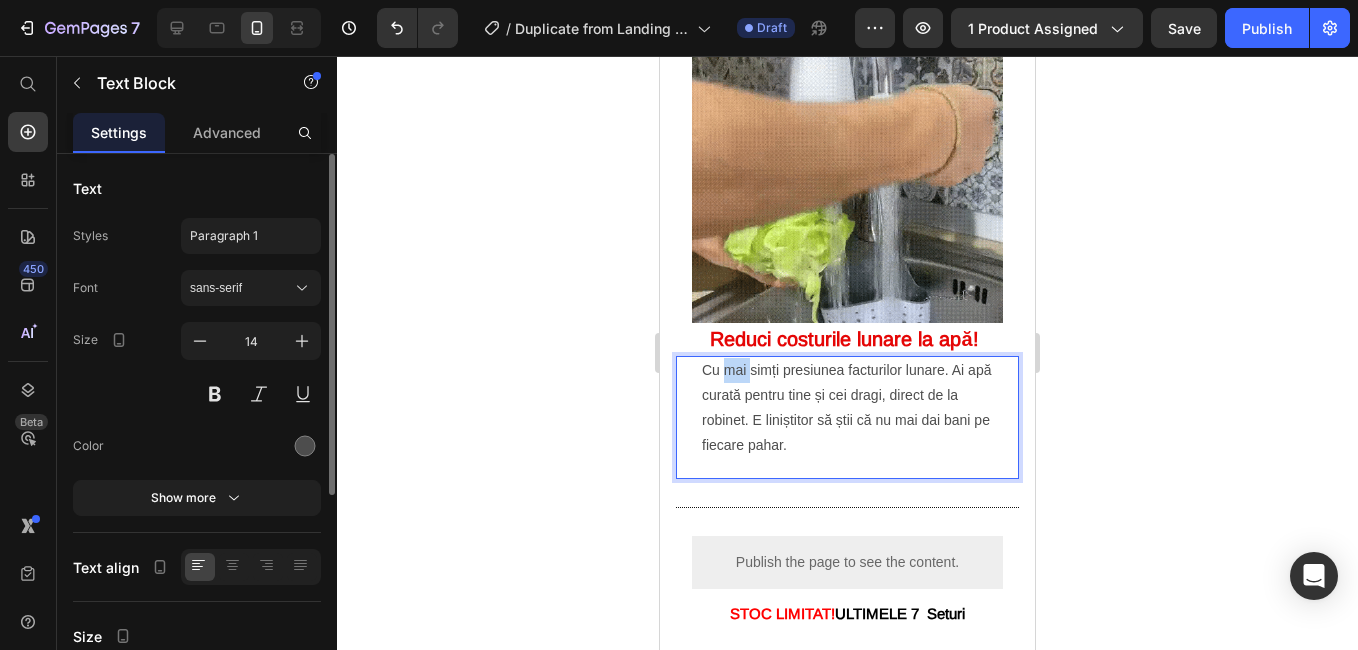 click on "Cu mai simți presiunea facturilor lunare. Ai apă curată pentru tine și cei dragi, direct de la robinet. E liniștitor să știi că nu mai dai bani pe fiecare pahar." at bounding box center (847, 408) 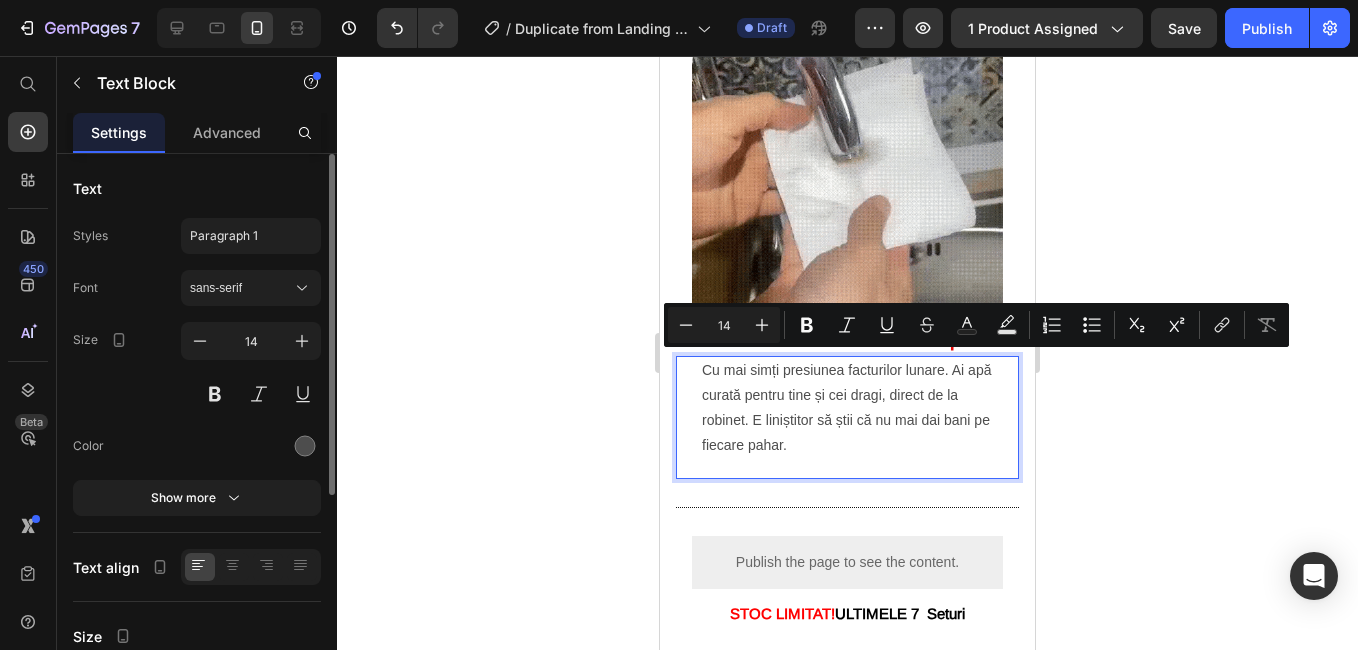click on "Cu mai simți presiunea facturilor lunare. Ai apă curată pentru tine și cei dragi, direct de la robinet. E liniștitor să știi că nu mai dai bani pe fiecare pahar." at bounding box center (847, 408) 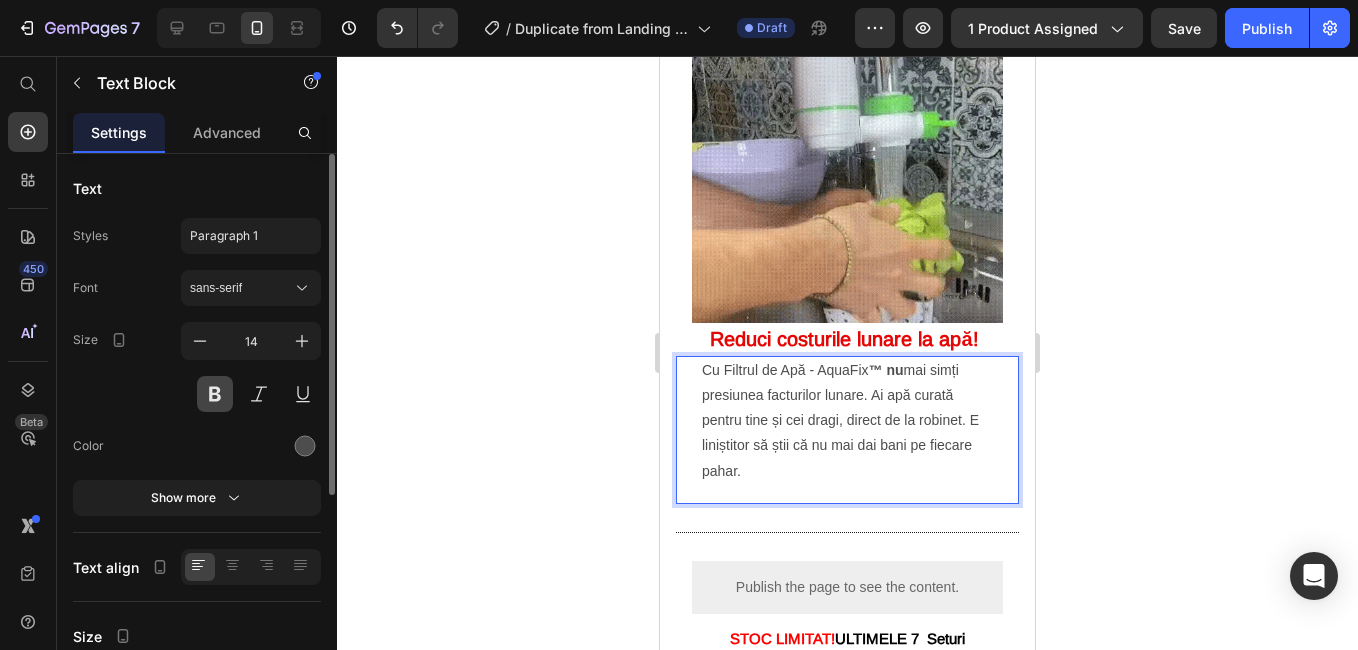 click at bounding box center (215, 394) 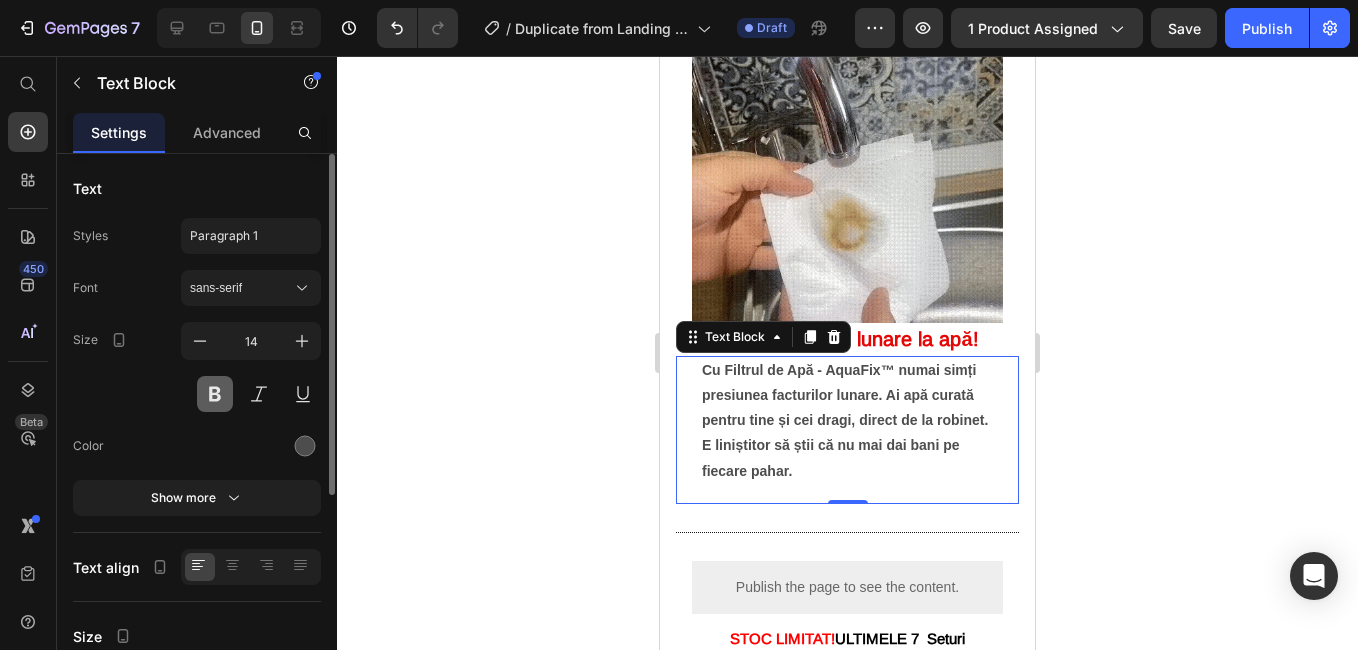 click at bounding box center [215, 394] 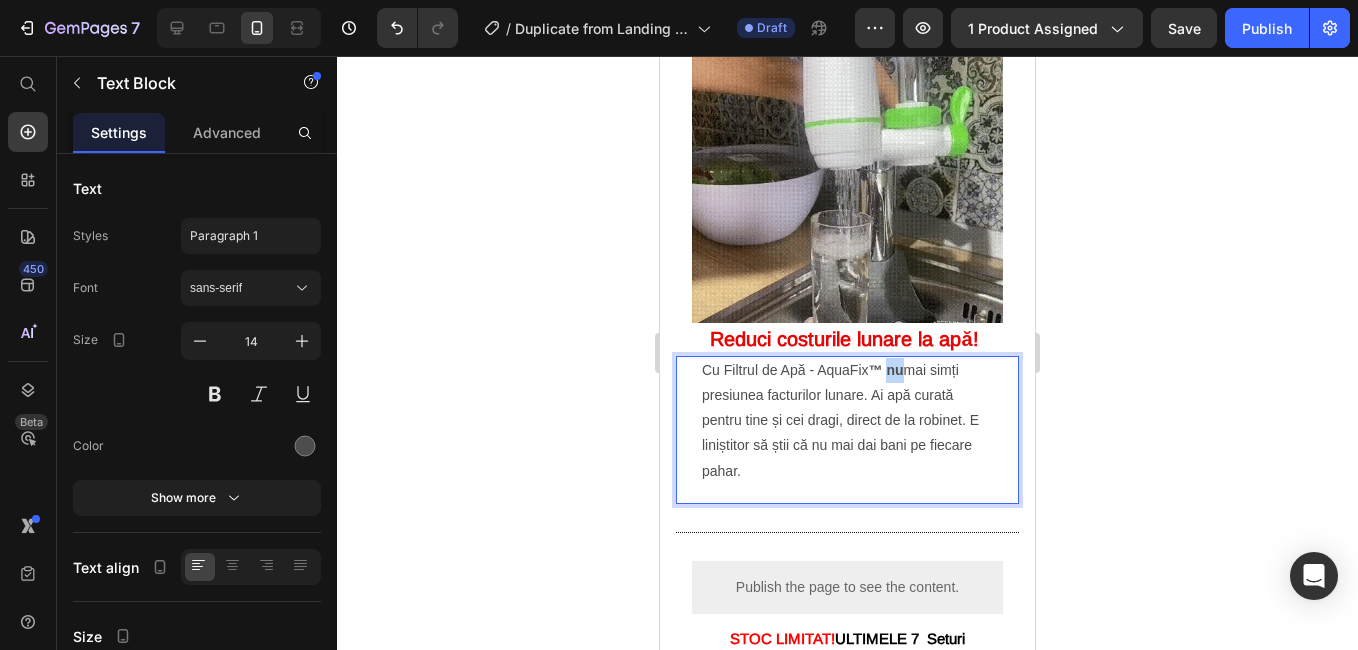 drag, startPoint x: 905, startPoint y: 363, endPoint x: 889, endPoint y: 362, distance: 16.03122 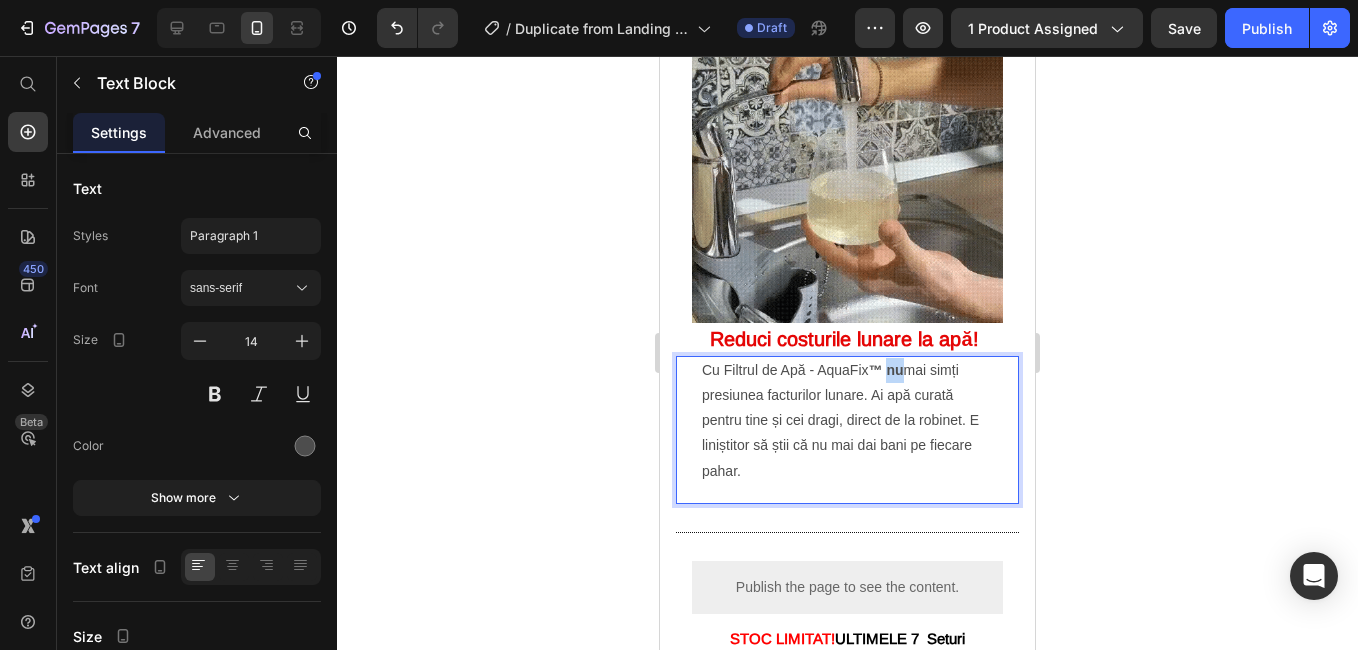 click on "Cu Filtrul de Apă - AquaFix ™ nu  mai simți presiunea facturilor lunare. Ai apă curată pentru tine și cei dragi, direct de la robinet. E liniștitor să știi că nu mai dai bani pe fiecare pahar." at bounding box center (847, 421) 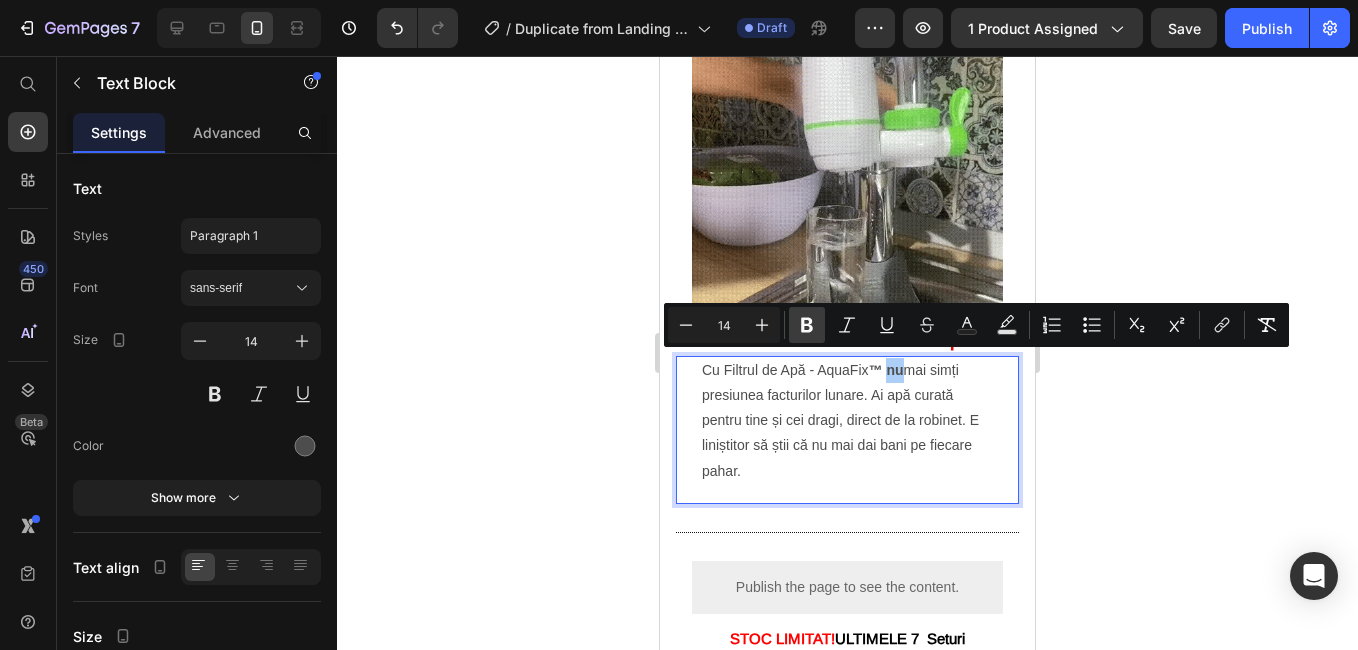 drag, startPoint x: 802, startPoint y: 325, endPoint x: 194, endPoint y: 299, distance: 608.55566 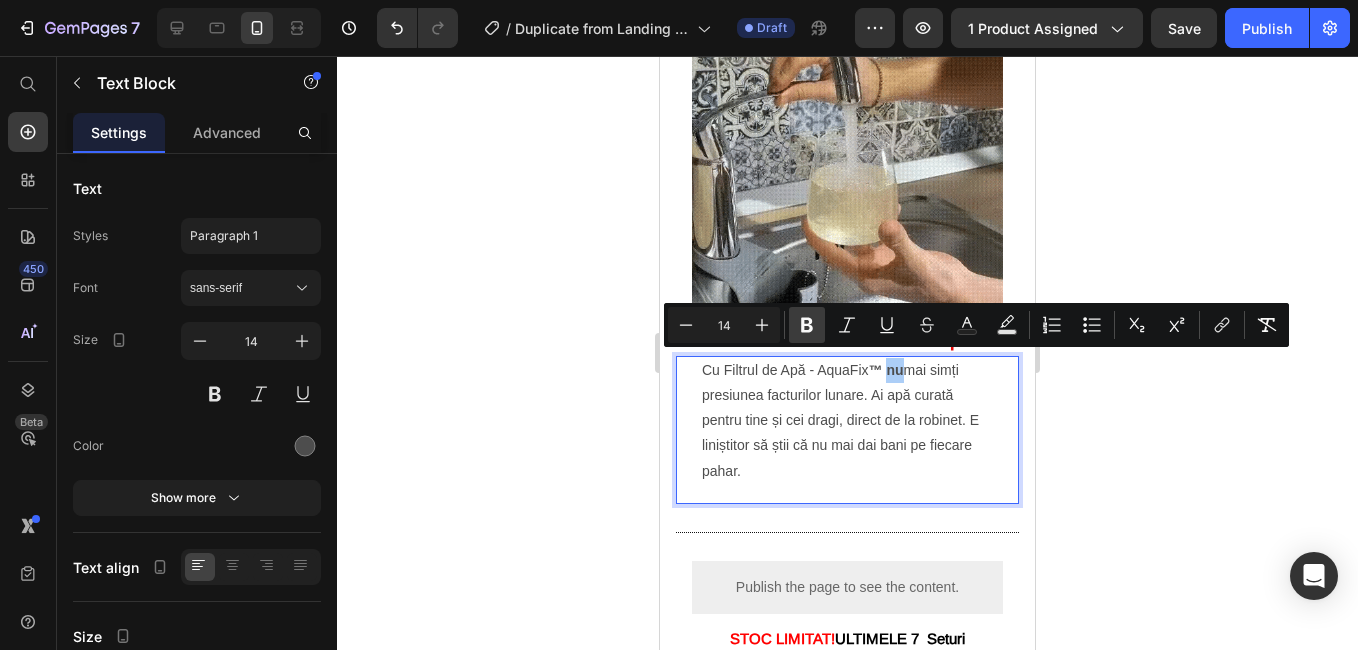 click 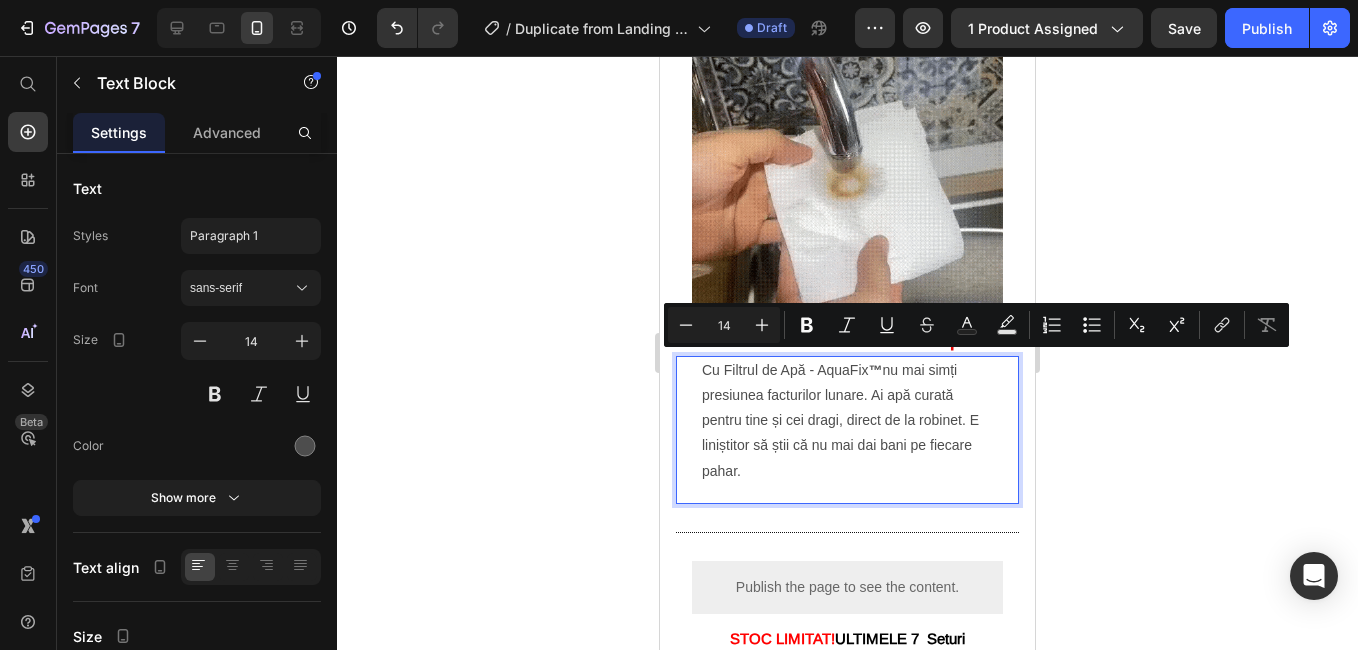 click 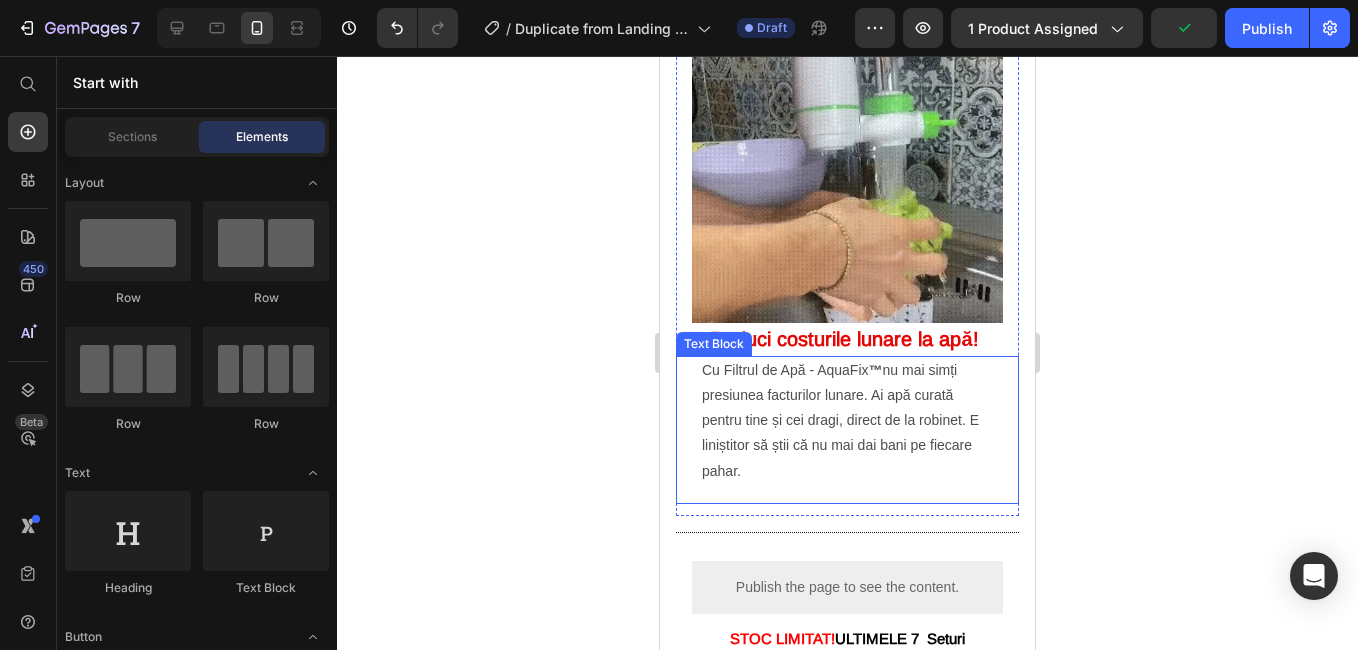 click on "Cu Filtrul de Apă - AquaFix ™  nu mai simți presiunea facturilor lunare. Ai apă curată pentru tine și cei dragi, direct de la robinet. E liniștitor să știi că nu mai dai bani pe fiecare pahar." at bounding box center [847, 421] 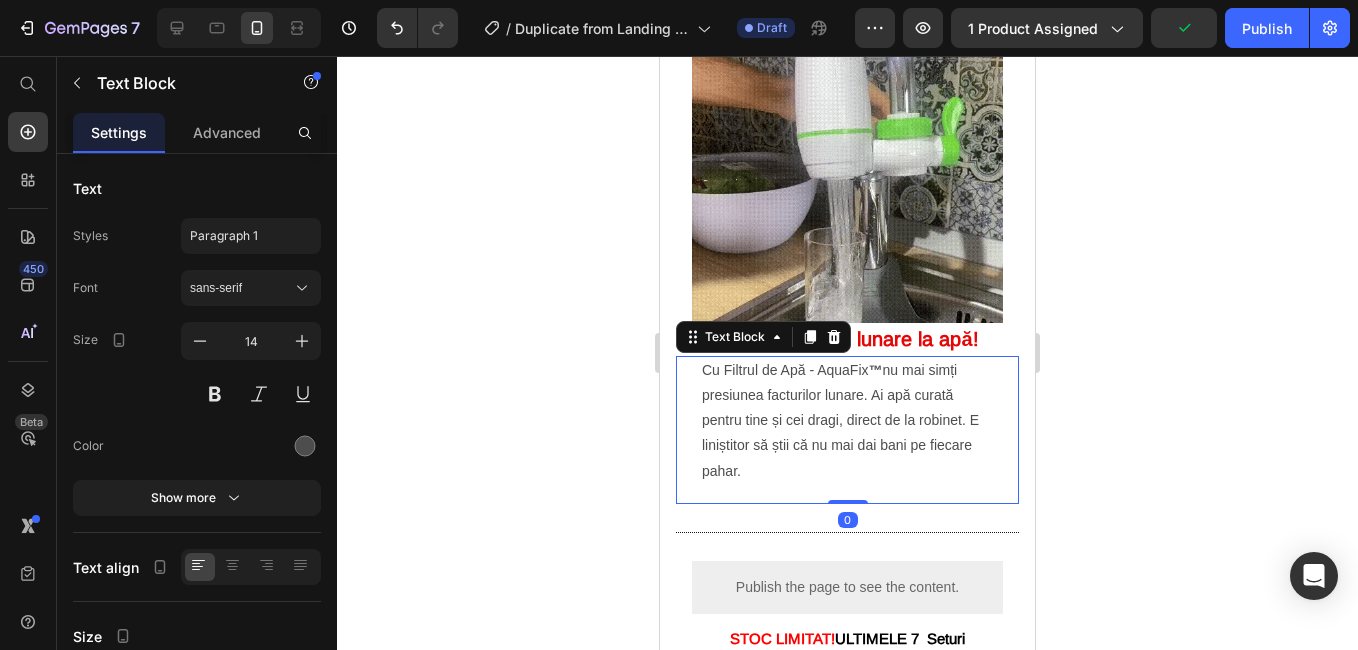 click on "Cu Filtrul de Apă - AquaFix ™  nu mai simți presiunea facturilor lunare. Ai apă curată pentru tine și cei dragi, direct de la robinet. E liniștitor să știi că nu mai dai bani pe fiecare pahar." at bounding box center [847, 421] 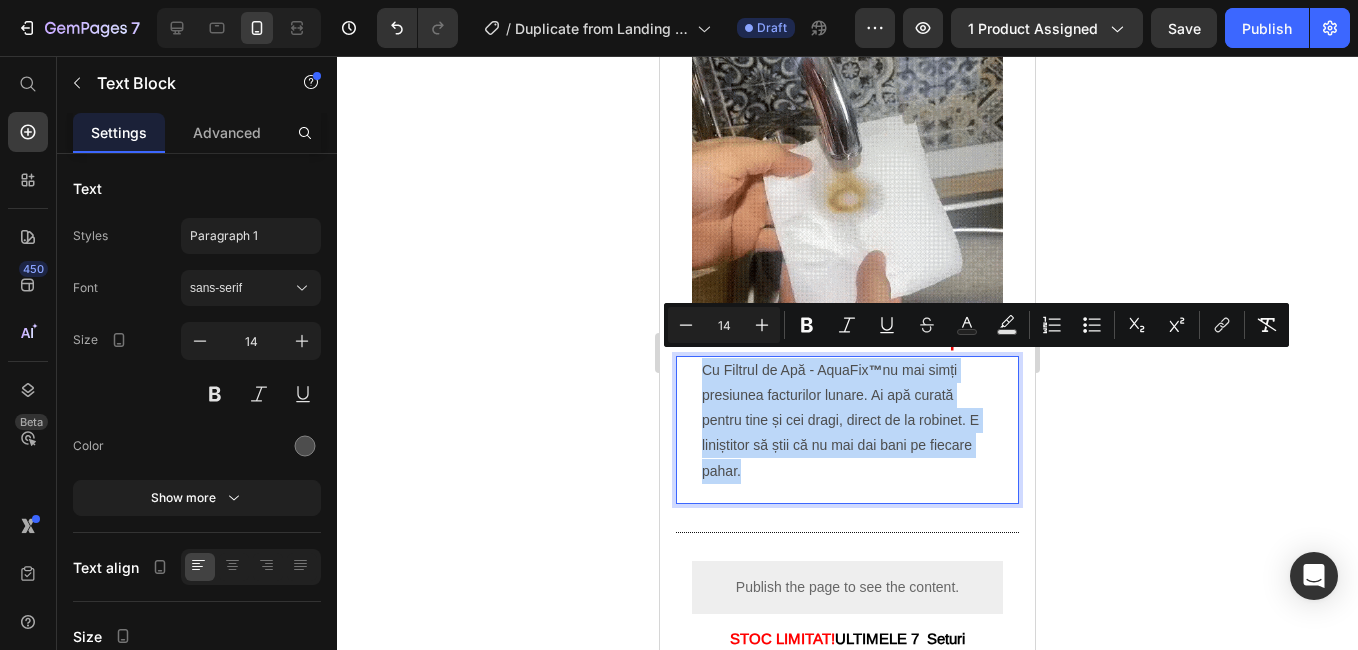 drag, startPoint x: 801, startPoint y: 463, endPoint x: 752, endPoint y: 454, distance: 49.819675 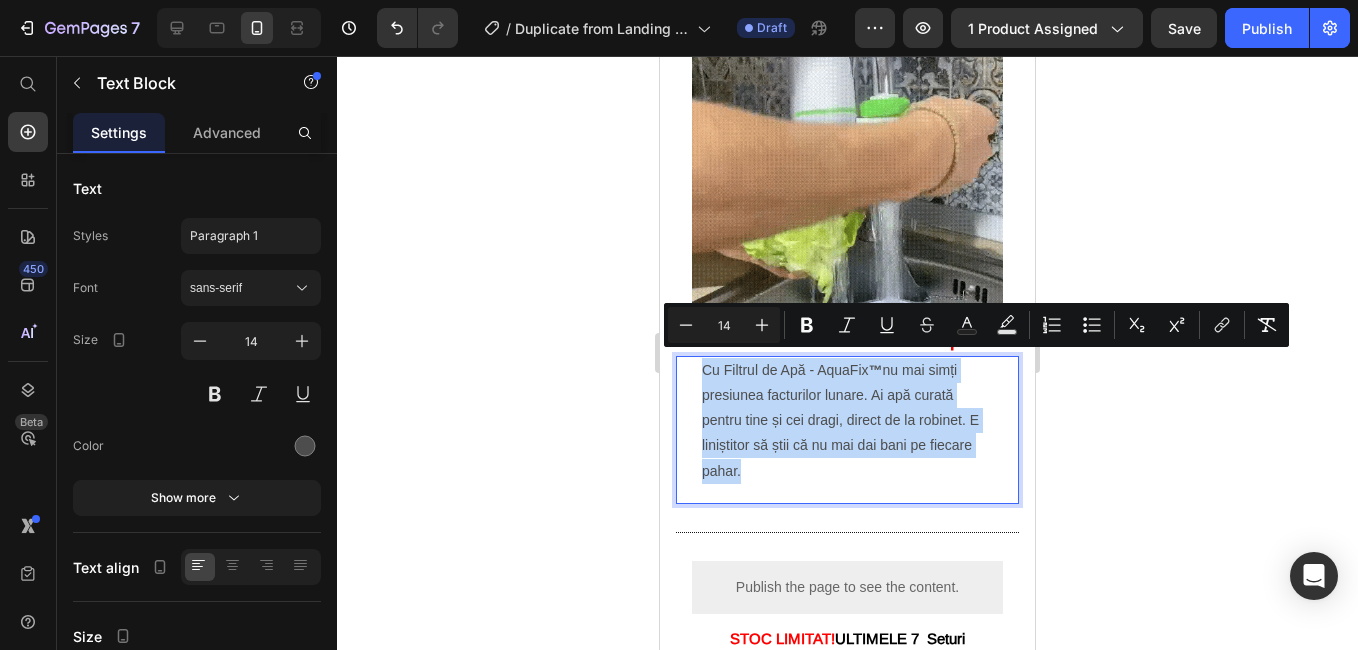 click on "Cu Filtrul de Apă - AquaFix ™  nu mai simți presiunea facturilor lunare. Ai apă curată pentru tine și cei dragi, direct de la robinet. E liniștitor să știi că nu mai dai bani pe fiecare pahar." at bounding box center [847, 421] 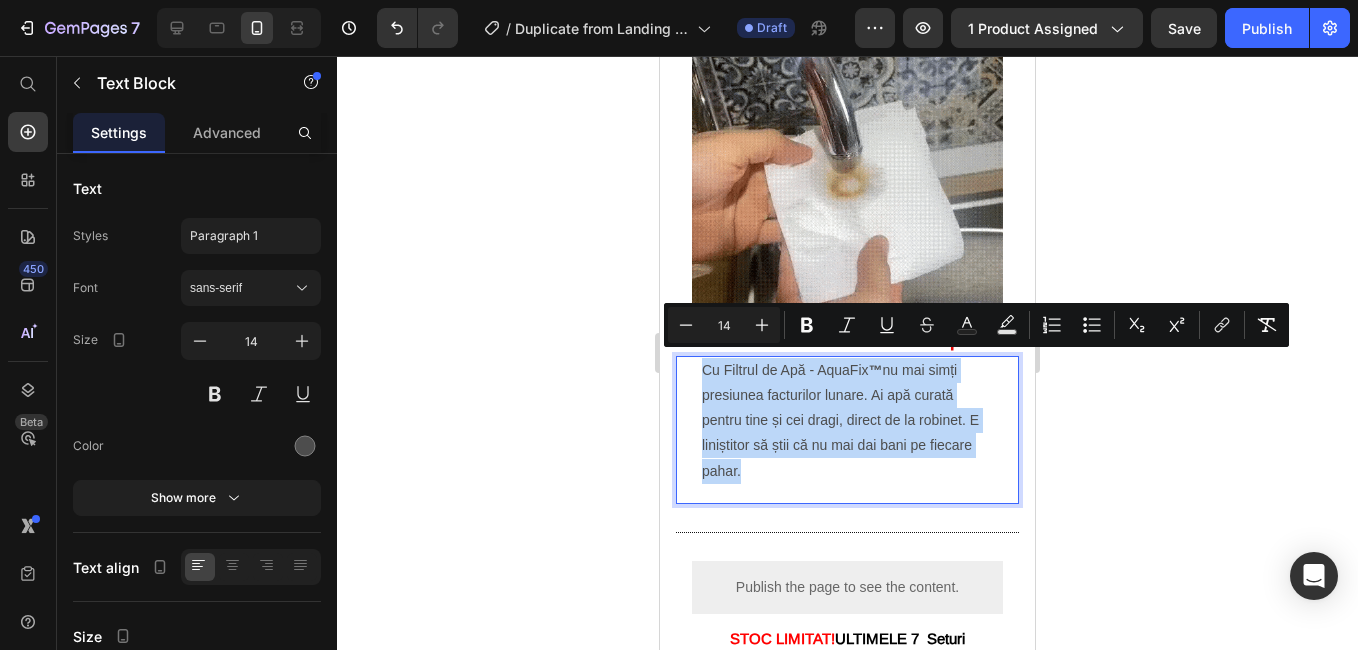 click on "Cu Filtrul de Apă - AquaFix ™  nu mai simți presiunea facturilor lunare. Ai apă curată pentru tine și cei dragi, direct de la robinet. E liniștitor să știi că nu mai dai bani pe fiecare pahar." at bounding box center [847, 421] 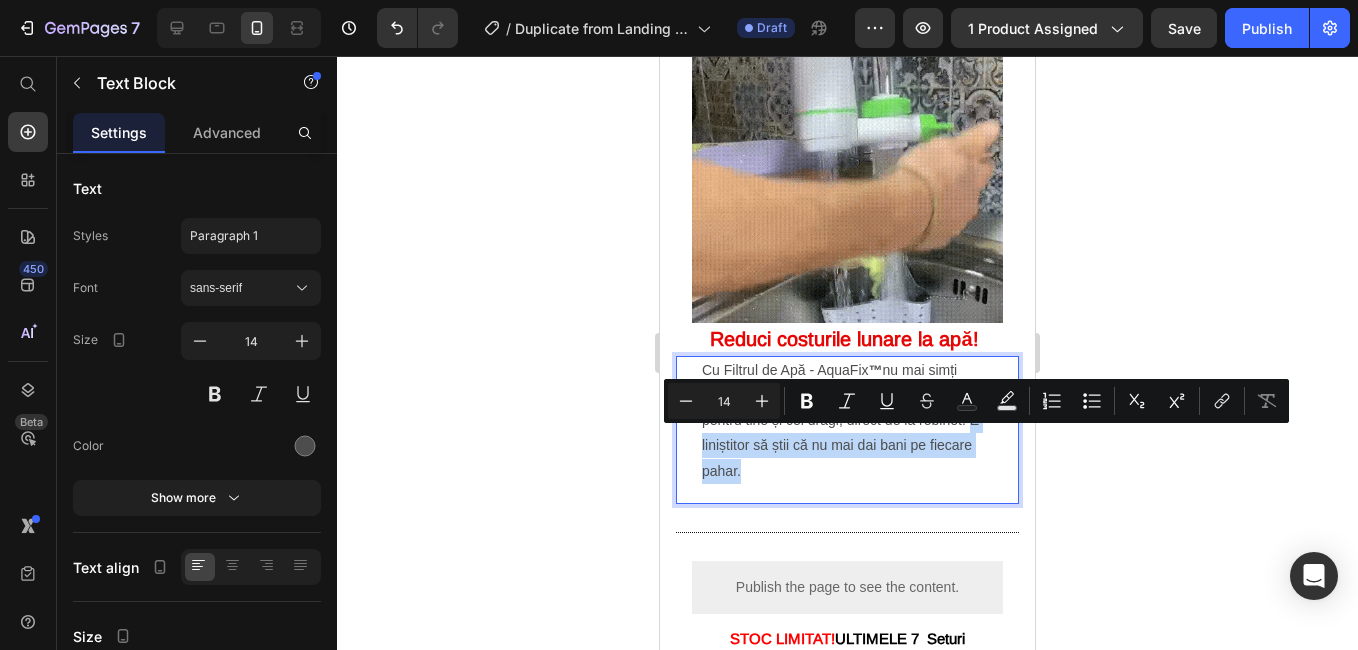 drag, startPoint x: 704, startPoint y: 435, endPoint x: 791, endPoint y: 467, distance: 92.69843 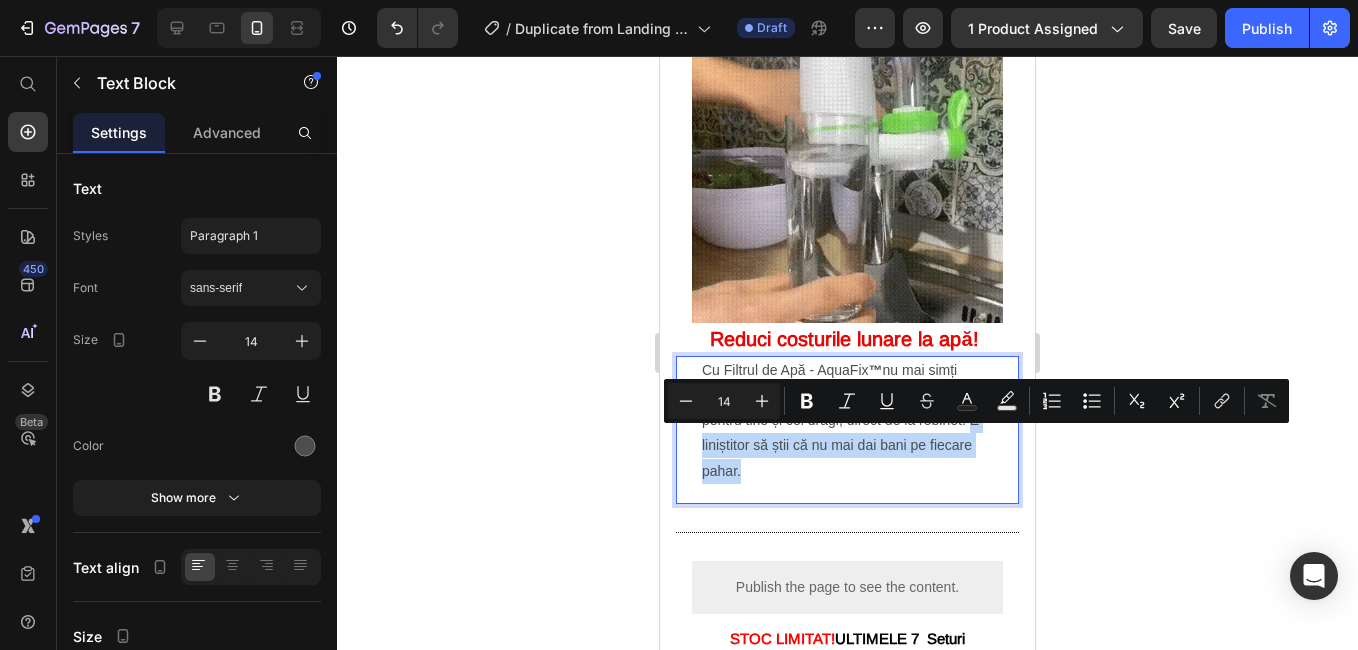 click on "Cu Filtrul de Apă - AquaFix ™  nu mai simți presiunea facturilor lunare. Ai apă curată pentru tine și cei dragi, direct de la robinet. E liniștitor să știi că nu mai dai bani pe fiecare pahar." at bounding box center [847, 421] 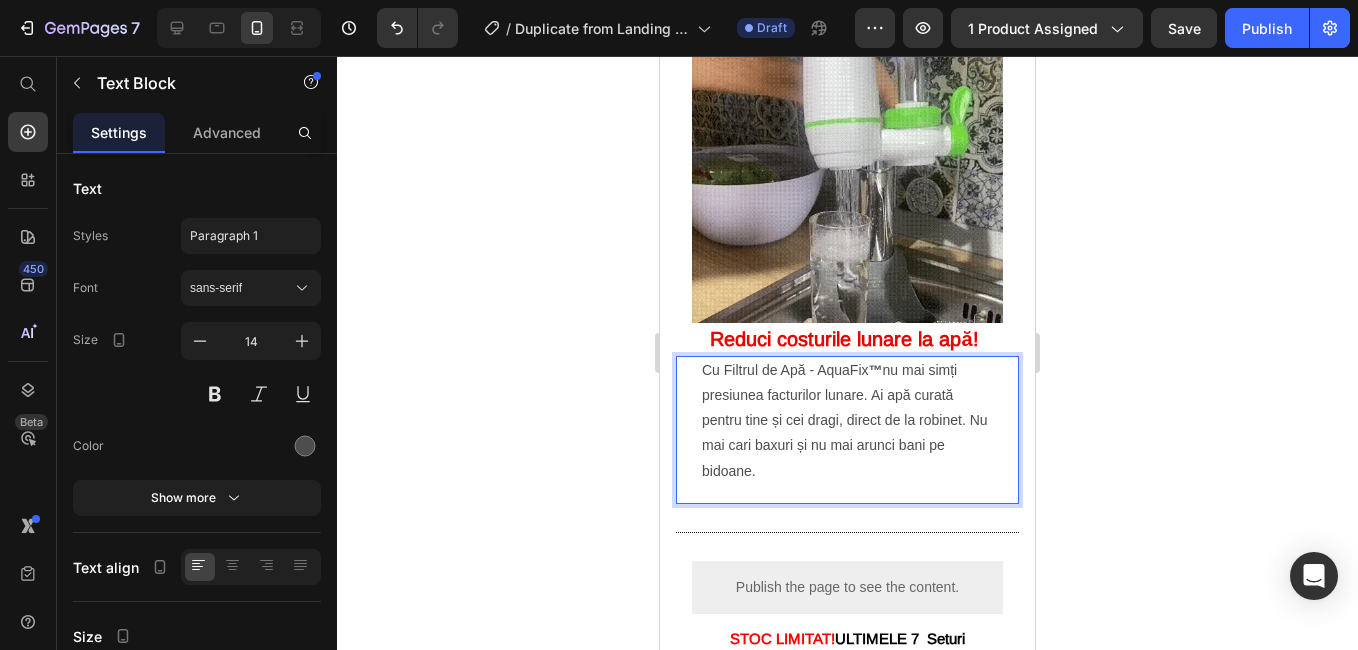 click 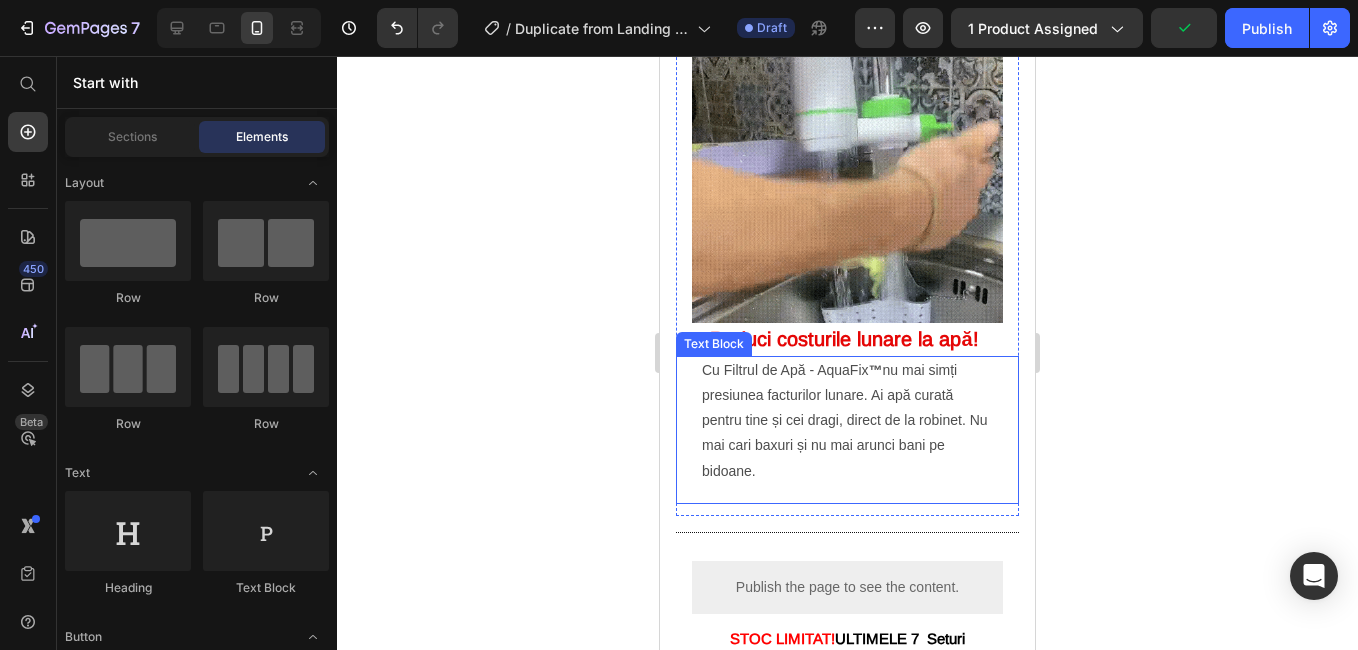 click on "Cu Filtrul de Apă - AquaFix ™  nu mai simți presiunea facturilor lunare. Ai apă curată pentru tine și cei dragi, direct de la robinet. Nu mai cari baxuri și nu mai arunci bani pe bidoane." at bounding box center (847, 421) 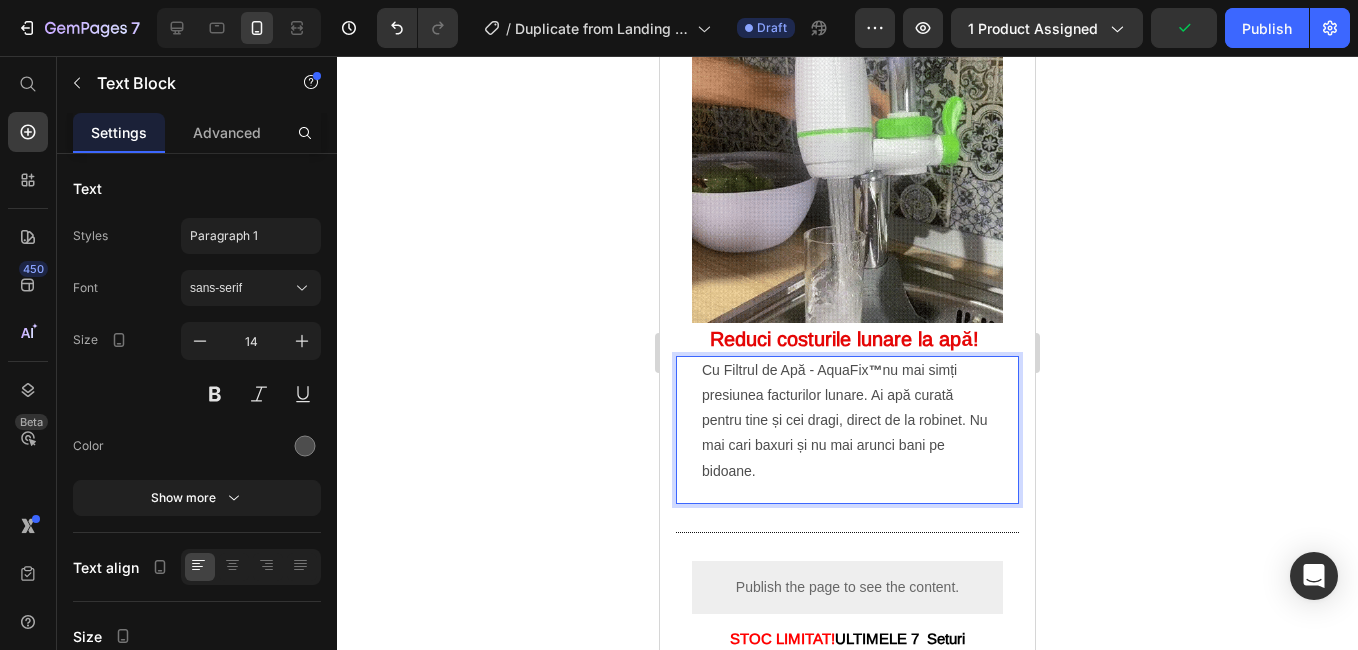 click on "Cu Filtrul de Apă - AquaFix ™  nu mai simți presiunea facturilor lunare. Ai apă curată pentru tine și cei dragi, direct de la robinet. Nu mai cari baxuri și nu mai arunci bani pe bidoane." at bounding box center (847, 421) 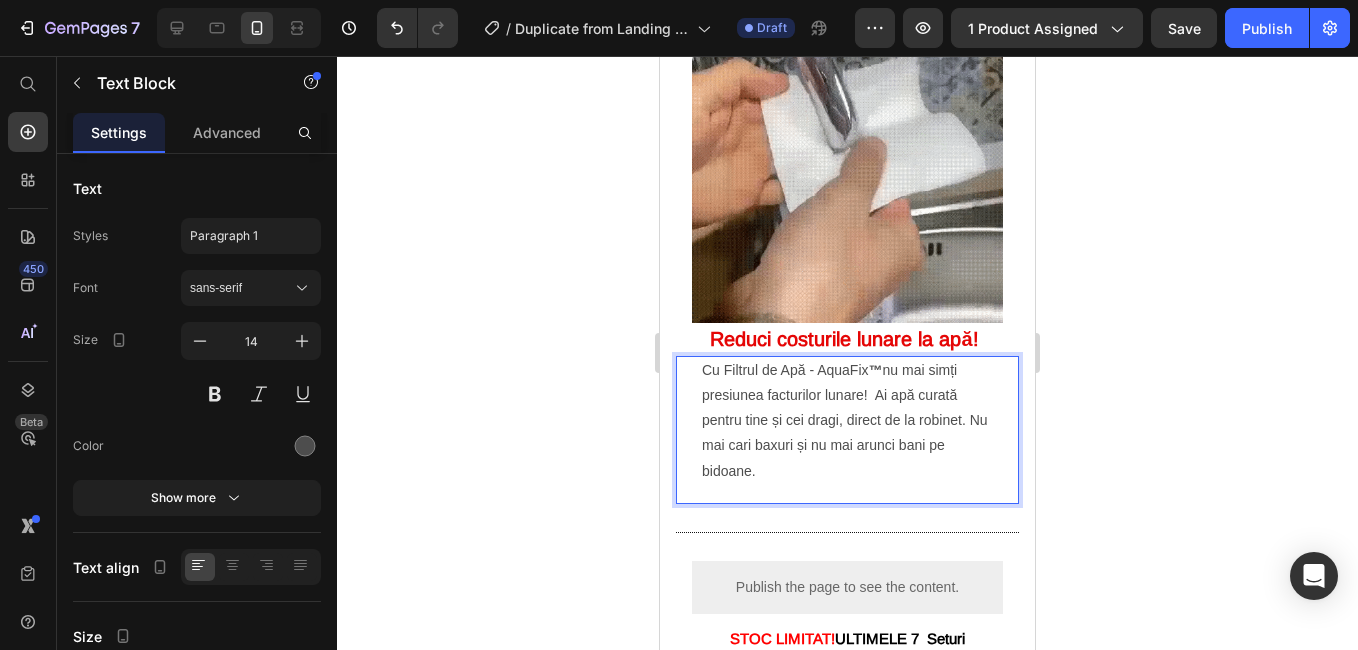 click on "Cu Filtrul de Apă - AquaFix ™  nu mai simți presiunea facturilor lunare!  Ai apă curată pentru tine și cei dragi, direct de la robinet. Nu mai cari baxuri și nu mai arunci bani pe bidoane." at bounding box center (847, 421) 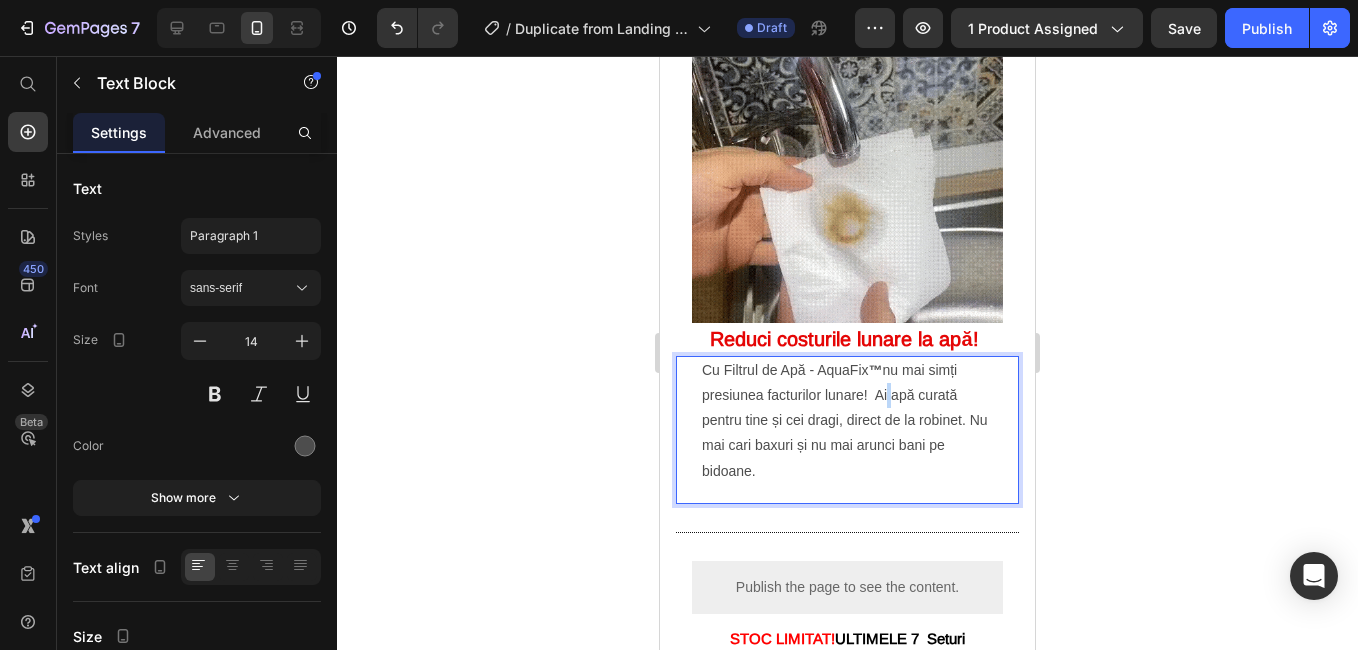 click on "Cu Filtrul de Apă - AquaFix ™  nu mai simți presiunea facturilor lunare!  Ai apă curată pentru tine și cei dragi, direct de la robinet. Nu mai cari baxuri și nu mai arunci bani pe bidoane." at bounding box center [847, 421] 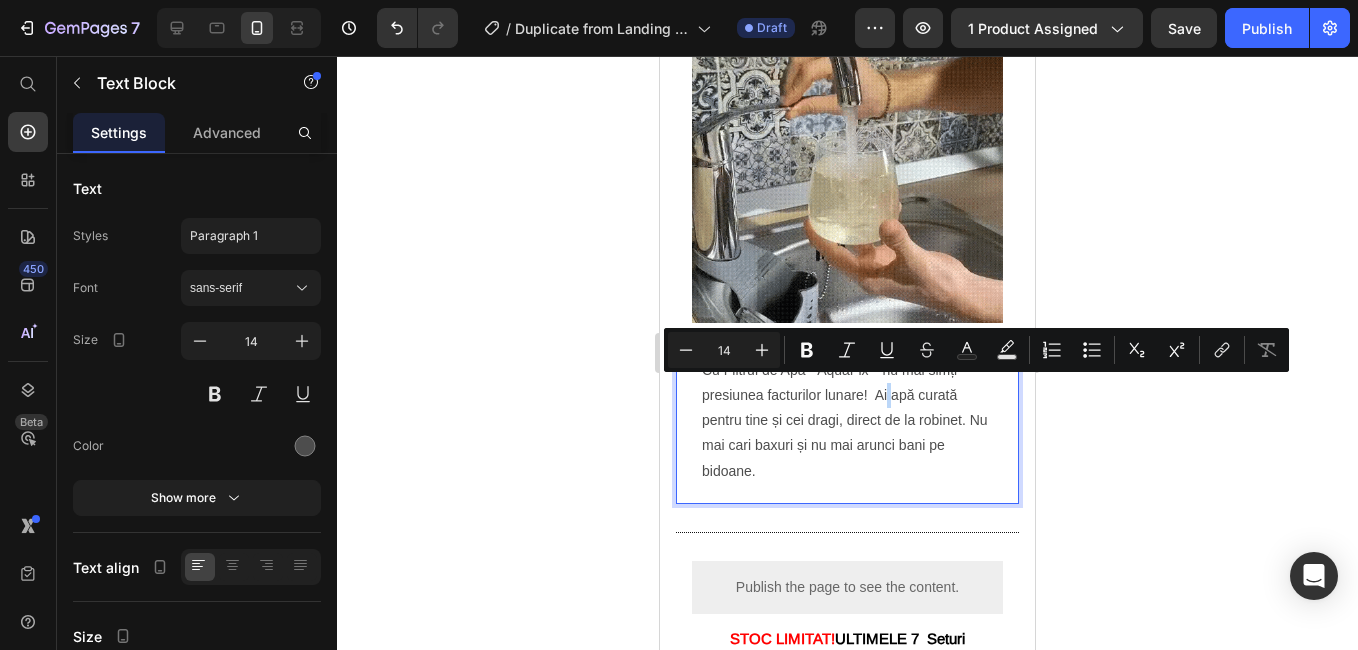 click on "Cu Filtrul de Apă - AquaFix ™  nu mai simți presiunea facturilor lunare!  Ai apă curată pentru tine și cei dragi, direct de la robinet. Nu mai cari baxuri și nu mai arunci bani pe bidoane." at bounding box center [847, 421] 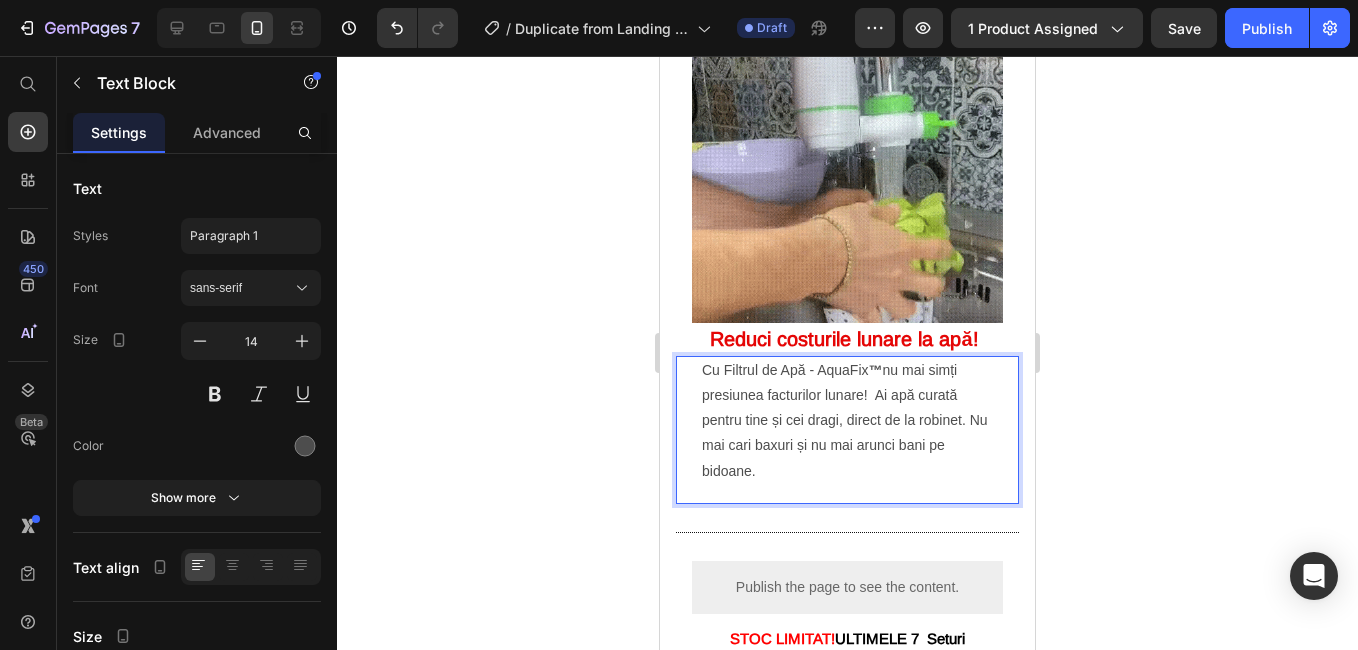click on "Cu Filtrul de Apă - AquaFix ™  nu mai simți presiunea facturilor lunare!  Ai apă curată pentru tine și cei dragi, direct de la robinet. Nu mai cari baxuri și nu mai arunci bani pe bidoane." at bounding box center [847, 421] 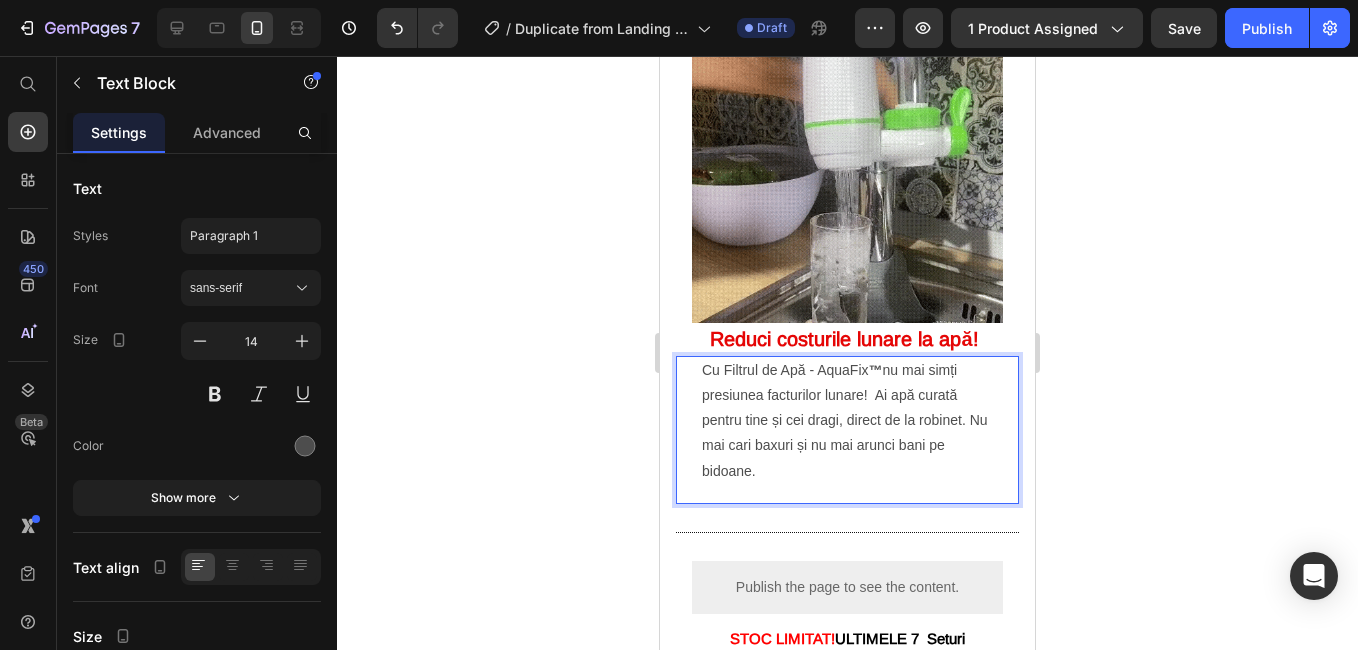 click 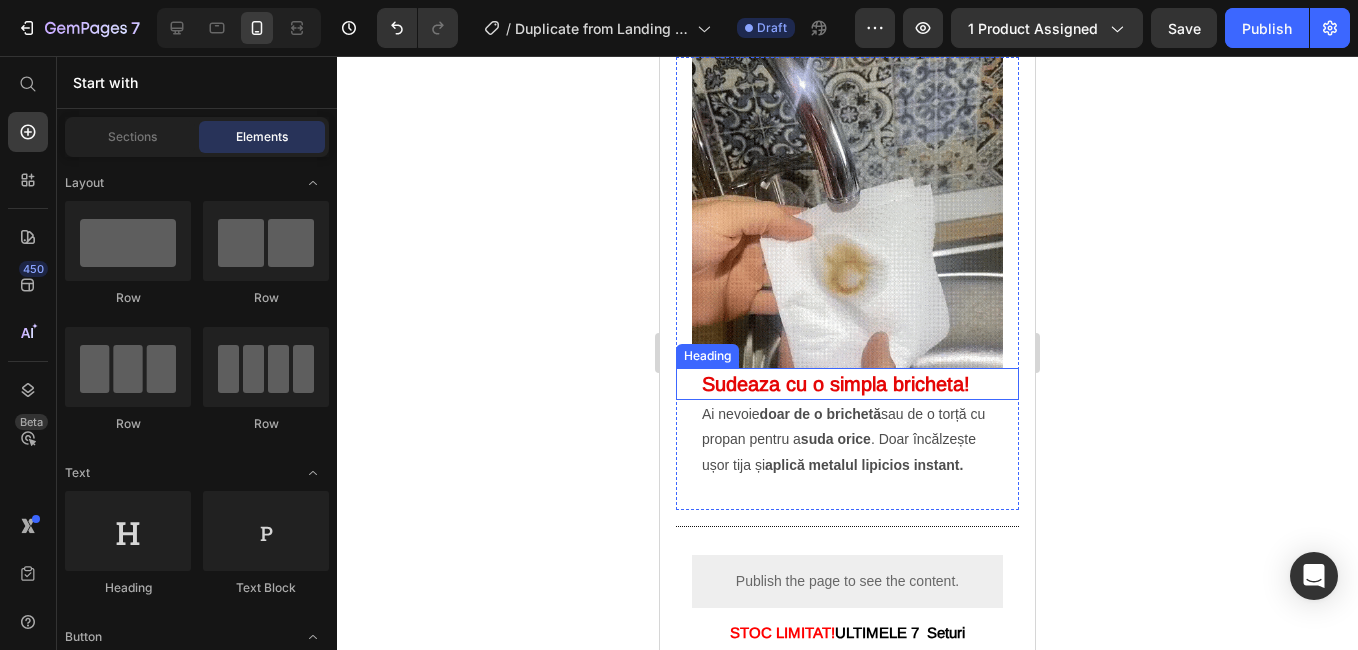 scroll, scrollTop: 2000, scrollLeft: 0, axis: vertical 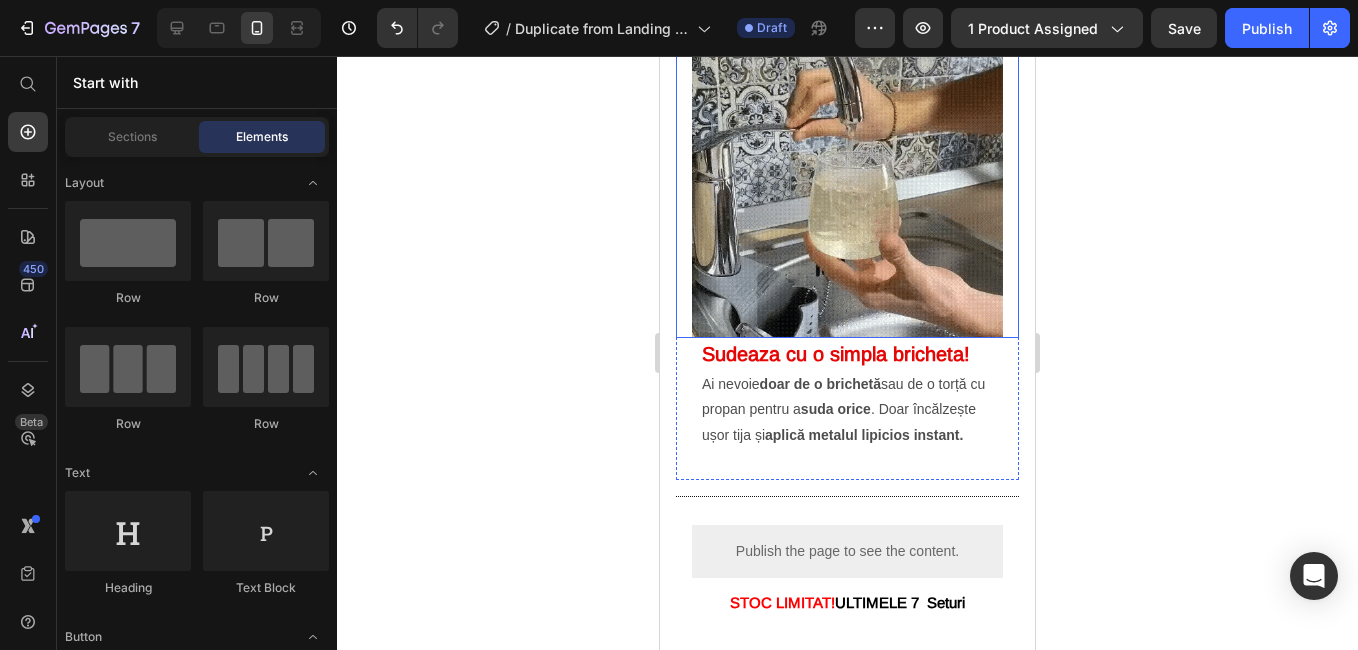 click at bounding box center (847, 182) 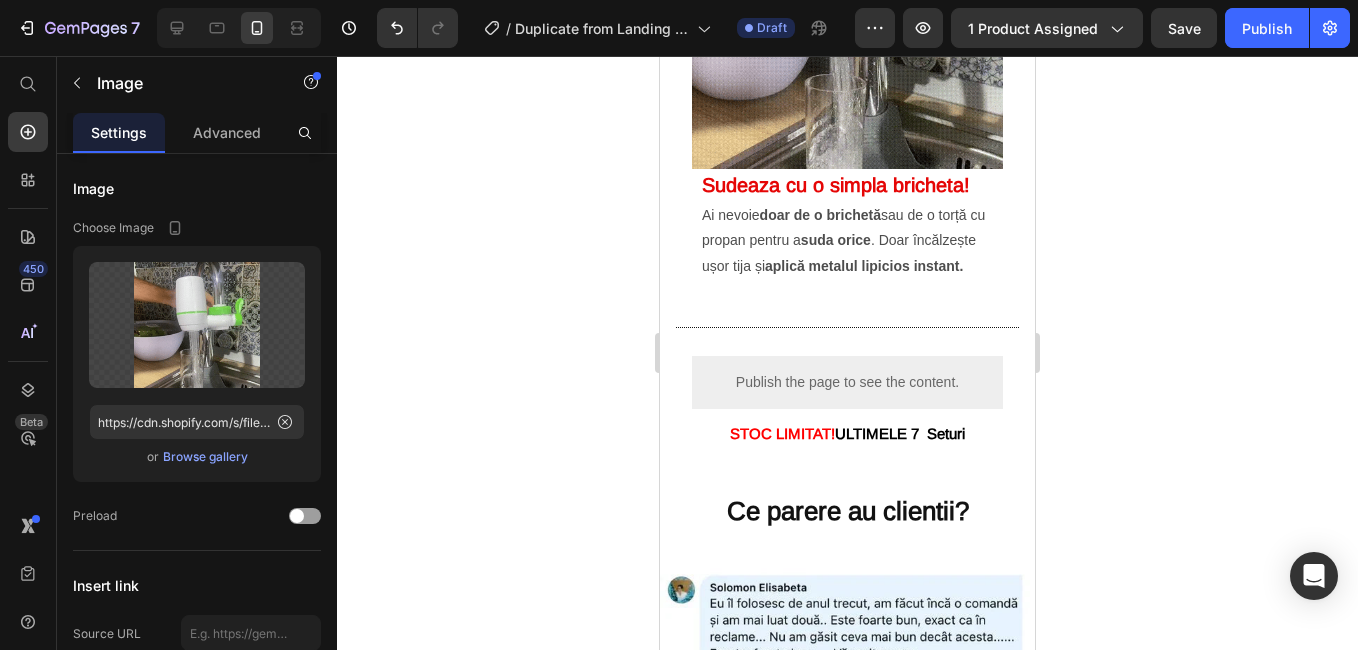 scroll, scrollTop: 2200, scrollLeft: 0, axis: vertical 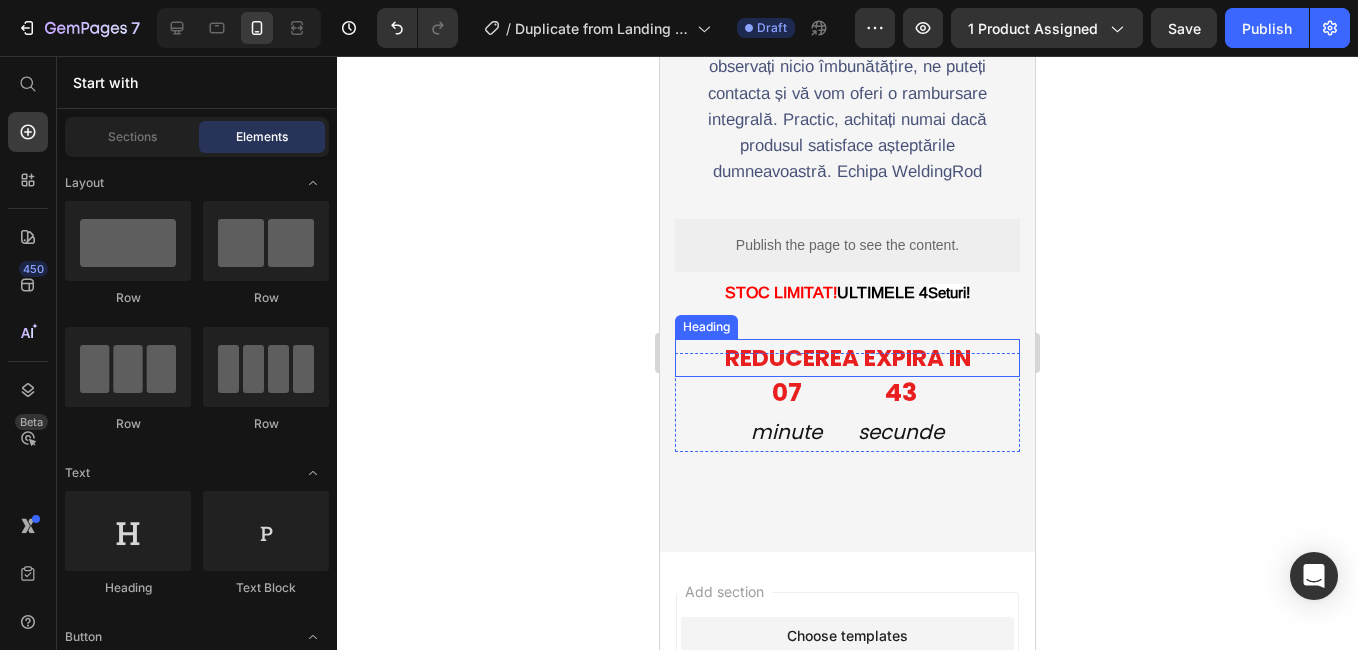 click on "REDUCEREA EXPIRA IN" at bounding box center (848, 358) 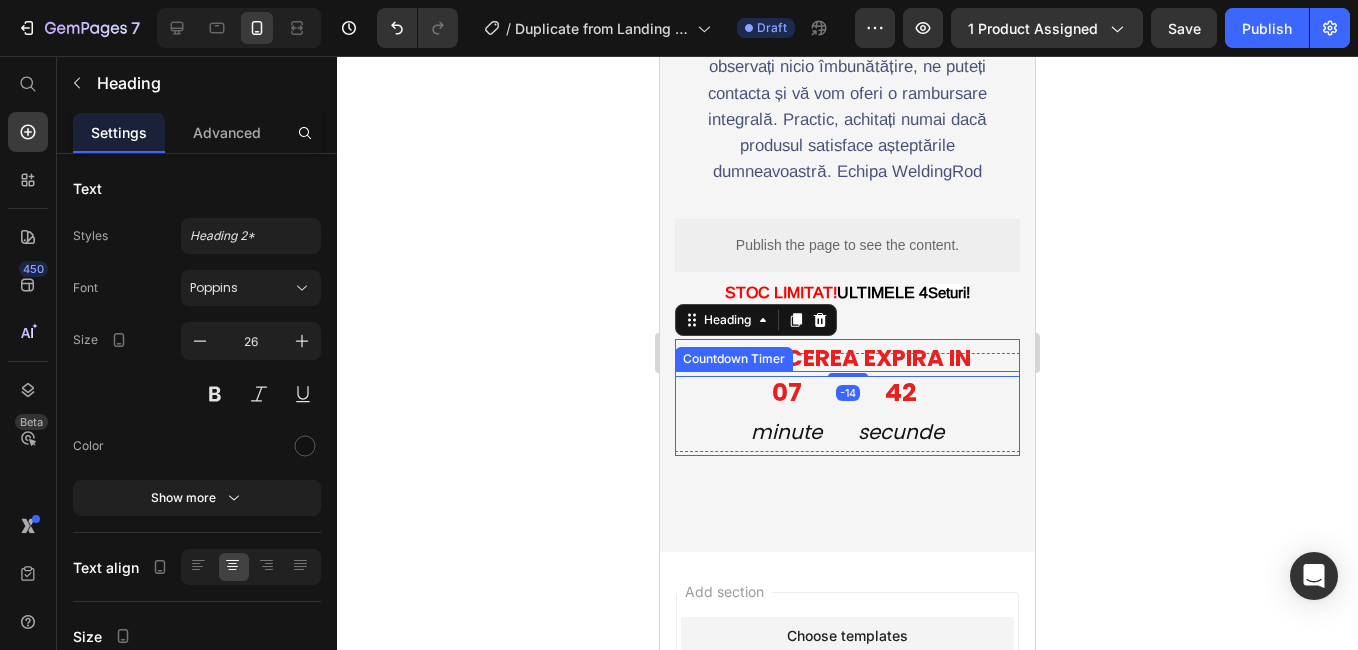 click on "42" at bounding box center (901, 393) 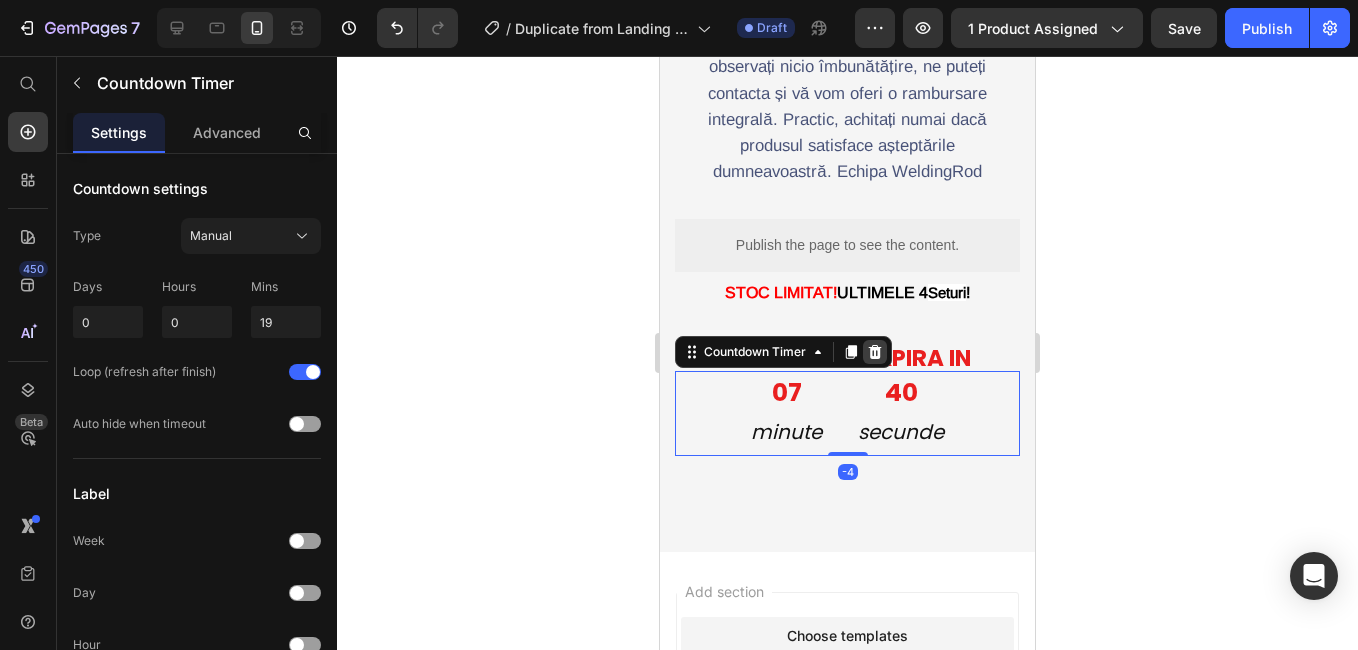 click 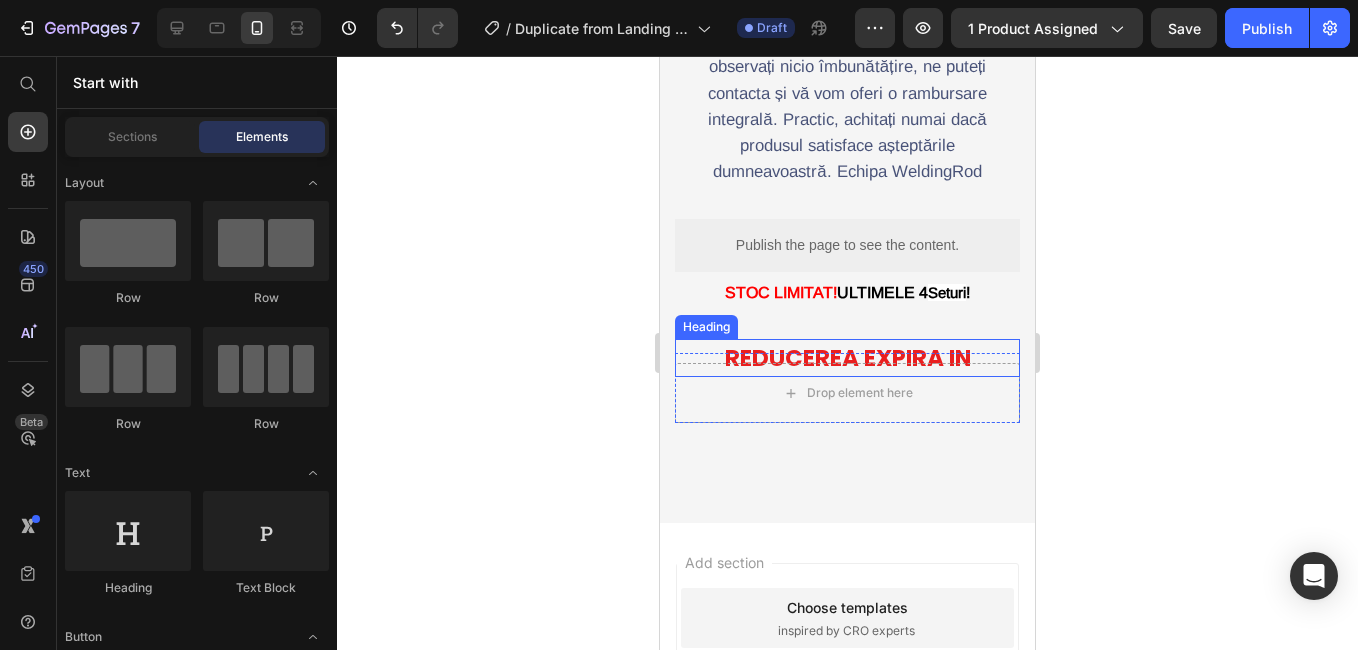 click on "REDUCEREA EXPIRA IN" at bounding box center (848, 358) 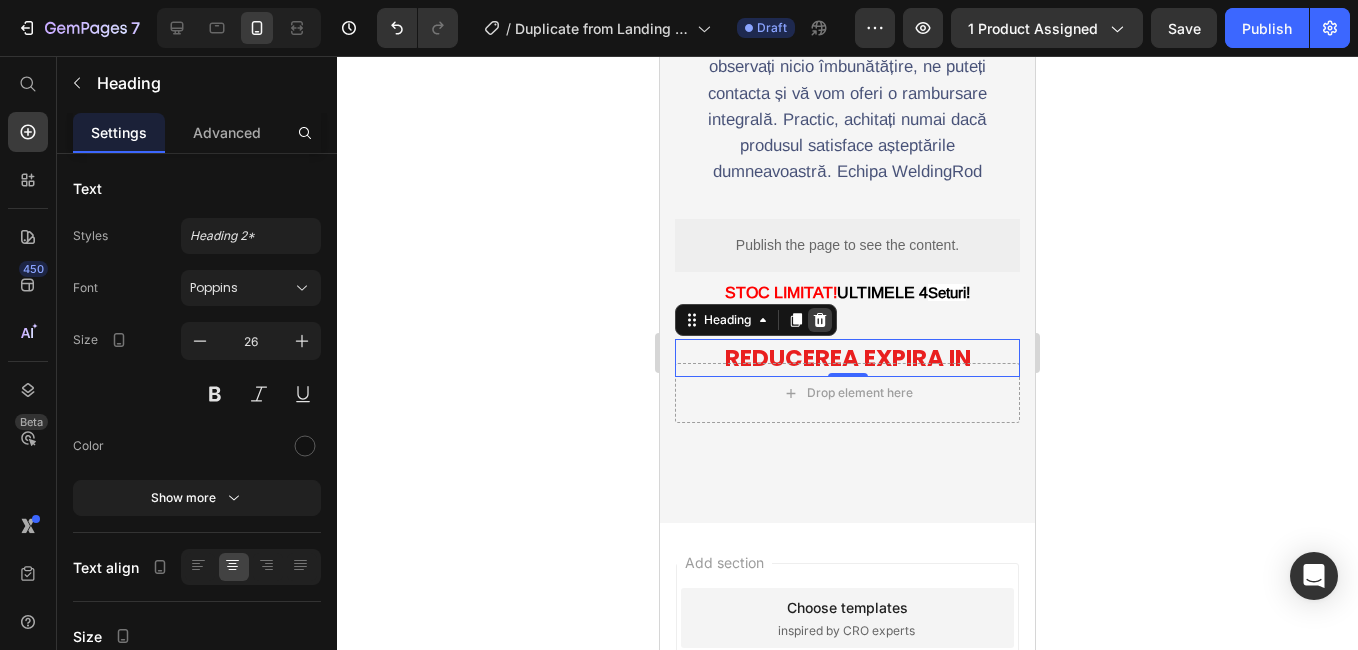 click at bounding box center (820, 320) 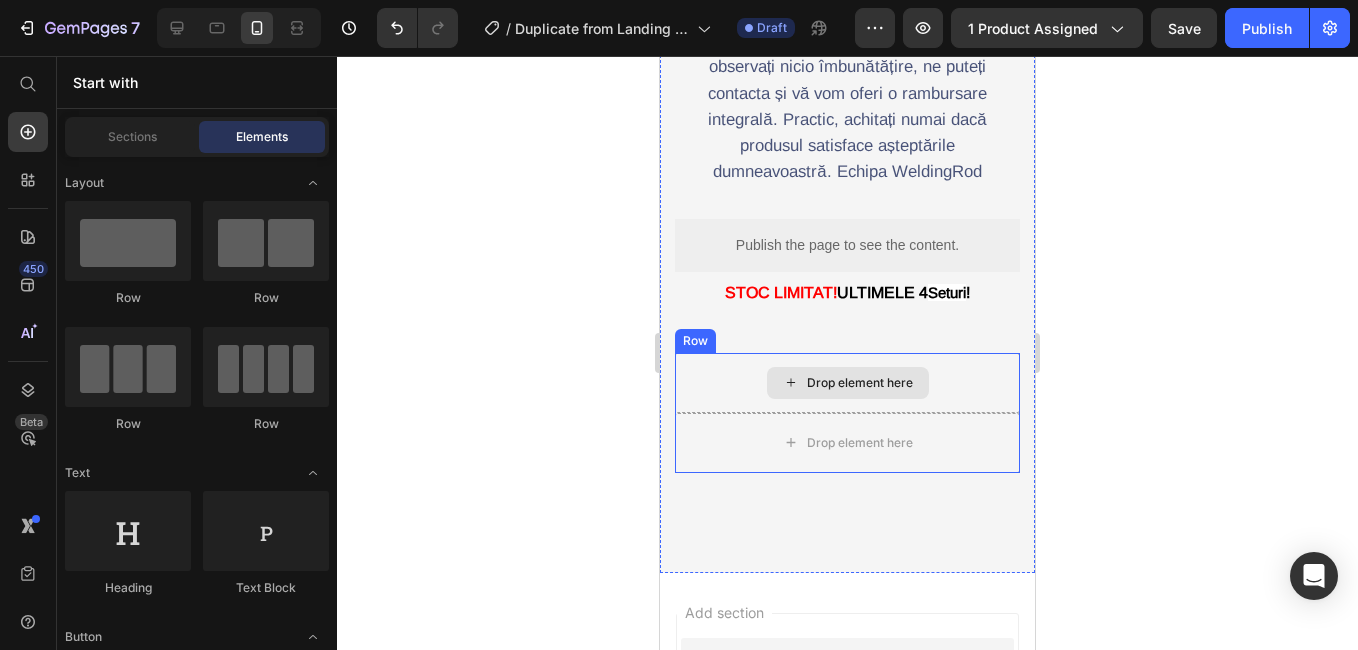 click on "Drop element here" at bounding box center (848, 383) 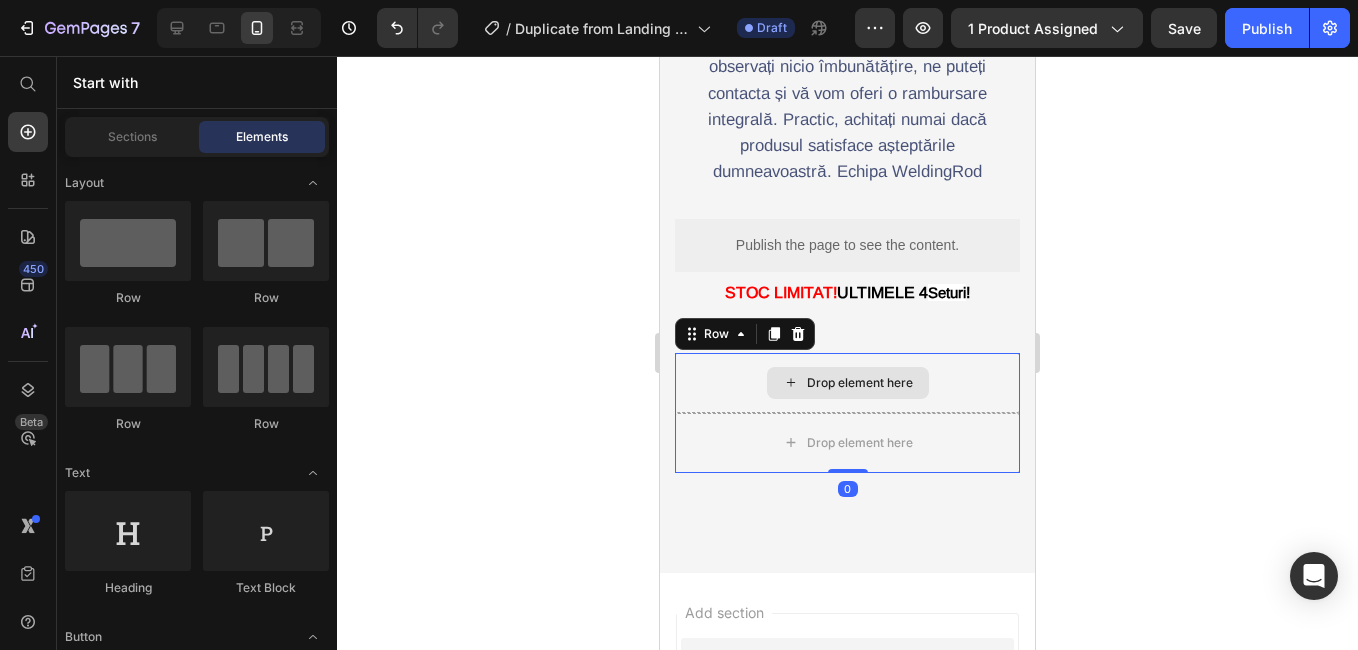 click on "Drop element here" at bounding box center [847, 383] 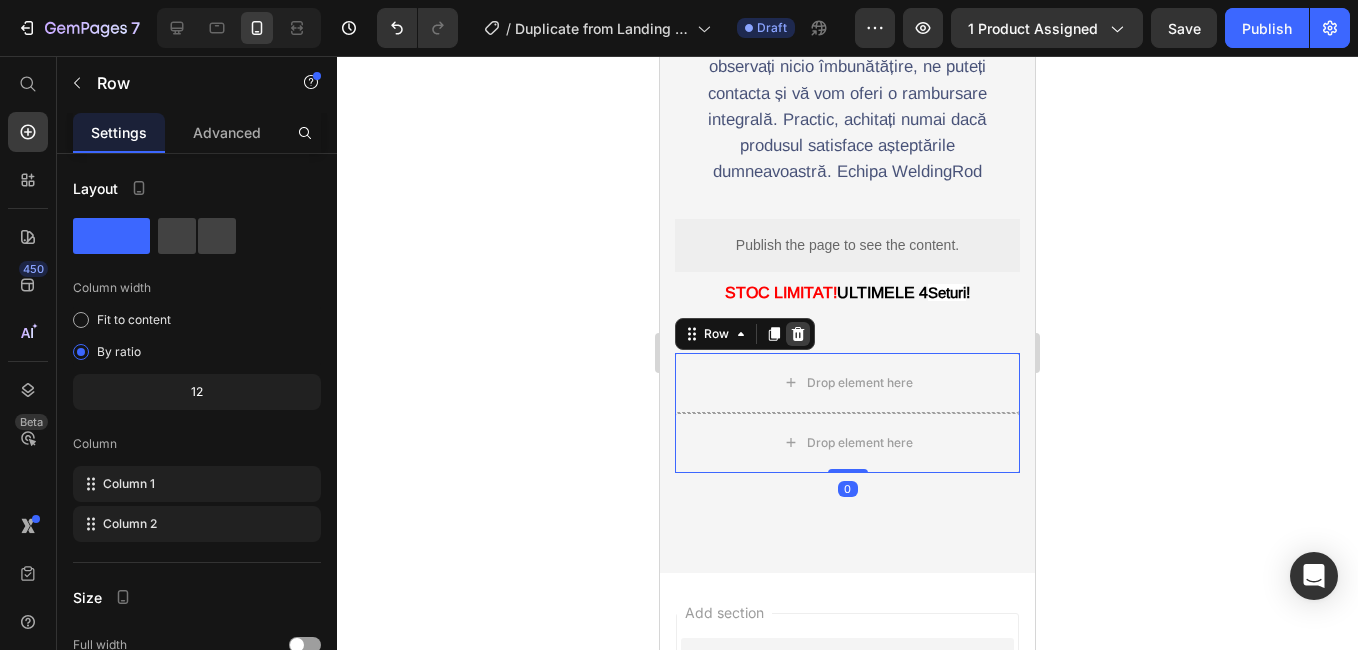 click 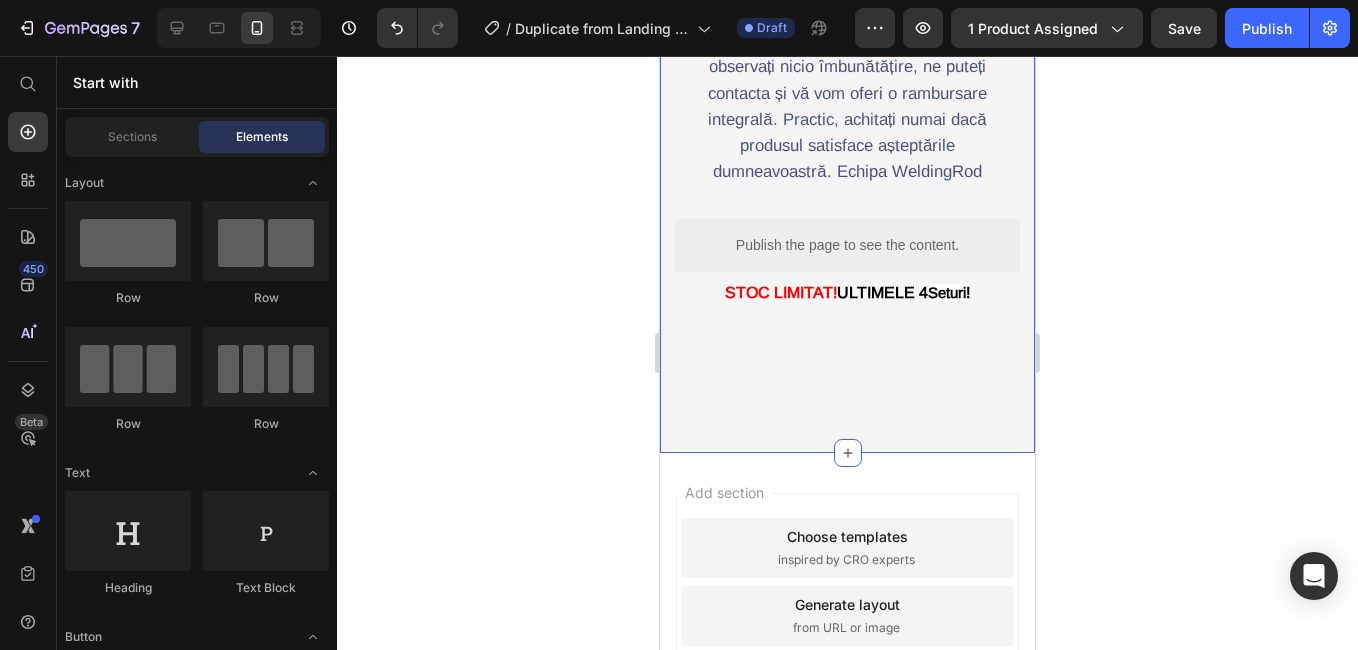 click on "Incercati 30 de zile fara riscuri: Heading Image Stimați clienți, Se spune adesea că liniștea nu are preț. Cu toate acestea, înțelegem și nevoia de a fi siguri în investițiile dumneavoastră. De aceea, vă propunem următoarea ofertă: Noi suntem atât de încrezători în eficiența produselor, încât vă oferă posibilitatea de a le încerca timp de 30 de zile, complet fără riscuri. Dacă în acest interval nu sunteți absolut mulțumiți de rezultate, vă vom returna suma investită, fără a vă întreba alte detalii. În cazul improbabil în care nu observați nicio îmbunătățire, ne puteți contacta și vă vom oferi o rambursare integrală. Practic, achitați numai dacă produsul satisface așteptările dumneavoastră. Echipa WeldingRod Text Block
Publish the page to see the content.
Custom Code STOC LIMITAT!  ULTIMELE 4   Seturi ! Text Block Section 8   You can create reusable sections Create Theme Section AI Content Write with GemAI Tone and Voice Persuasive Product" at bounding box center (847, -49) 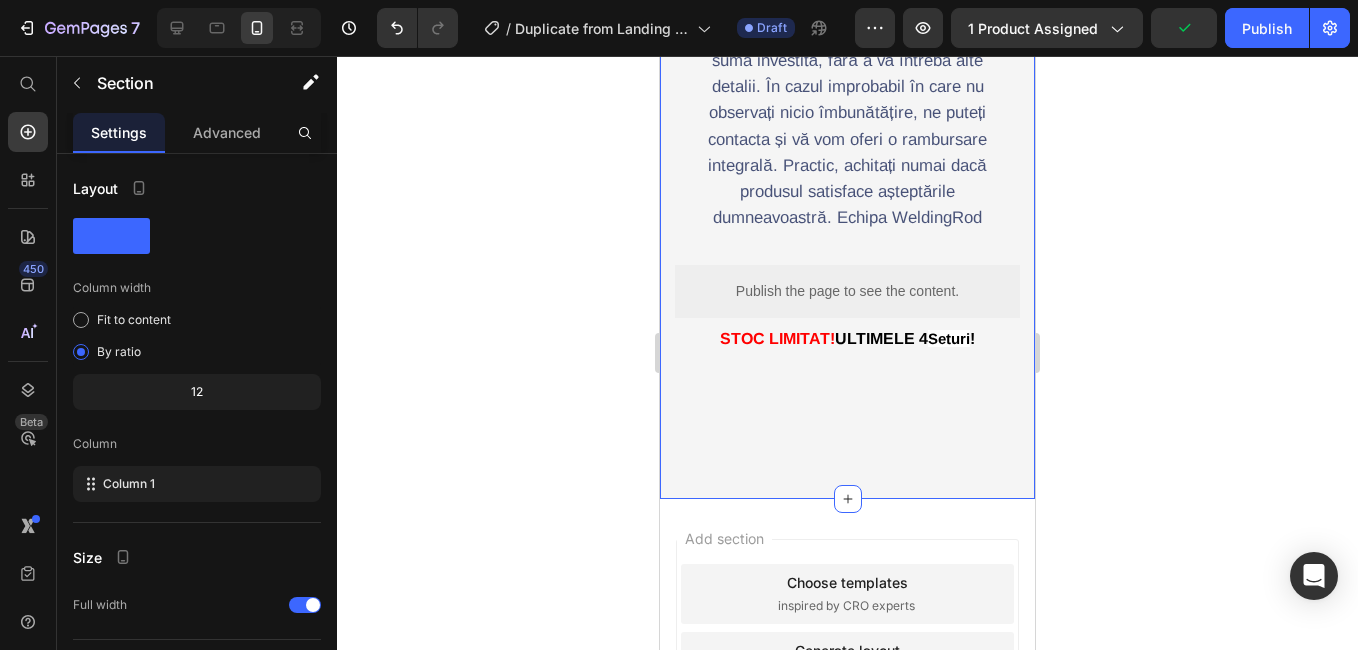 scroll, scrollTop: 3805, scrollLeft: 0, axis: vertical 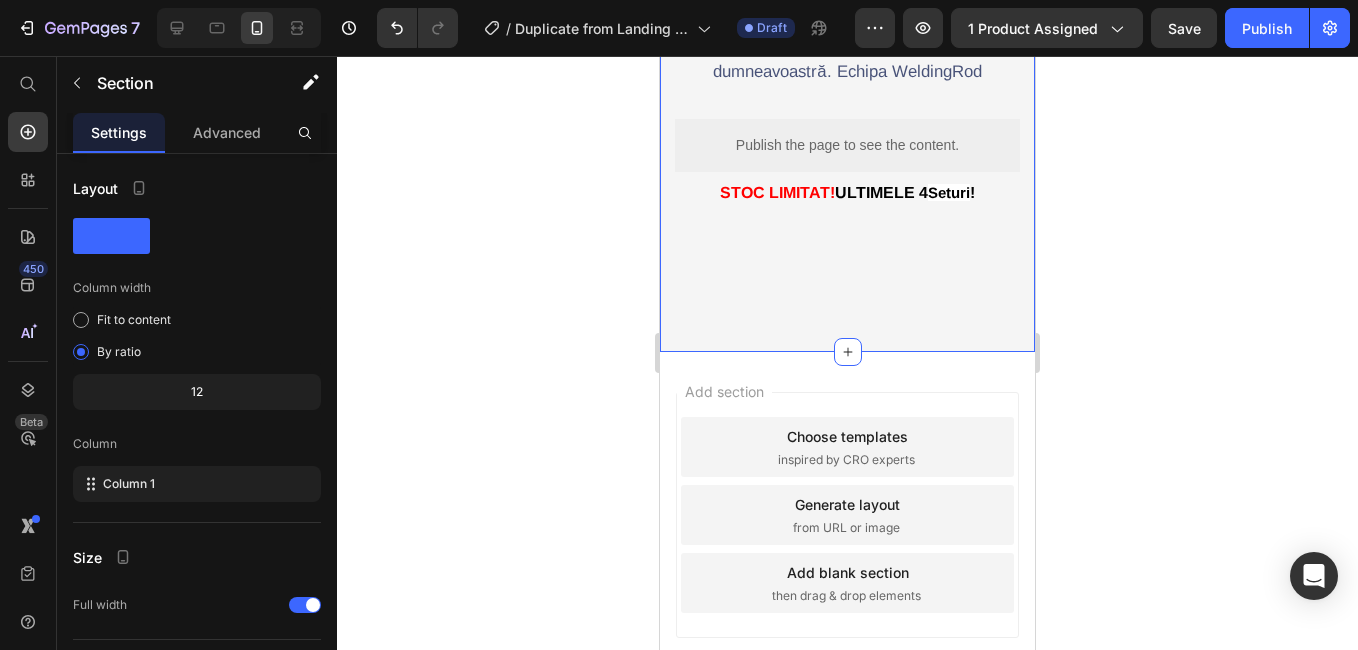 click 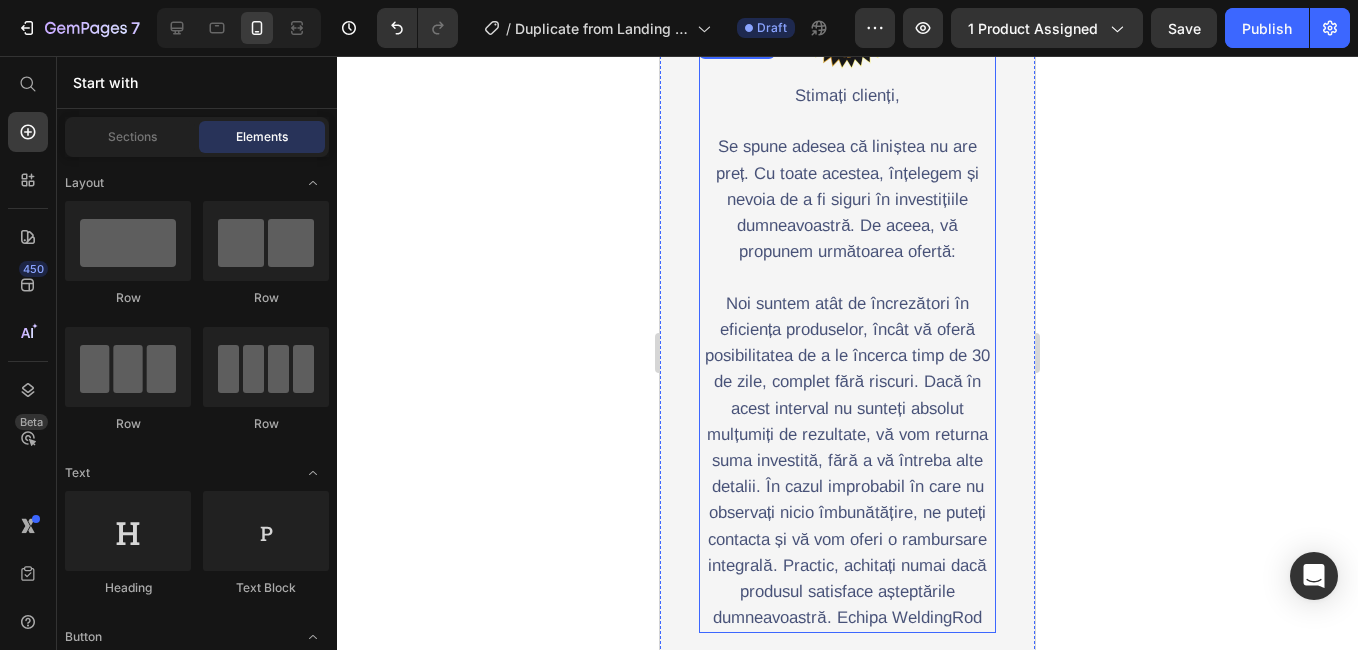 scroll, scrollTop: 4375, scrollLeft: 0, axis: vertical 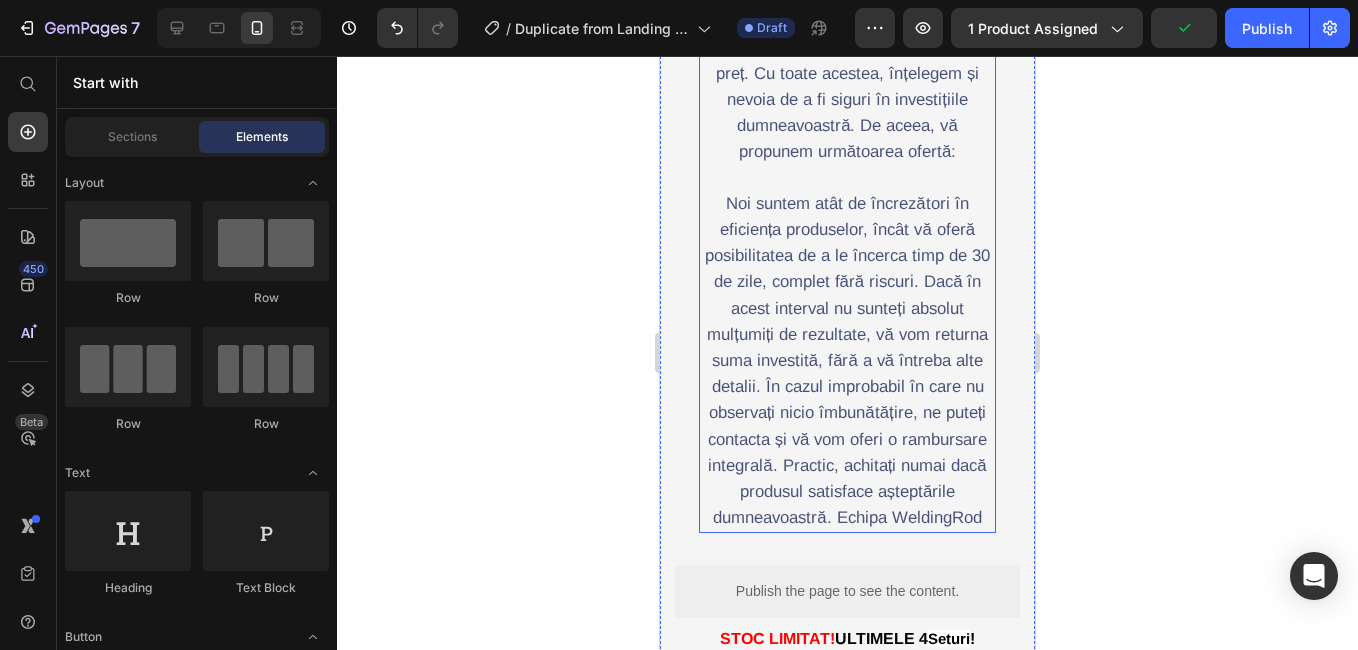 click on "Stimați clienți, Se spune adesea că liniștea nu are preț. Cu toate acestea, înțelegem și nevoia de a fi siguri în investițiile dumneavoastră. De aceea, vă propunem următoarea ofertă: Noi suntem atât de încrezători în eficiența produselor, încât vă oferă posibilitatea de a le încerca timp de 30 de zile, complet fără riscuri. Dacă în acest interval nu sunteți absolut mulțumiți de rezultate, vă vom returna suma investită, fără a vă întreba alte detalii. În cazul improbabil în care nu observați nicio îmbunătățire, ne puteți contacta și vă vom oferi o rambursare integrală. Practic, achitați numai dacă produsul satisface așteptările dumneavoastră. Echipa WeldingRod" at bounding box center [847, 257] 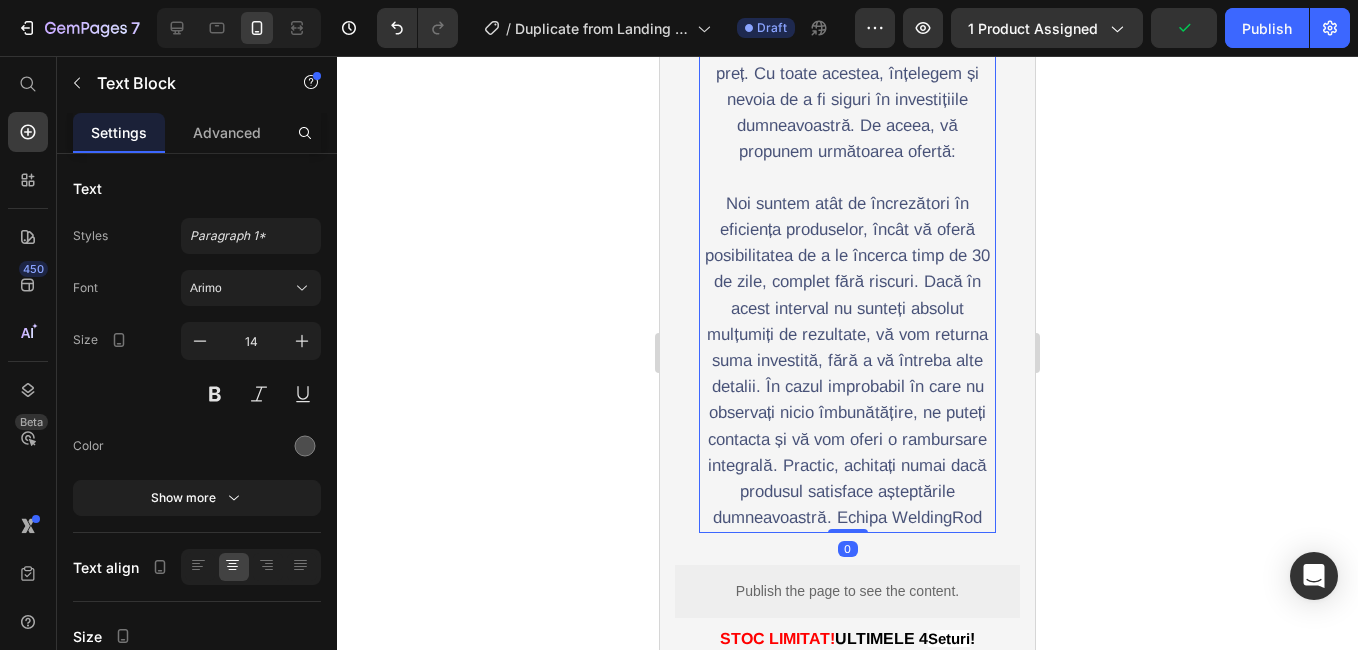 click on "Stimați clienți, Se spune adesea că liniștea nu are preț. Cu toate acestea, înțelegem și nevoia de a fi siguri în investițiile dumneavoastră. De aceea, vă propunem următoarea ofertă: Noi suntem atât de încrezători în eficiența produselor, încât vă oferă posibilitatea de a le încerca timp de 30 de zile, complet fără riscuri. Dacă în acest interval nu sunteți absolut mulțumiți de rezultate, vă vom returna suma investită, fără a vă întreba alte detalii. În cazul improbabil în care nu observați nicio îmbunătățire, ne puteți contacta și vă vom oferi o rambursare integrală. Practic, achitați numai dacă produsul satisface așteptările dumneavoastră. Echipa WeldingRod" at bounding box center [847, 257] 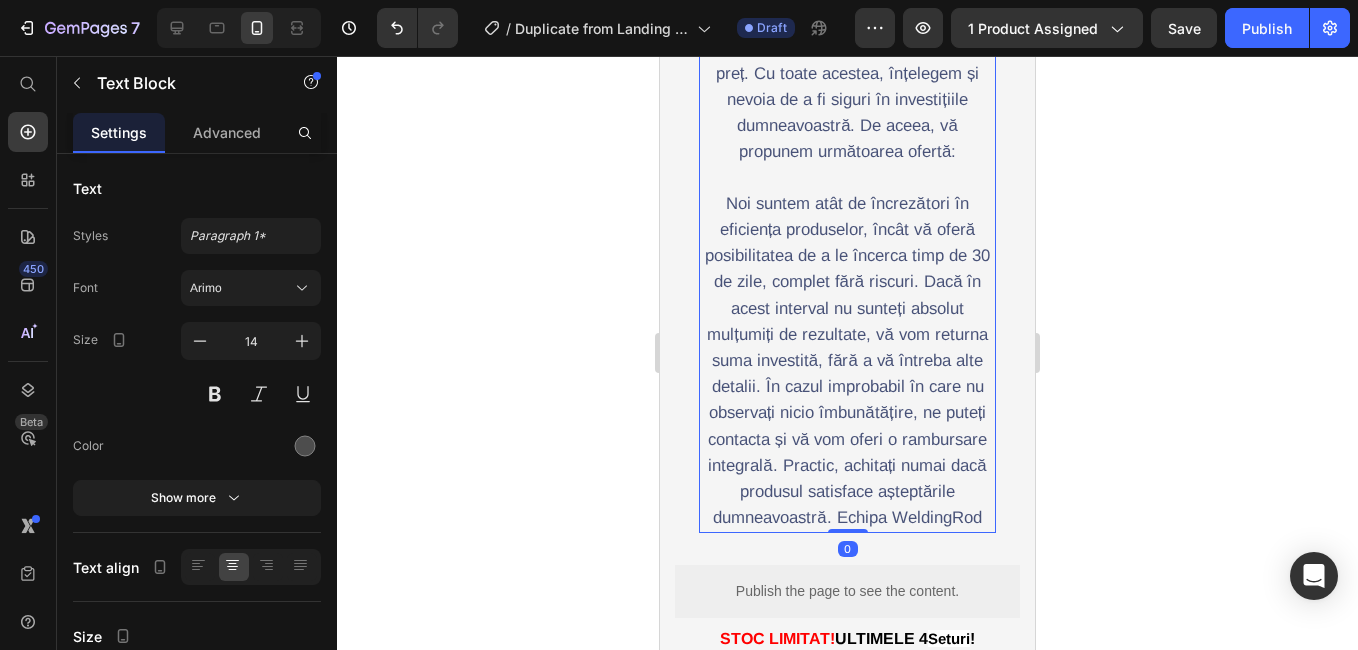 click on "Stimați clienți, Se spune adesea că liniștea nu are preț. Cu toate acestea, înțelegem și nevoia de a fi siguri în investițiile dumneavoastră. De aceea, vă propunem următoarea ofertă: Noi suntem atât de încrezători în eficiența produselor, încât vă oferă posibilitatea de a le încerca timp de 30 de zile, complet fără riscuri. Dacă în acest interval nu sunteți absolut mulțumiți de rezultate, vă vom returna suma investită, fără a vă întreba alte detalii. În cazul improbabil în care nu observați nicio îmbunătățire, ne puteți contacta și vă vom oferi o rambursare integrală. Practic, achitați numai dacă produsul satisface așteptările dumneavoastră. Echipa WeldingRod" at bounding box center [847, 257] 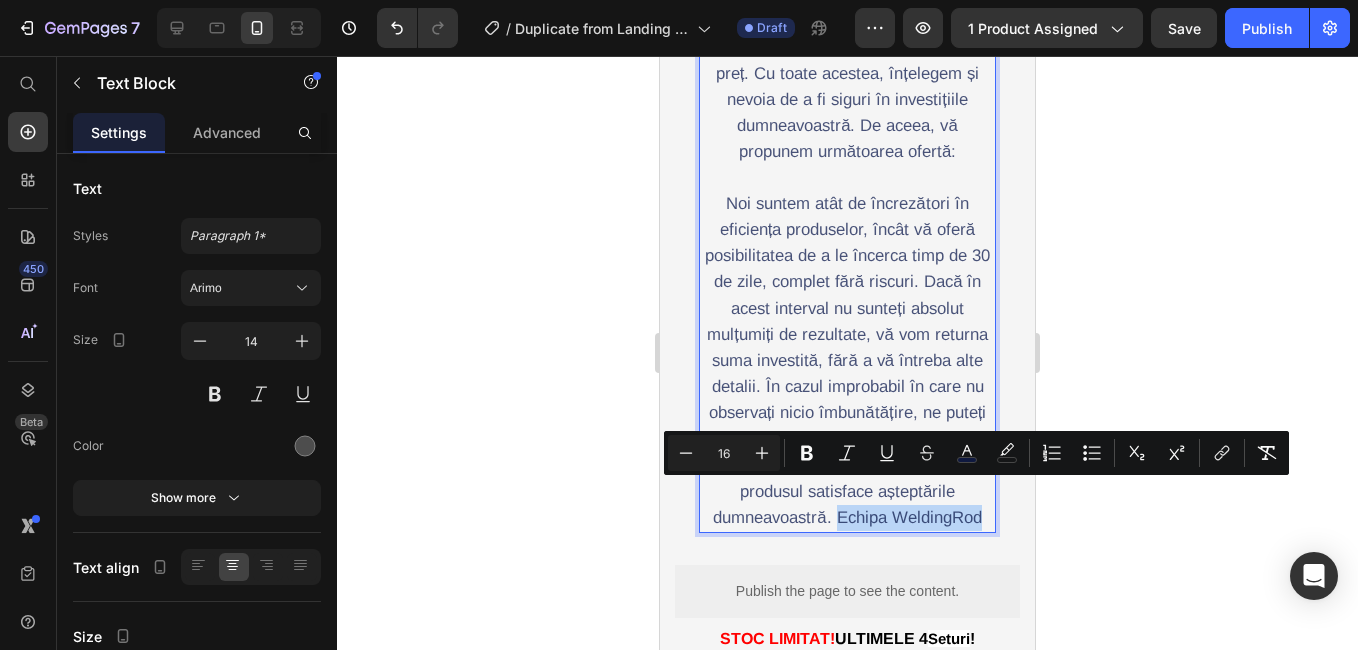 drag, startPoint x: 916, startPoint y: 490, endPoint x: 769, endPoint y: 497, distance: 147.16656 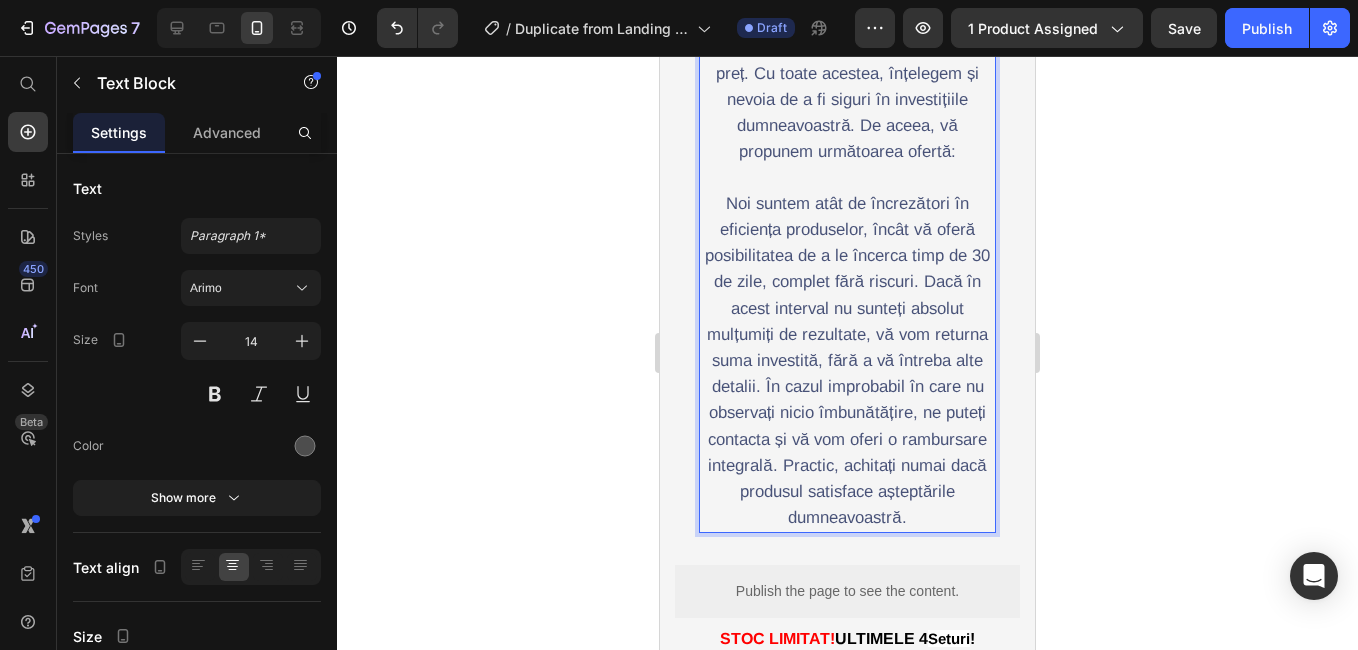 click 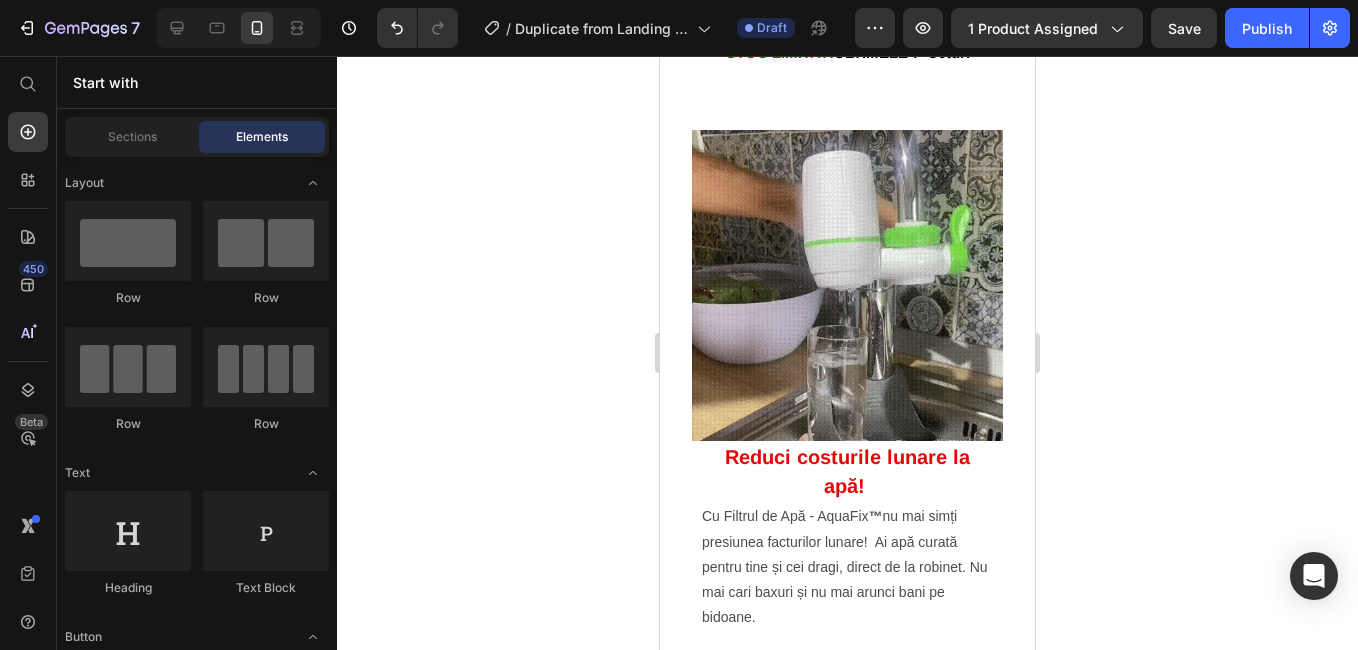 scroll, scrollTop: 1200, scrollLeft: 0, axis: vertical 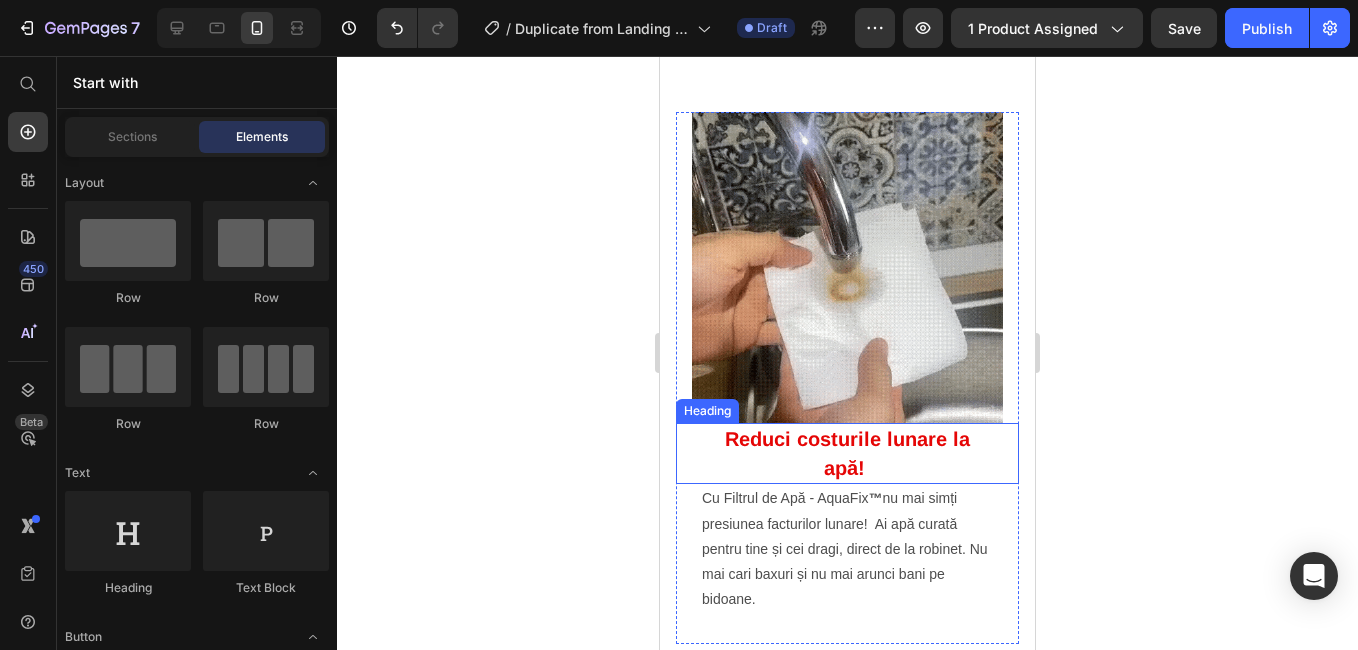 click on "Reduci costurile lunare la apă!" at bounding box center [847, 453] 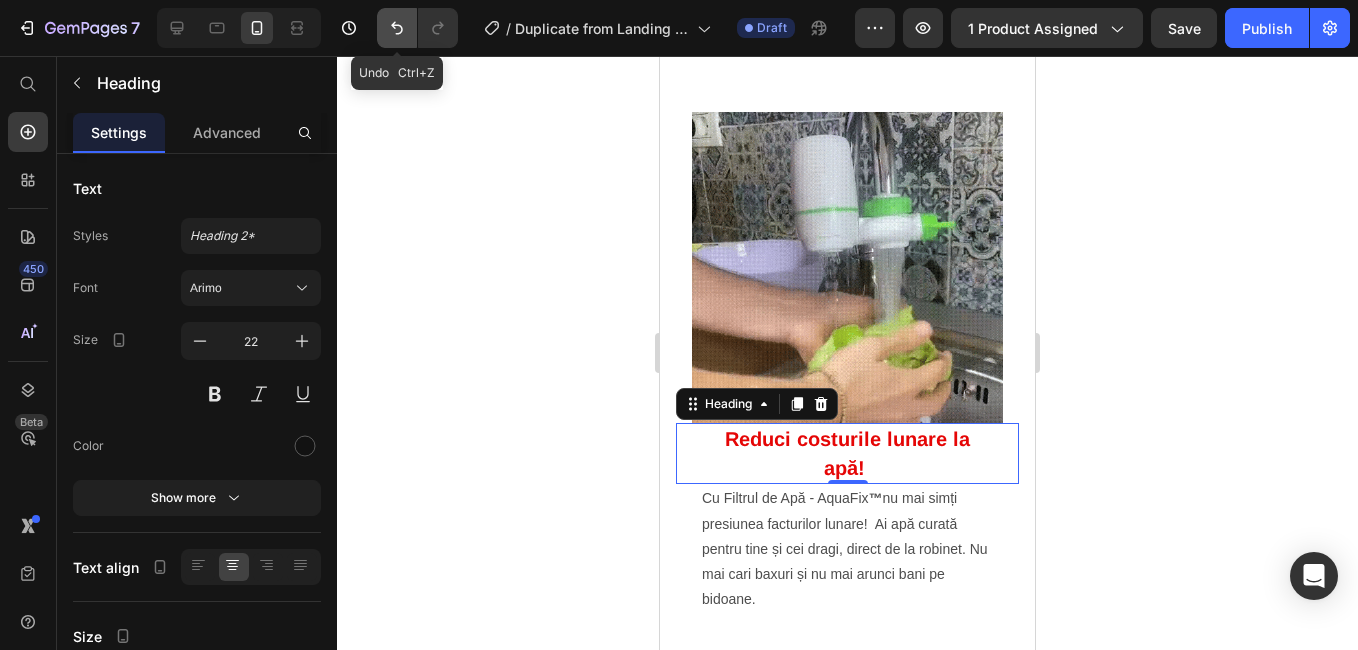 click 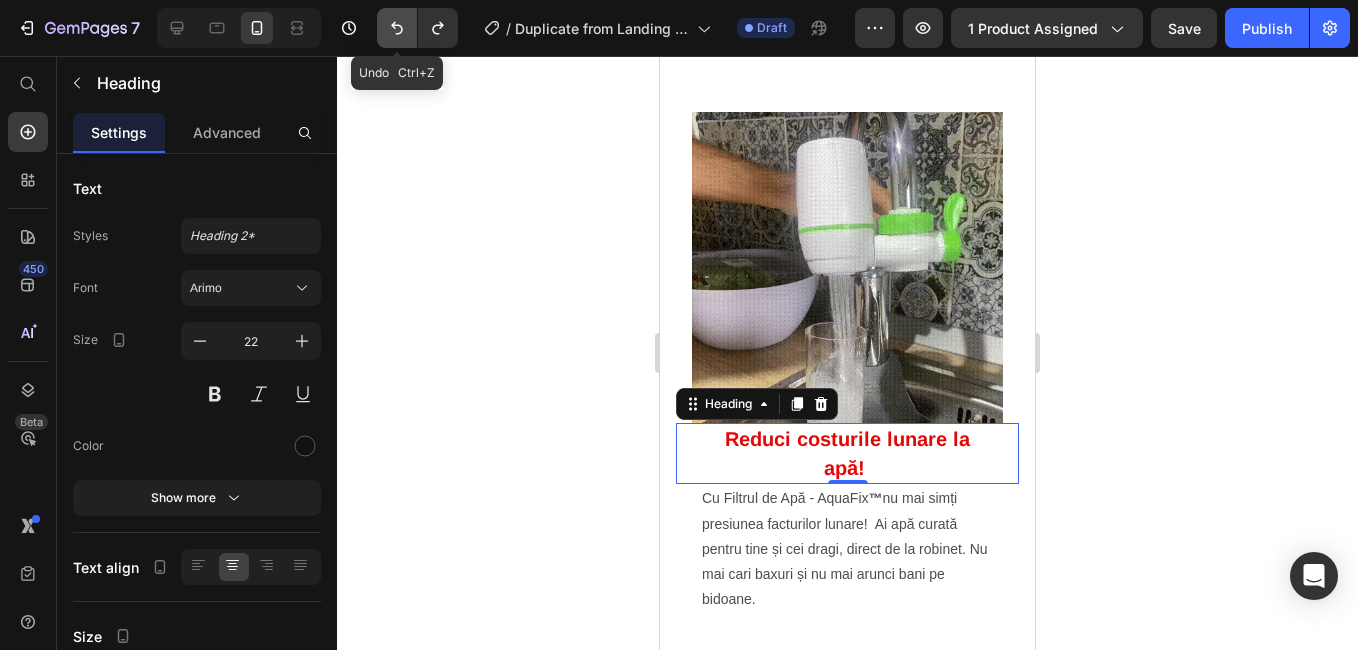 click 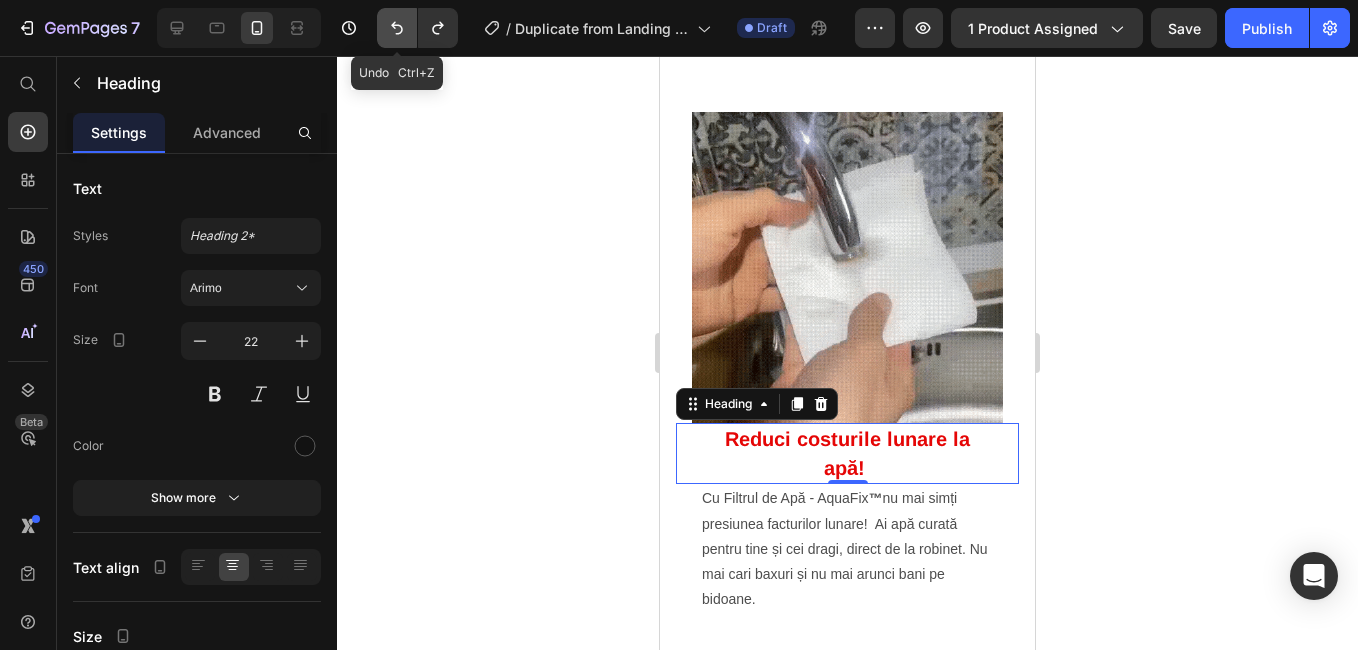 click 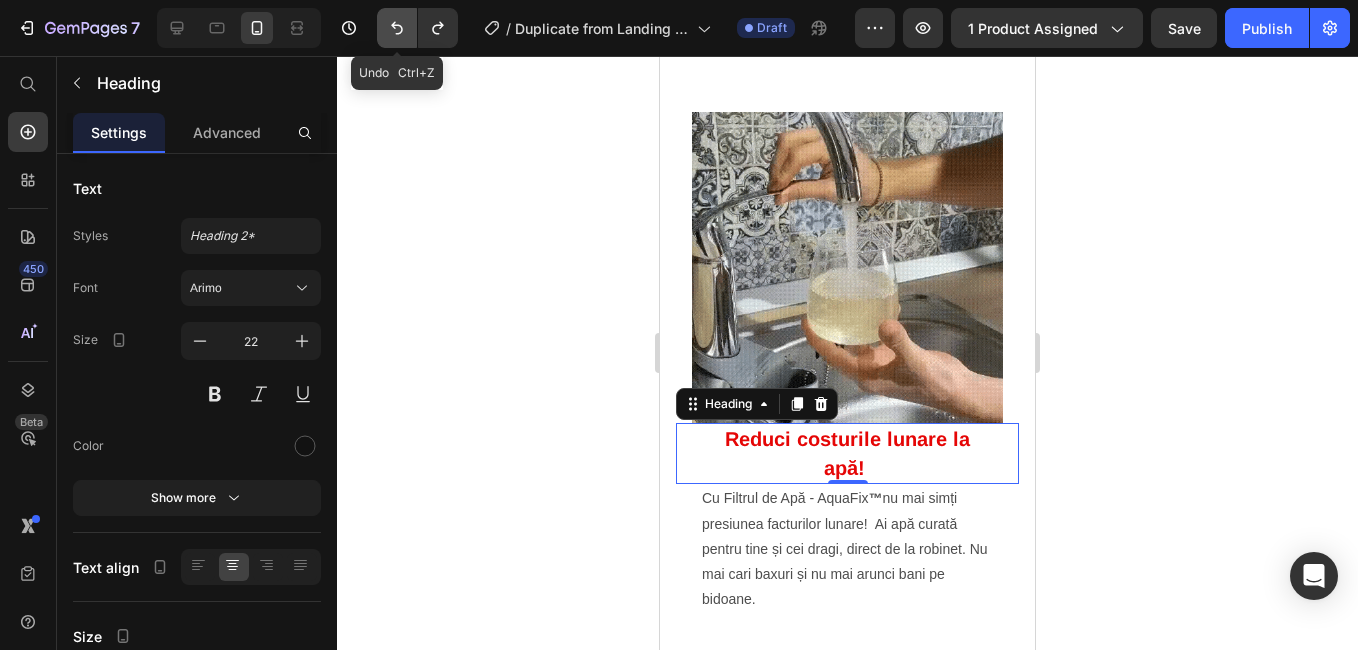 click 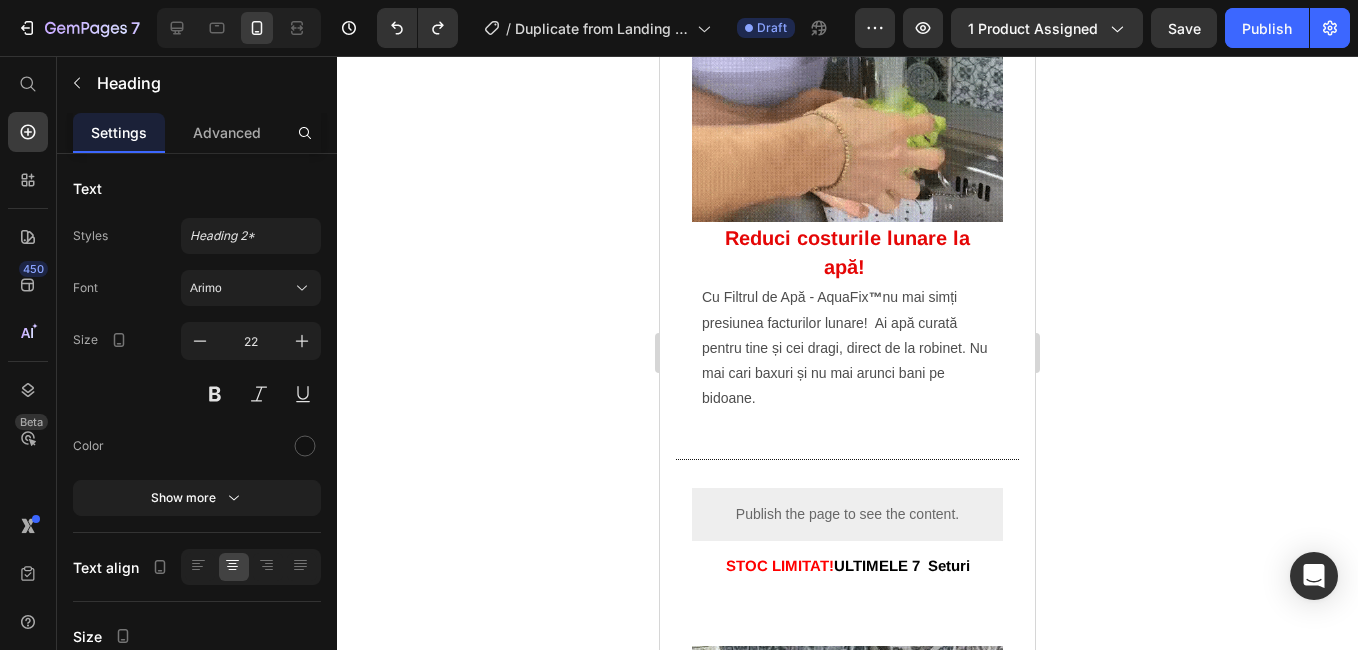 scroll, scrollTop: 1303, scrollLeft: 0, axis: vertical 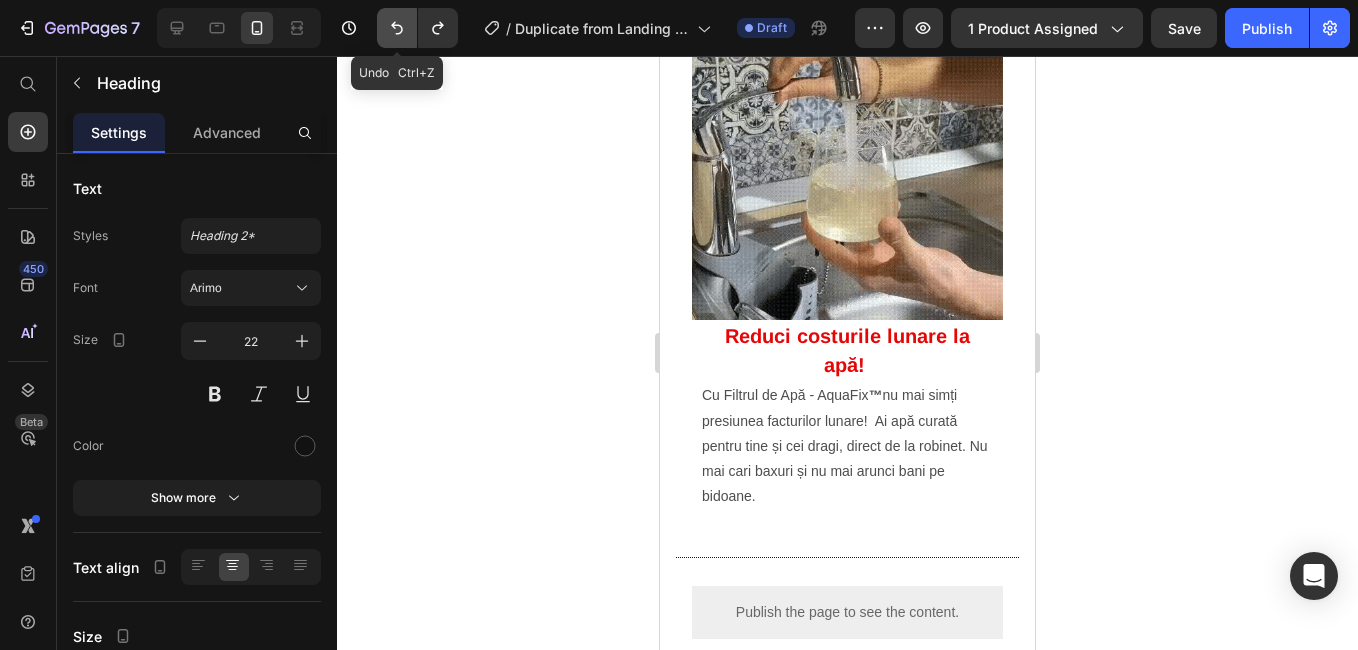 click 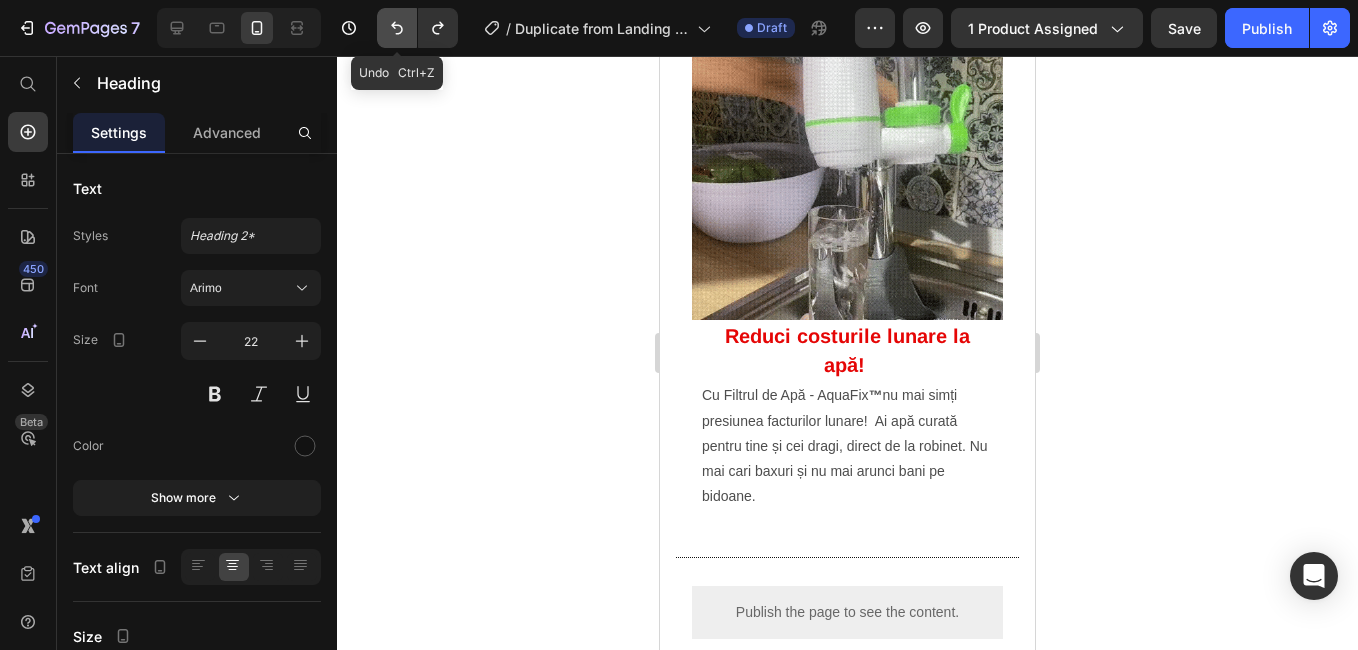 click 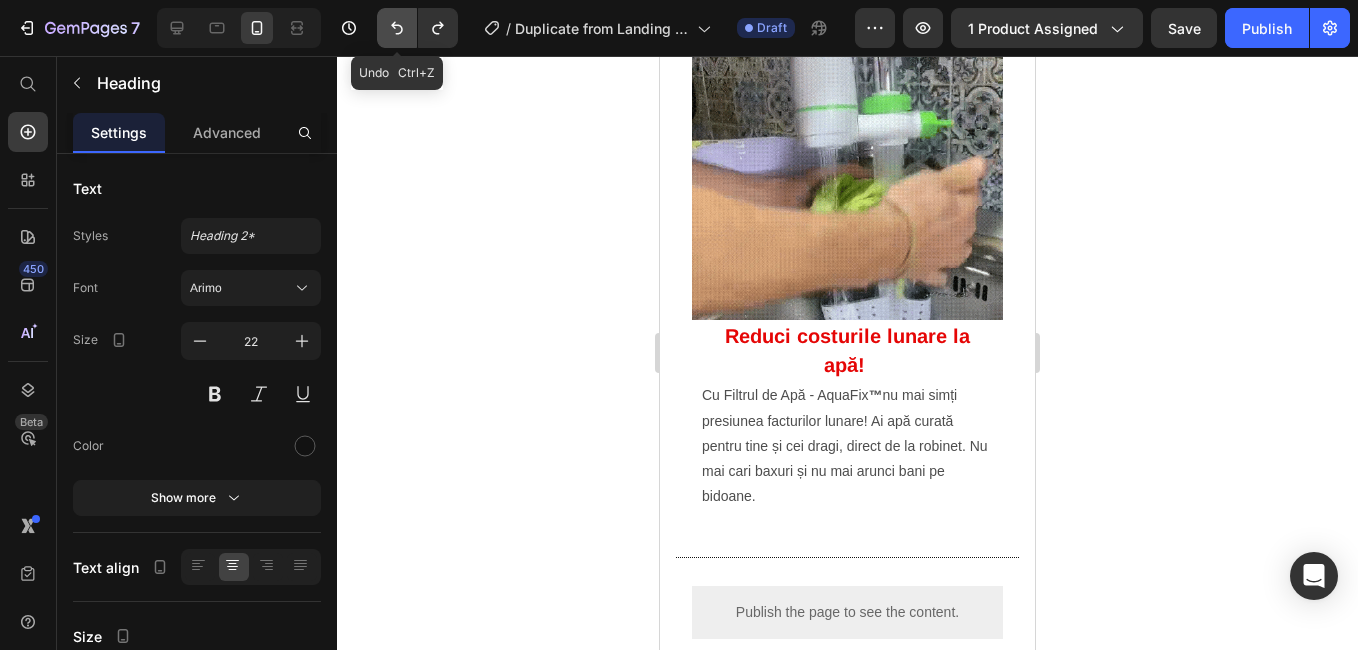 click 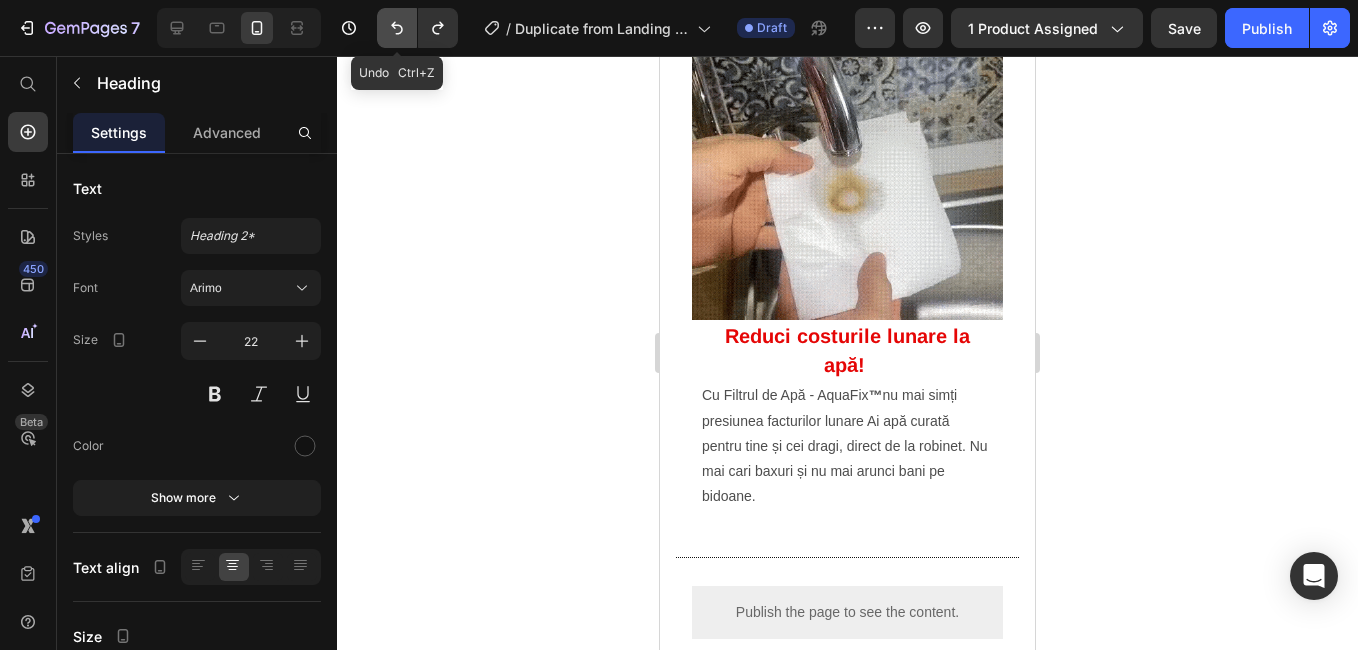click 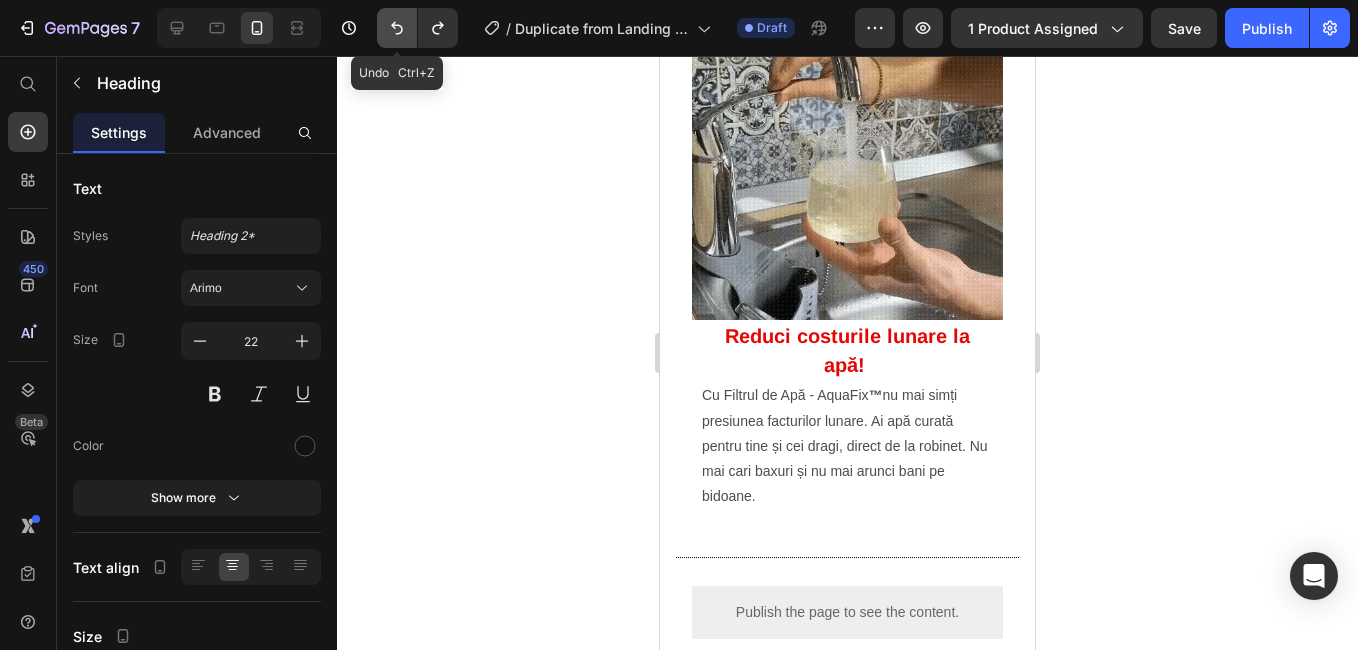 click 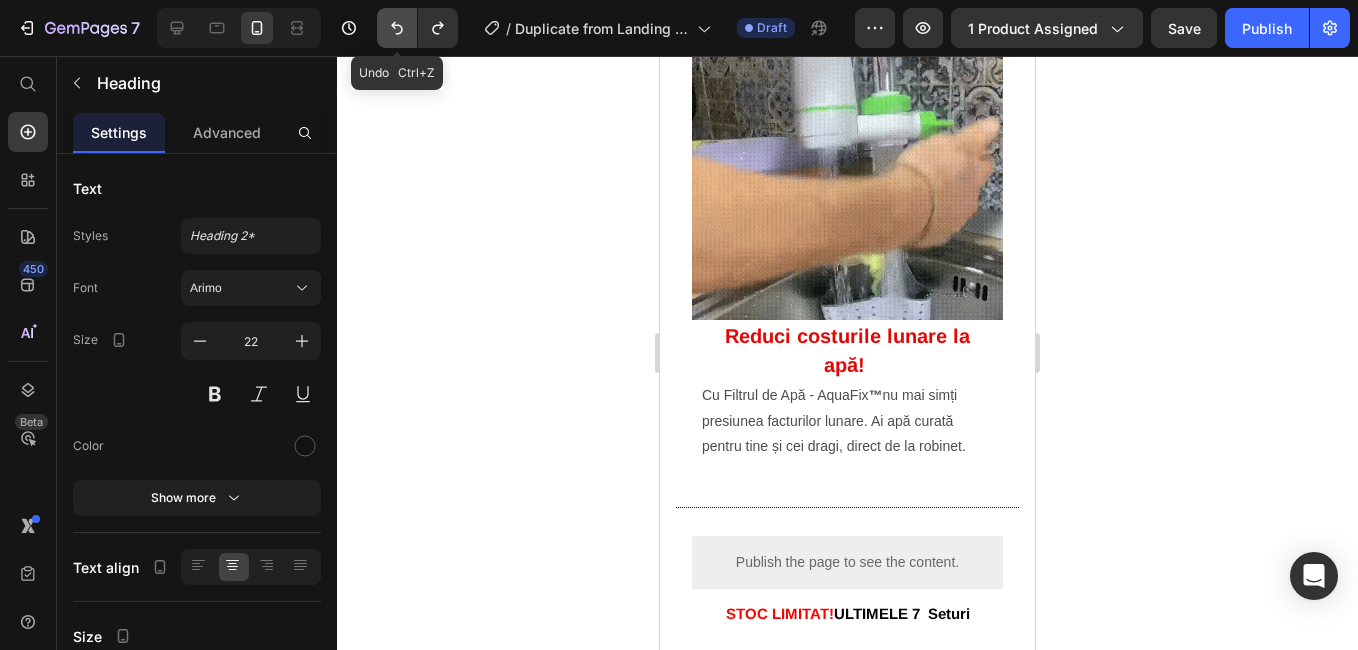 click 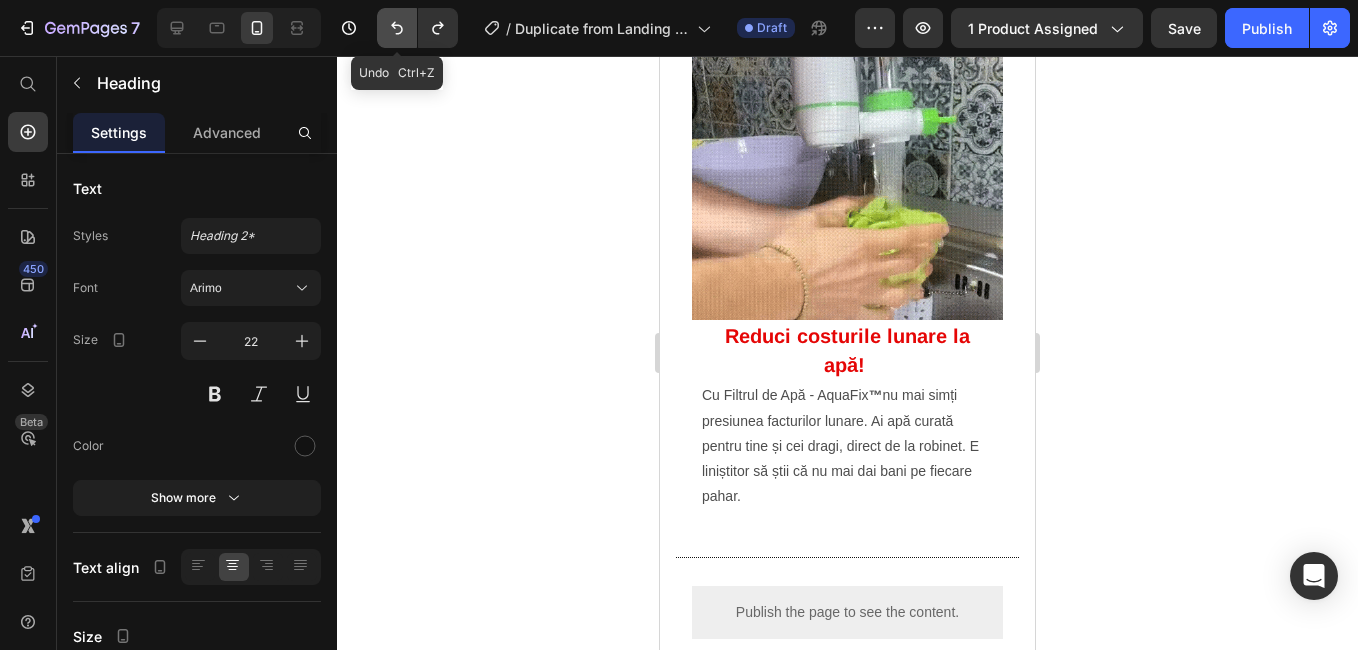 click 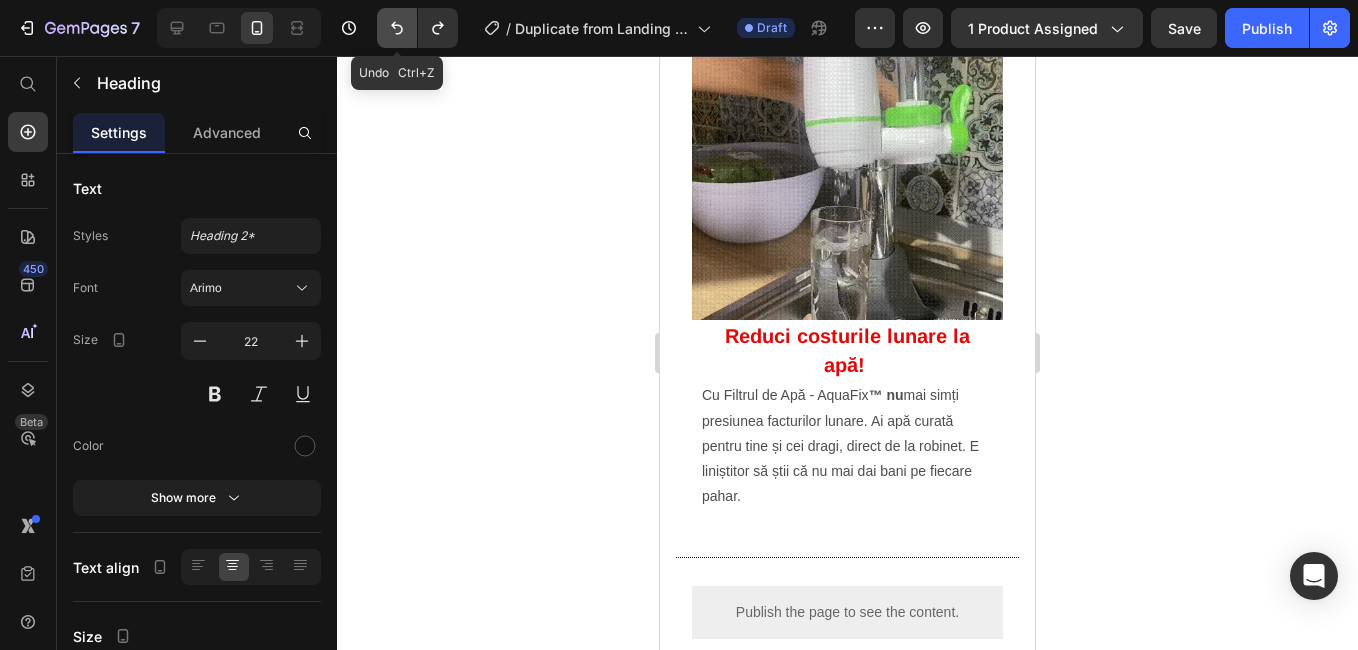 click 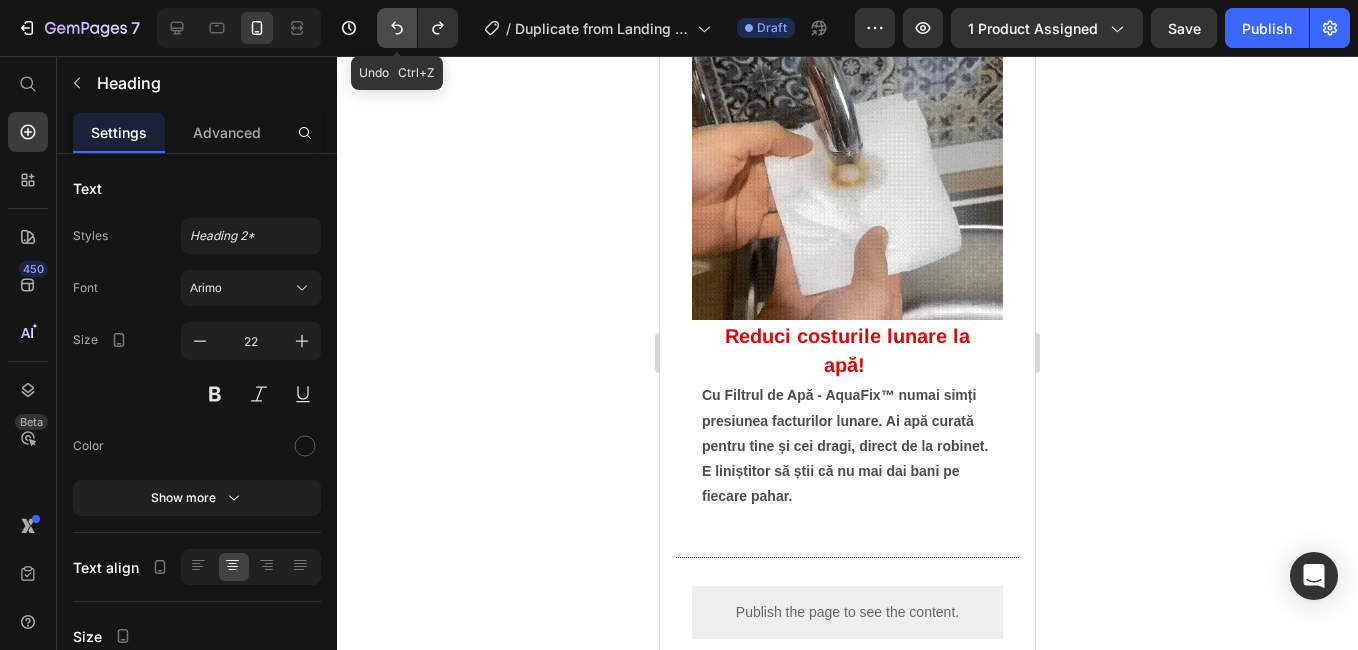 click 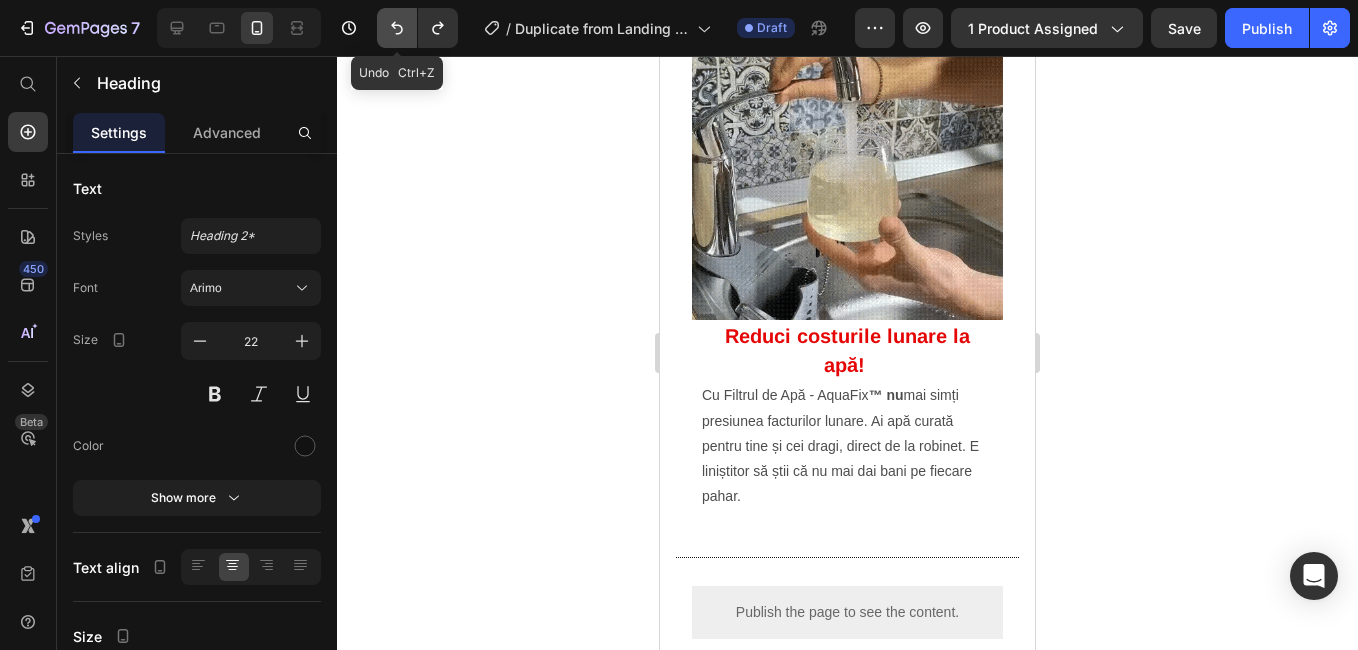 click 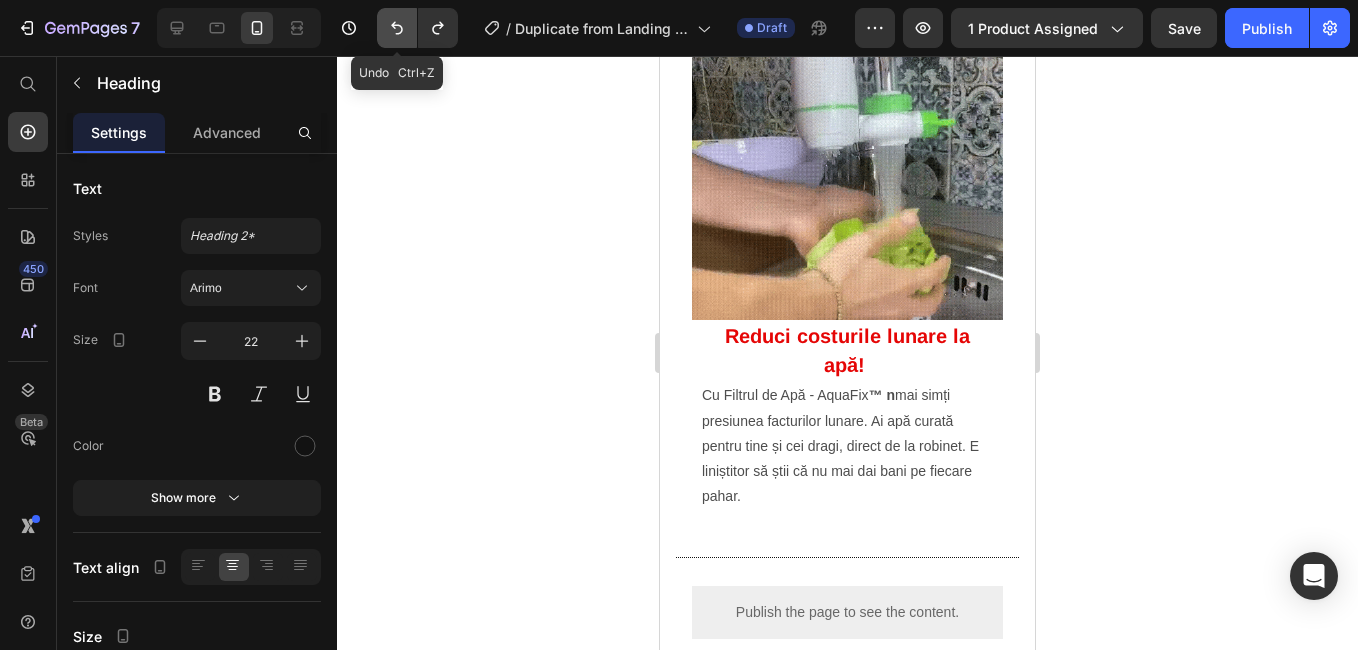 click 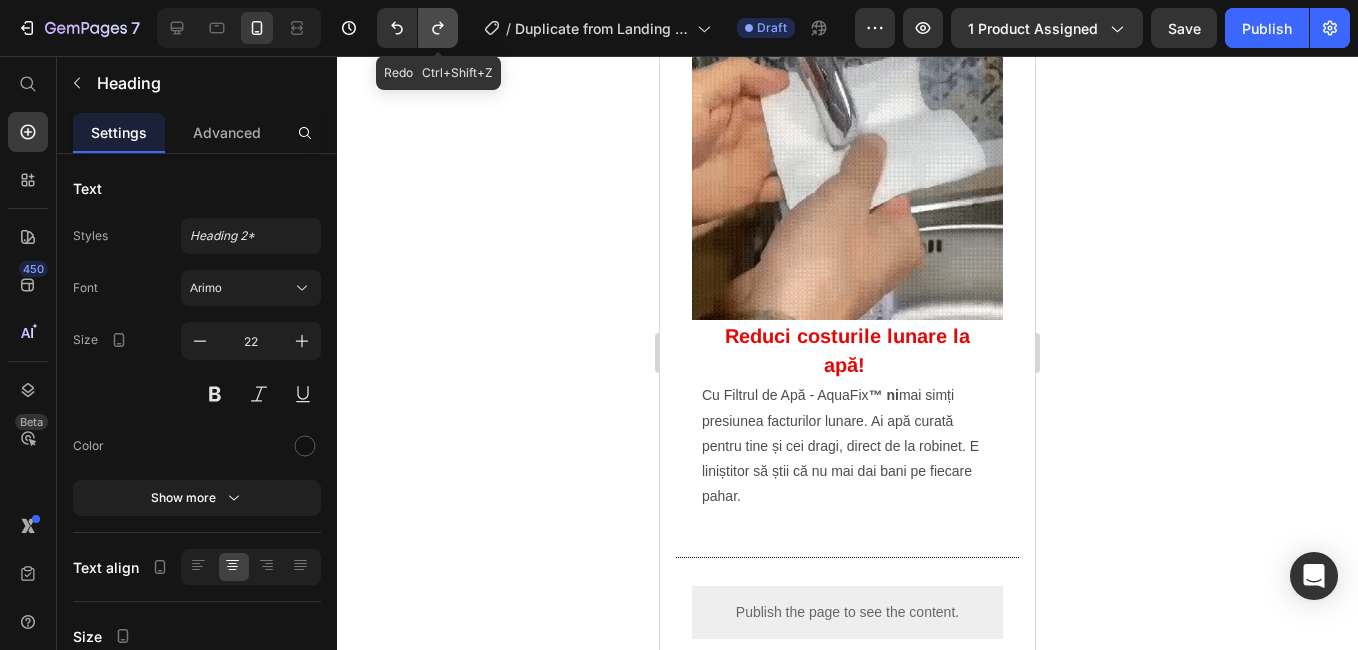click 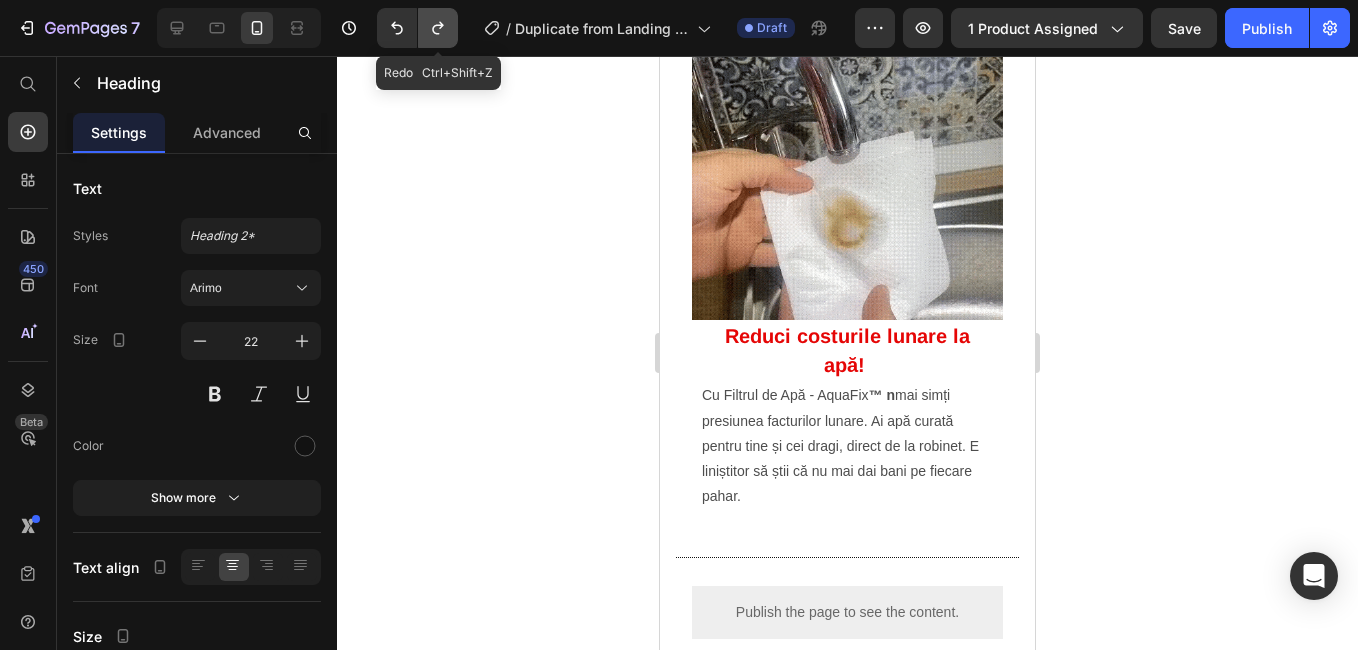 click 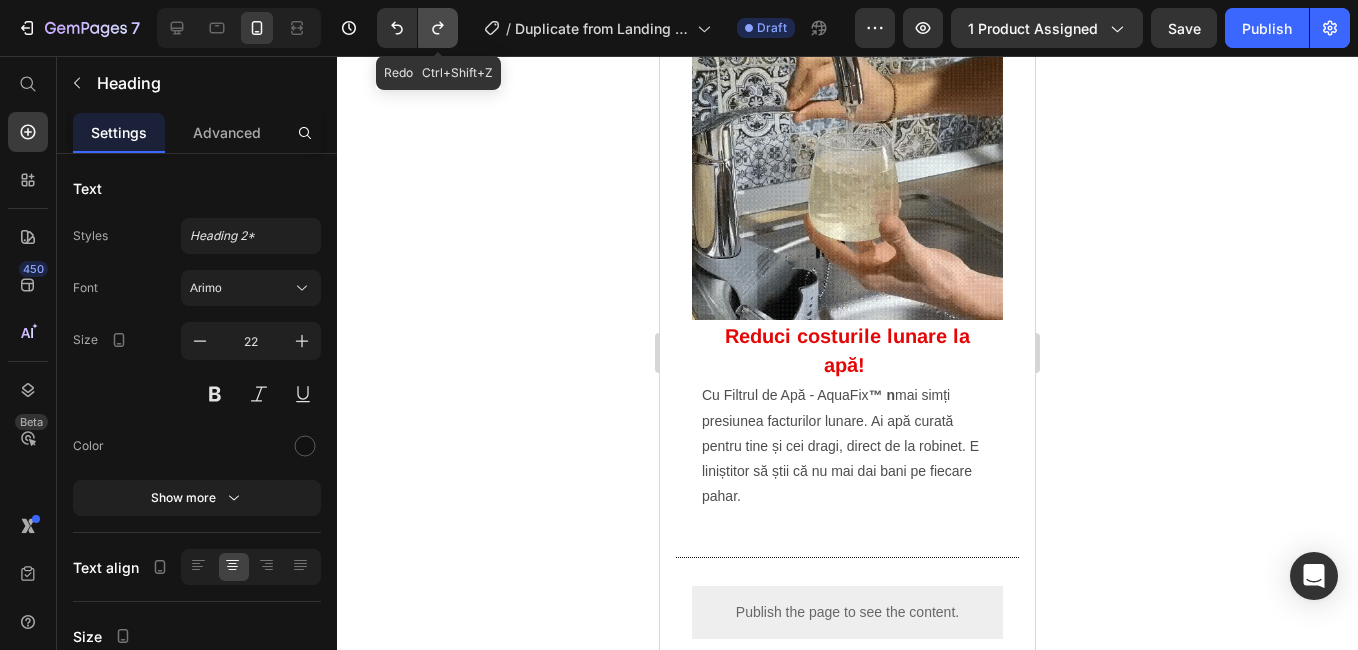 click 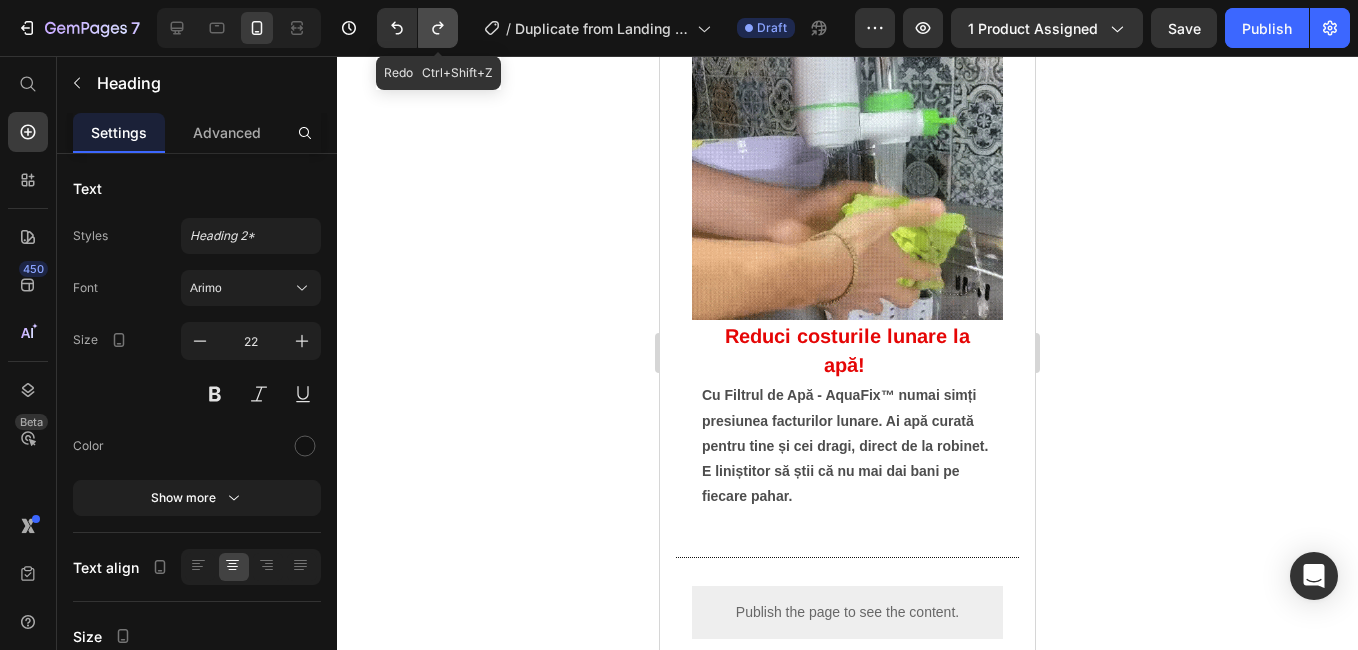 click 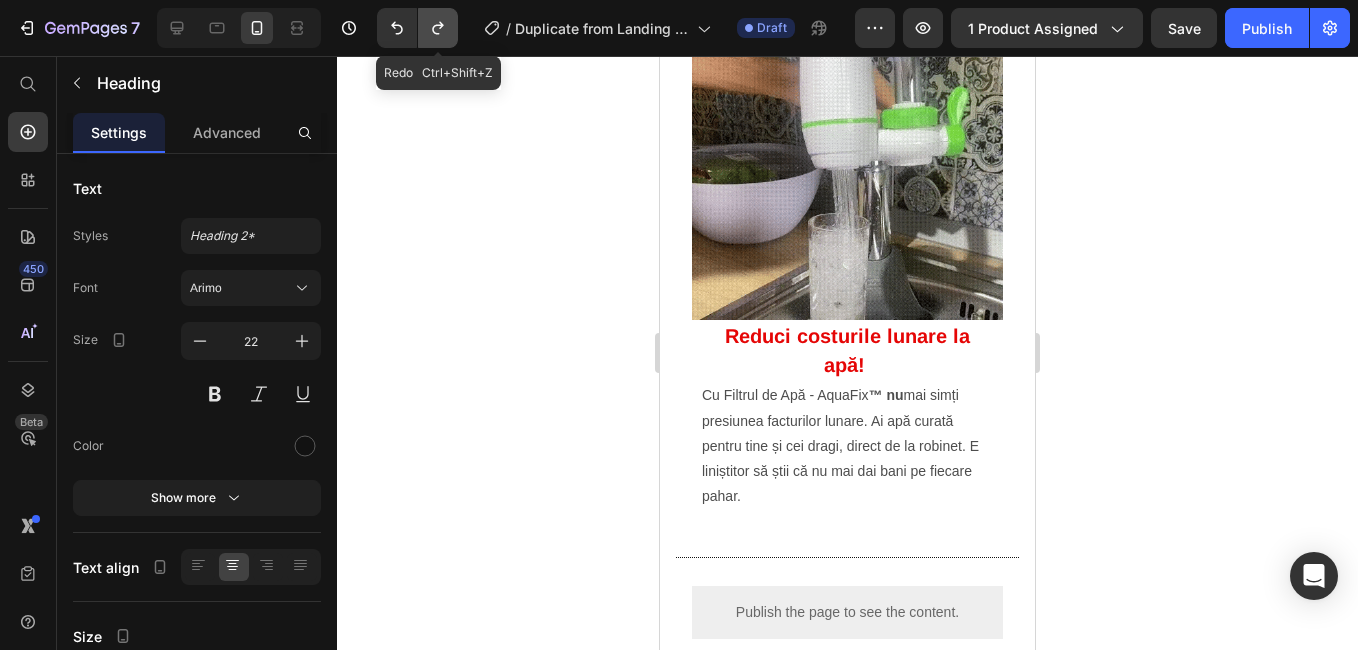 click 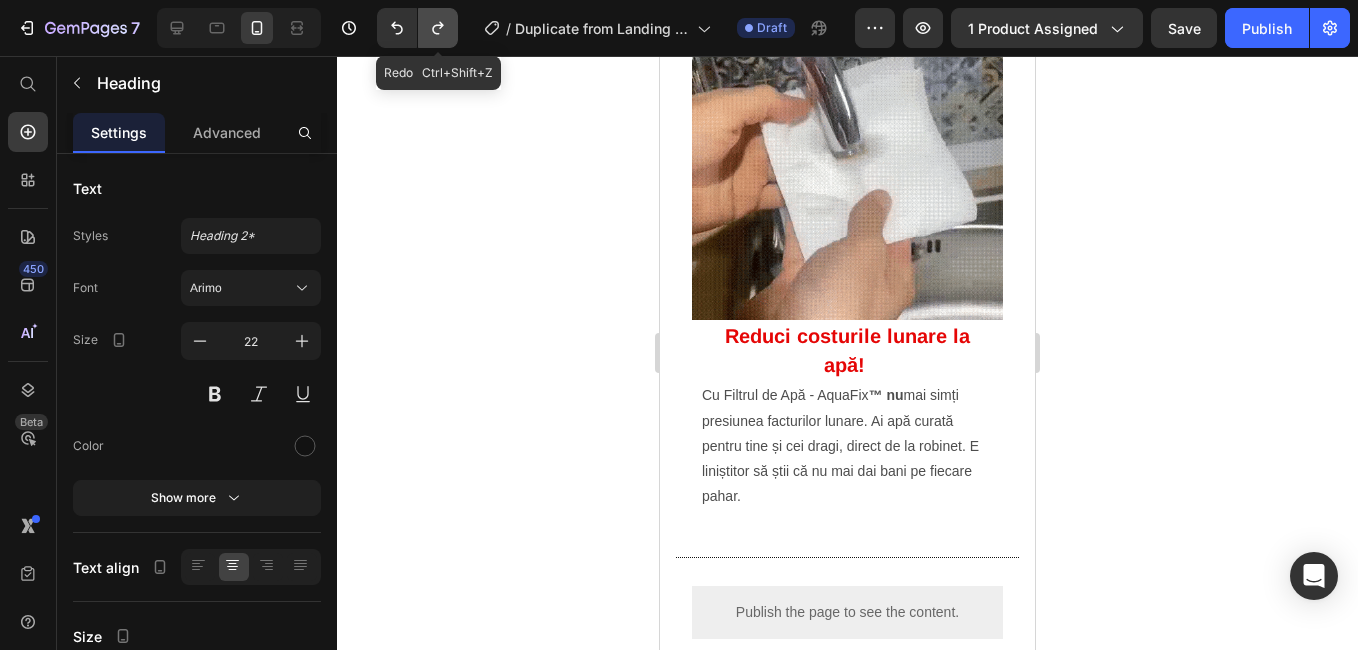 click 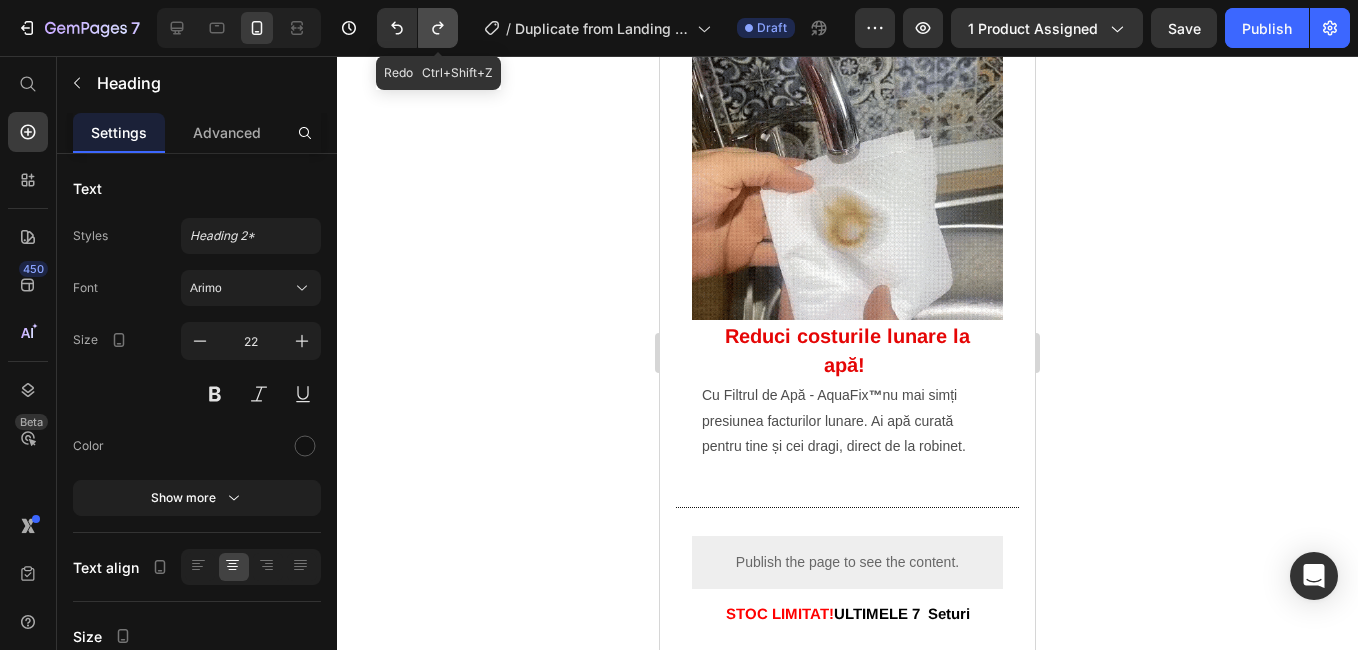click 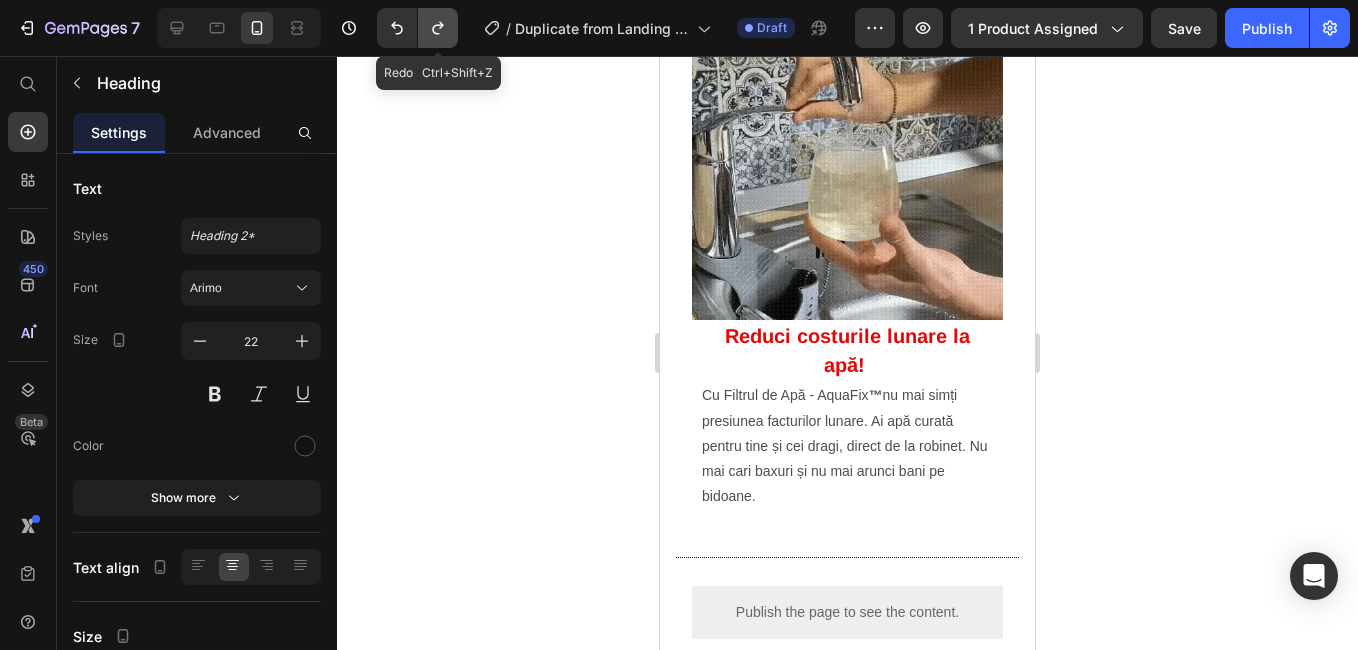 click 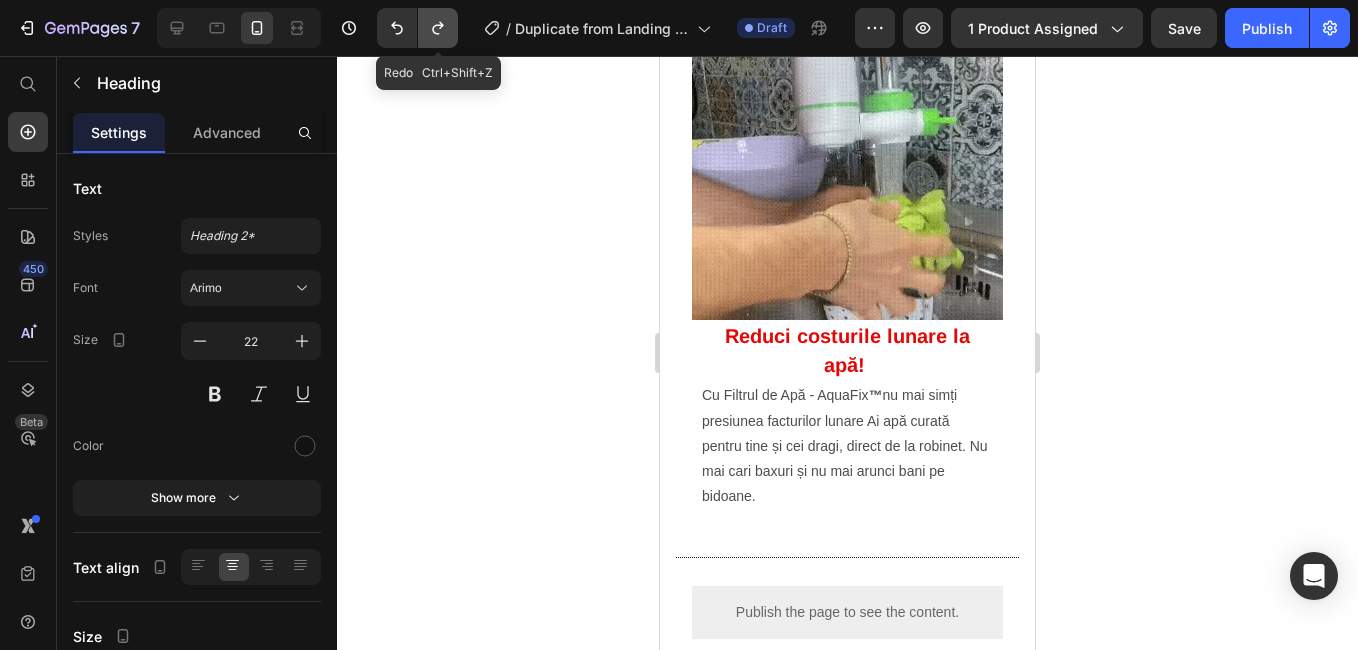click 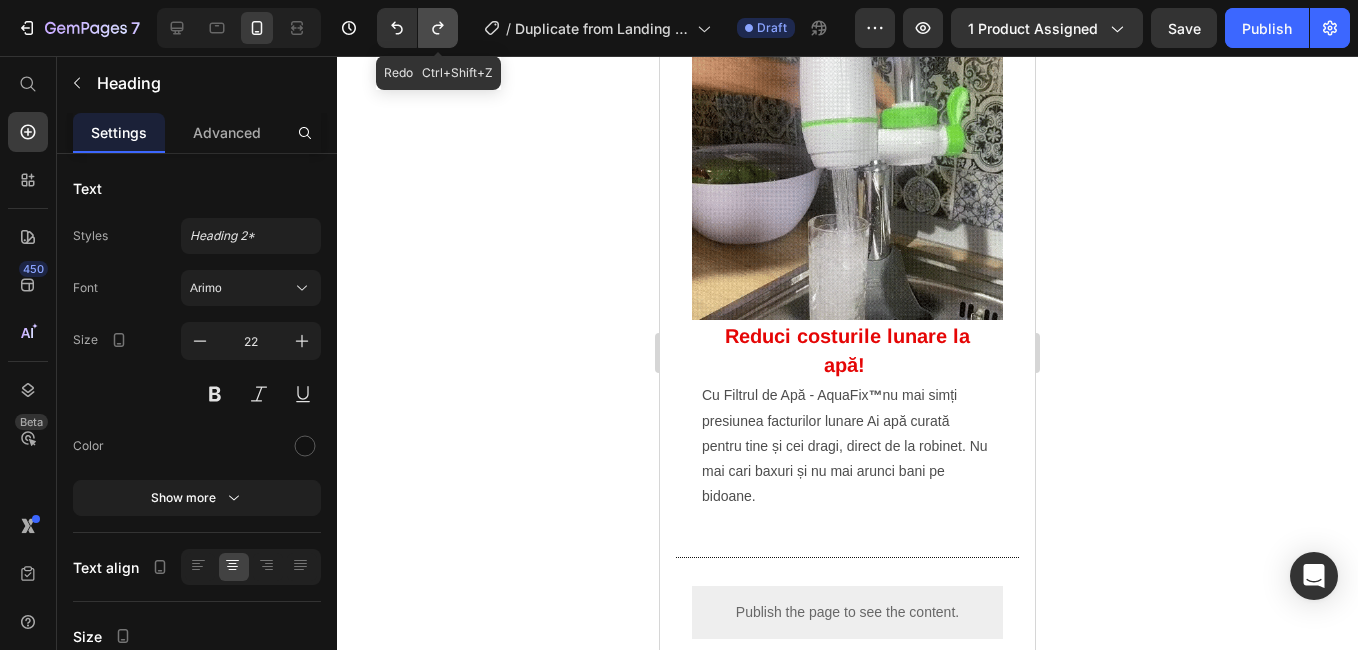 click 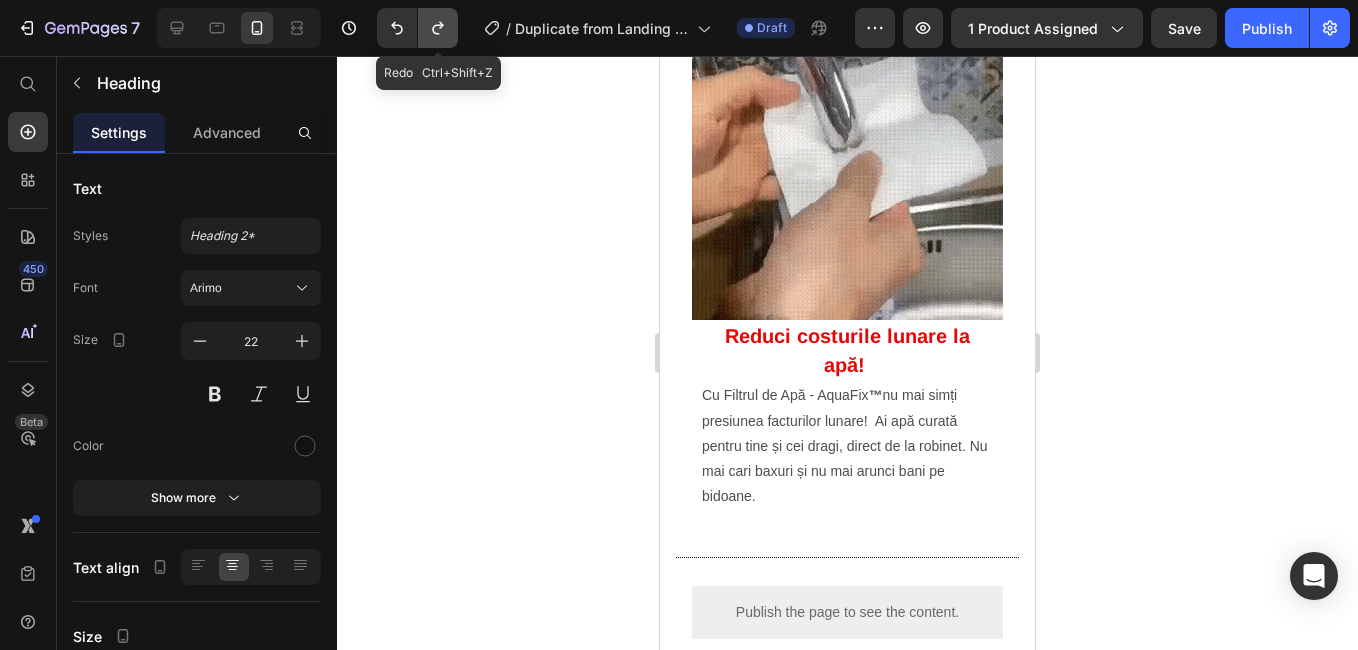 click 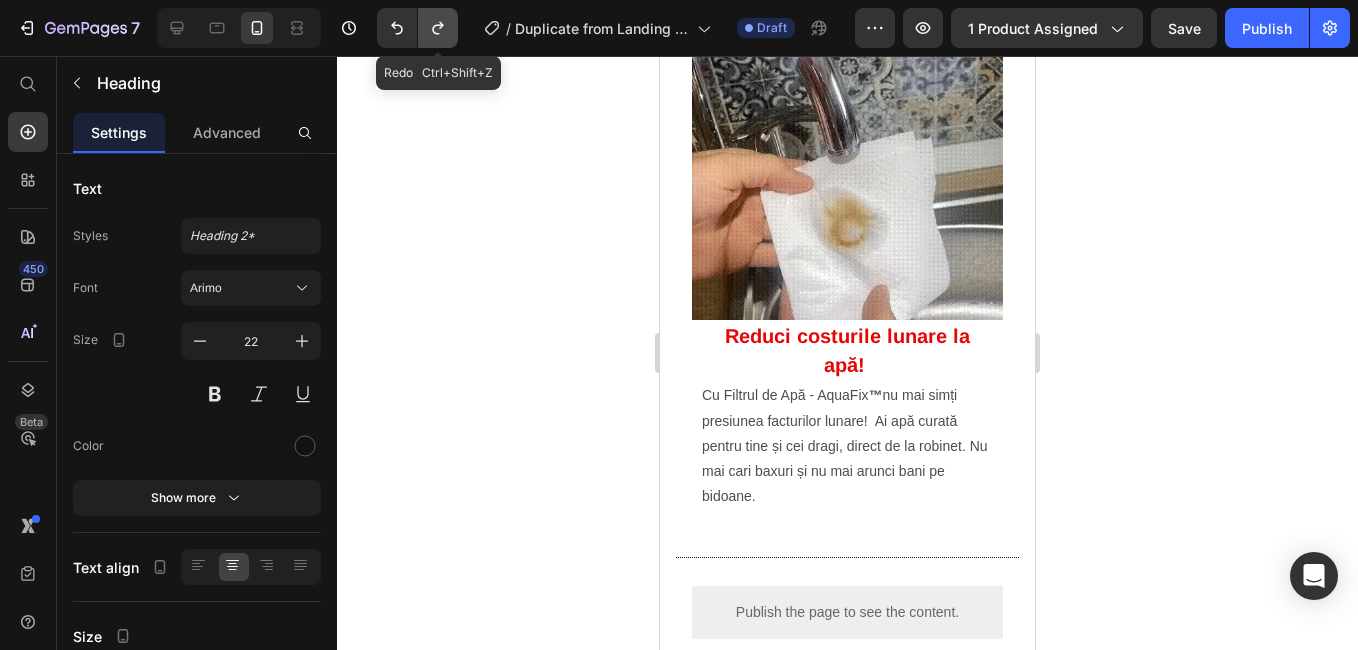 click 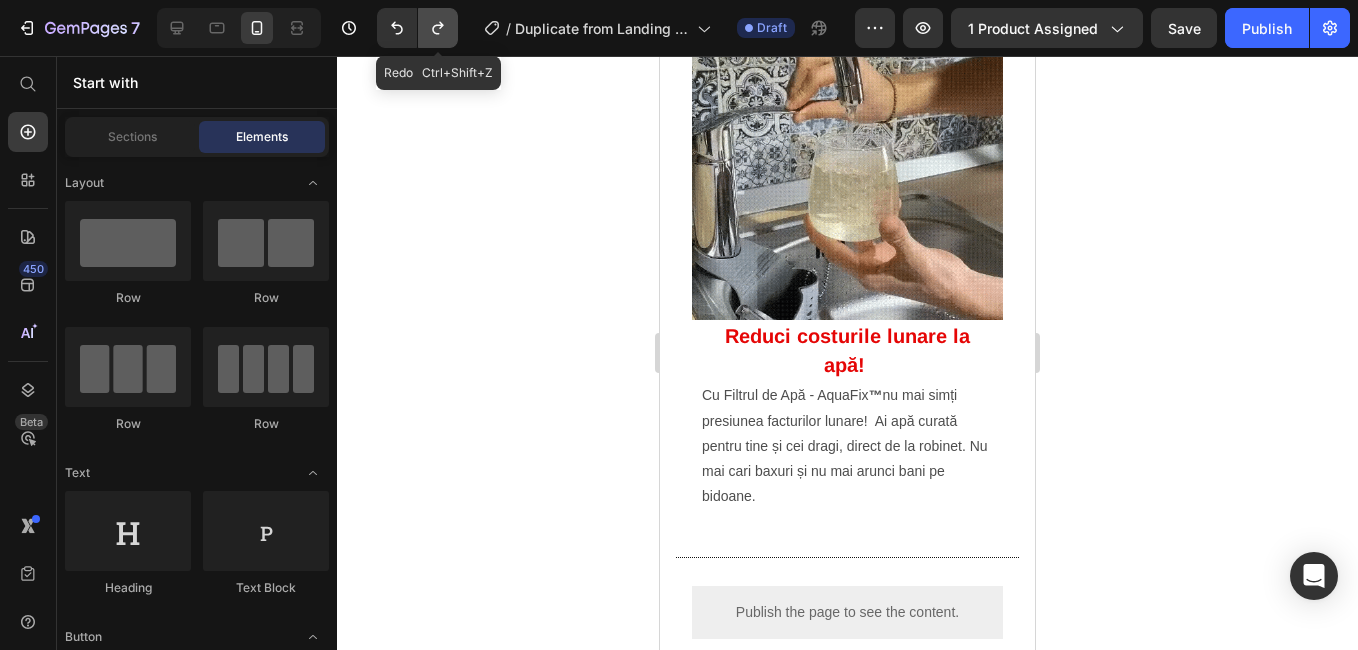 click 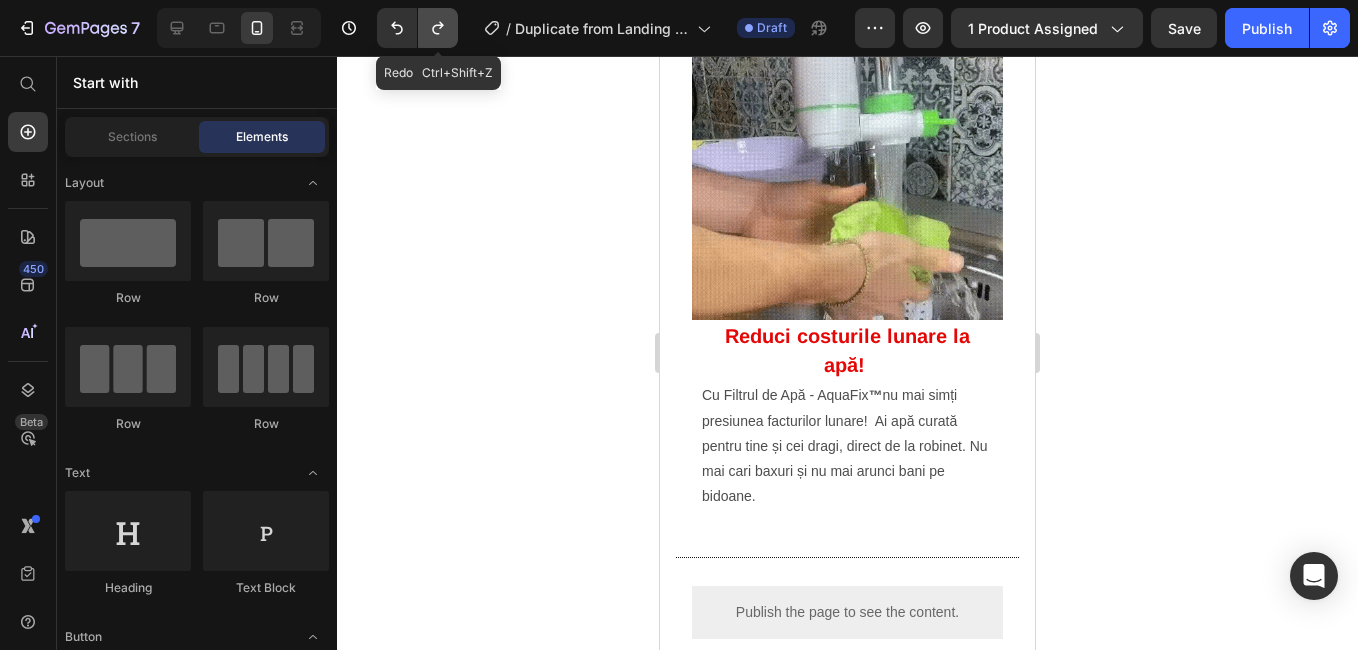 click 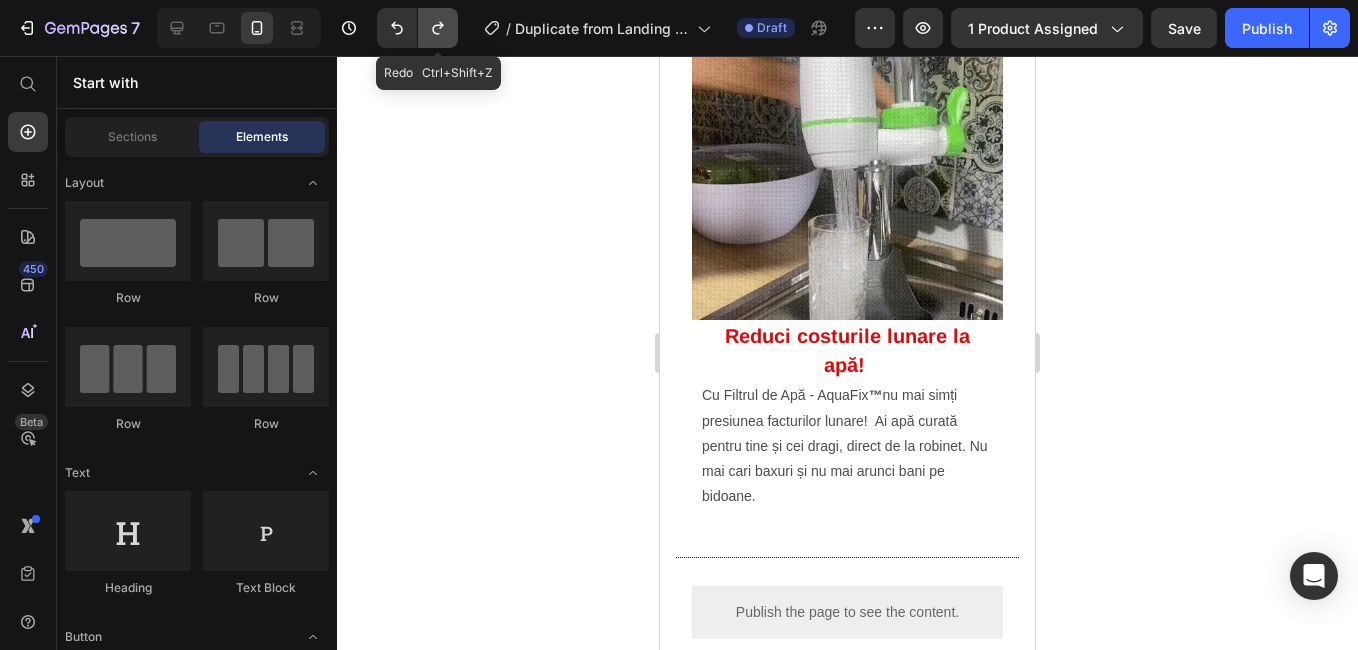 click 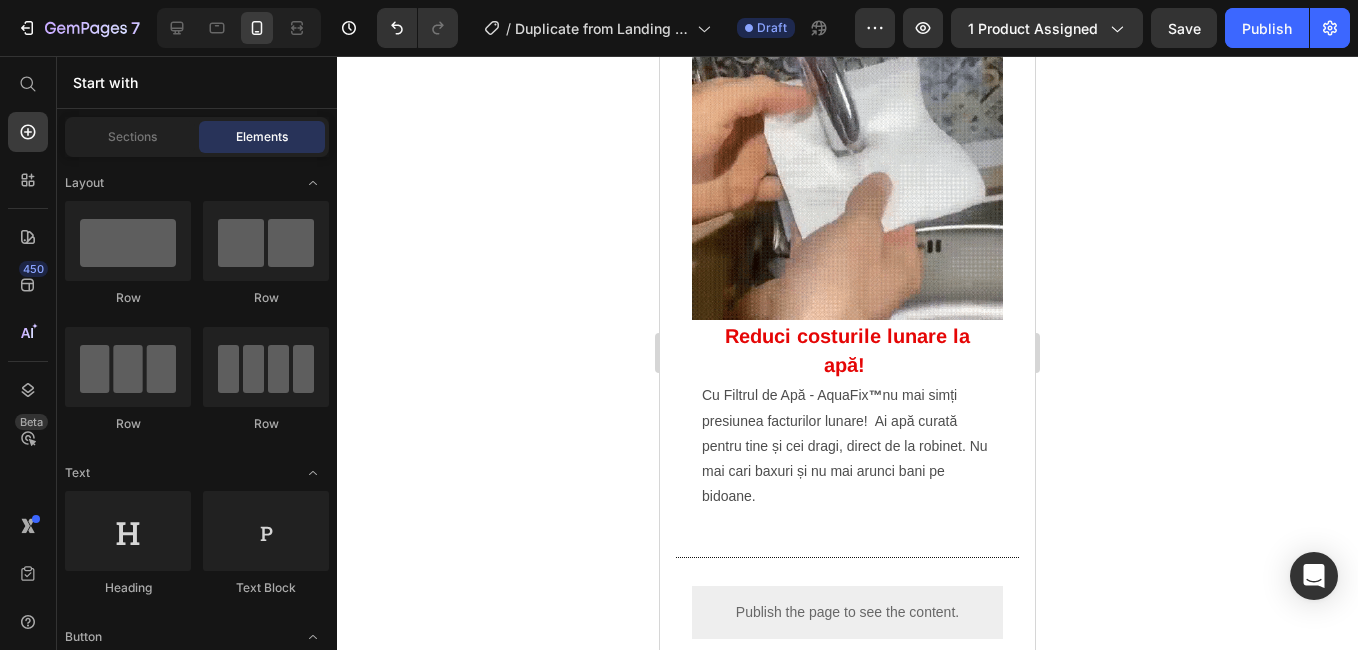 click 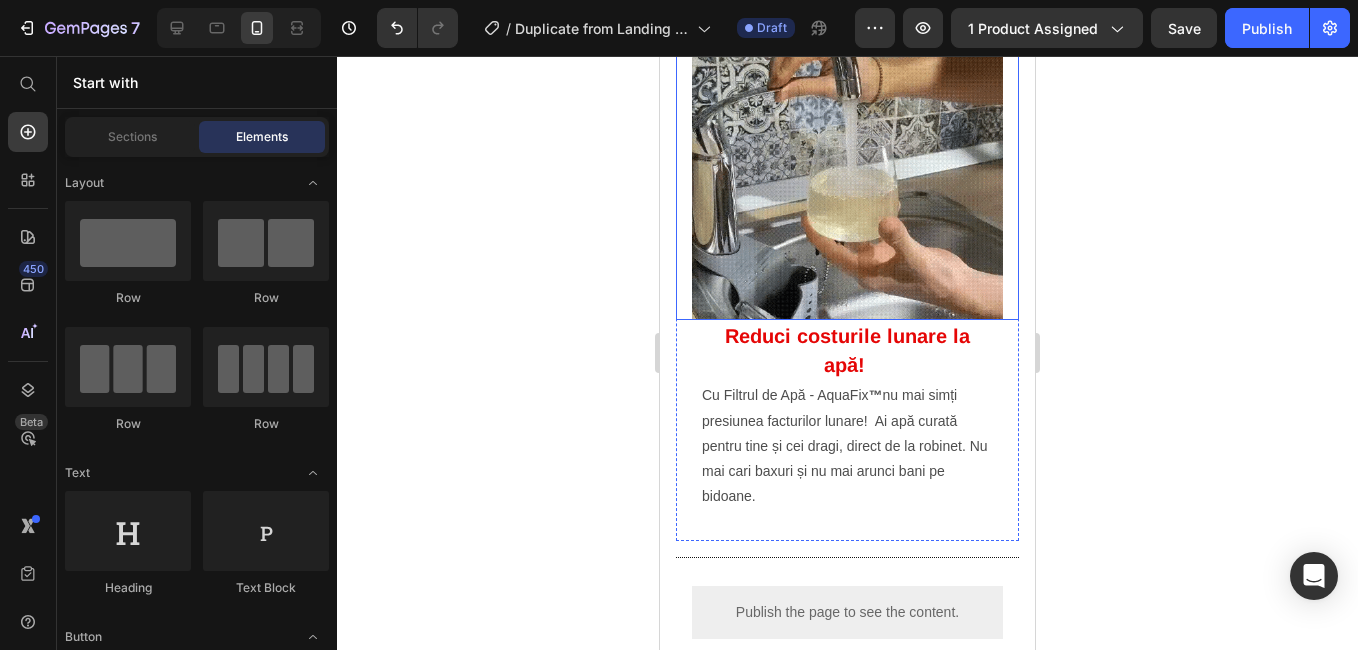 click on "Reduci costurile lunare la apă!" at bounding box center (847, 350) 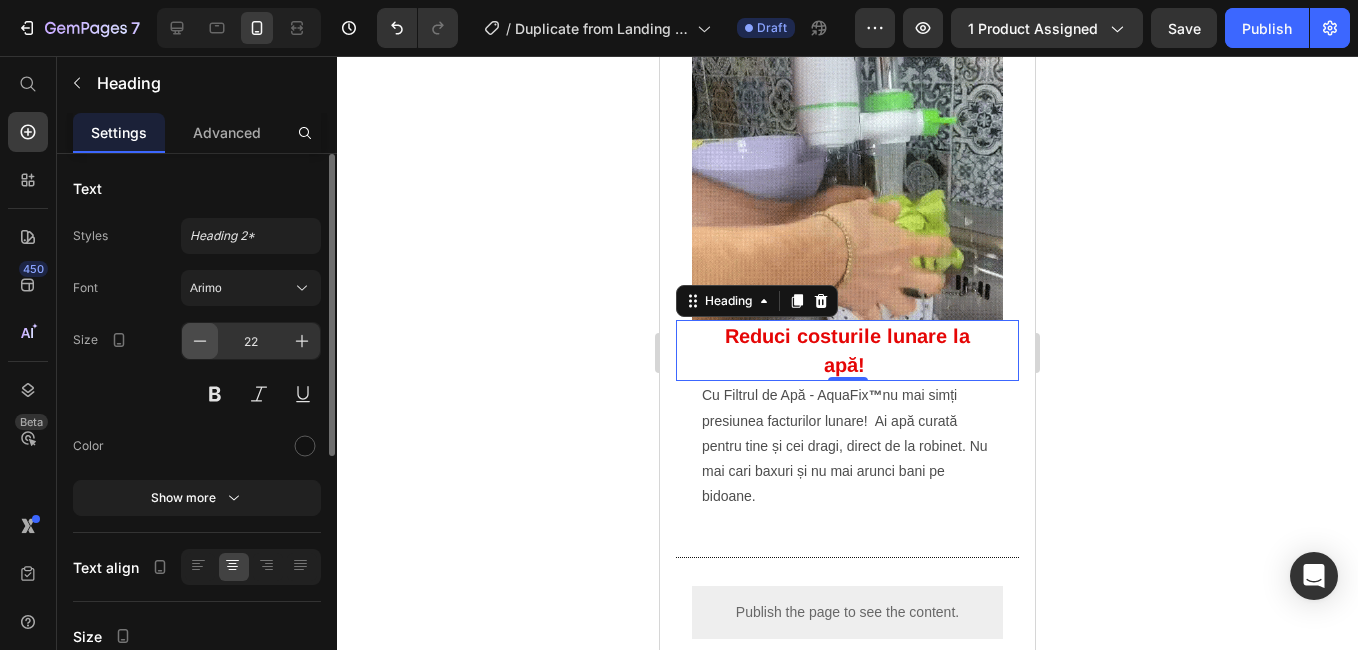click at bounding box center [200, 341] 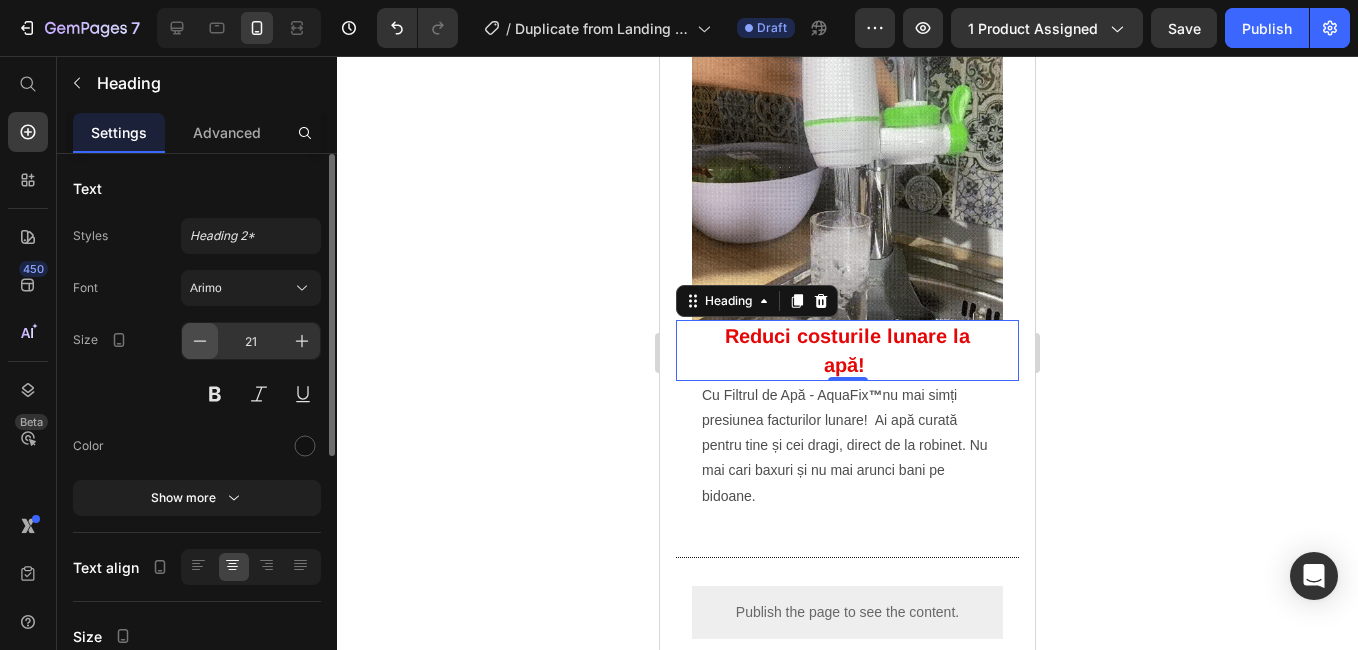 click 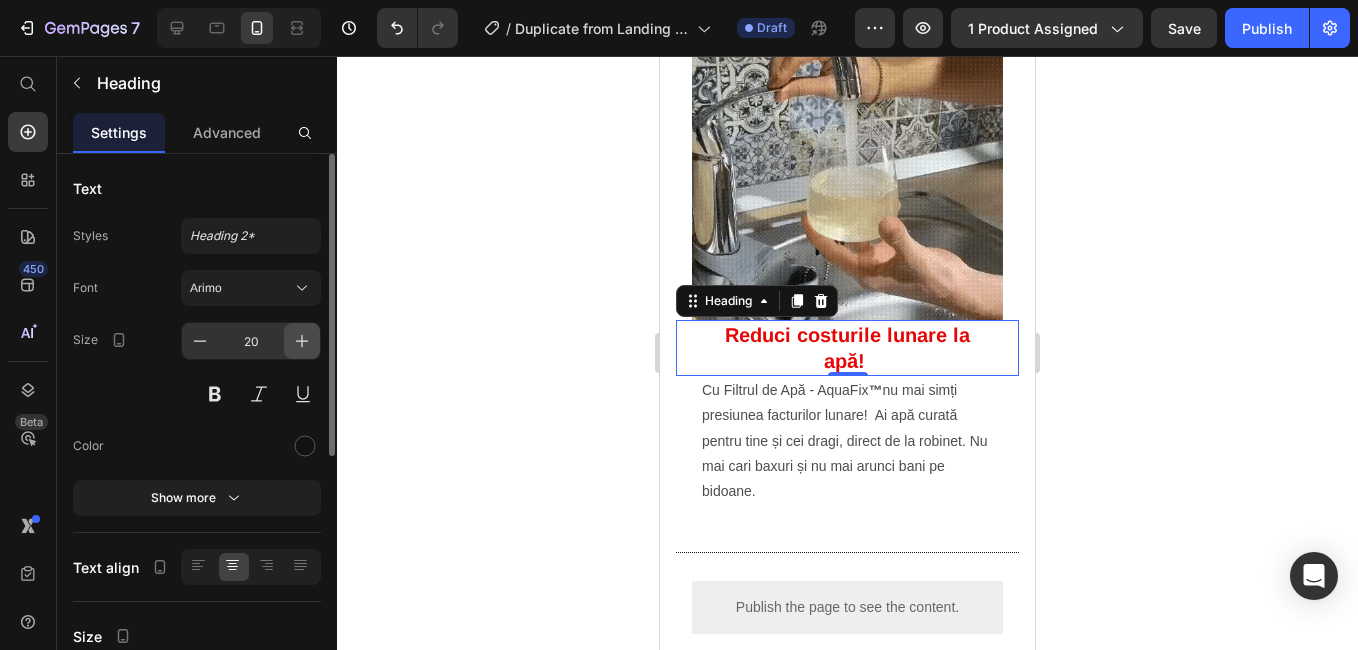 click 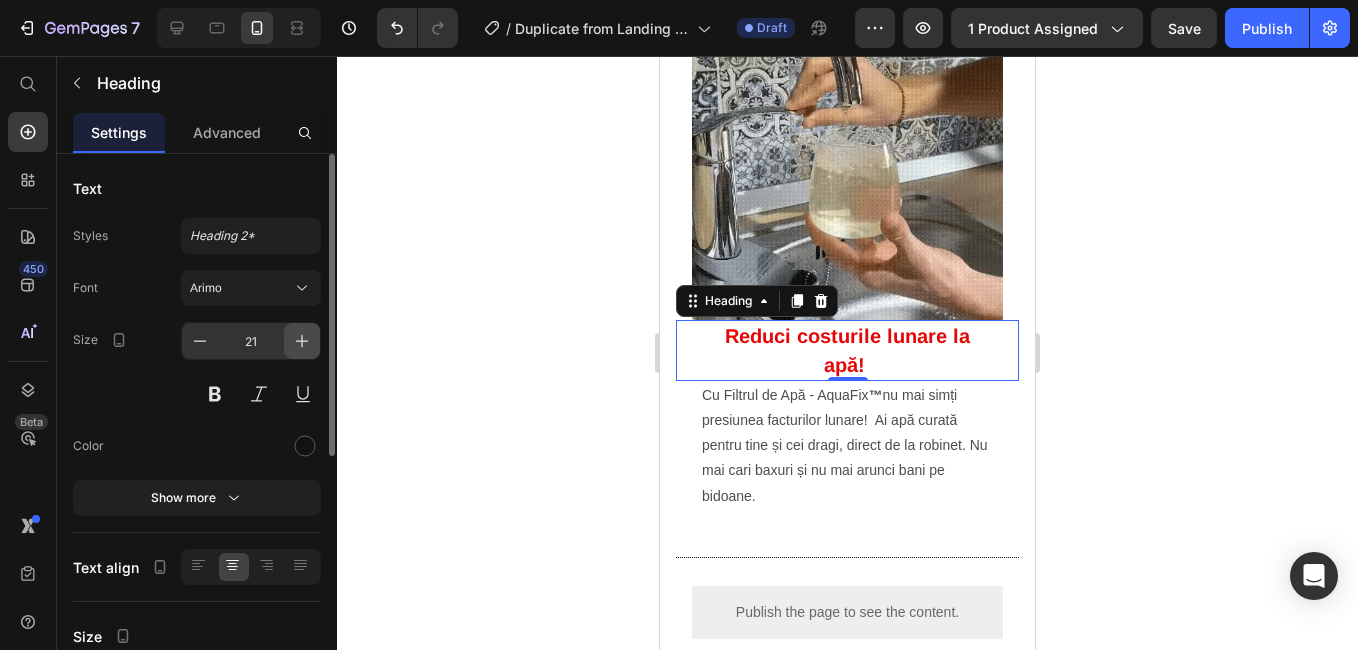 click 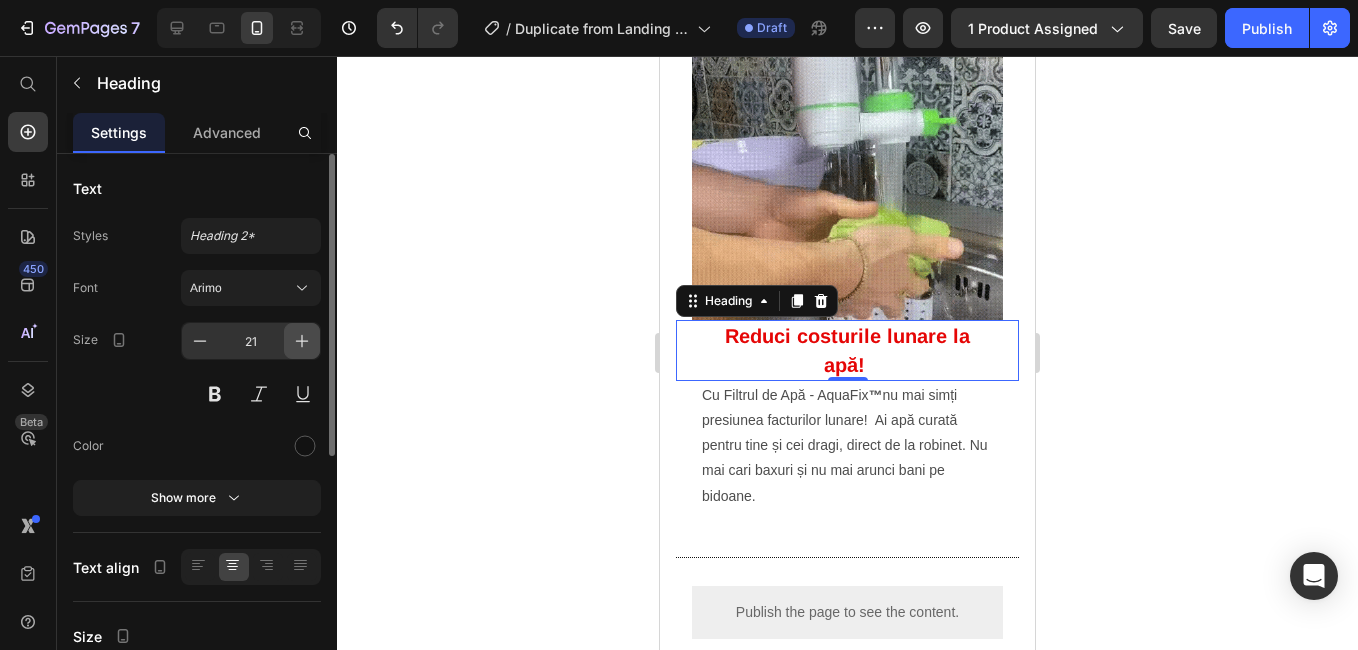 type on "22" 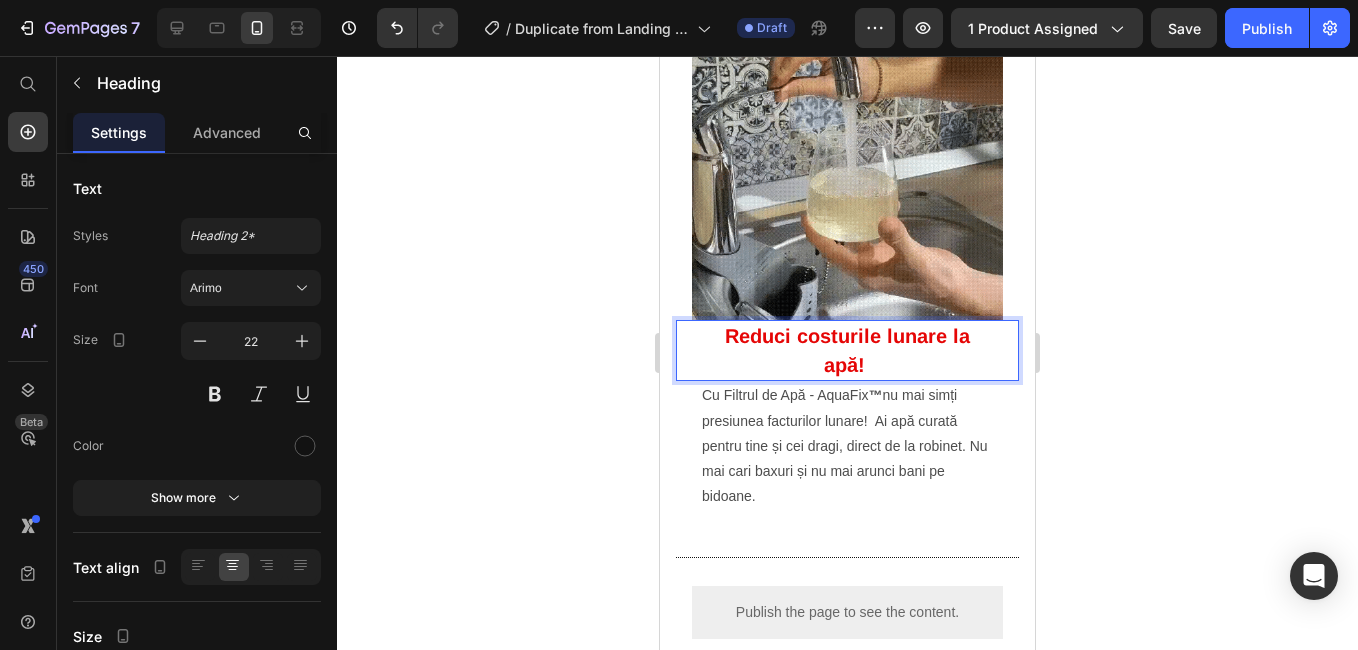 drag, startPoint x: 861, startPoint y: 355, endPoint x: 738, endPoint y: 332, distance: 125.13193 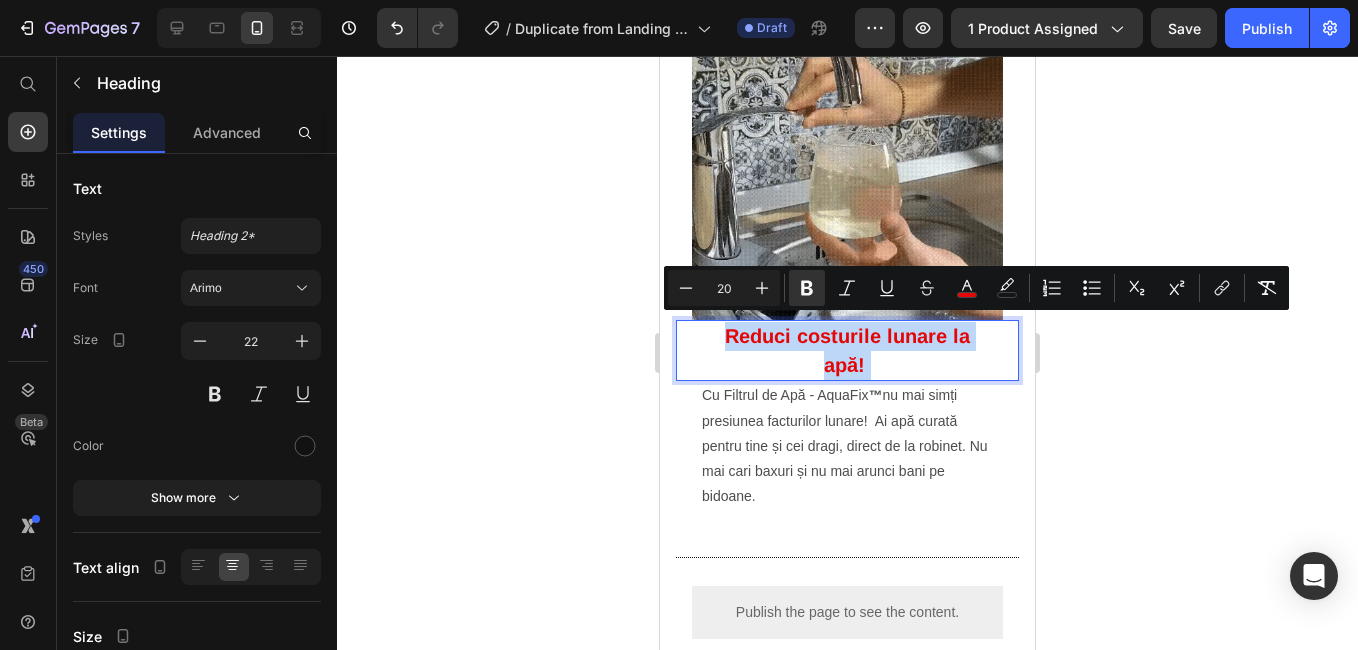 drag, startPoint x: 723, startPoint y: 325, endPoint x: 860, endPoint y: 353, distance: 139.83205 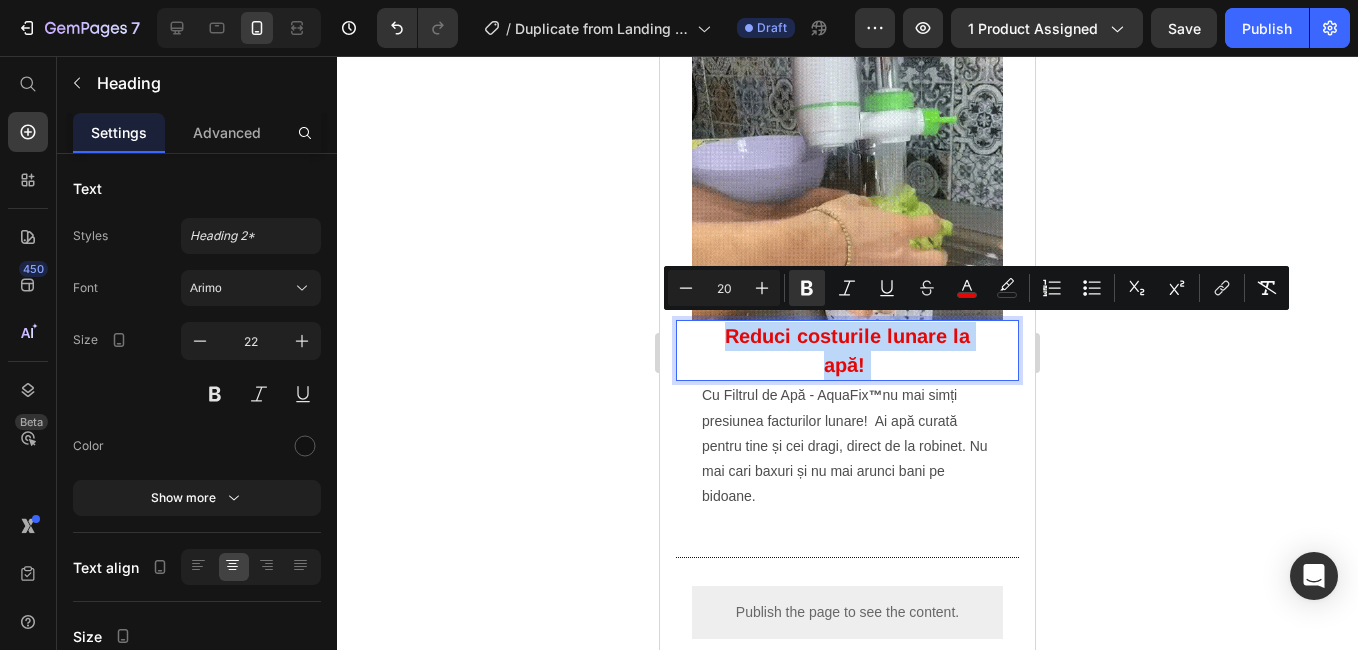 click on "Reduci costurile lunare la apă!" at bounding box center (847, 350) 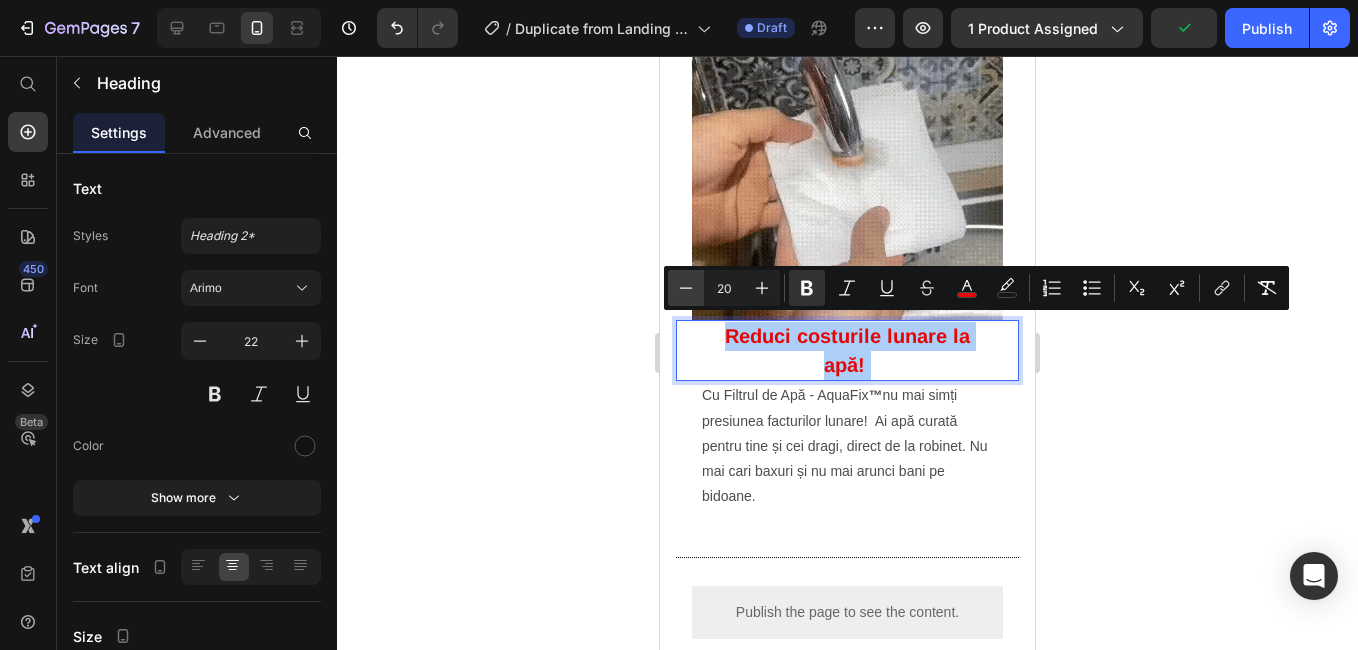 click 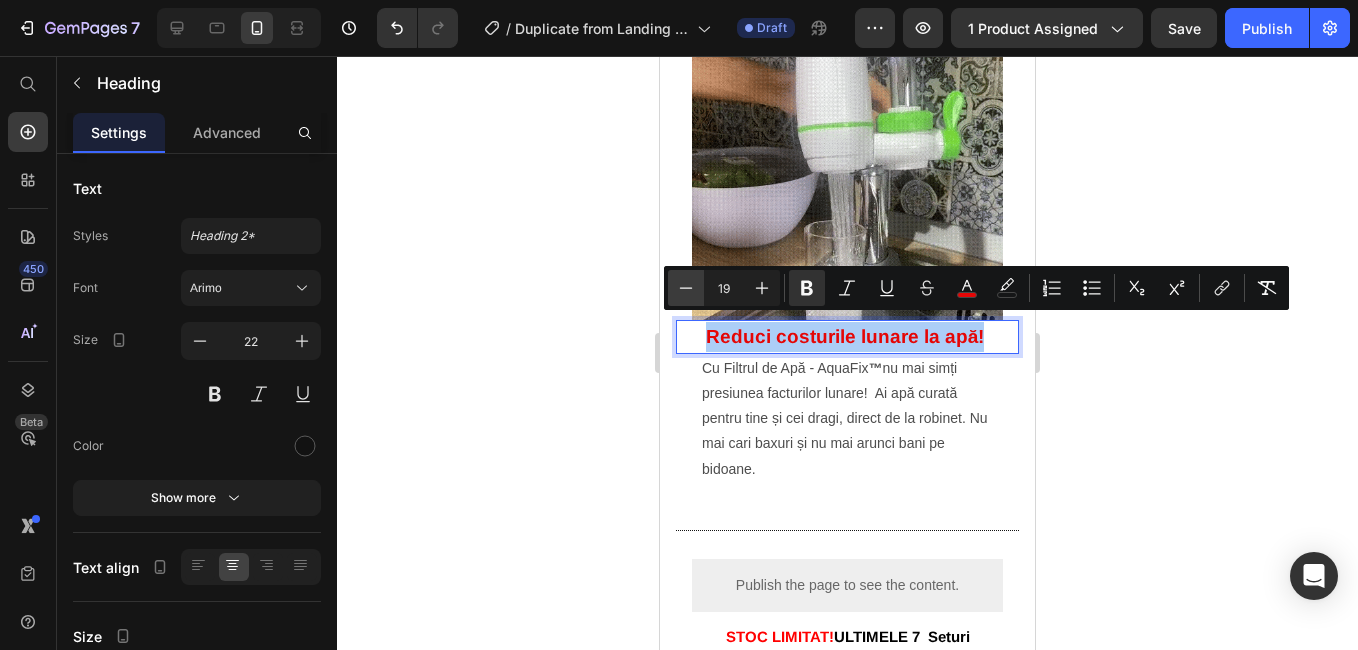 click 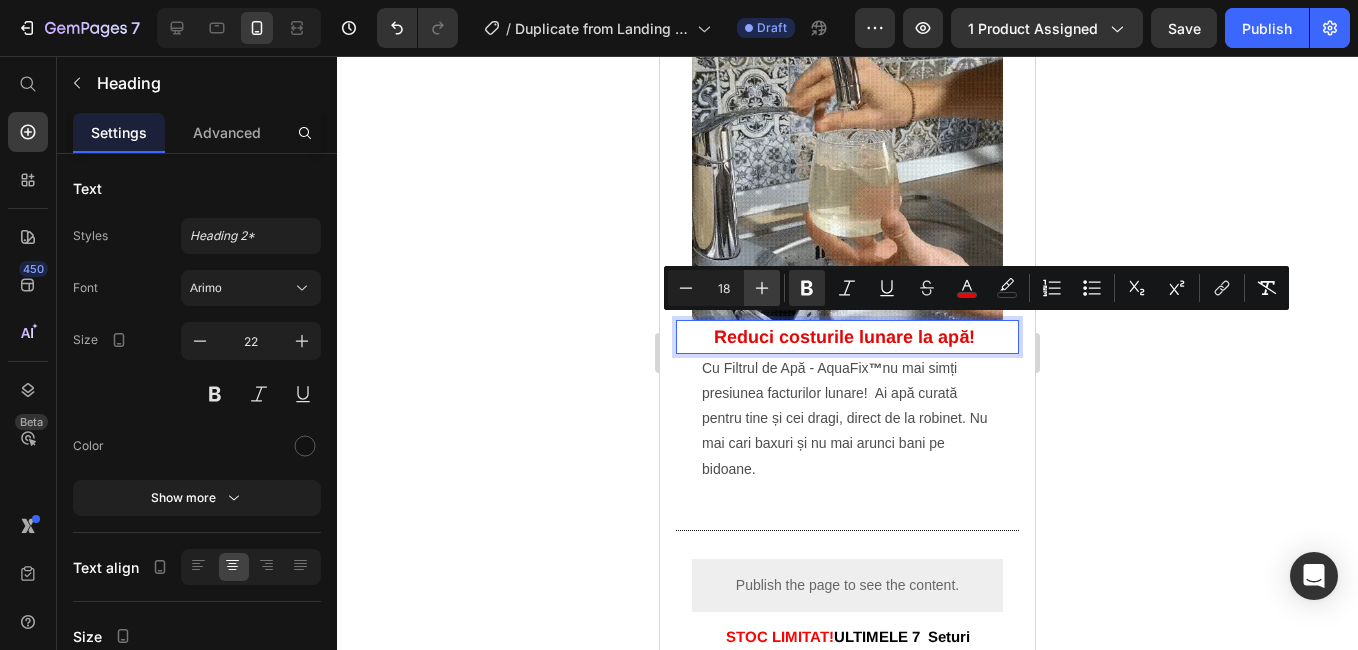 click on "Plus" at bounding box center [762, 288] 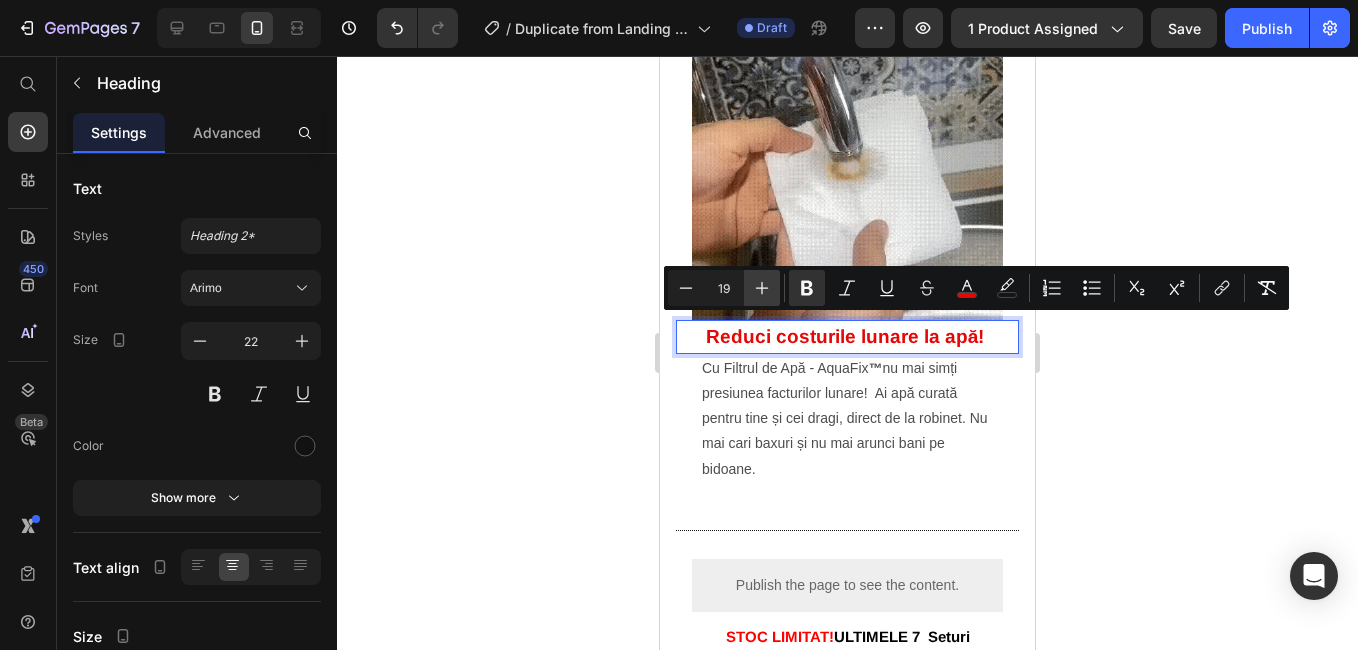 click on "Plus" at bounding box center [762, 288] 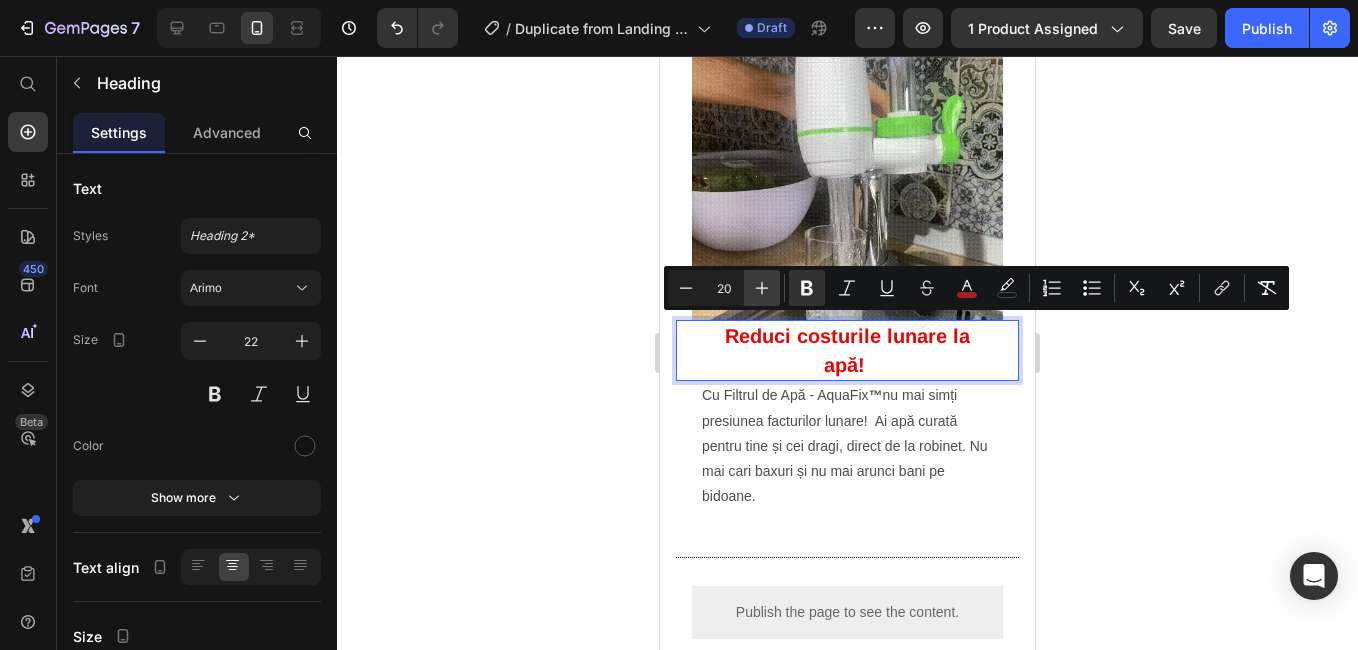 click on "Plus" at bounding box center (762, 288) 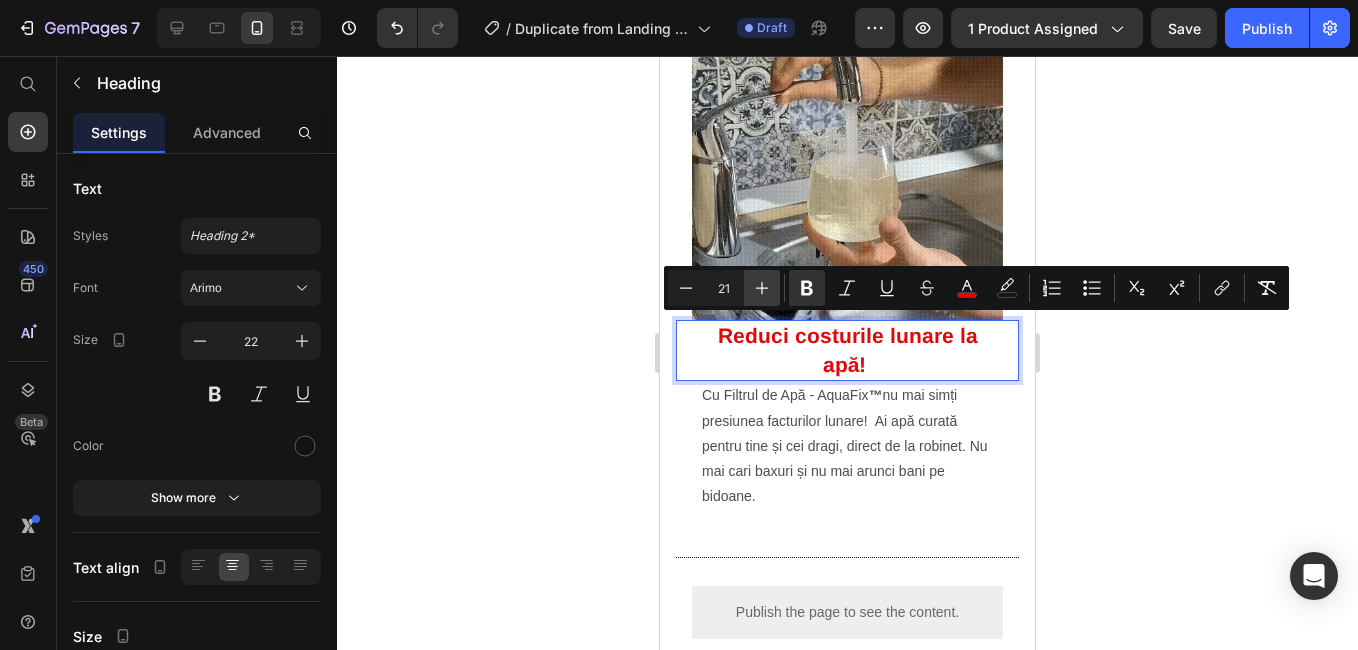 click 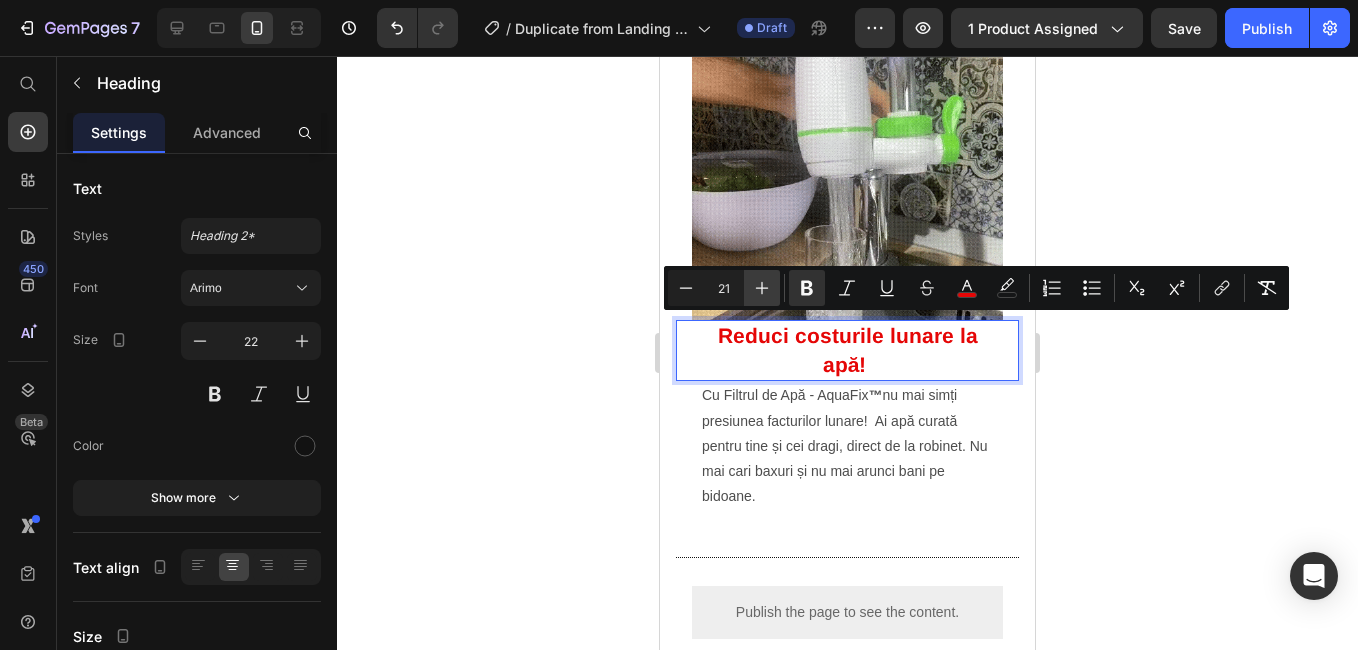 type on "22" 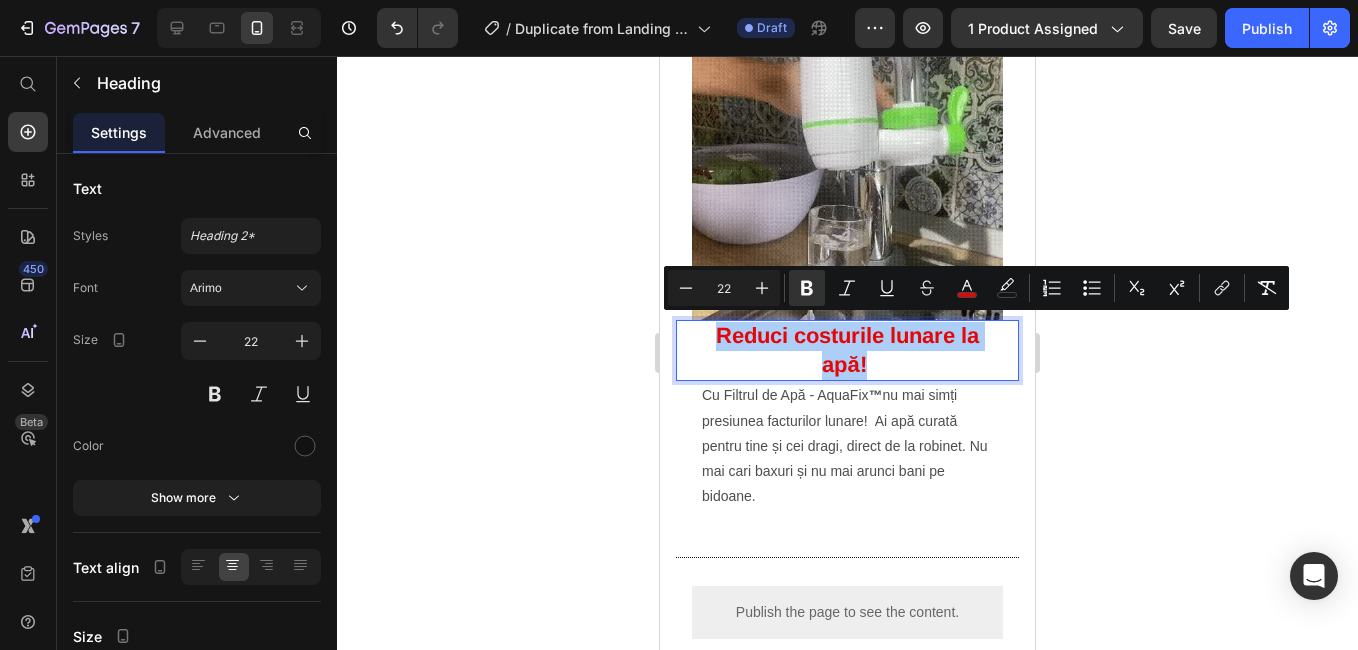 click 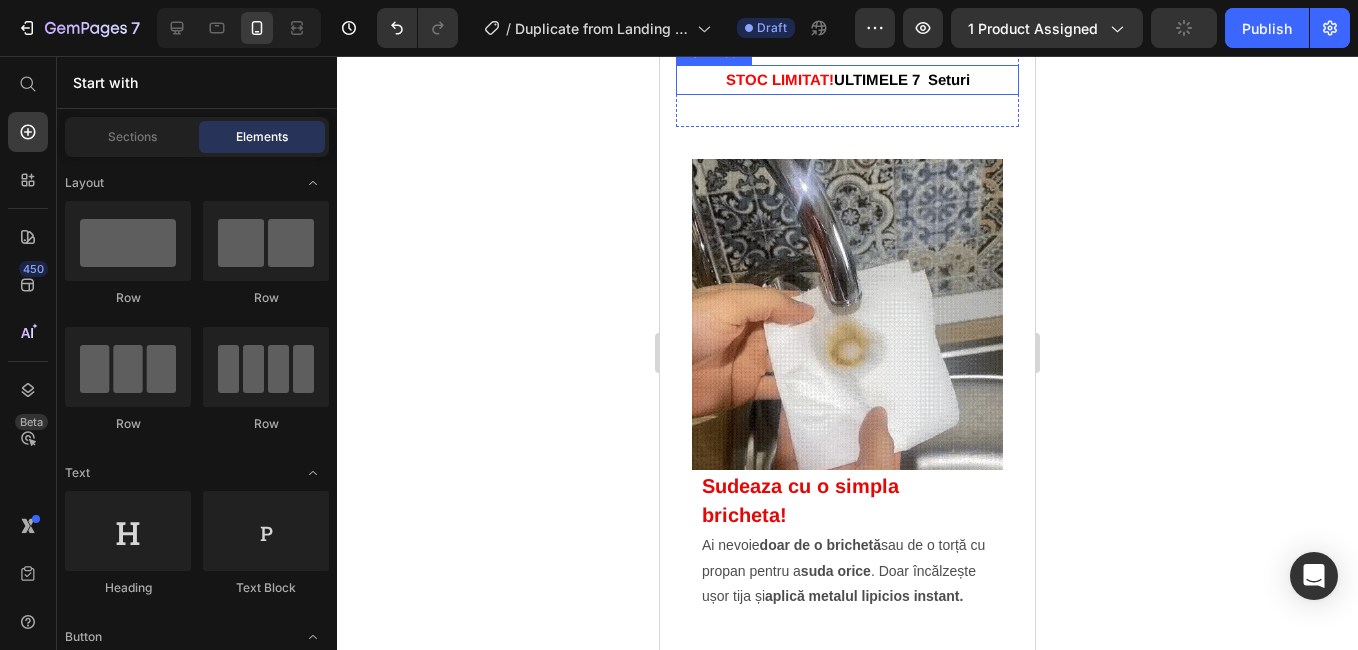 scroll, scrollTop: 2003, scrollLeft: 0, axis: vertical 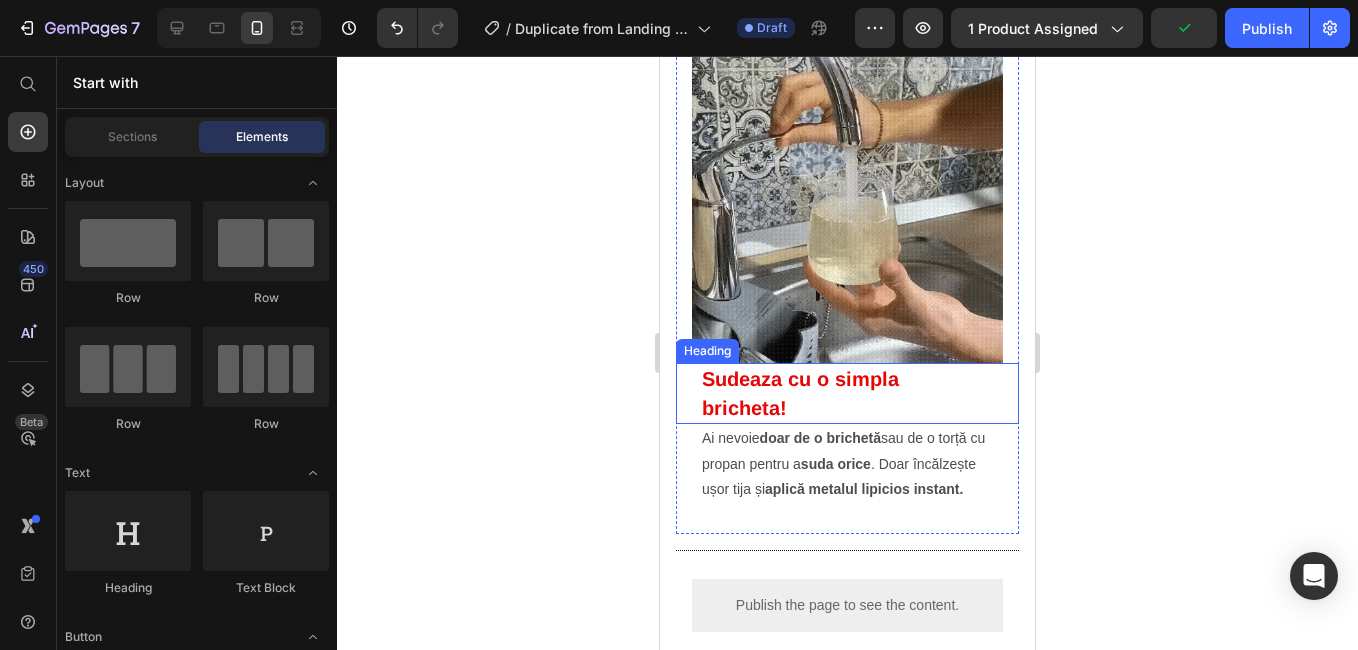 click on "Sudeaza cu o simpla bricheta!" at bounding box center (800, 393) 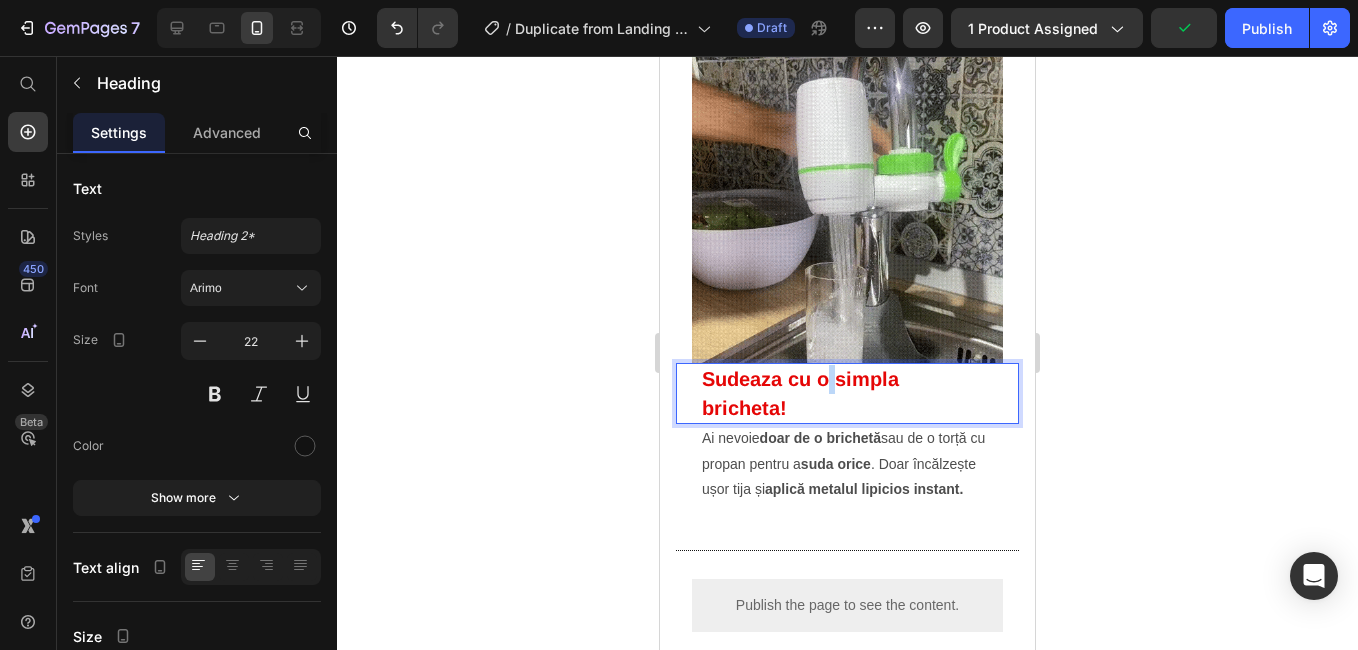 click on "Sudeaza cu o simpla bricheta!" at bounding box center [800, 393] 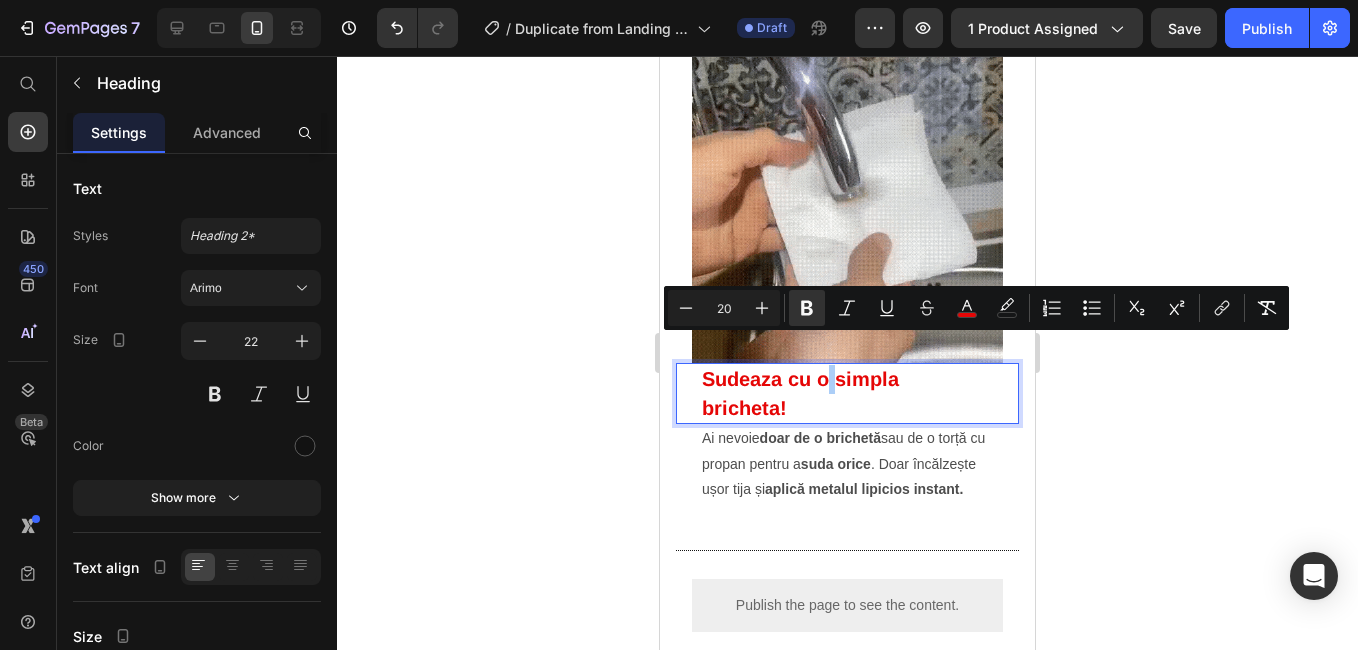 click 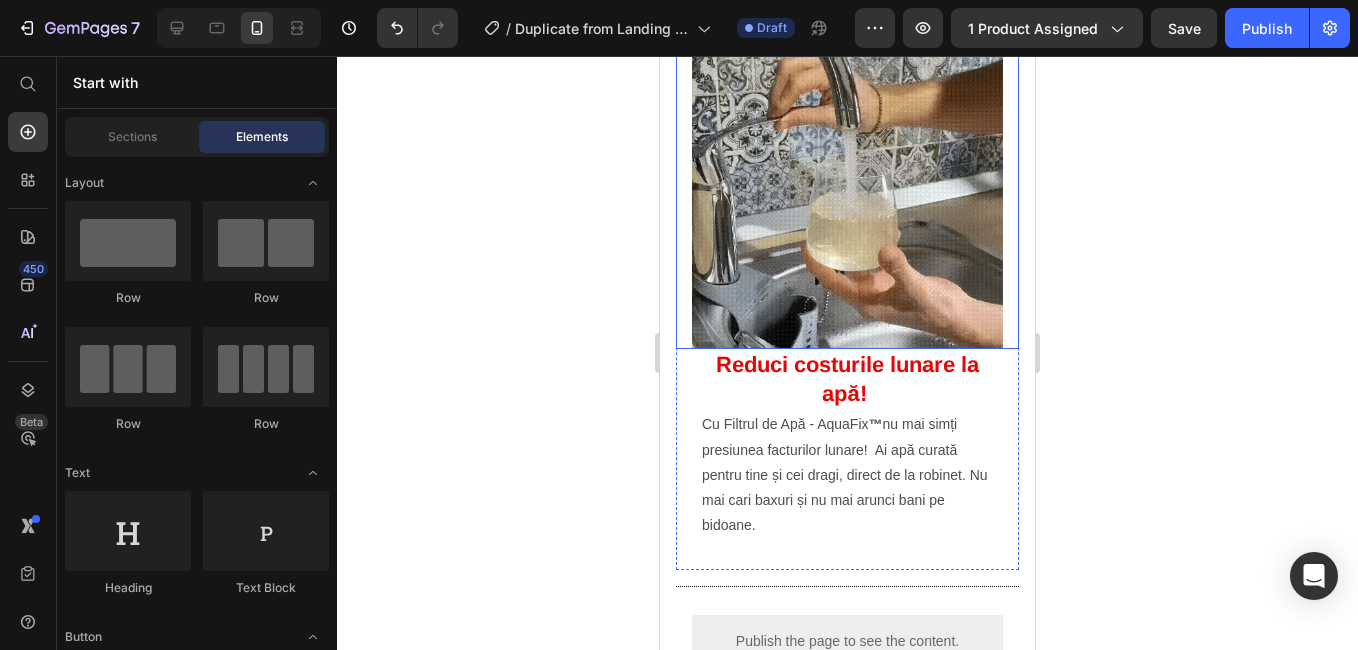 scroll, scrollTop: 1303, scrollLeft: 0, axis: vertical 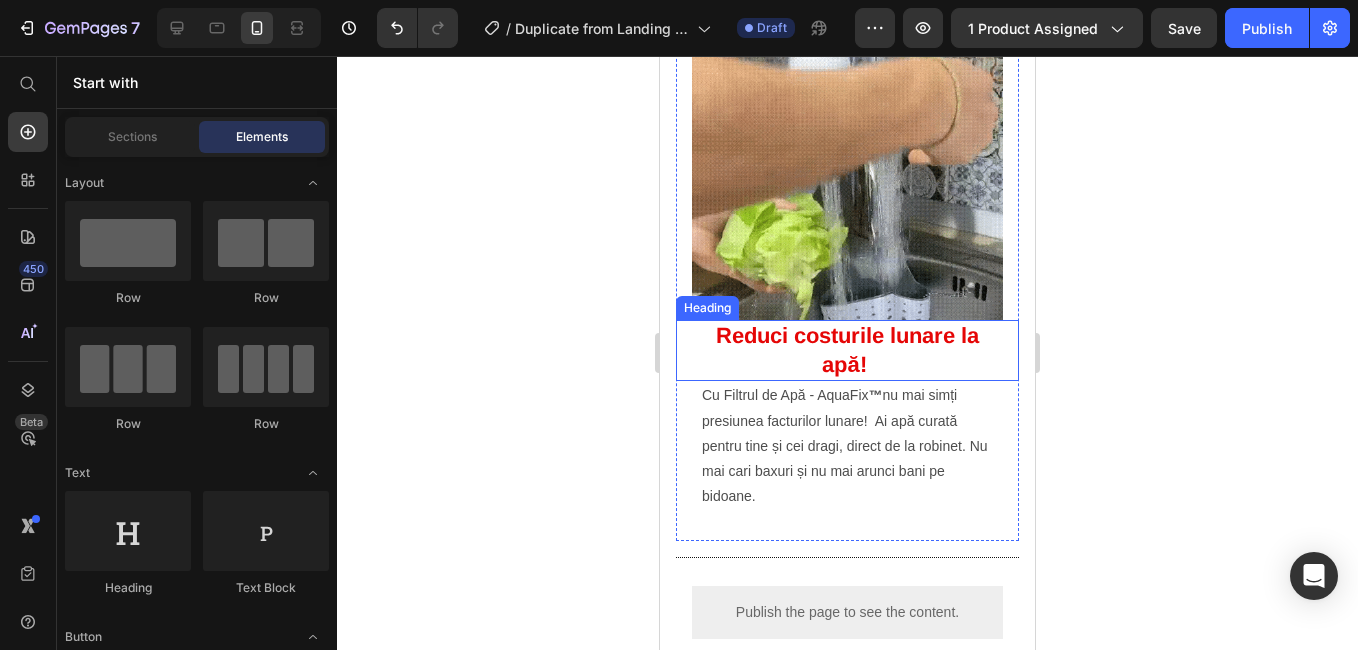click on "Reduci costurile lunare la apă!" at bounding box center (847, 350) 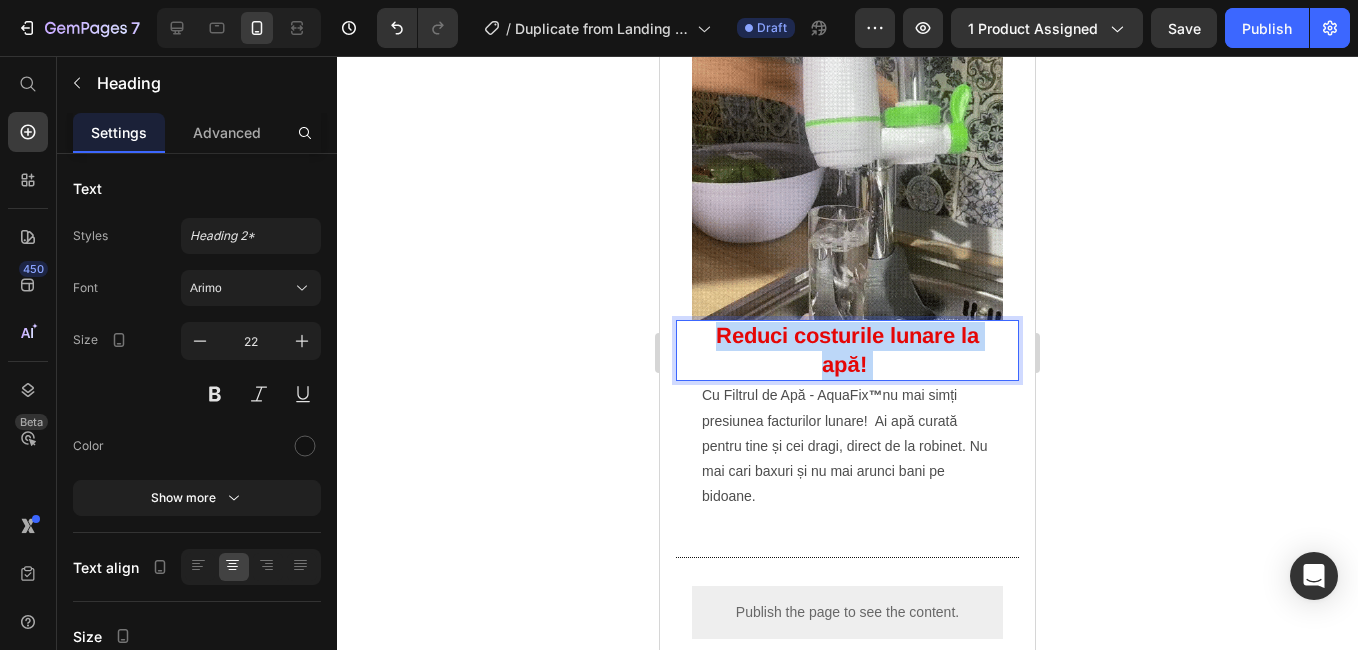 drag, startPoint x: 866, startPoint y: 356, endPoint x: 712, endPoint y: 331, distance: 156.01602 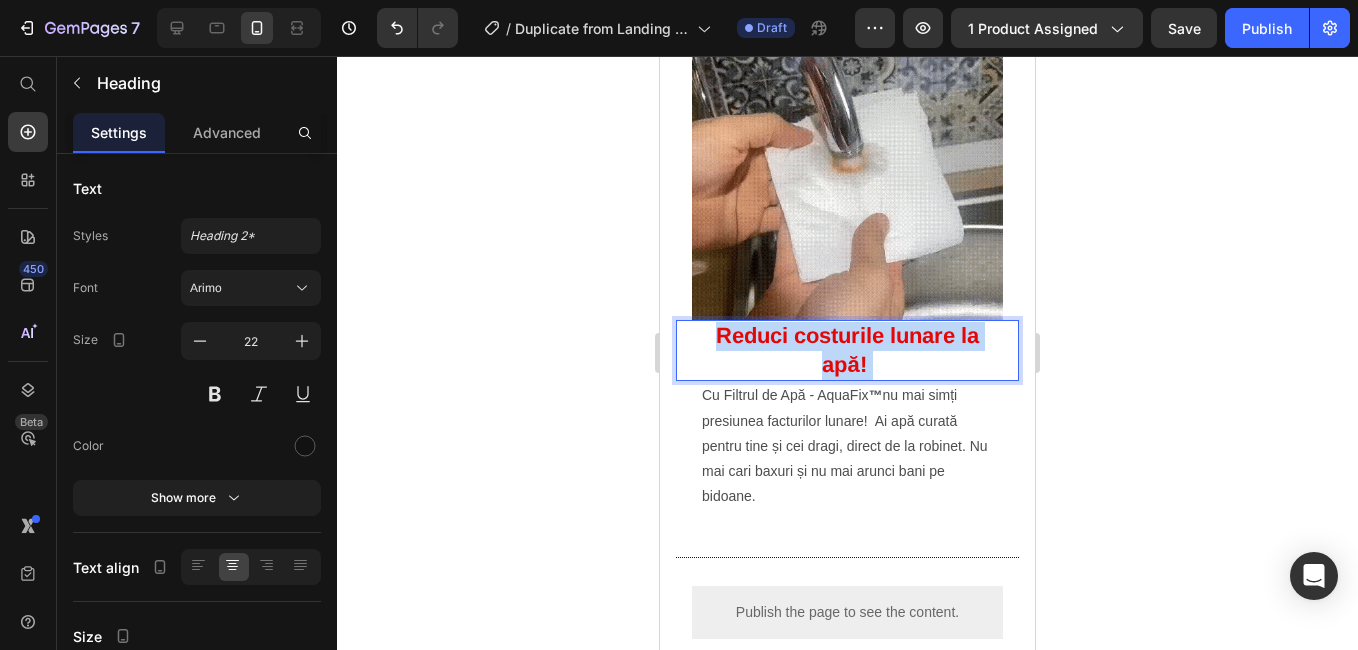 click on "Reduci costurile lunare la apă!" at bounding box center [847, 350] 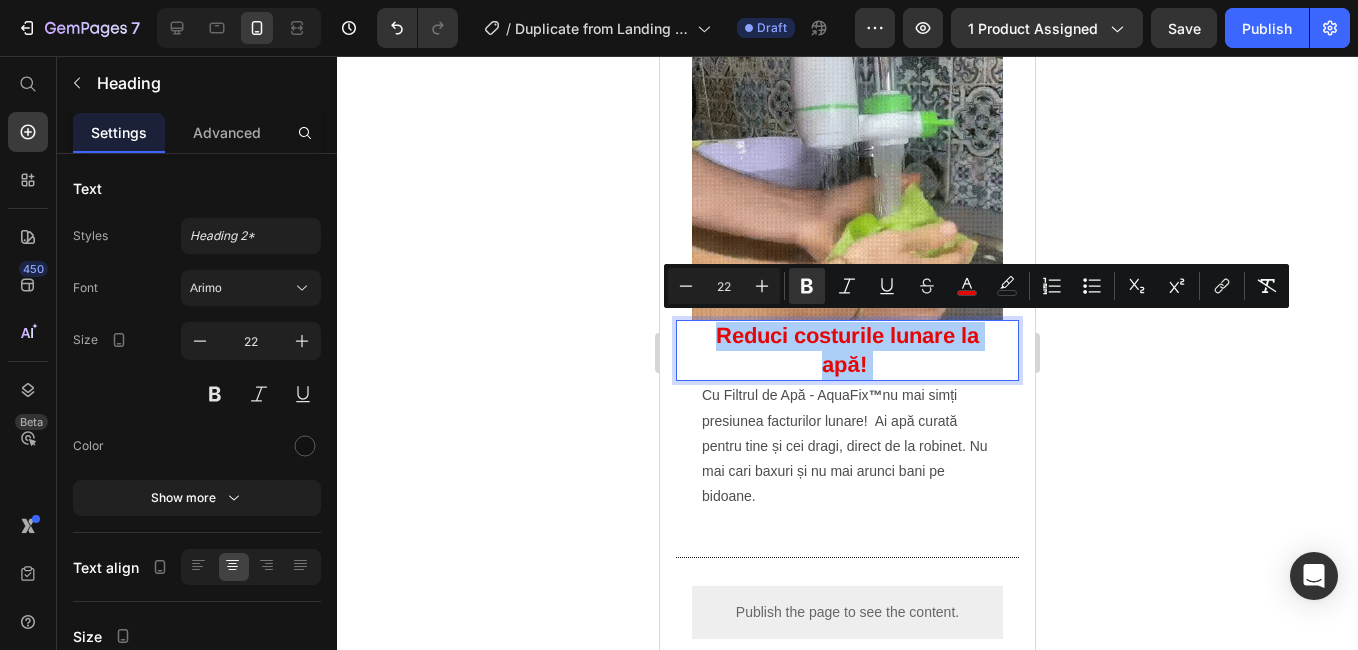 click on "22" at bounding box center [724, 286] 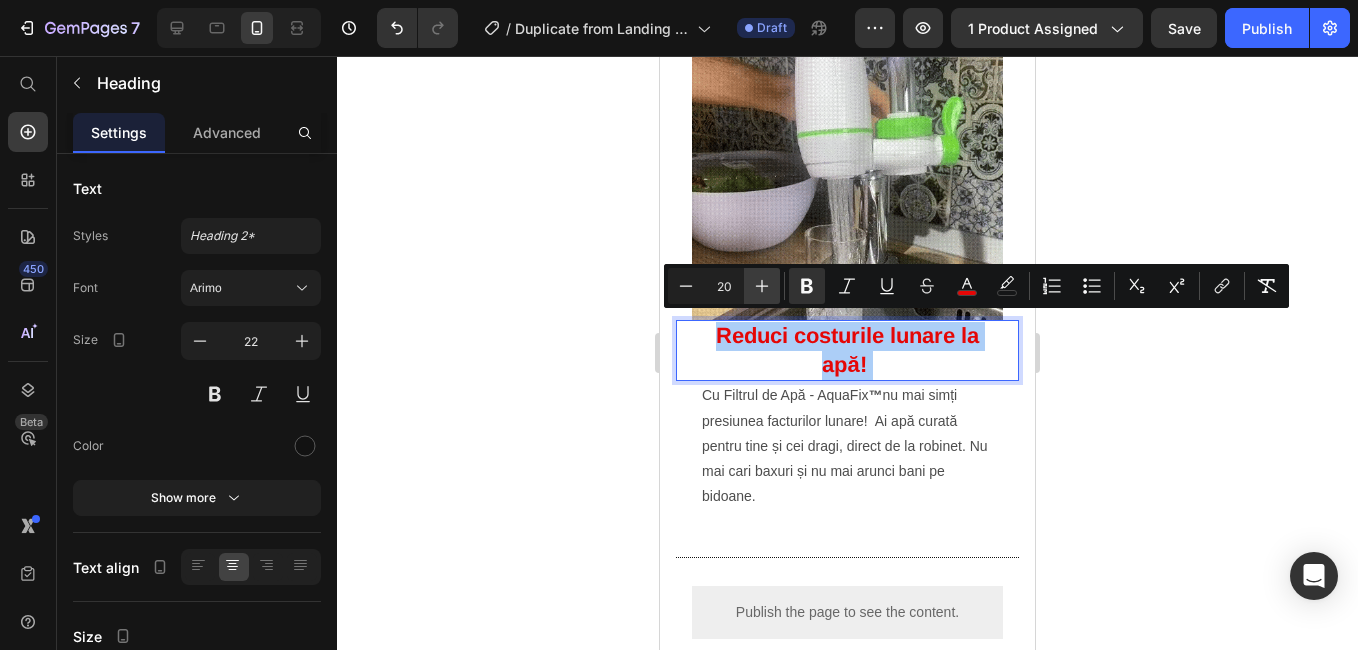 type on "20" 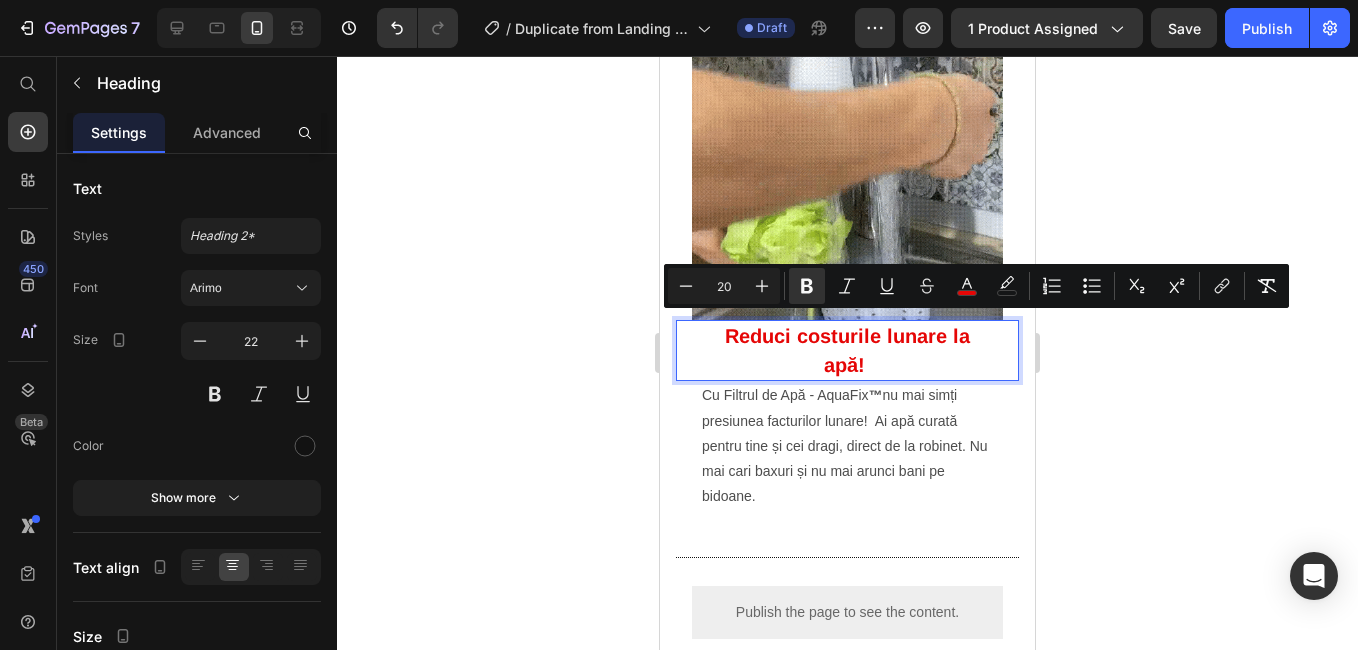 click 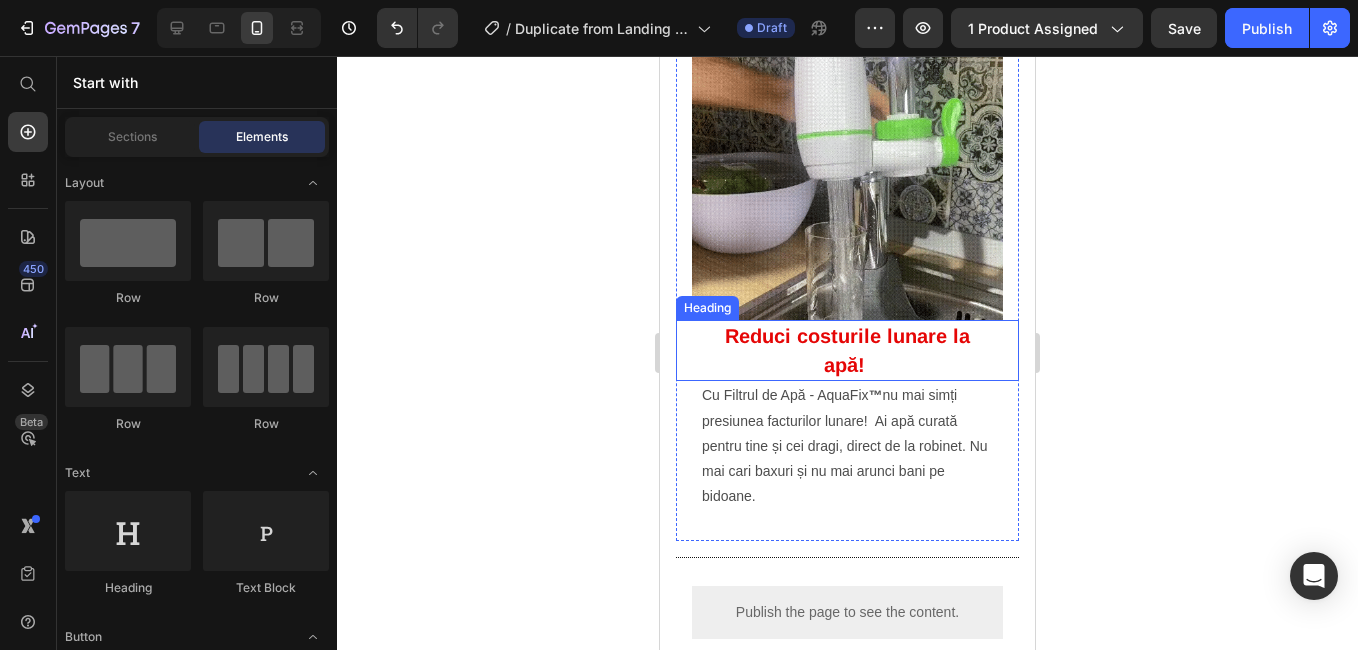 click on "⁠⁠⁠⁠⁠⁠⁠ Reduci costurile lunare la apă!" at bounding box center [847, 350] 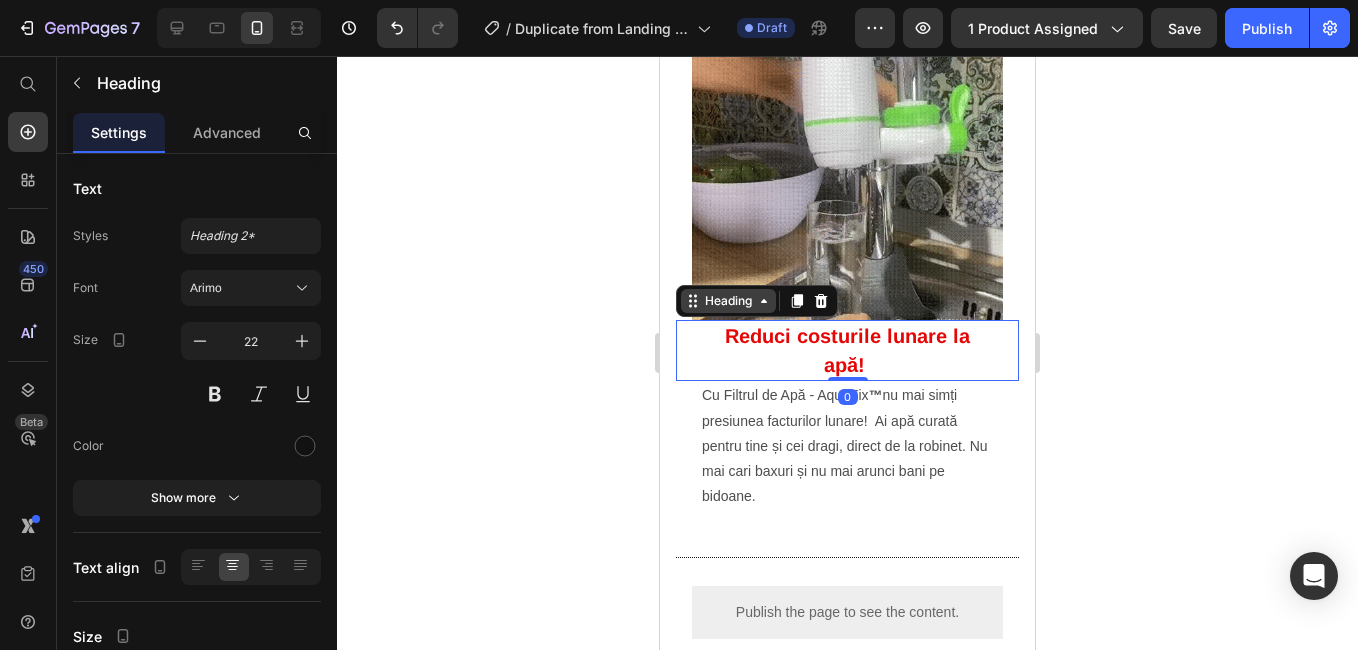 click 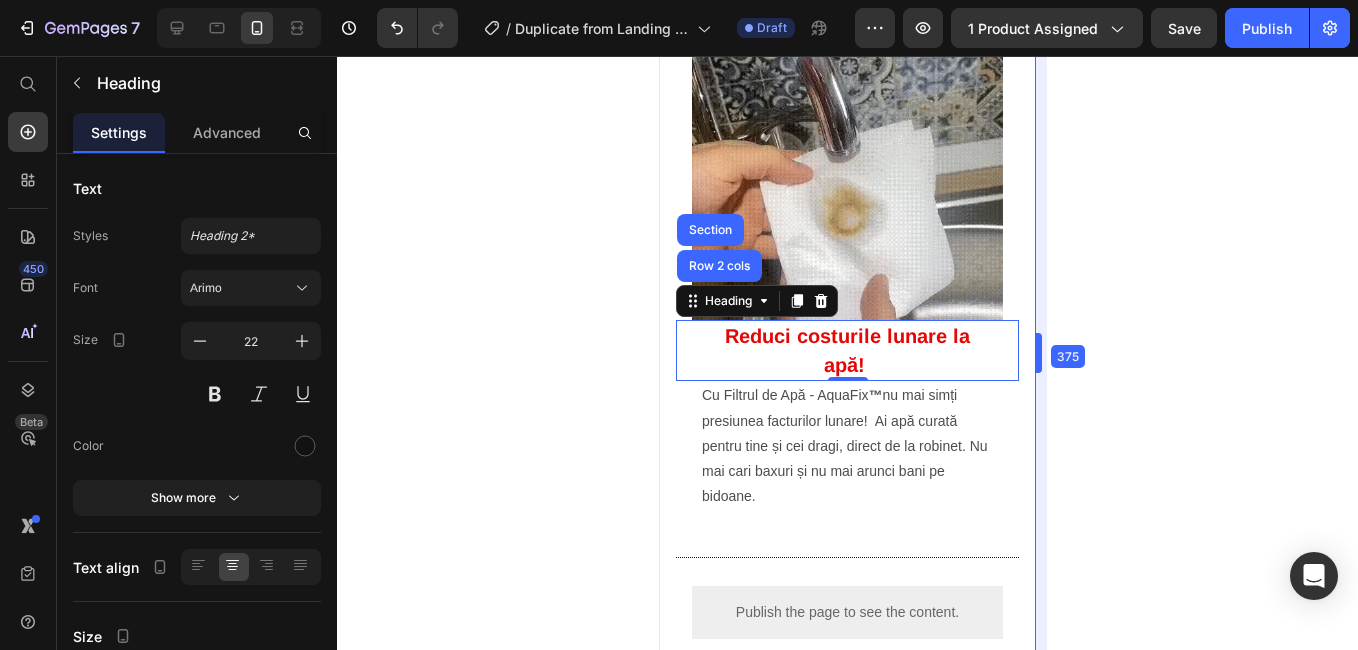 drag, startPoint x: 1039, startPoint y: 400, endPoint x: 373, endPoint y: 340, distance: 668.69727 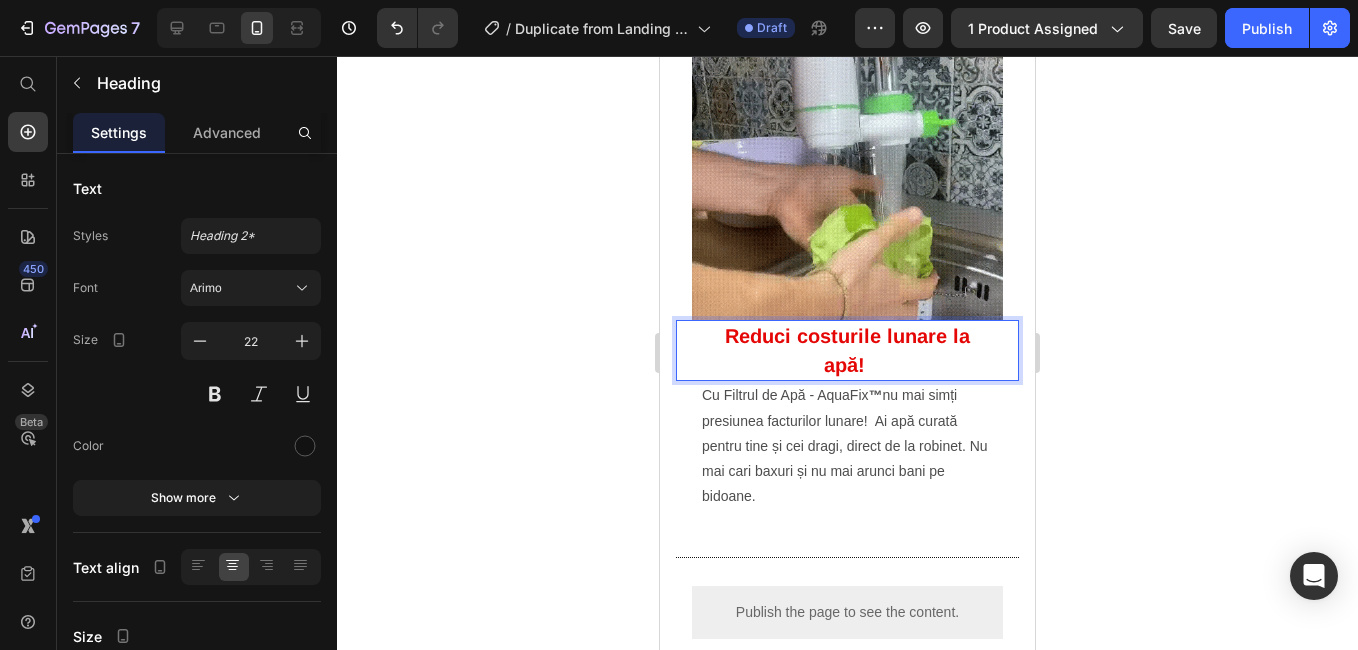 click on "Reduci costurile lunare la apă!" at bounding box center (847, 350) 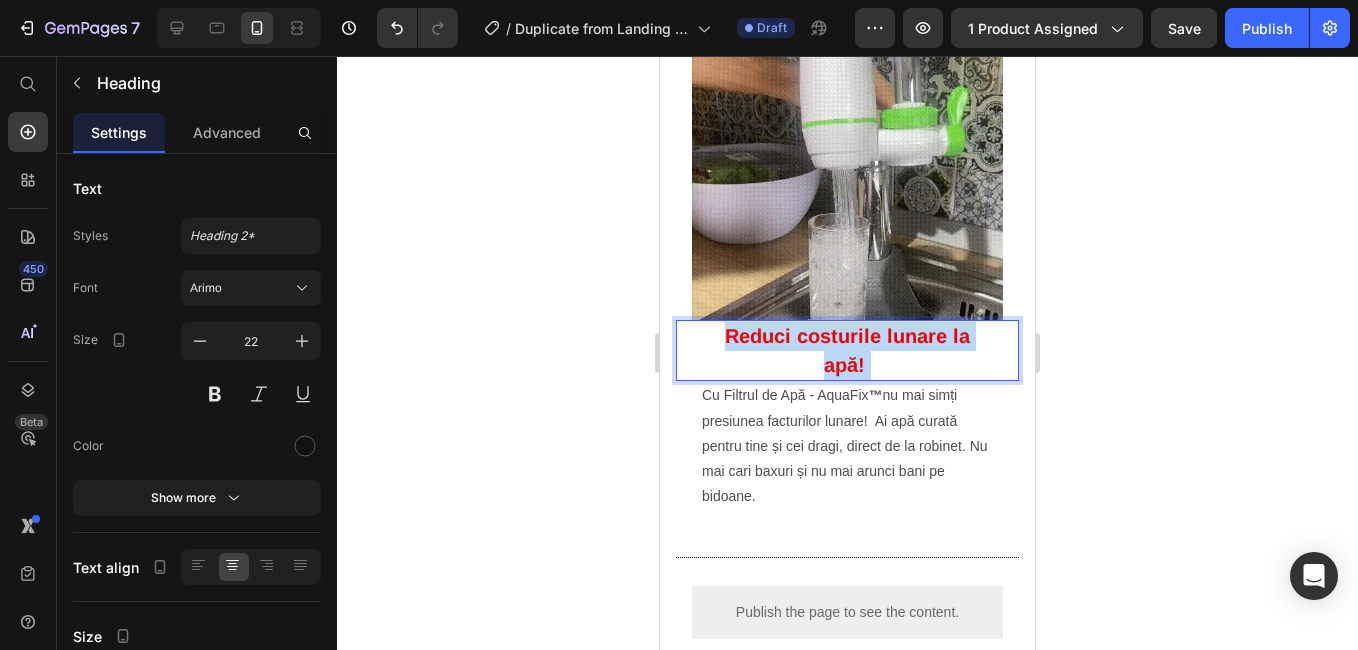 drag, startPoint x: 873, startPoint y: 360, endPoint x: 717, endPoint y: 329, distance: 159.05031 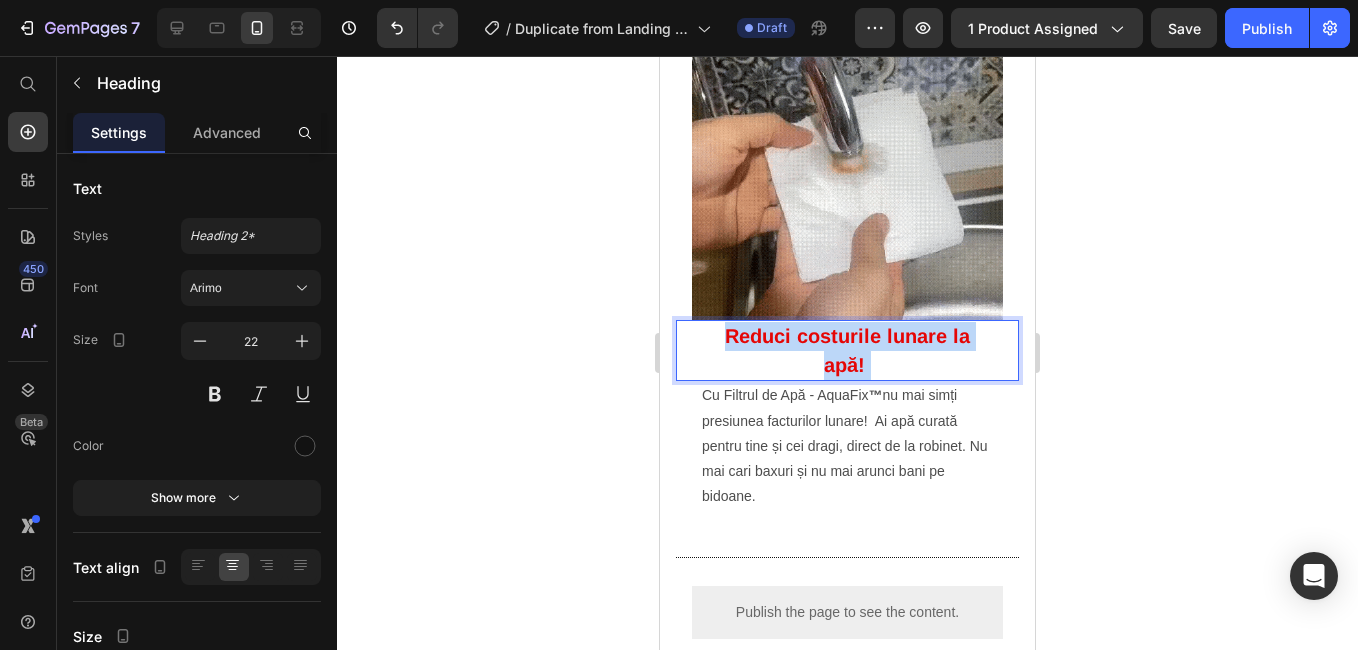 click on "Reduci costurile lunare la apă!" at bounding box center [847, 350] 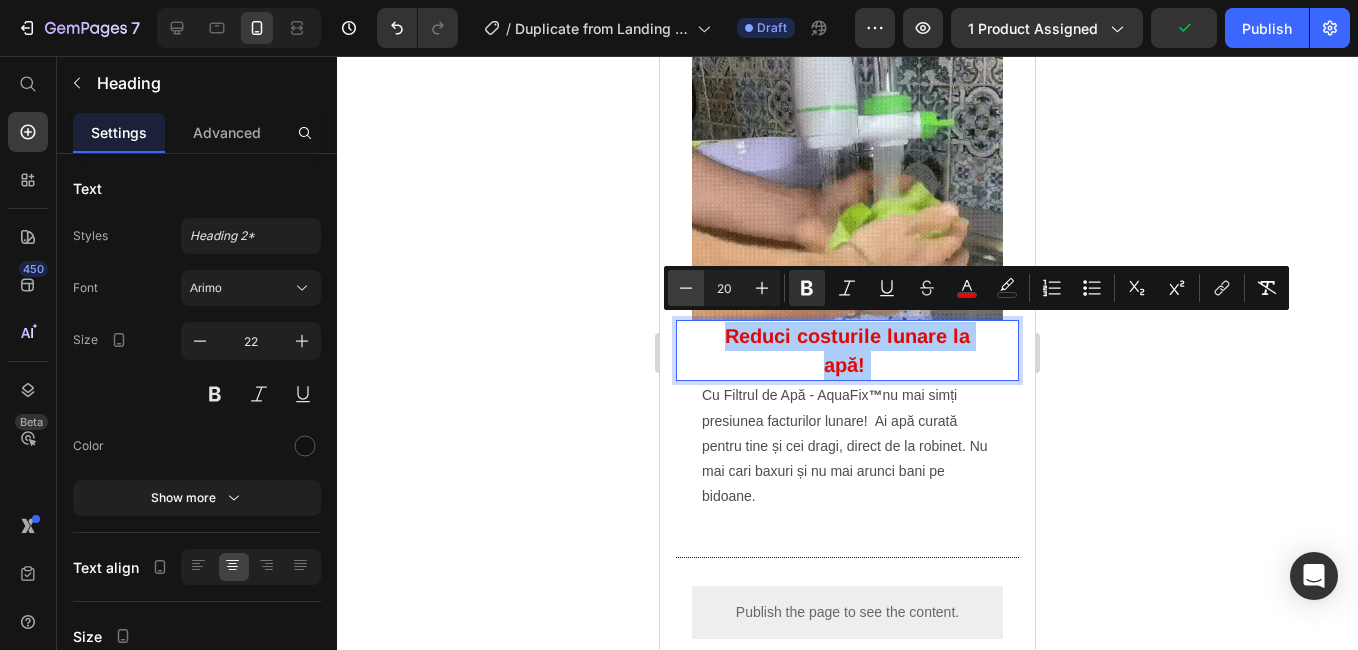 click 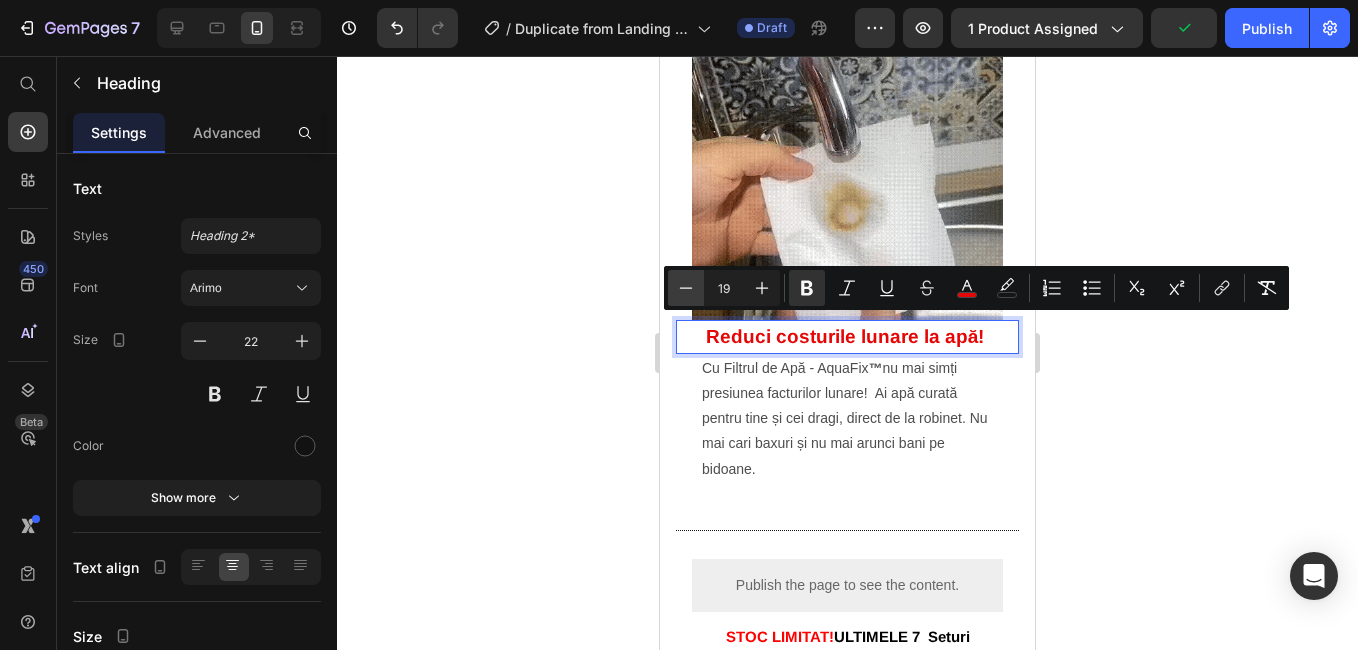 click 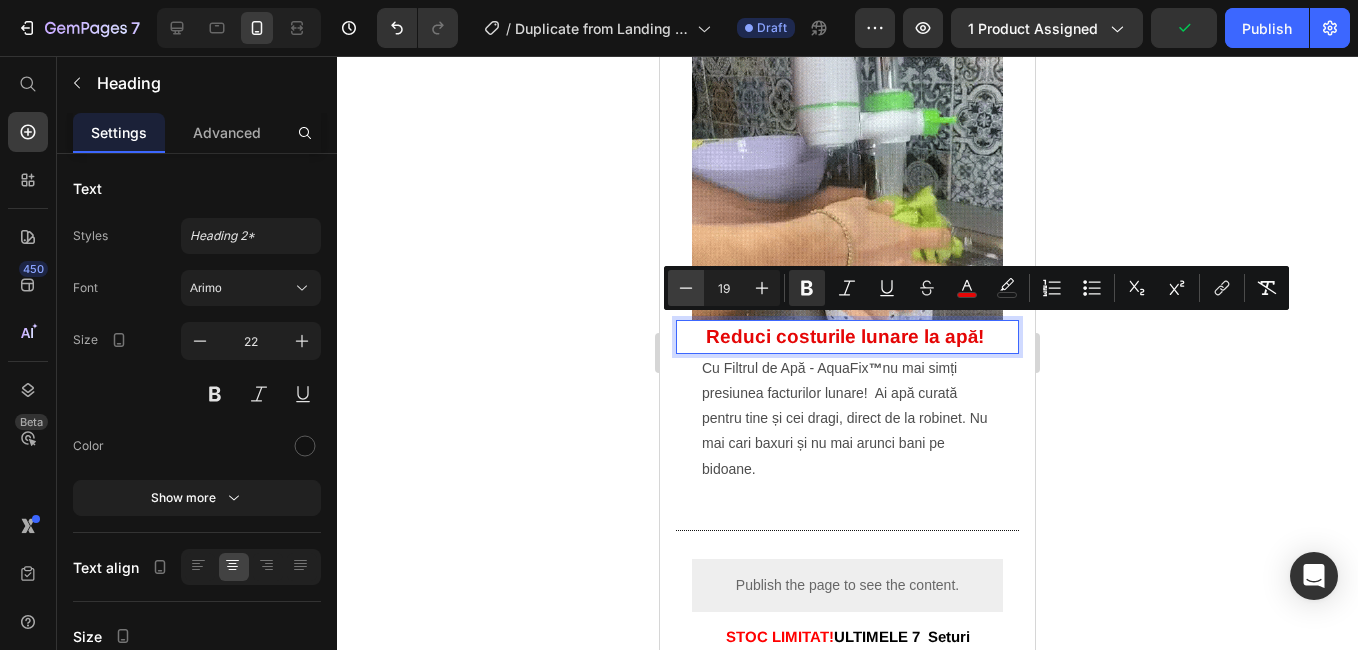 type on "18" 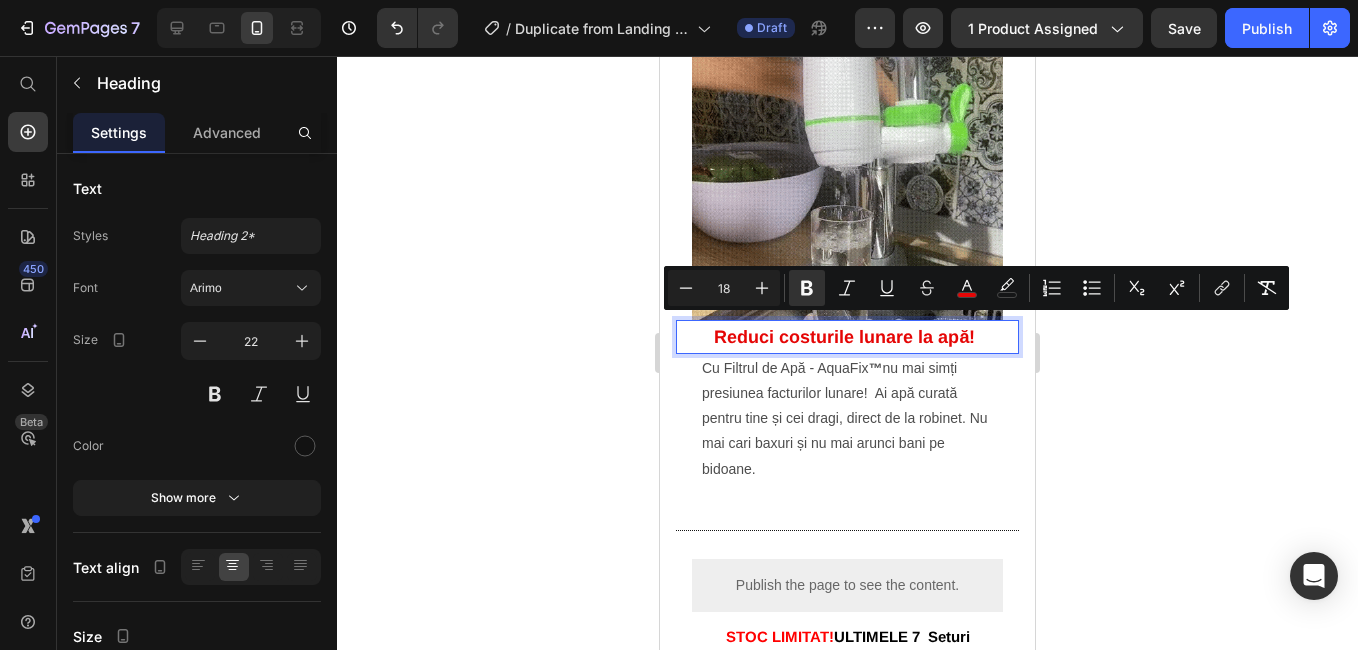 click 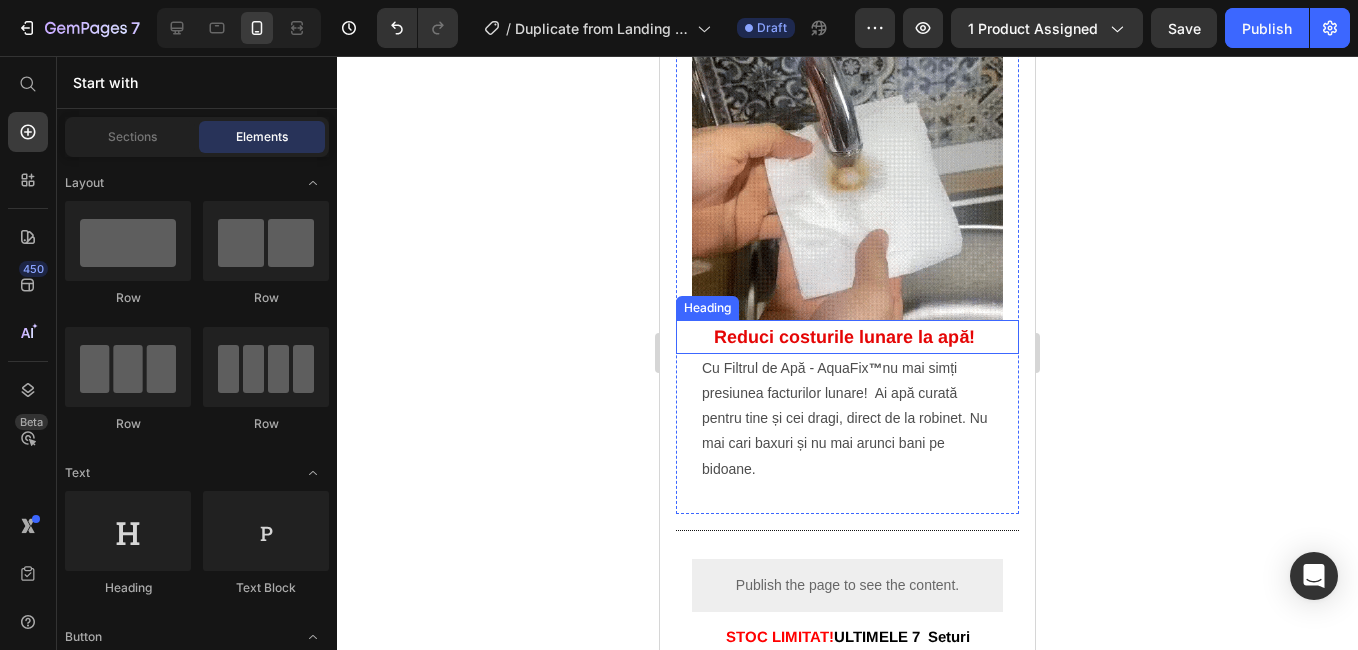 click on "Reduci costurile lunare la apă!" at bounding box center (844, 337) 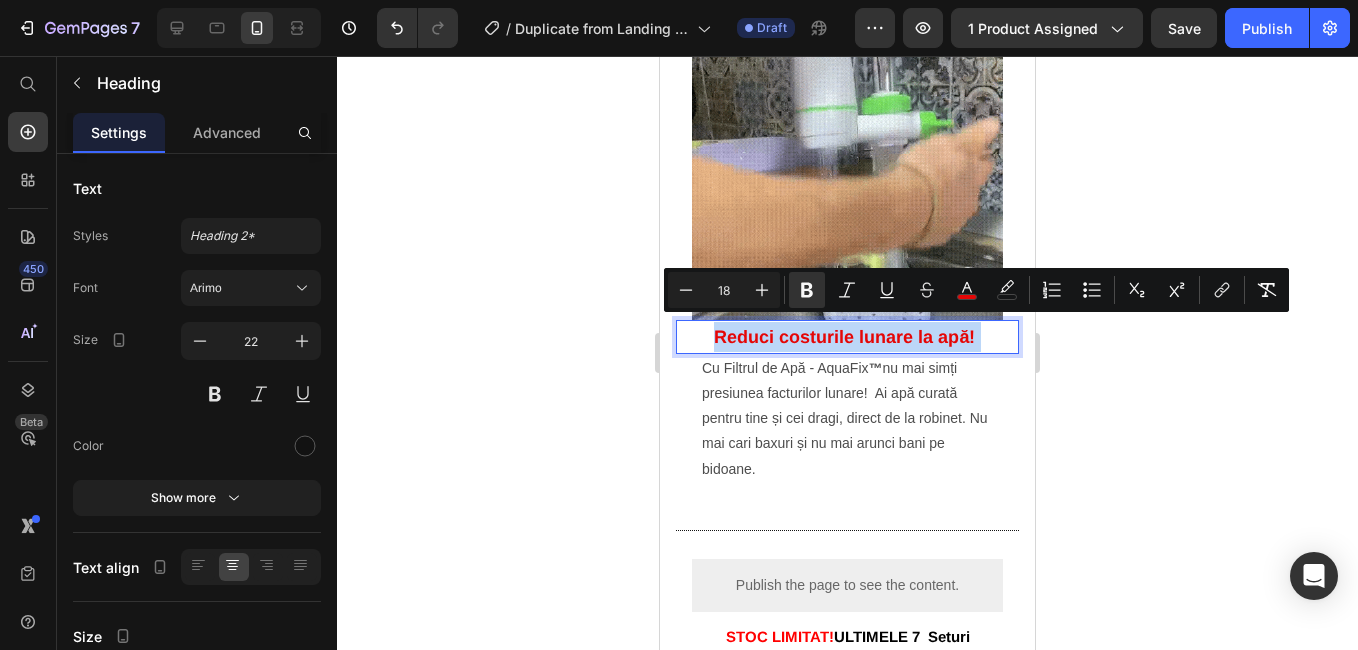 drag, startPoint x: 977, startPoint y: 327, endPoint x: 703, endPoint y: 327, distance: 274 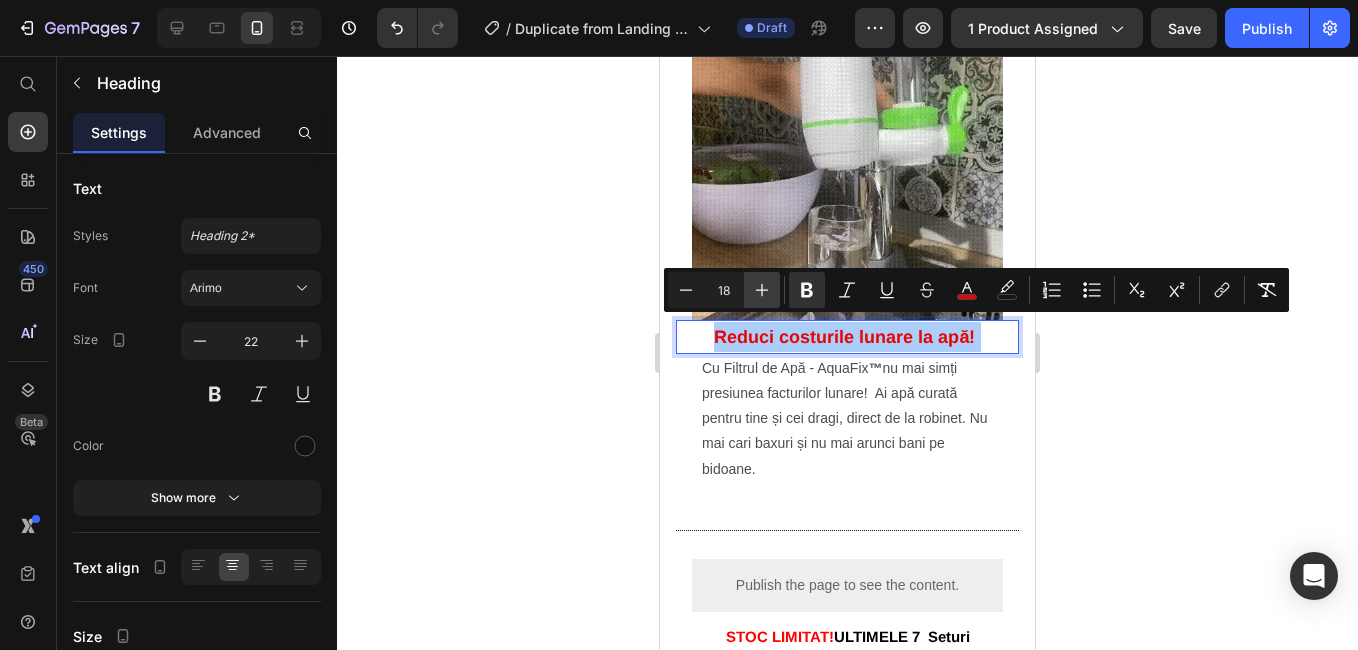 click on "Plus" at bounding box center (762, 290) 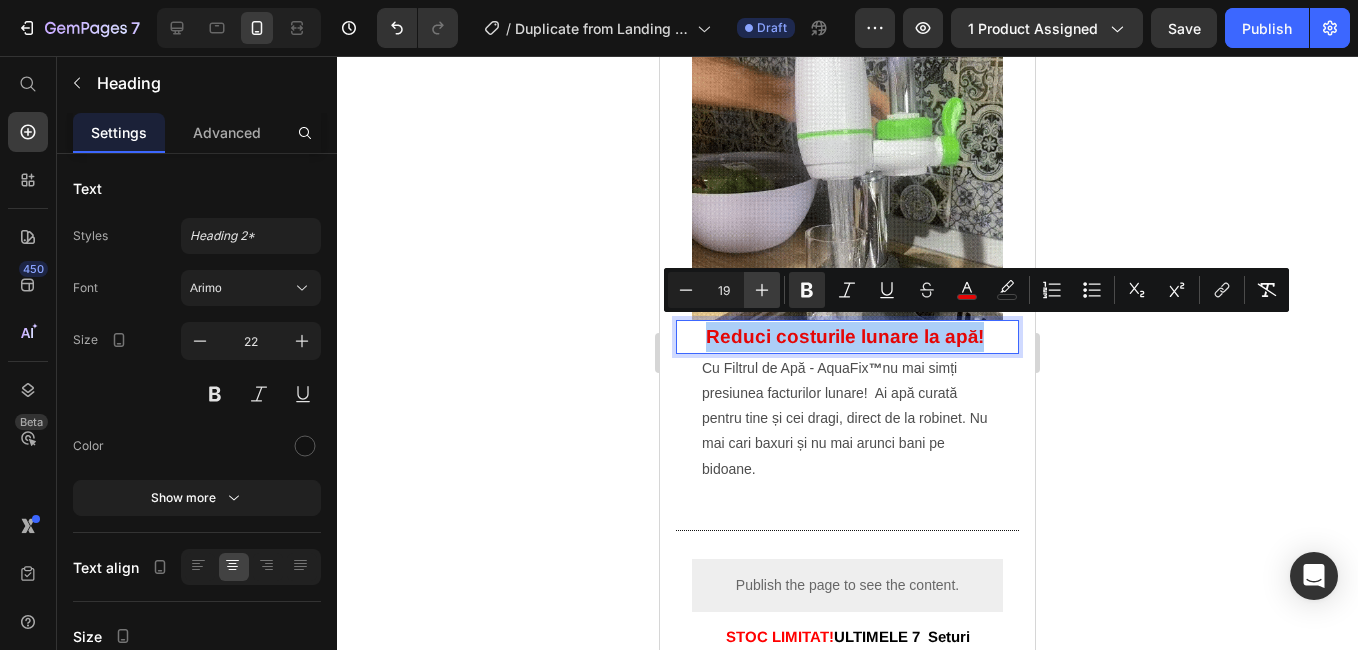 click on "Plus" at bounding box center [762, 290] 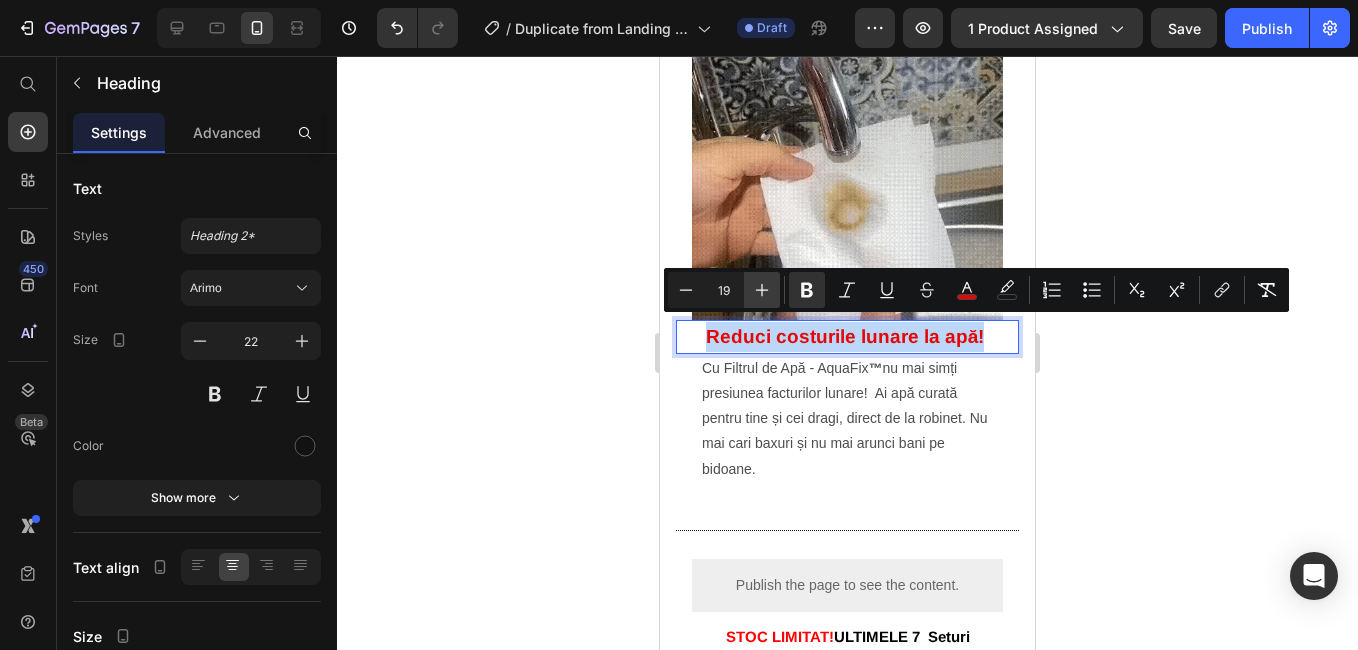 type on "20" 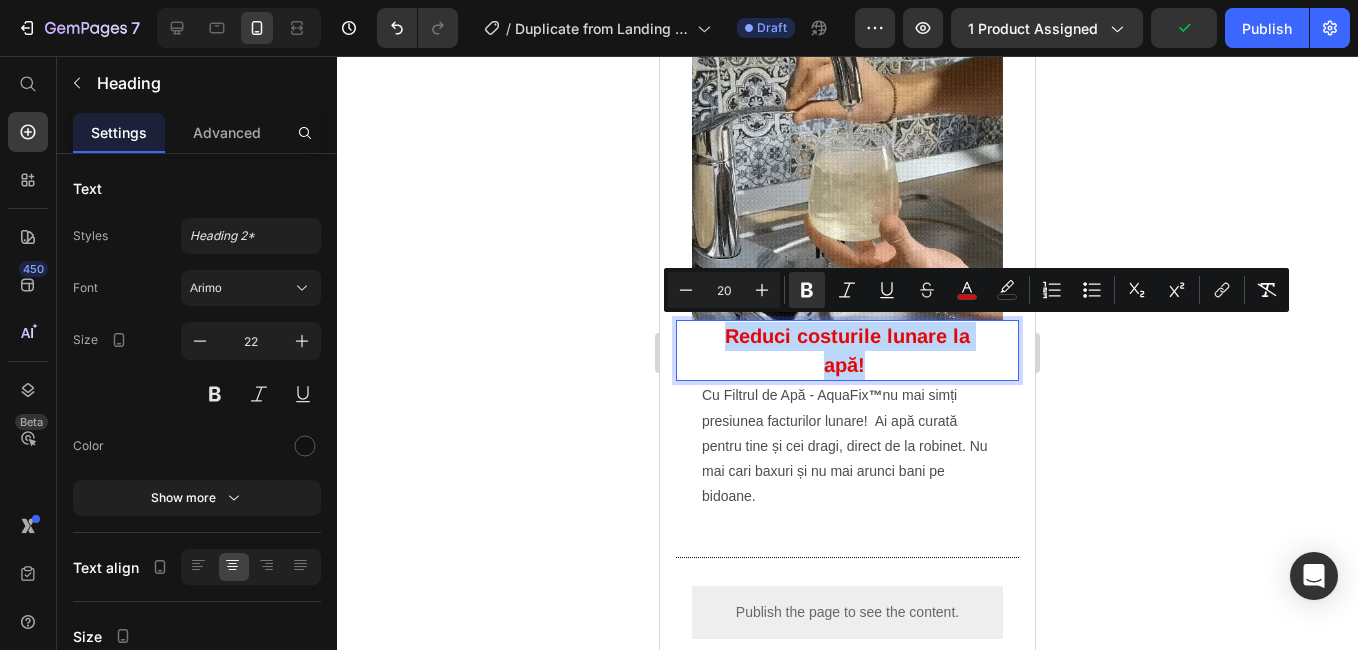 click on "Reduci costurile lunare la apă!" at bounding box center (847, 350) 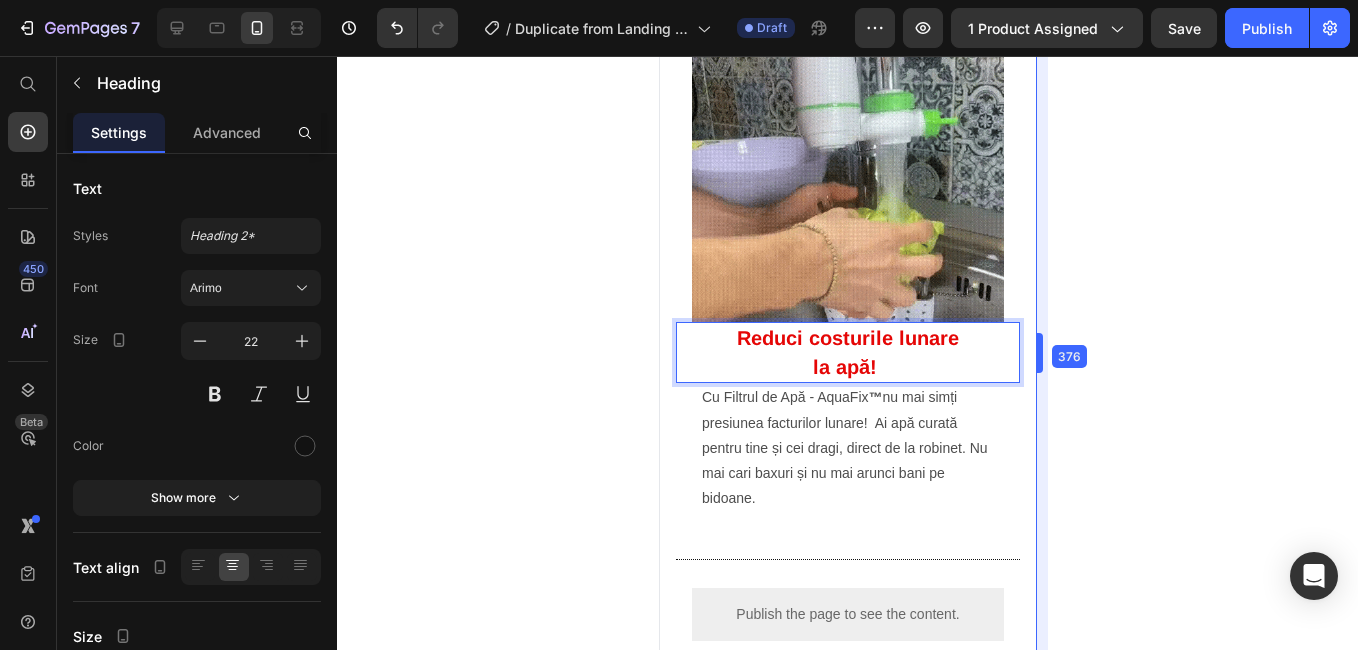 scroll, scrollTop: 1305, scrollLeft: 0, axis: vertical 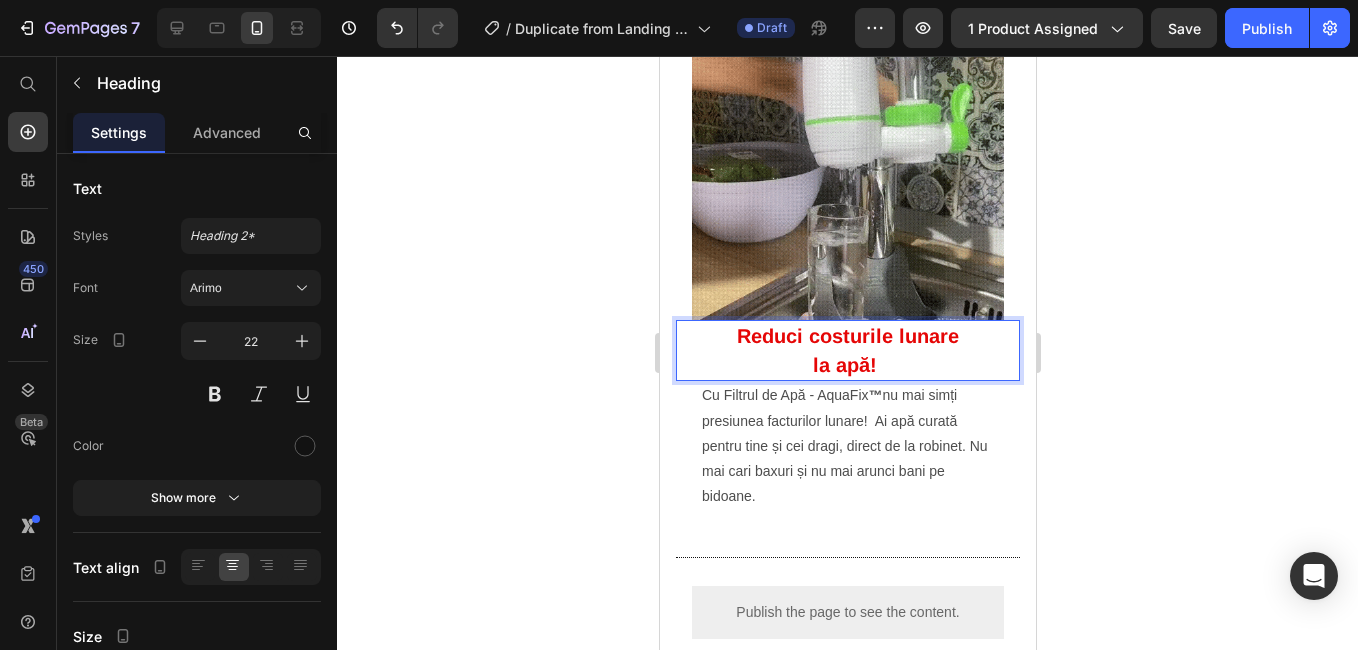 click 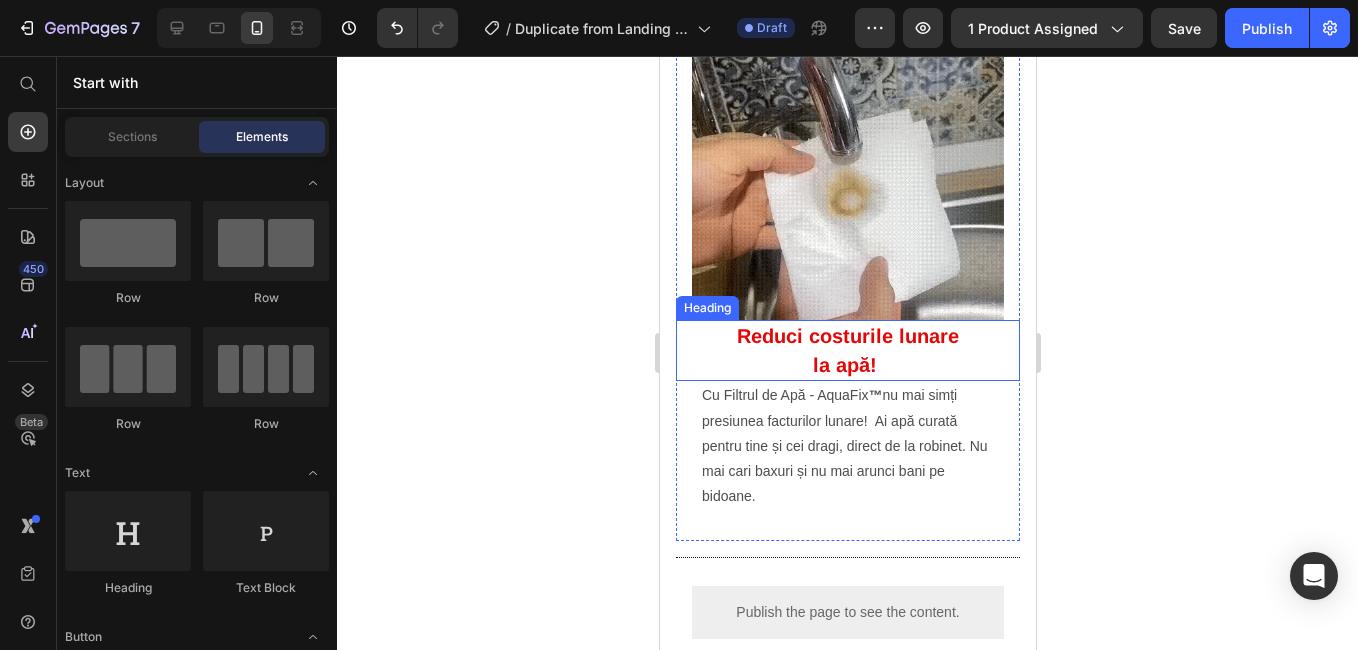 click on "la apă!" at bounding box center (844, 365) 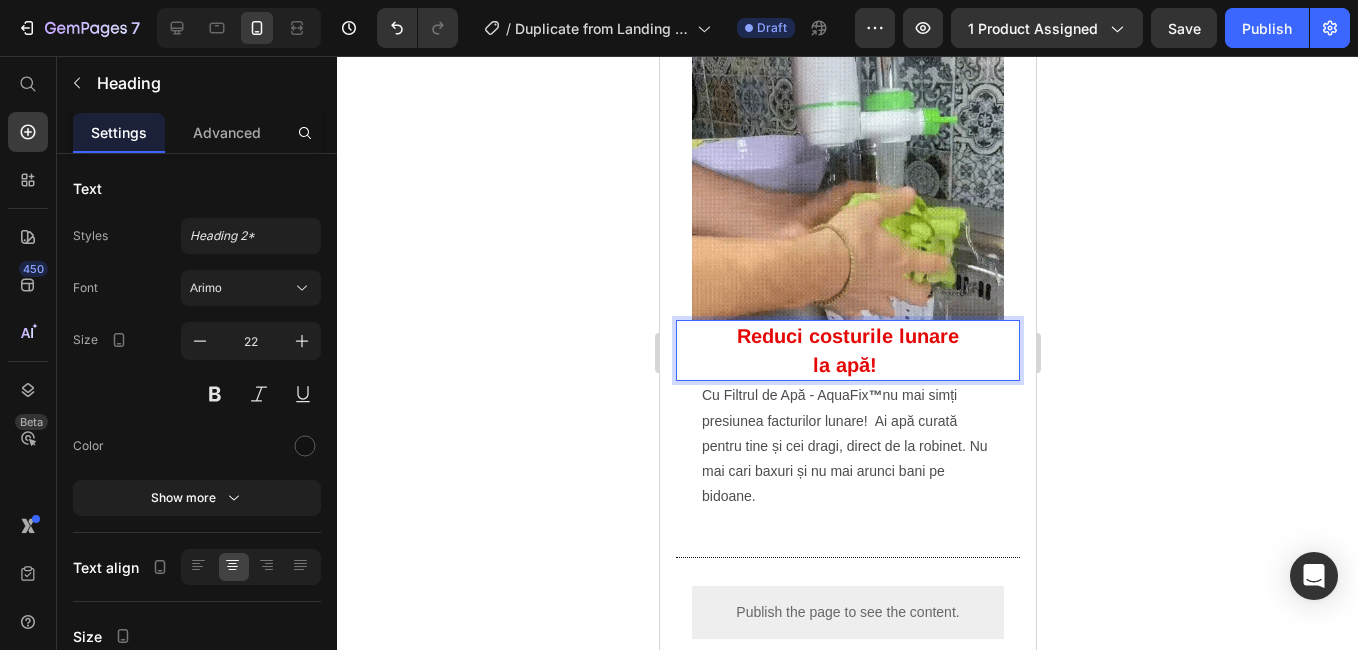 click on "la apă!" at bounding box center (844, 365) 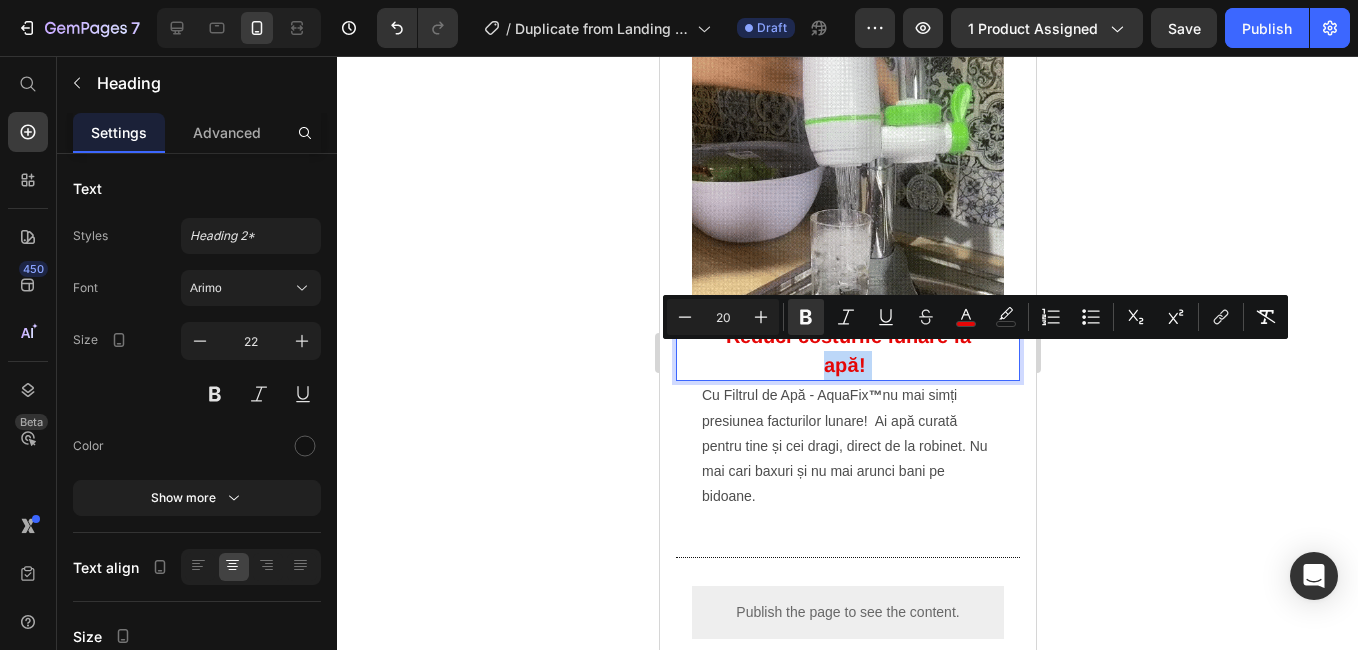 drag, startPoint x: 870, startPoint y: 363, endPoint x: 813, endPoint y: 359, distance: 57.14018 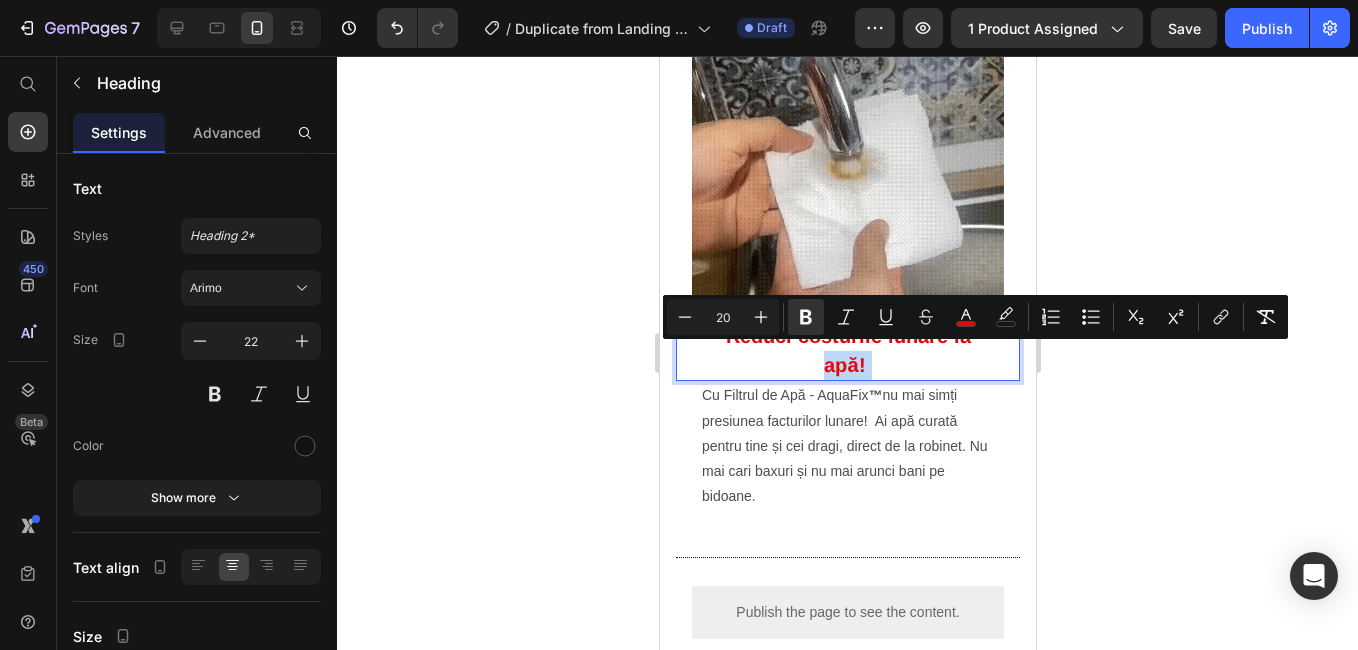 click on "Reduci costurile lunare la apă!" at bounding box center (847, 350) 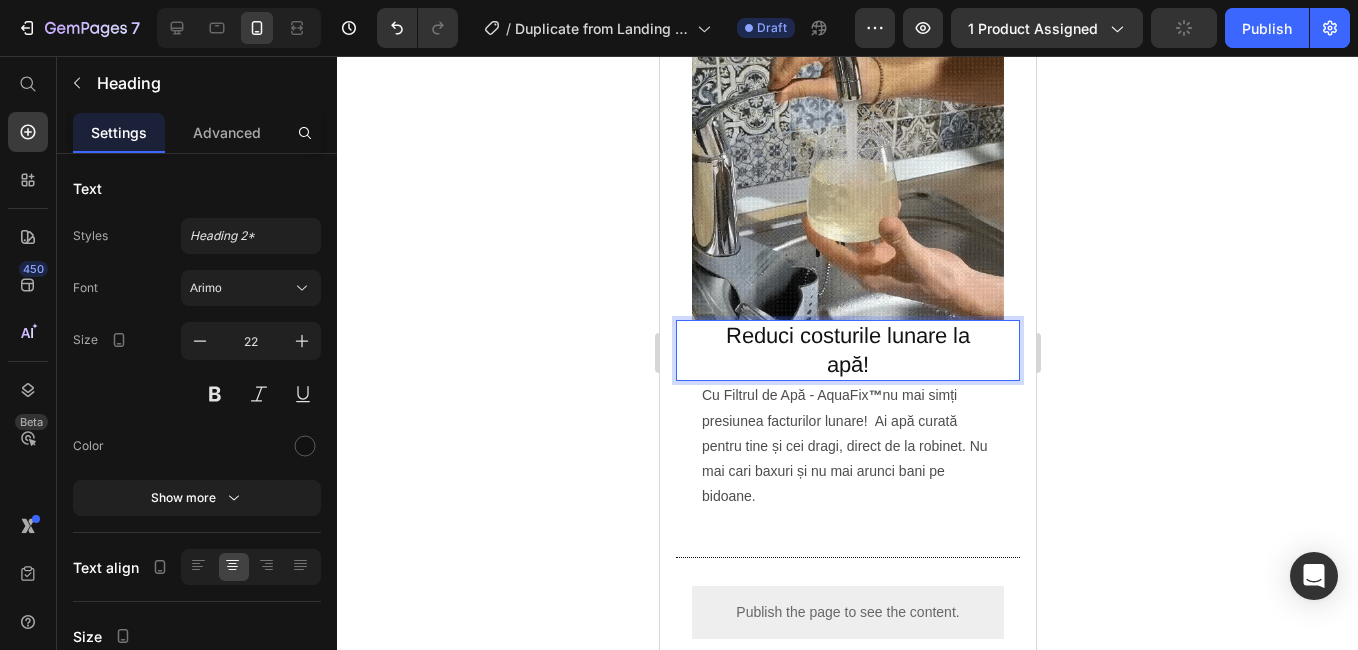 click at bounding box center [413, 28] 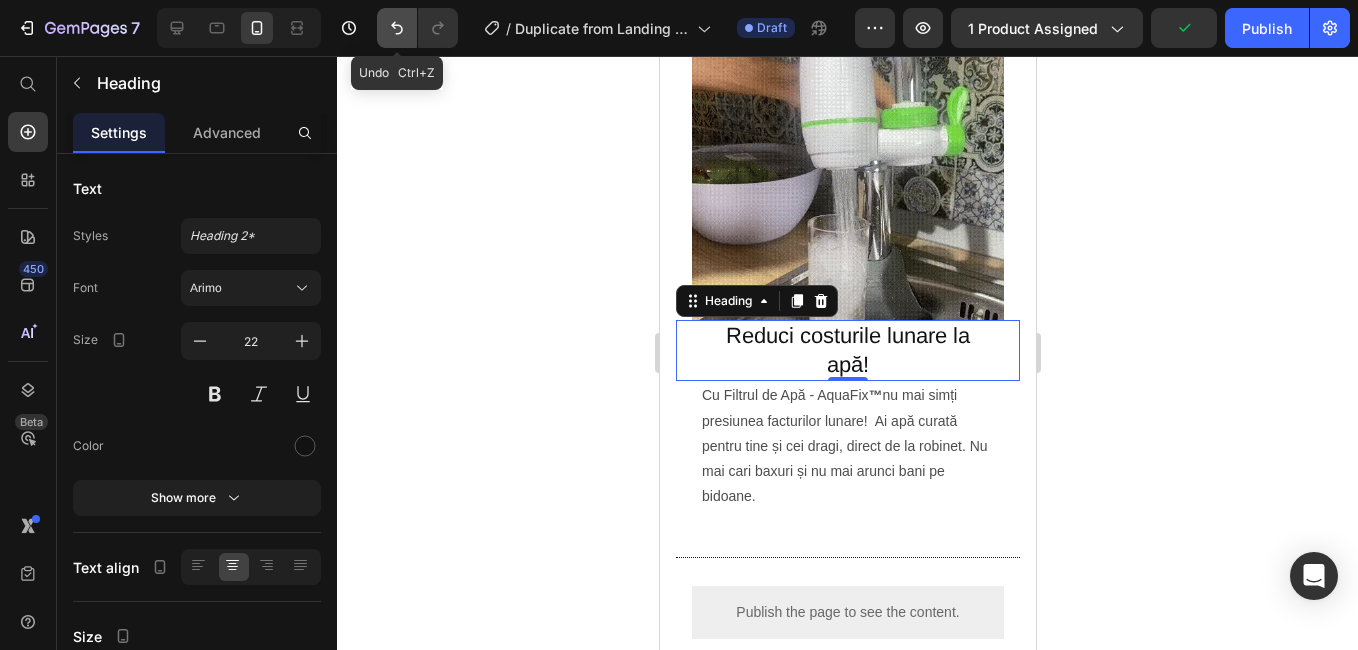 click 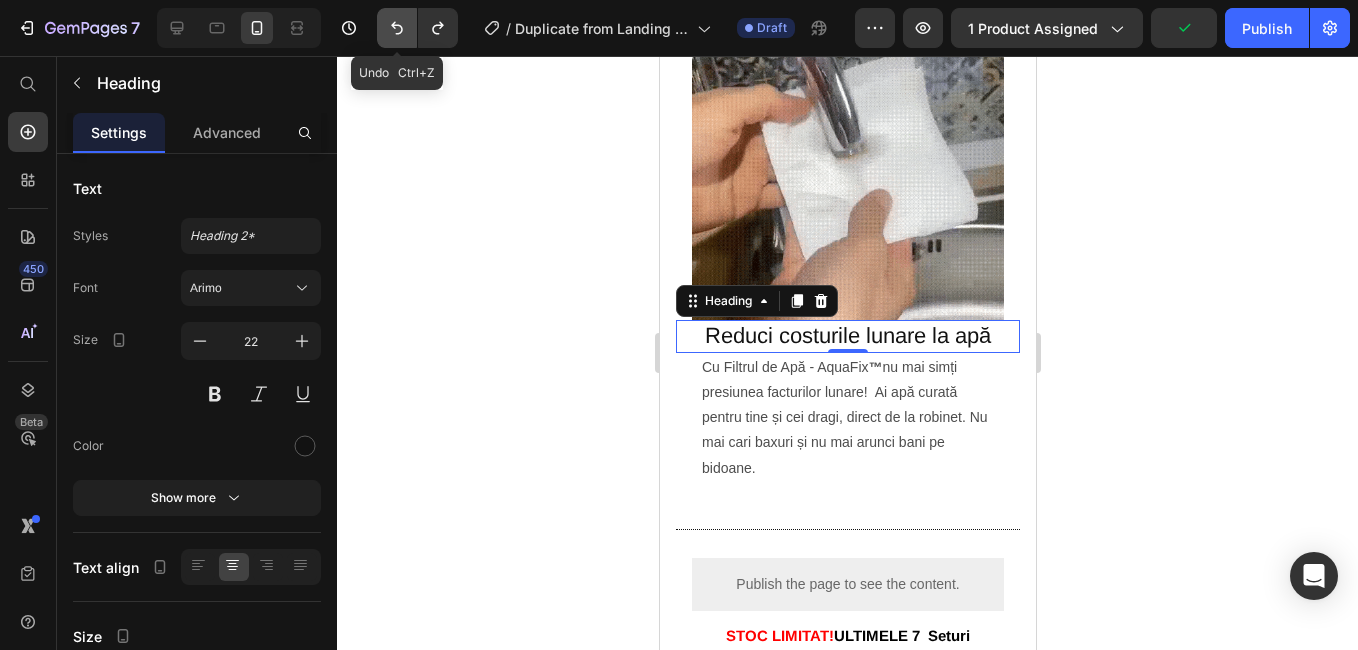 click 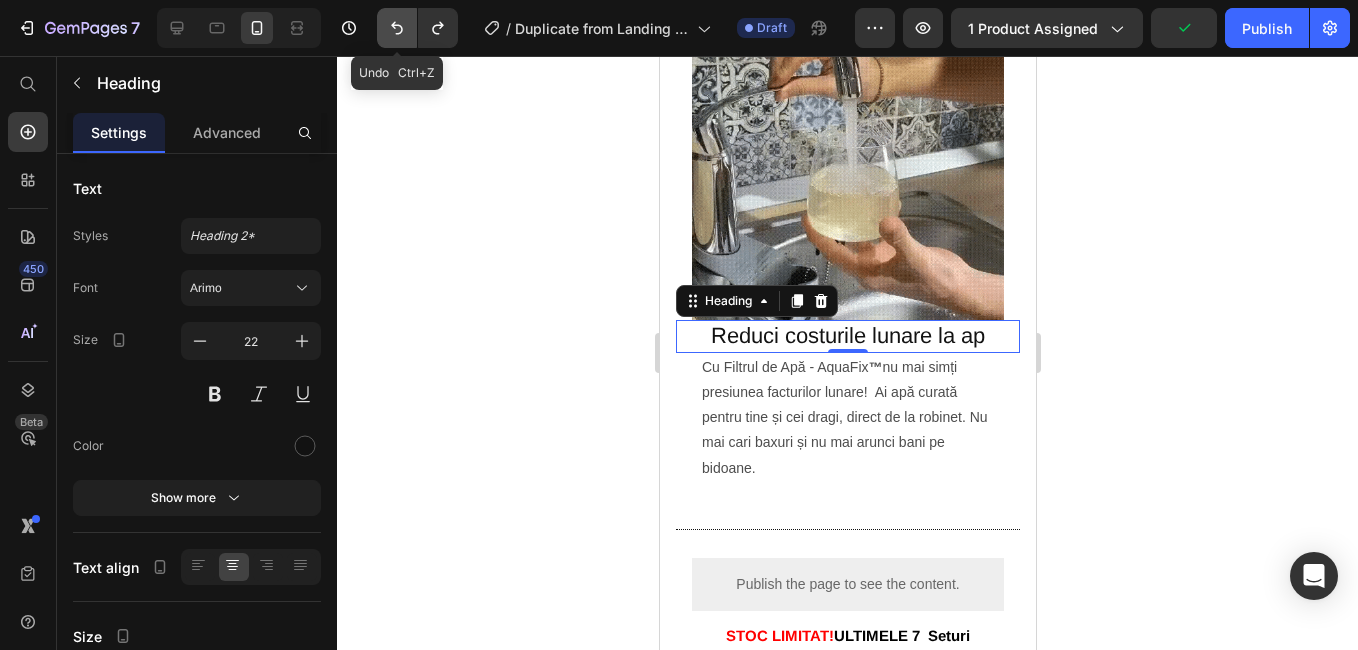 click 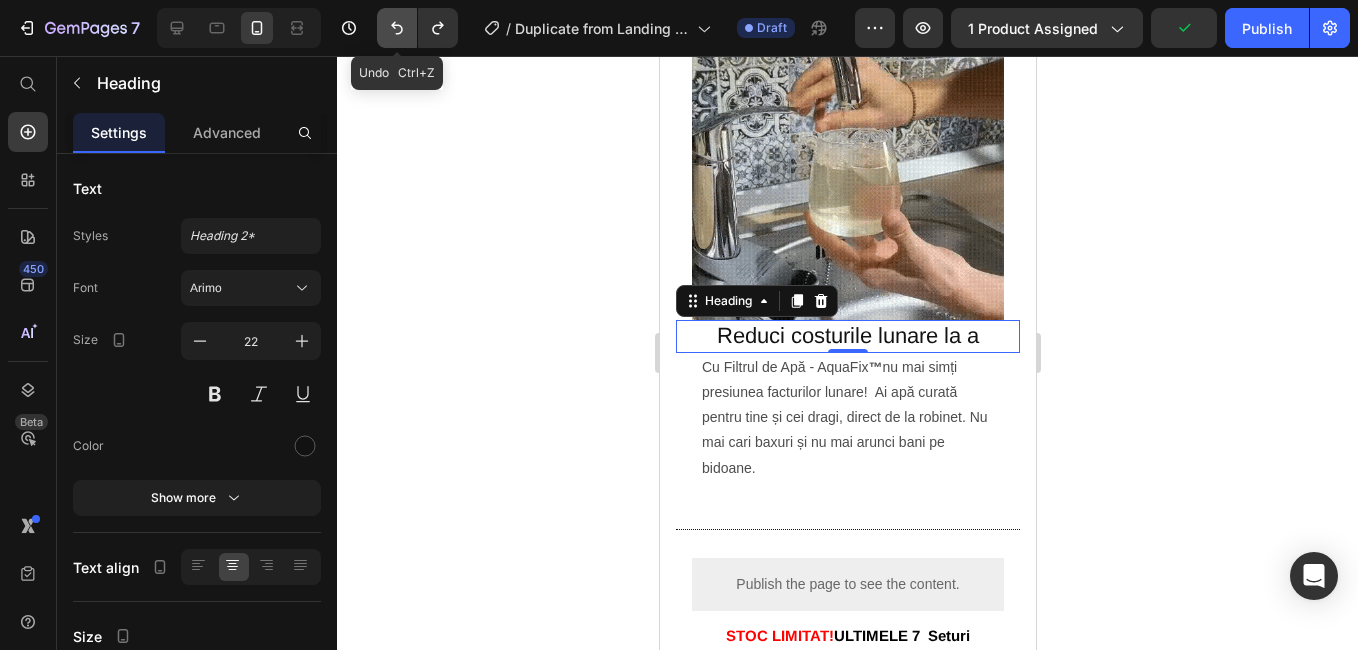 click 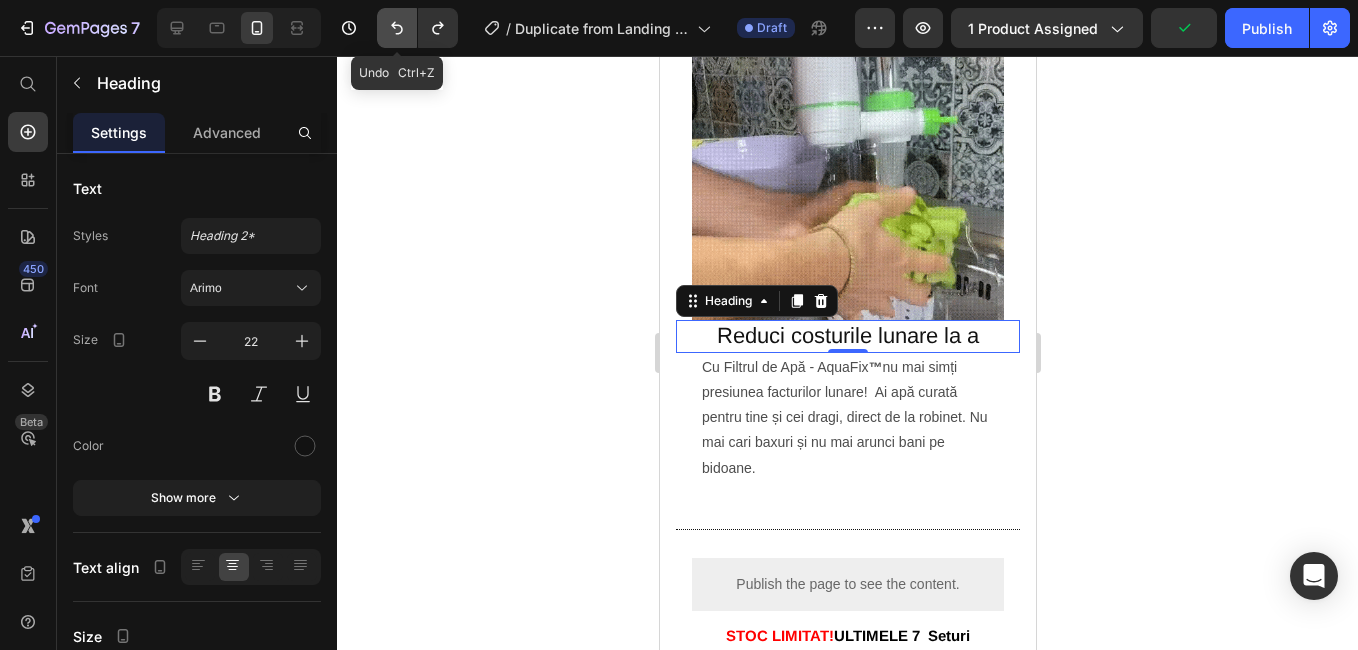 click 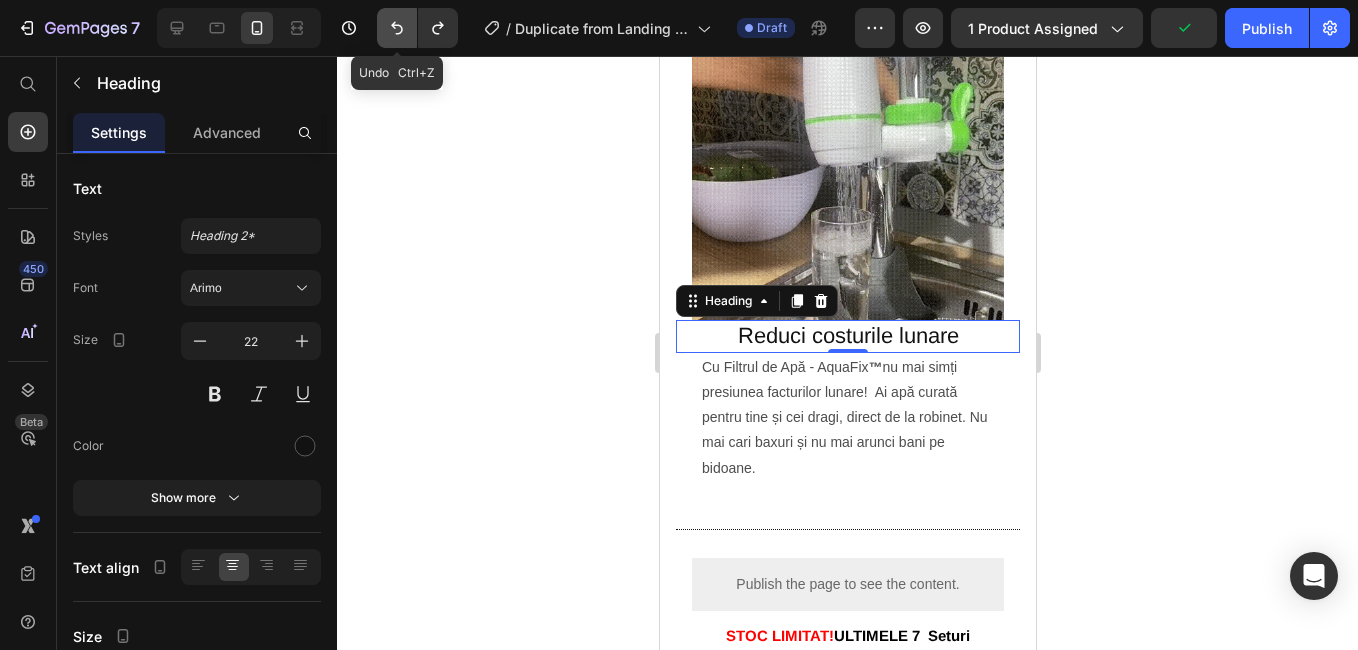 click 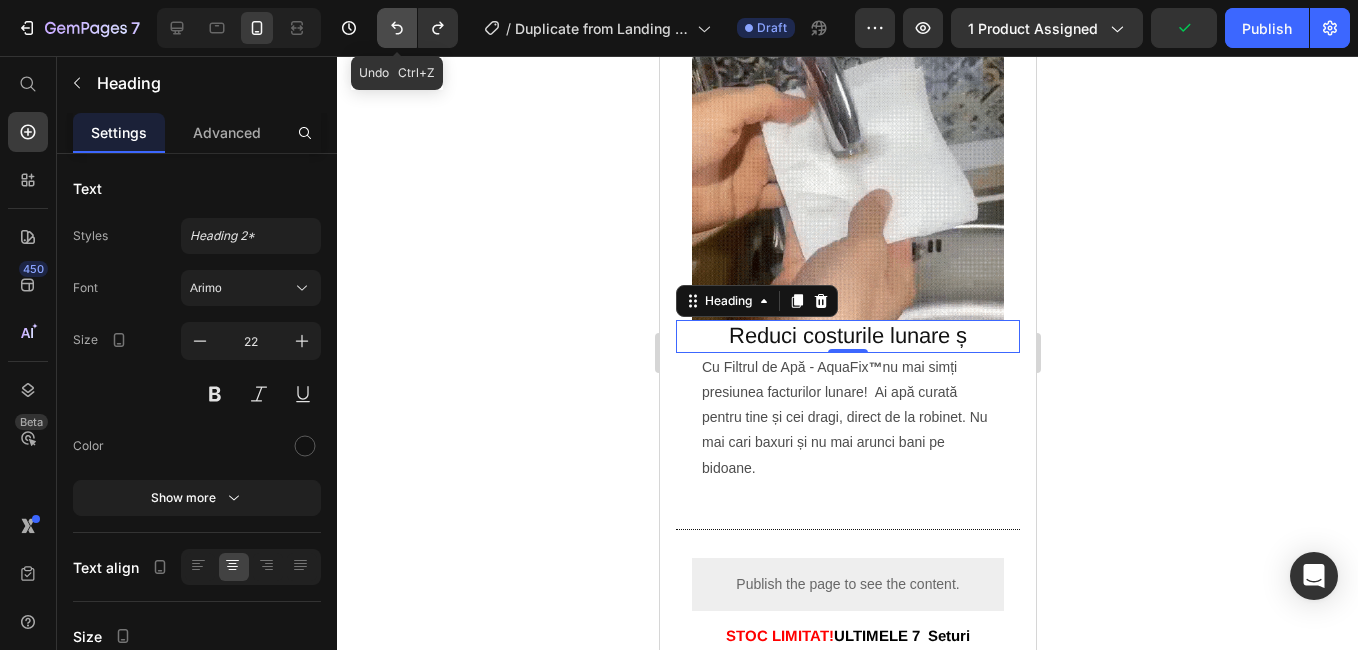 click 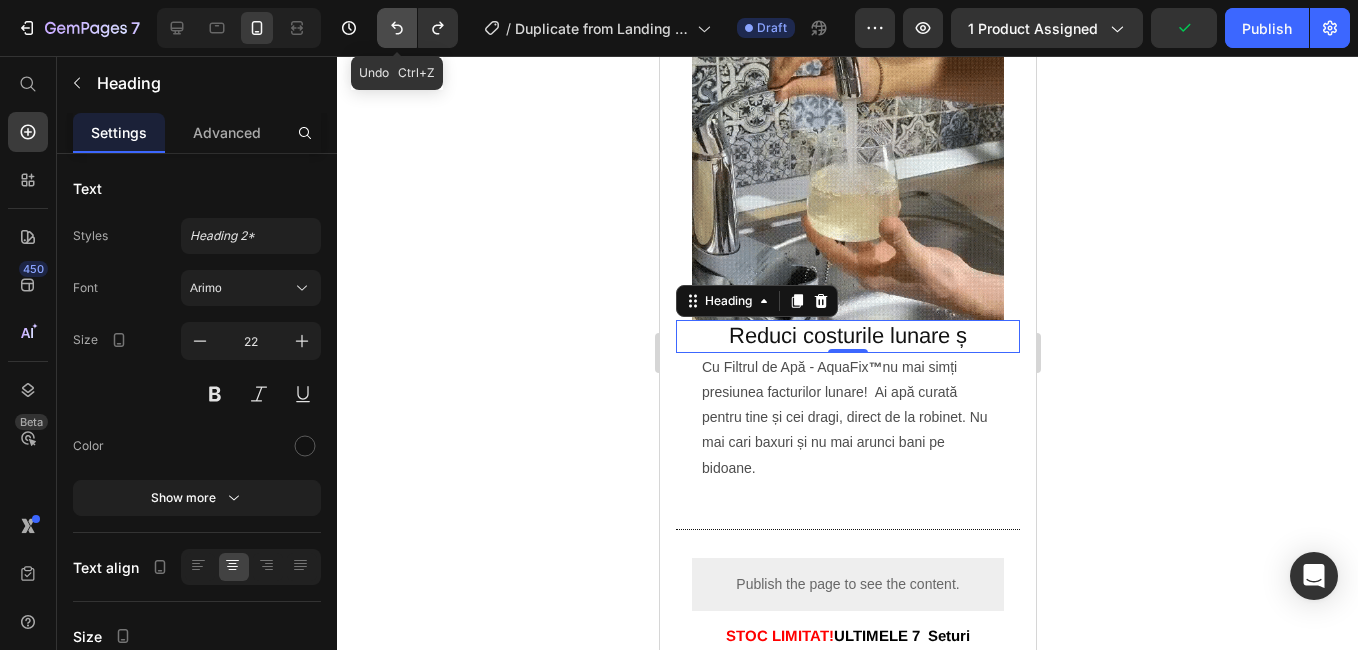 click 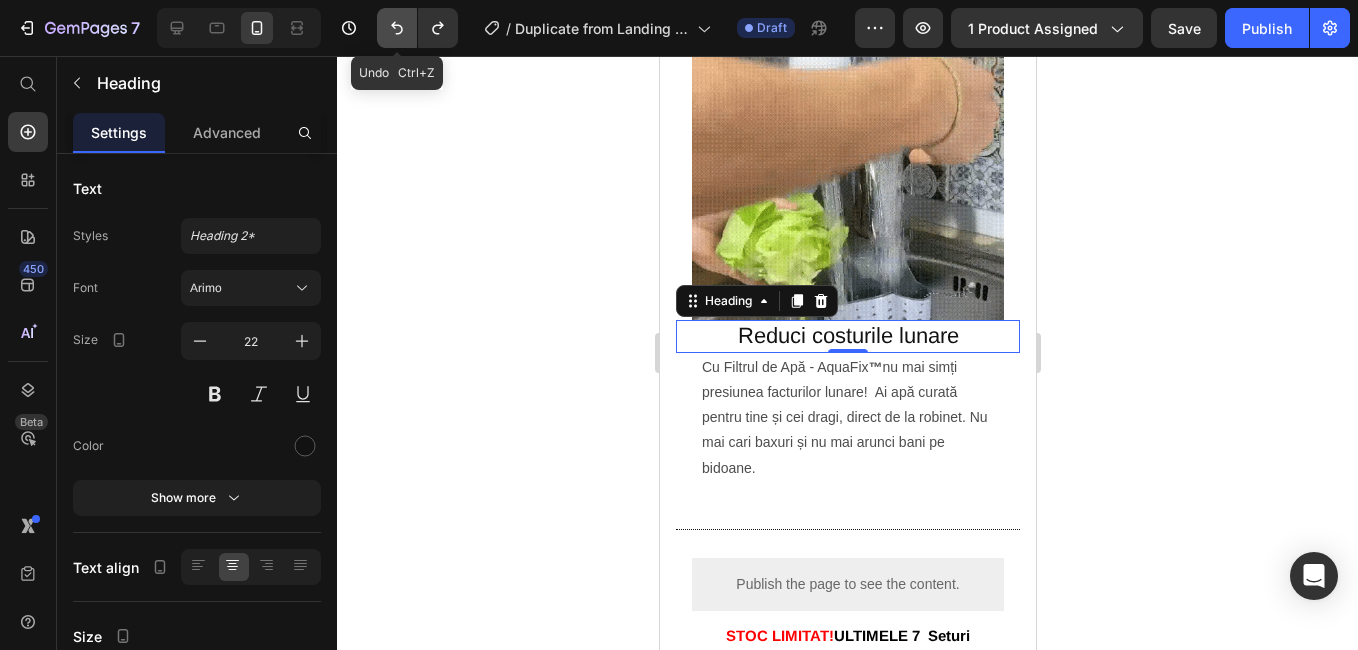 click 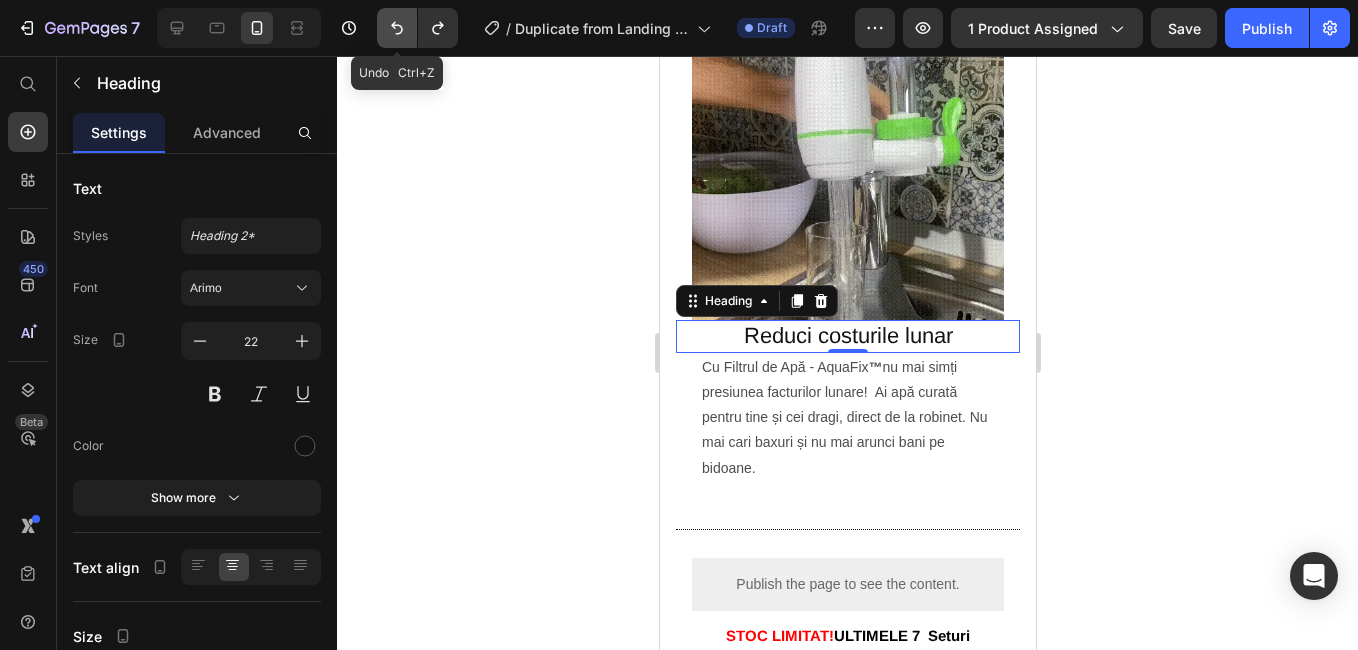click 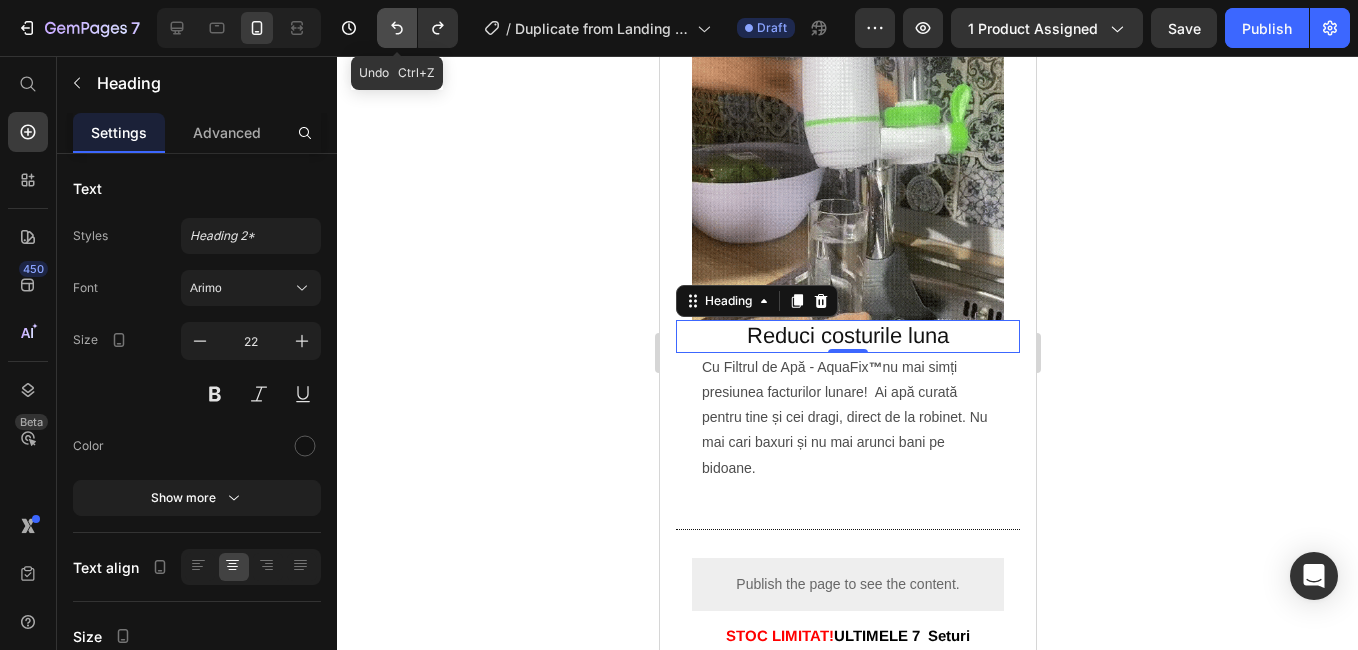 click 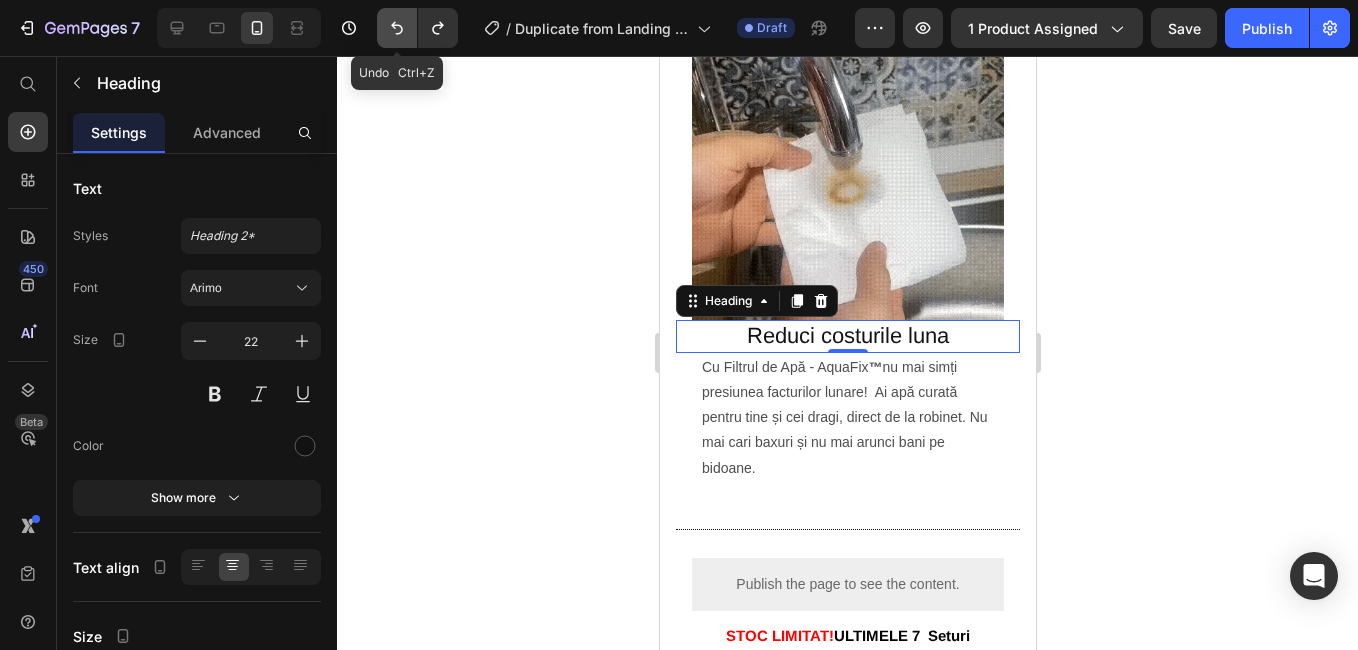 click 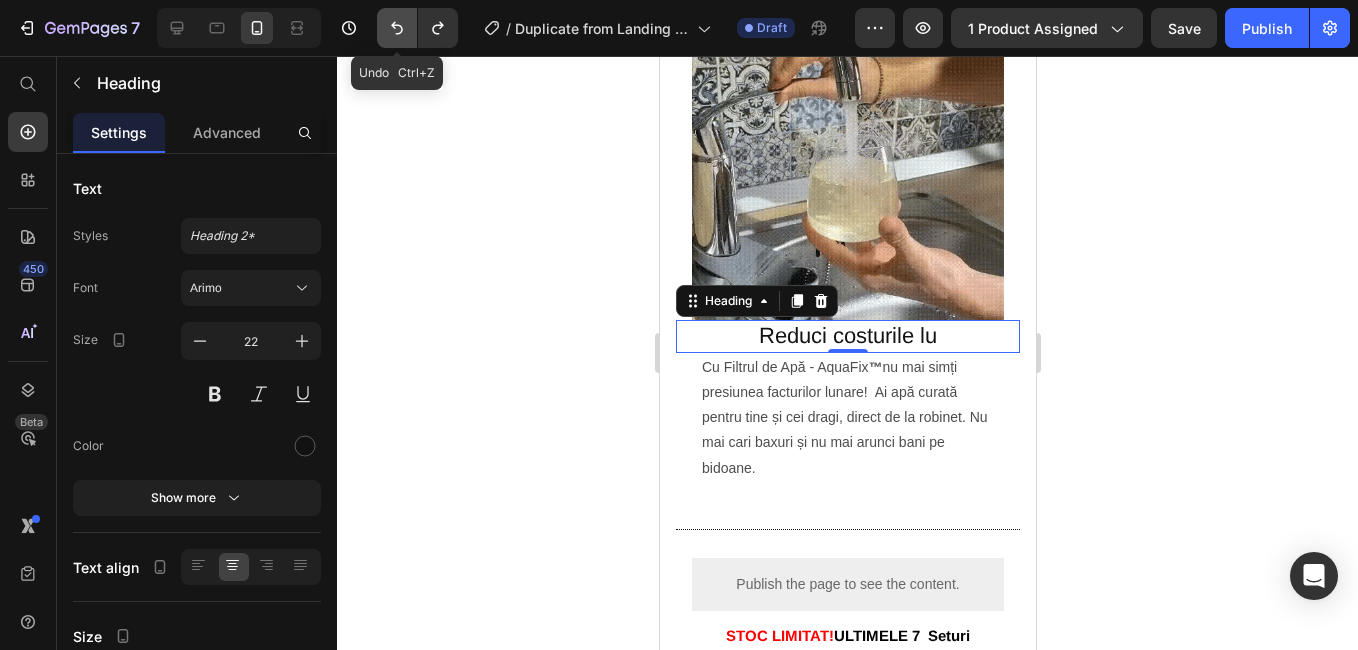 click 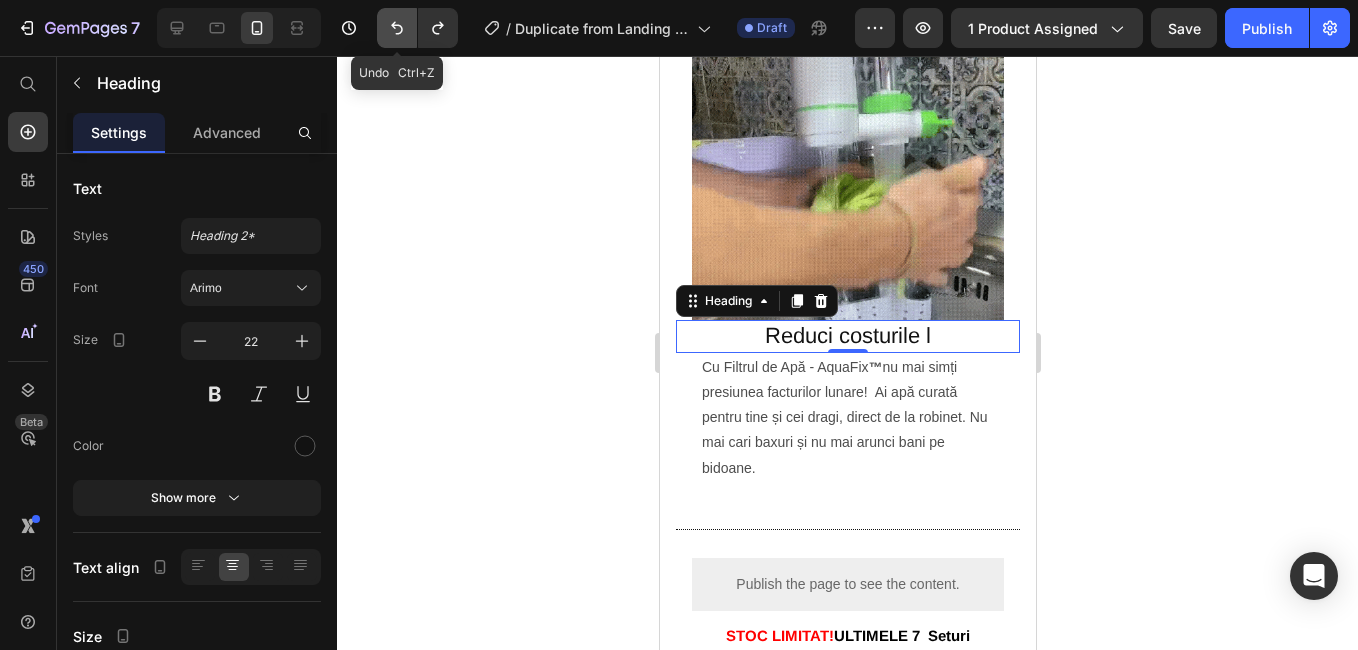click 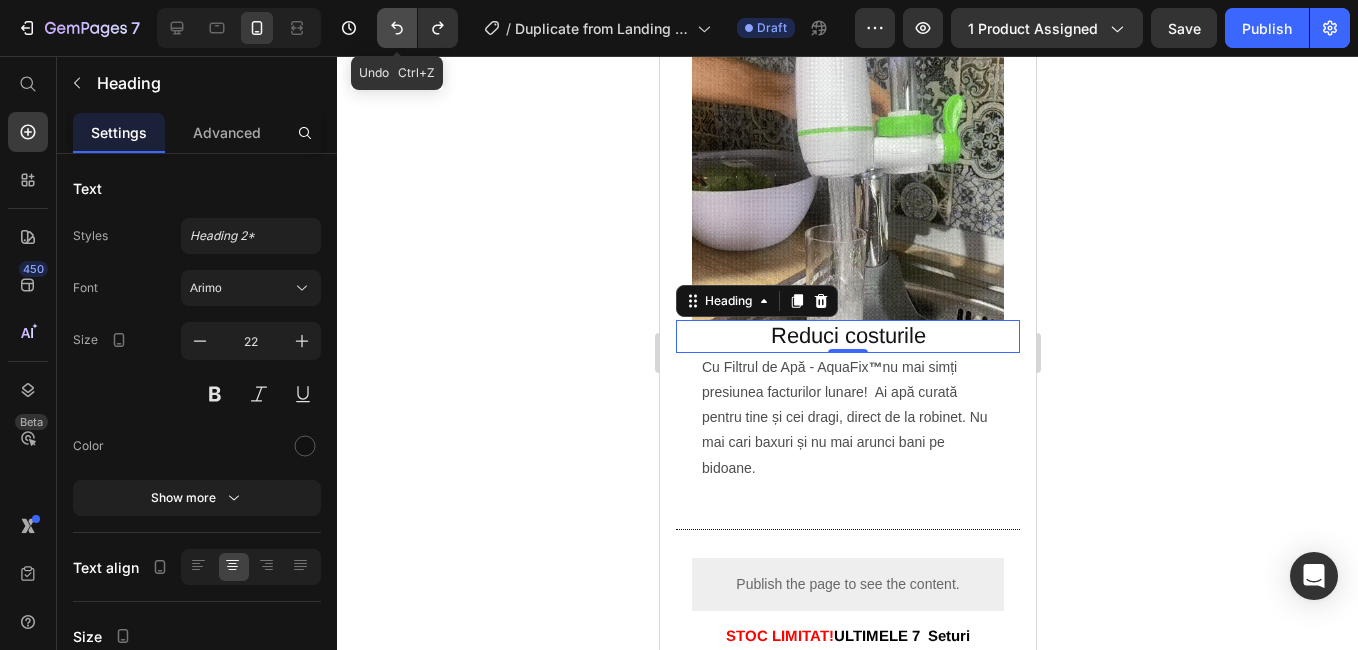 click 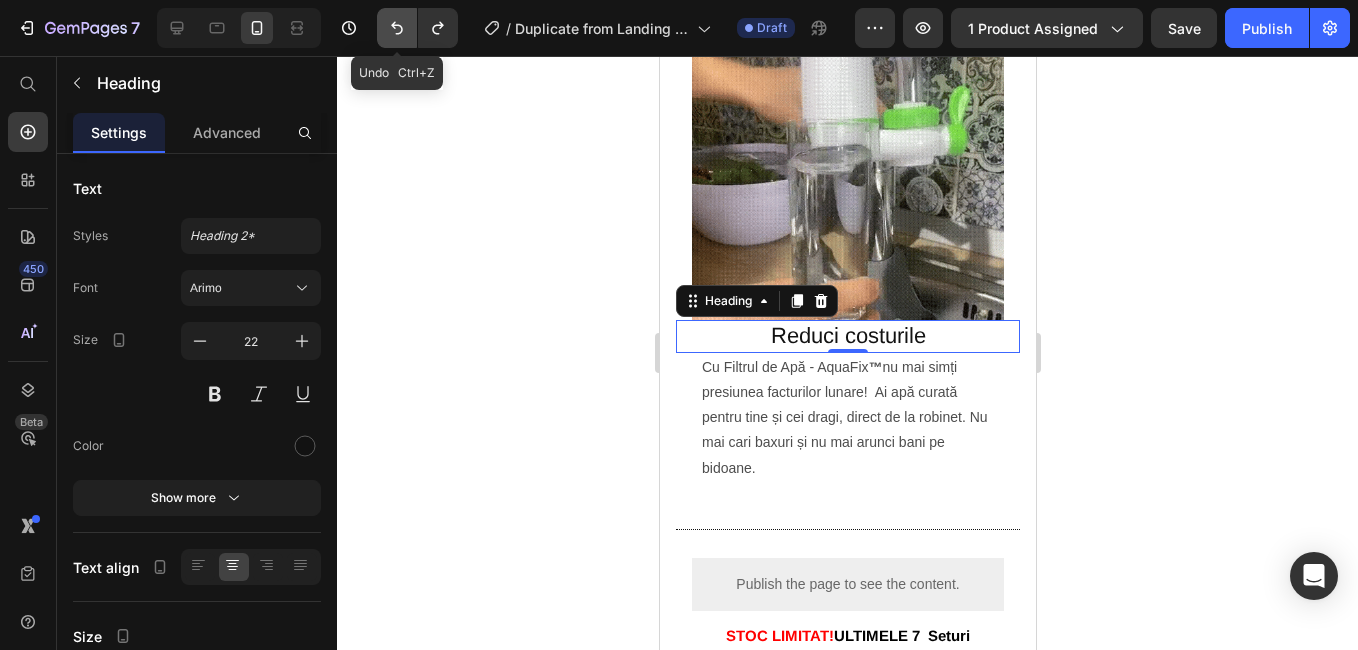 click 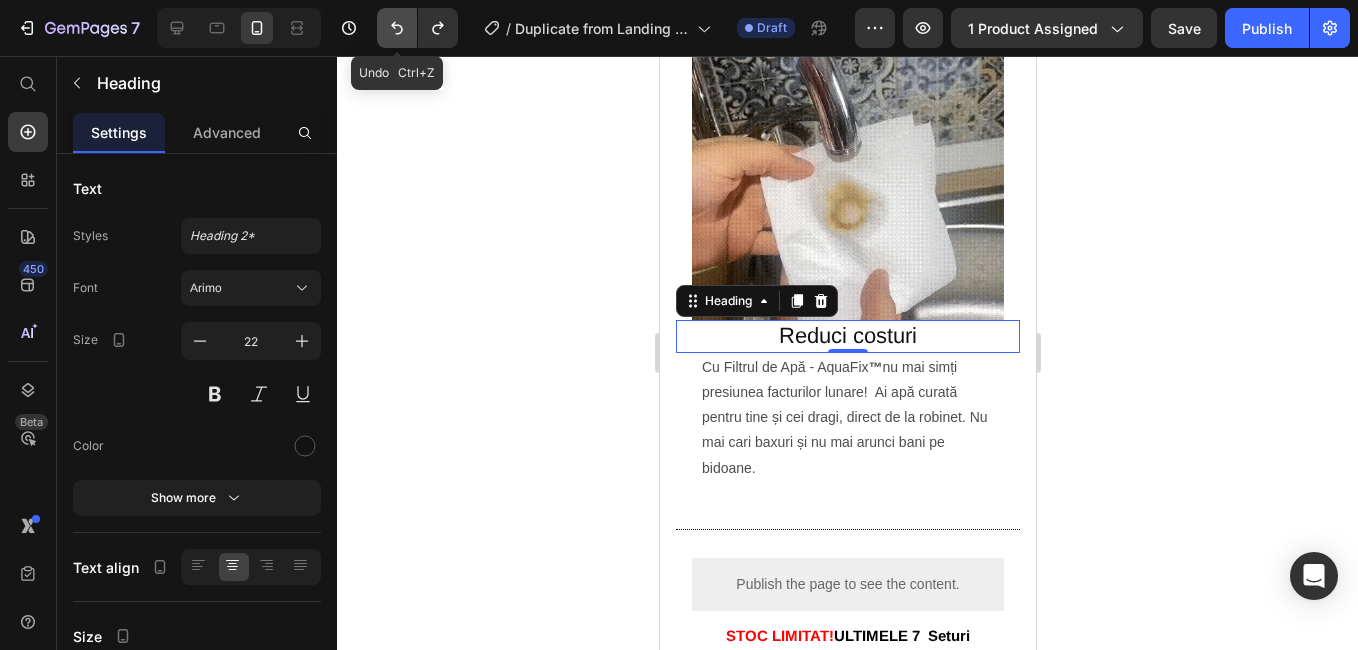 click 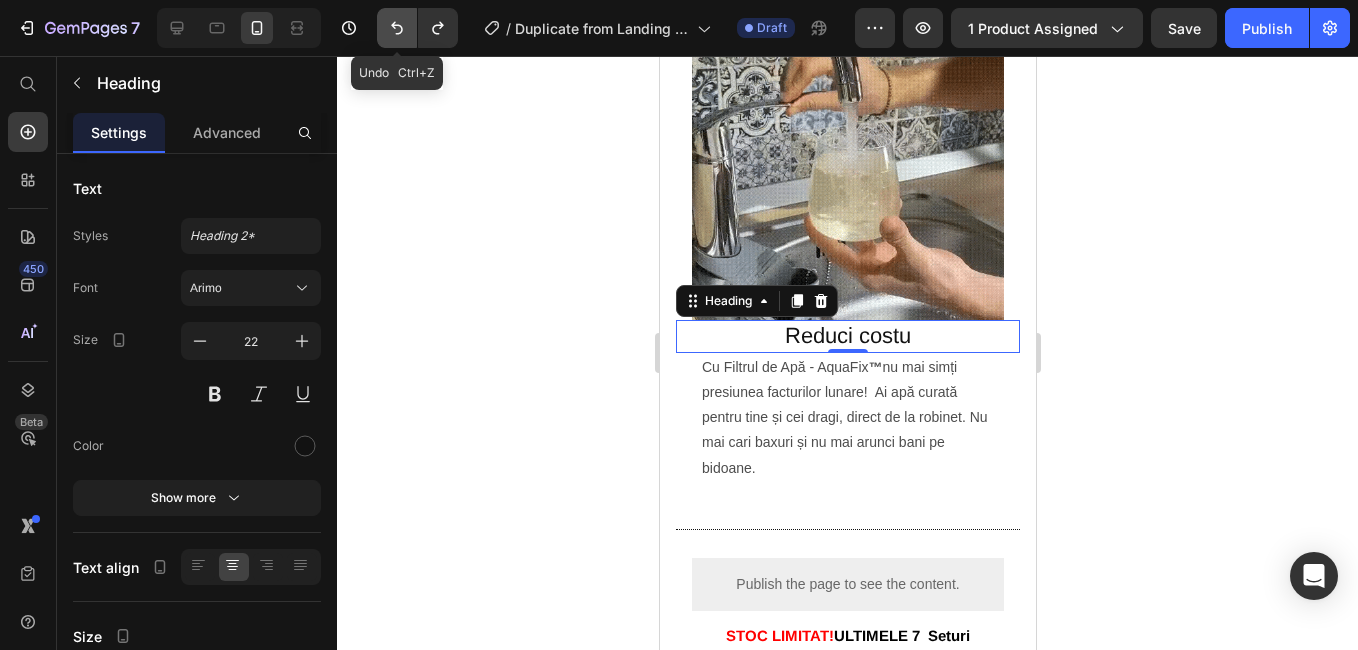 click 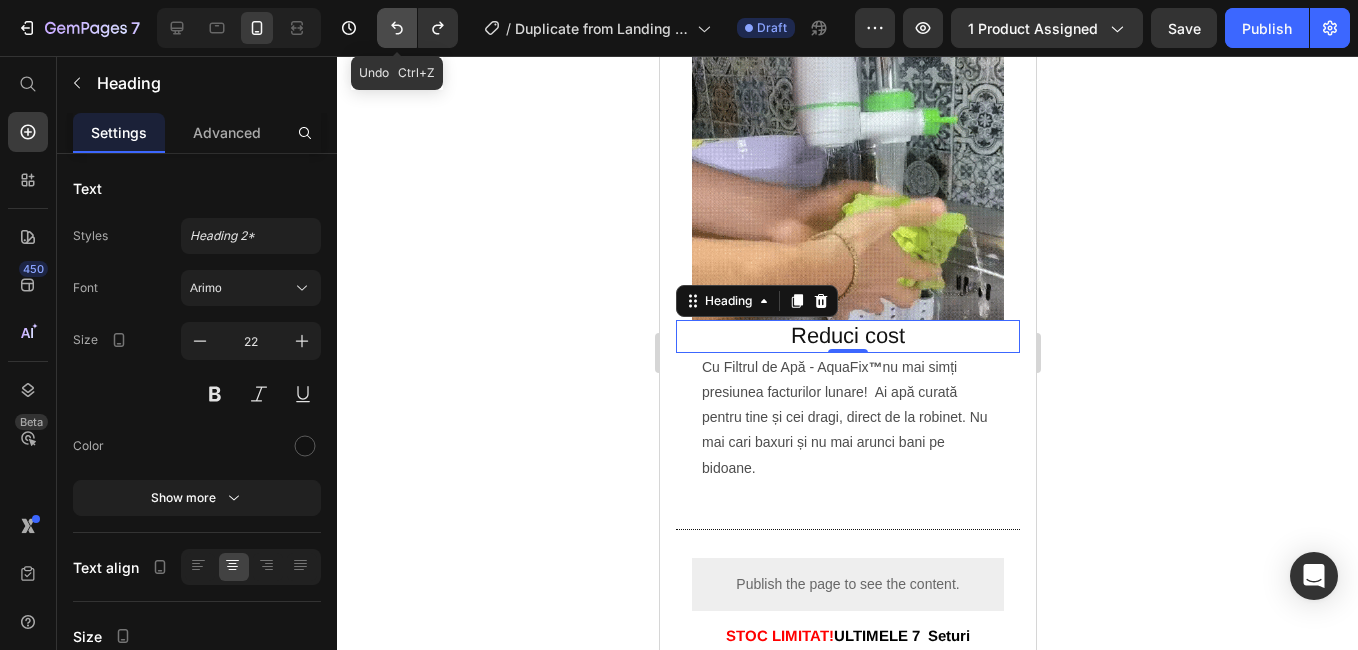 click 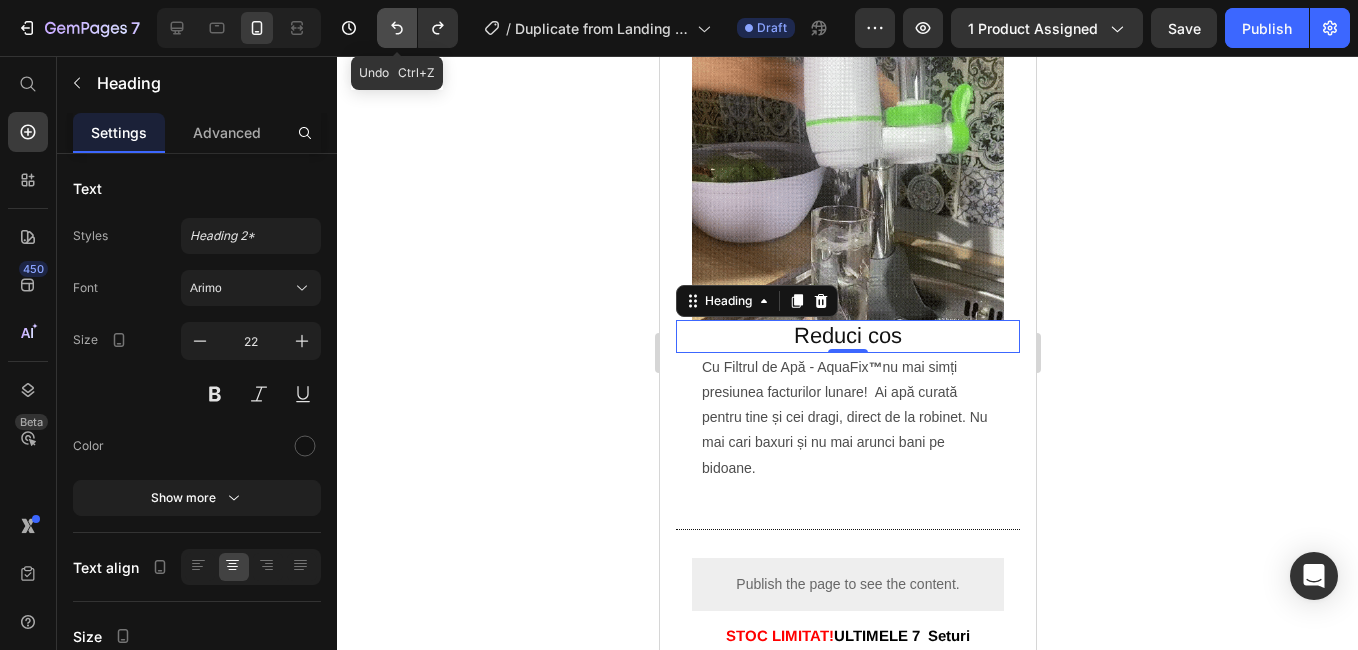 click 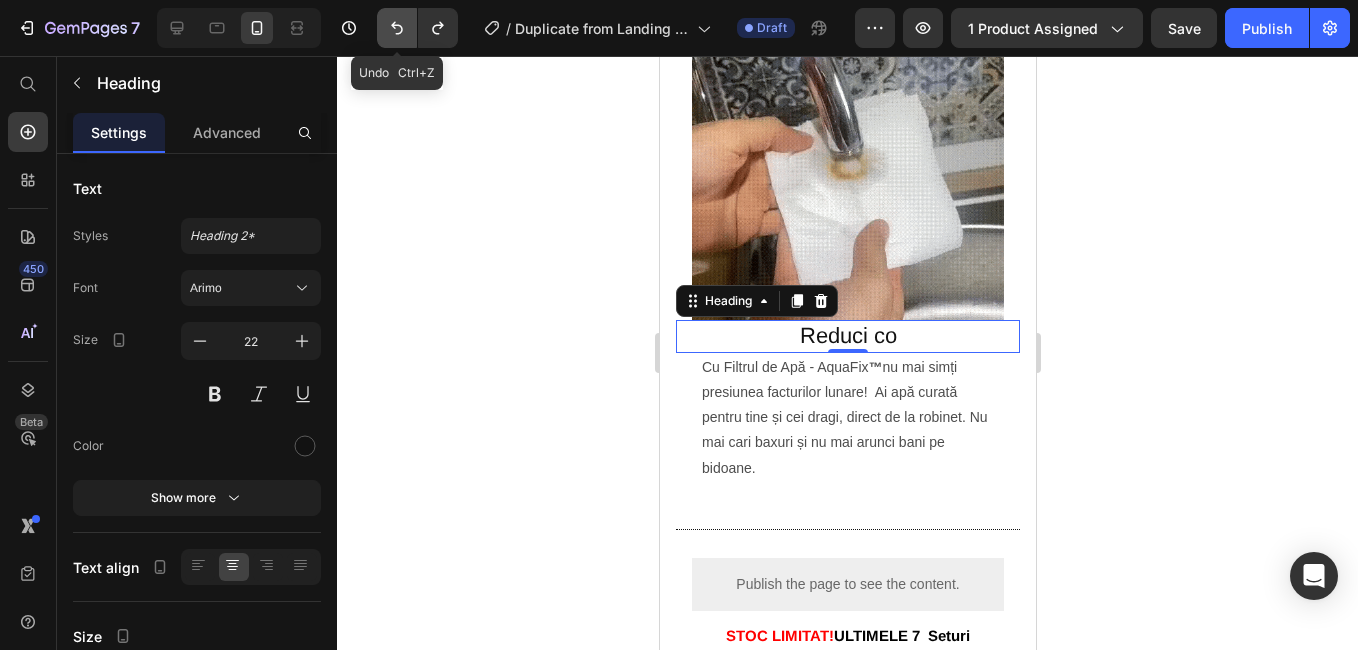 click 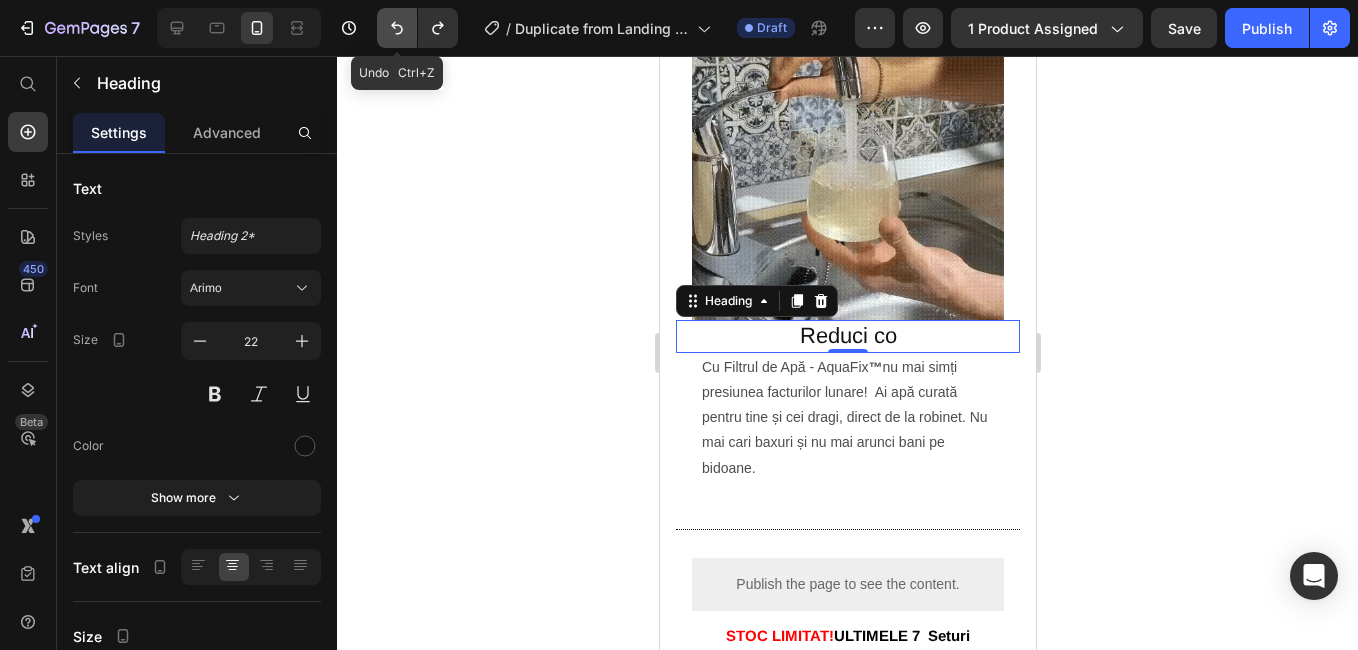 click 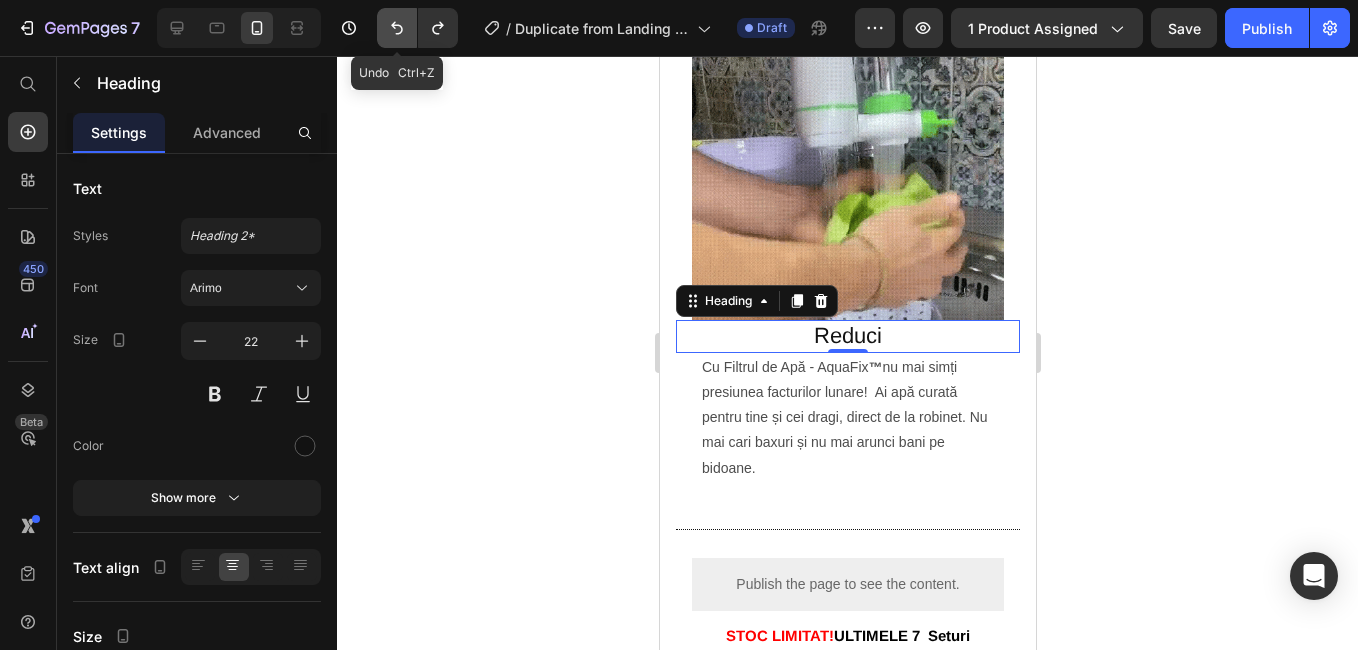 click 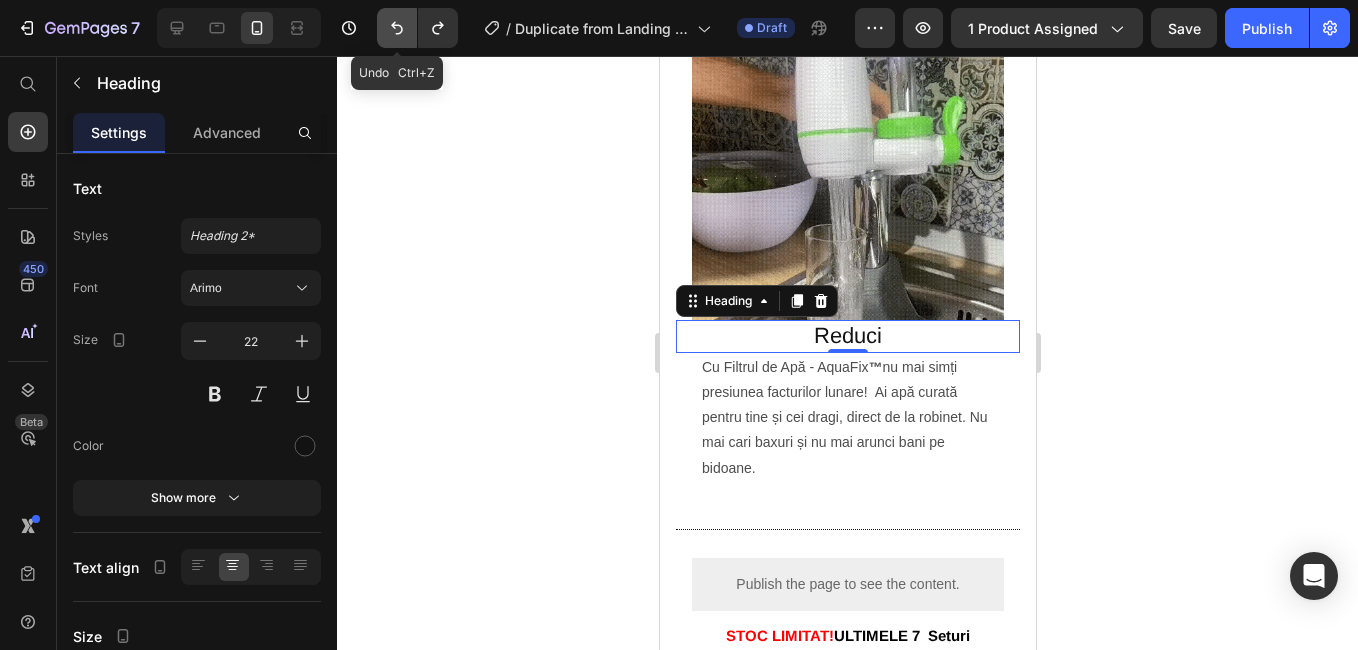 click 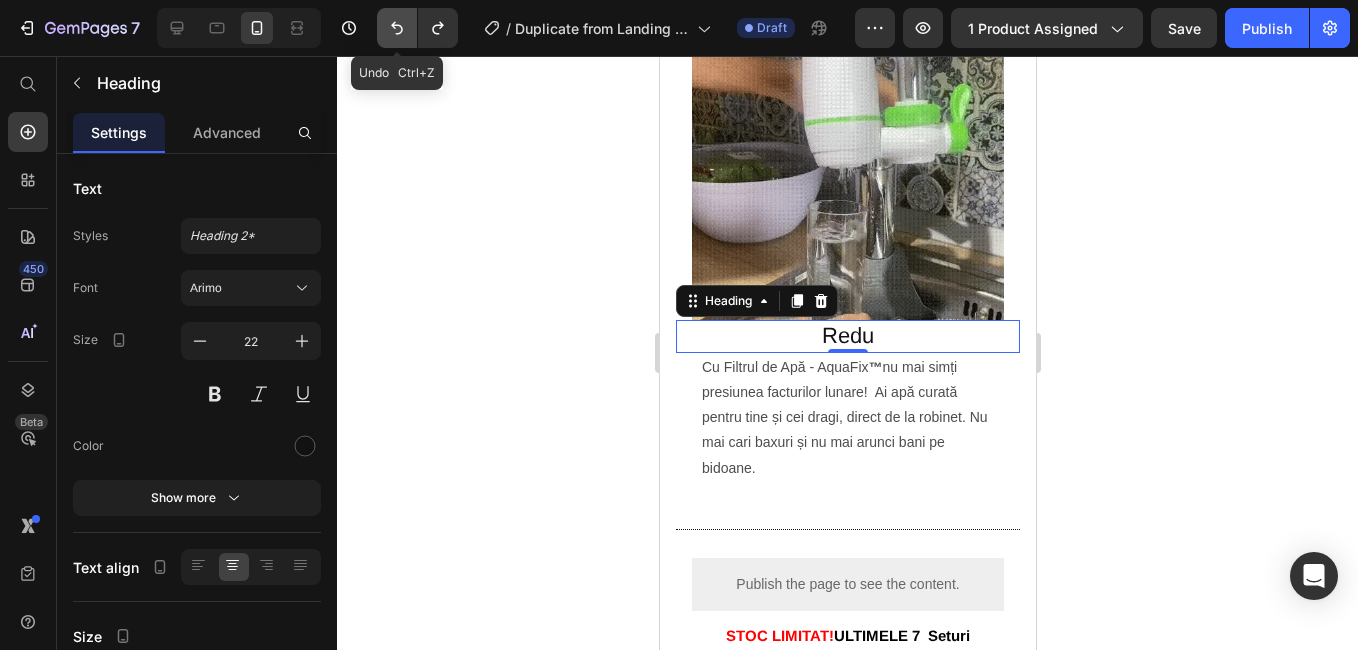 click 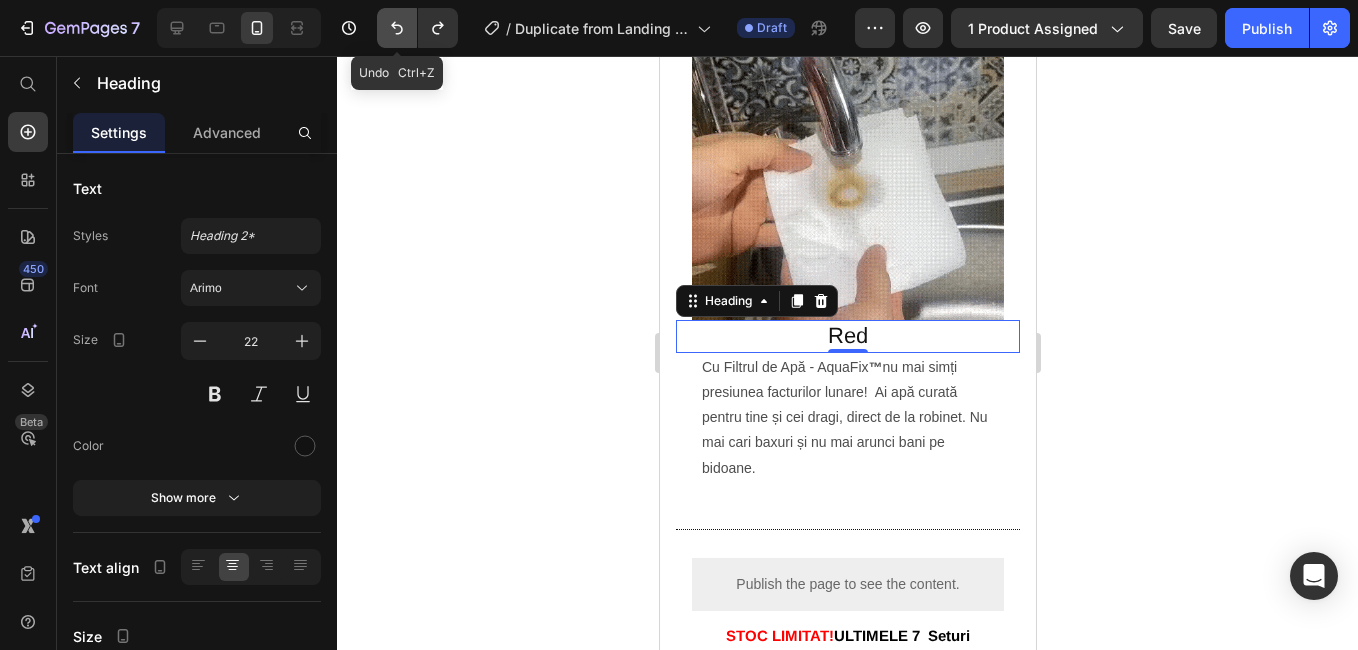 click 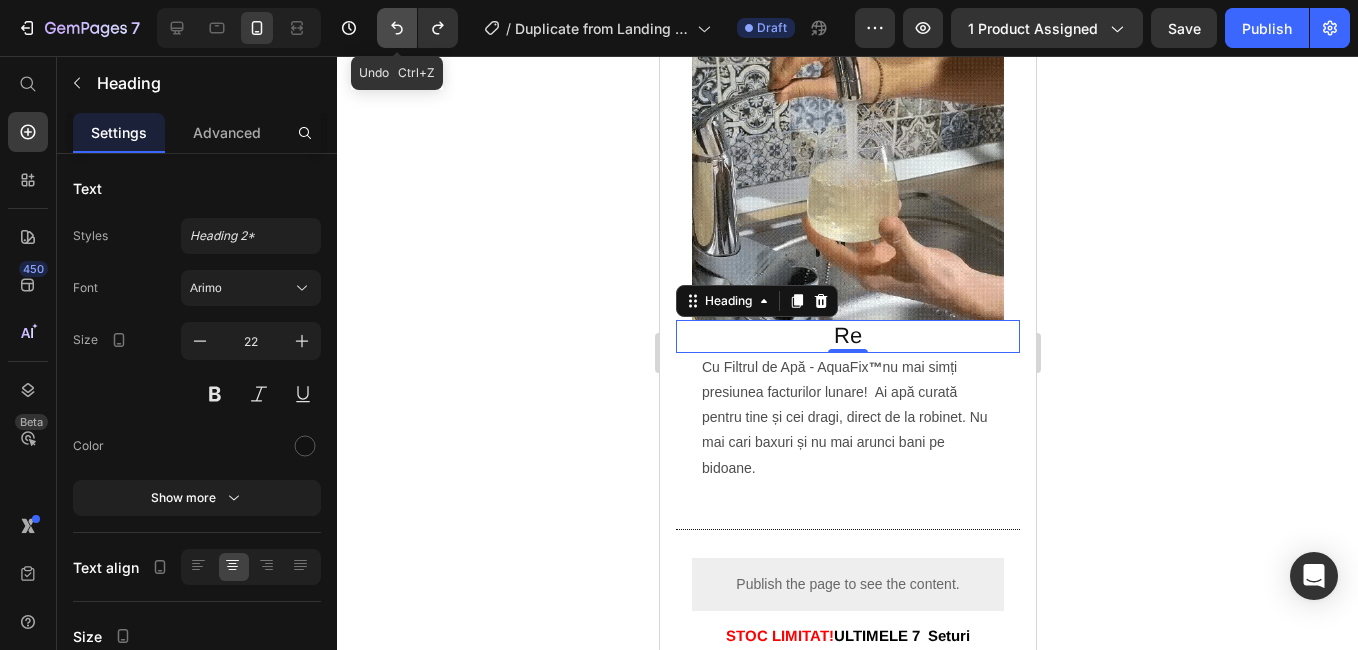 click 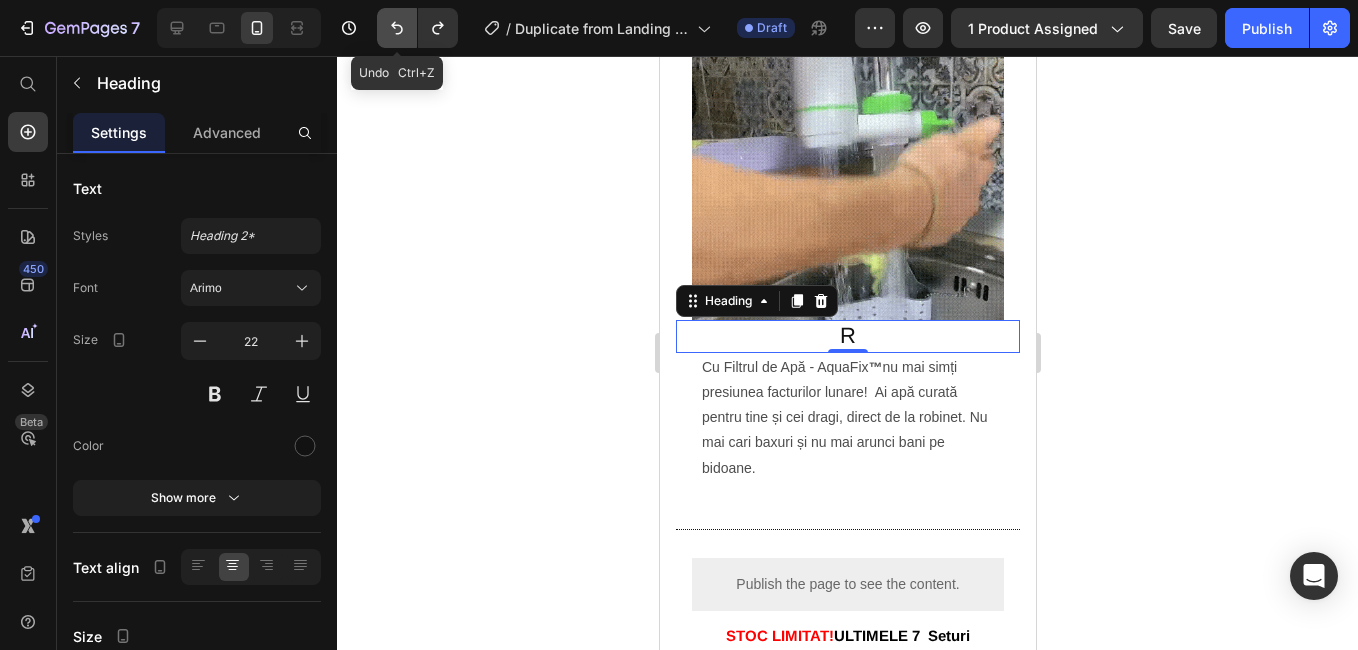 click 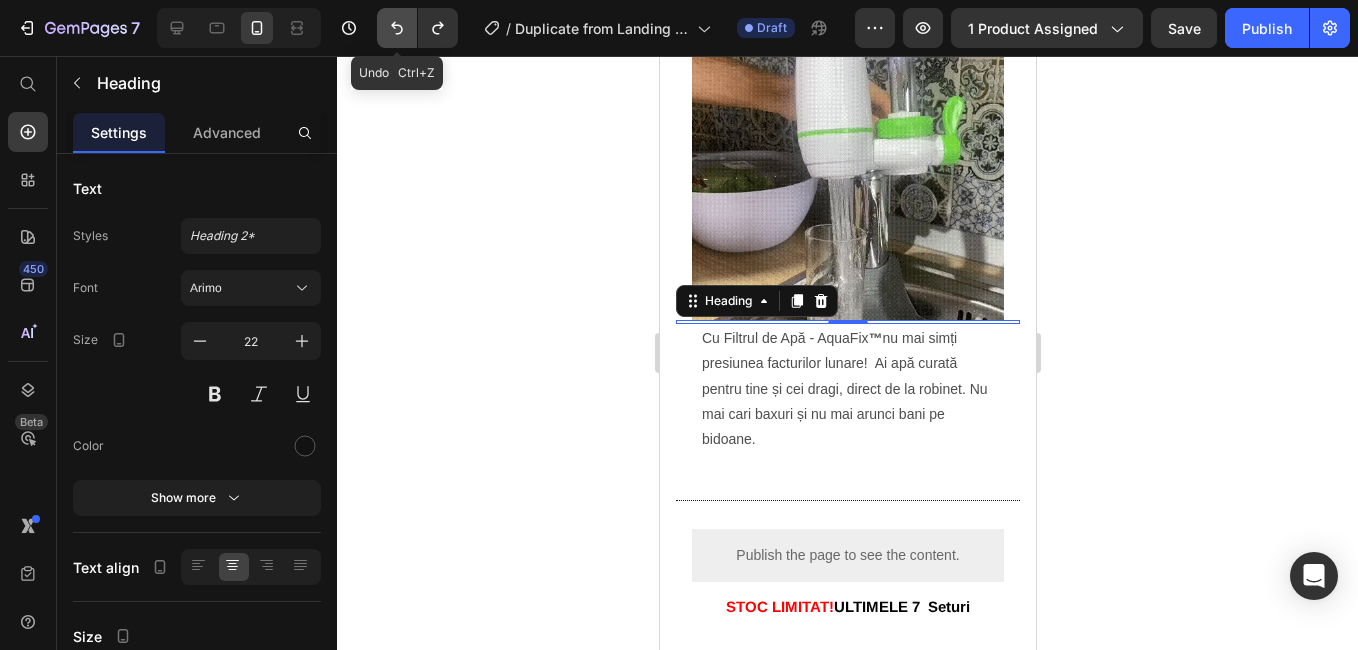 click 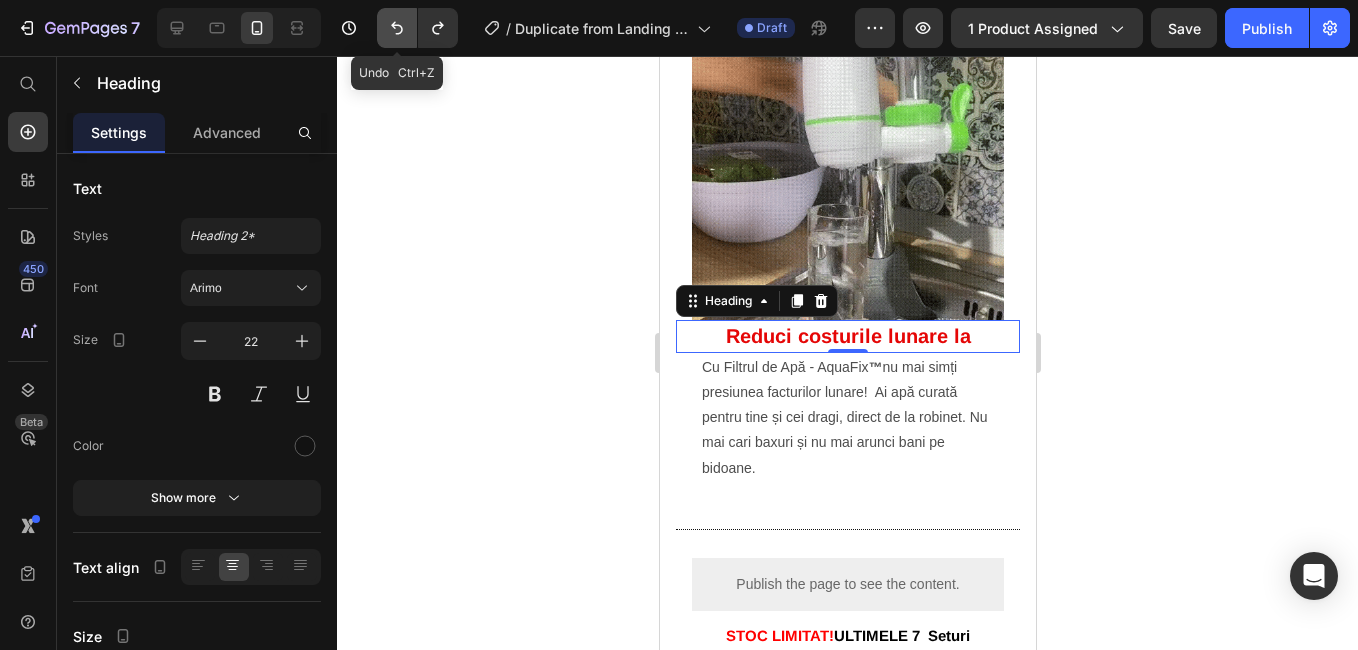 click 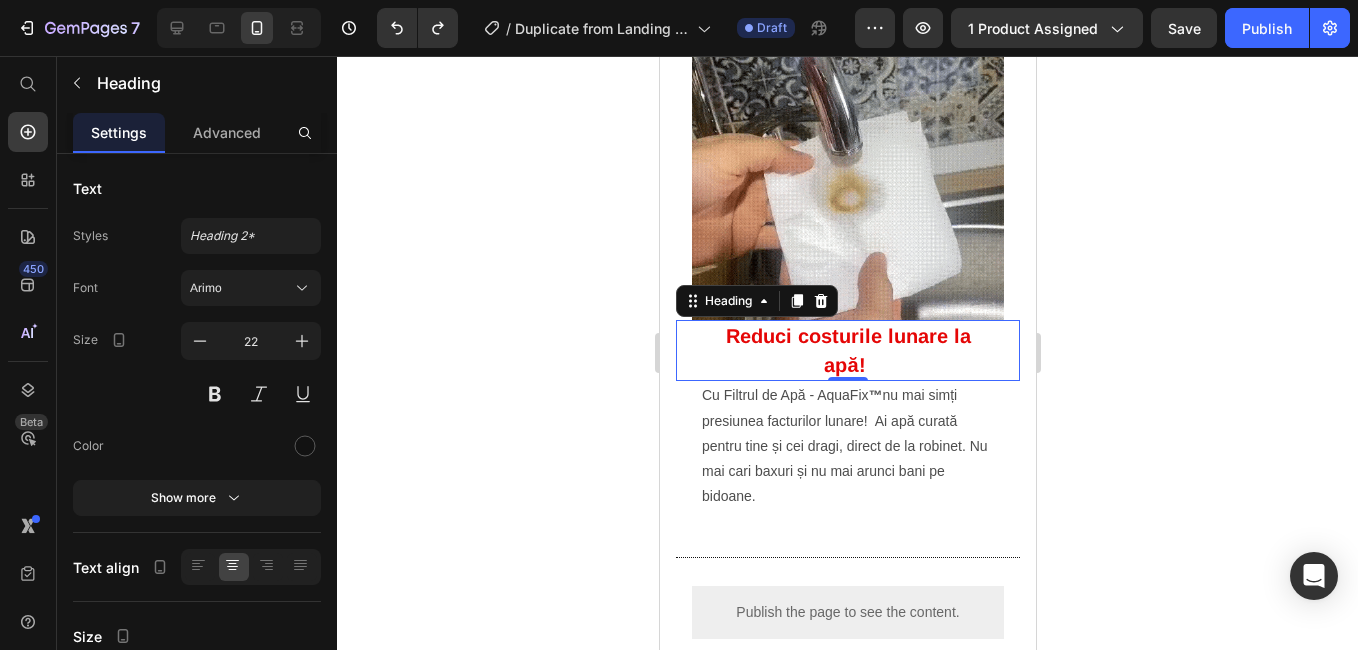 click 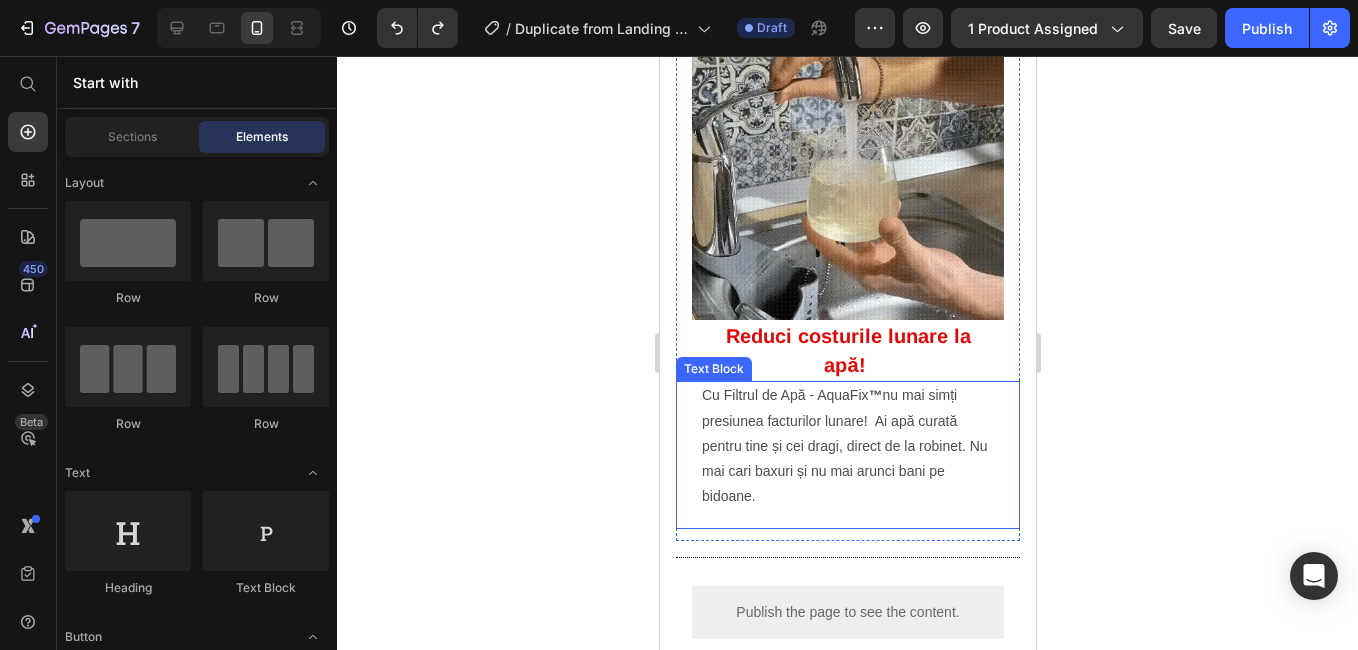 click on "Cu Filtrul de Apă - AquaFix ™  nu mai simți presiunea facturilor lunare!  Ai apă curată pentru tine și cei dragi, direct de la robinet. Nu mai cari baxuri și nu mai arunci bani pe bidoane. Text Block" at bounding box center [847, 455] 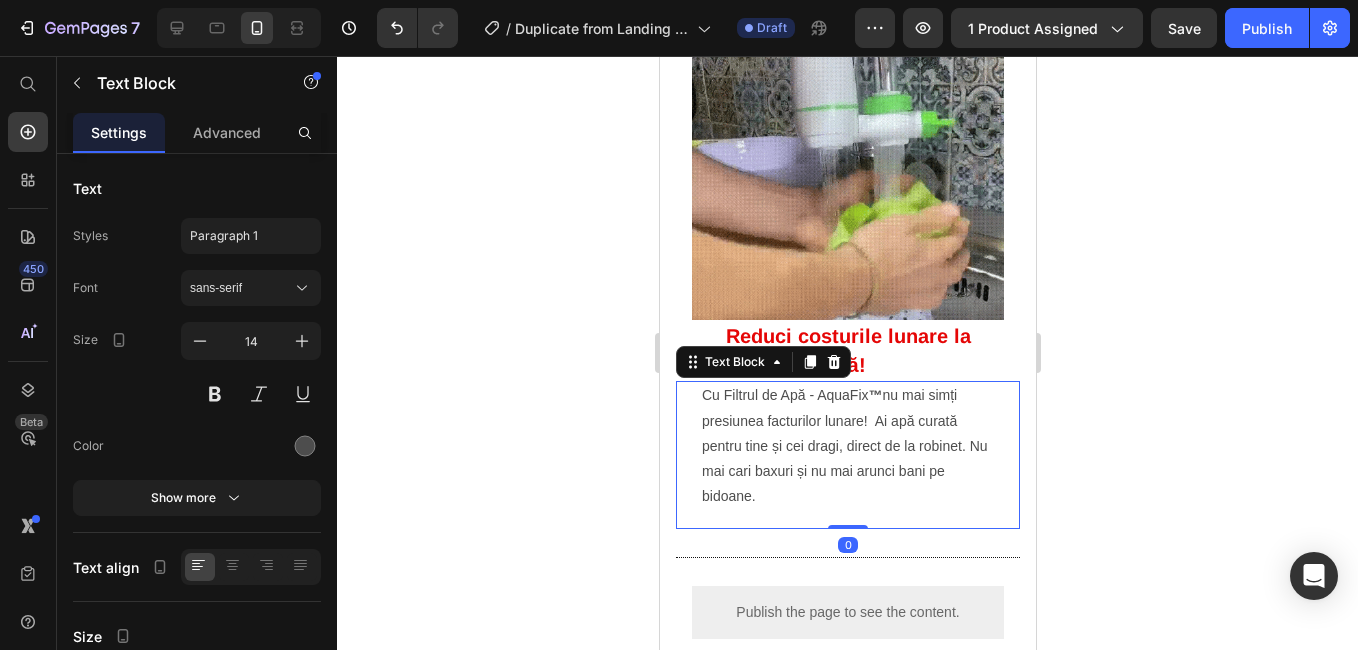 drag, startPoint x: 848, startPoint y: 520, endPoint x: 848, endPoint y: 498, distance: 22 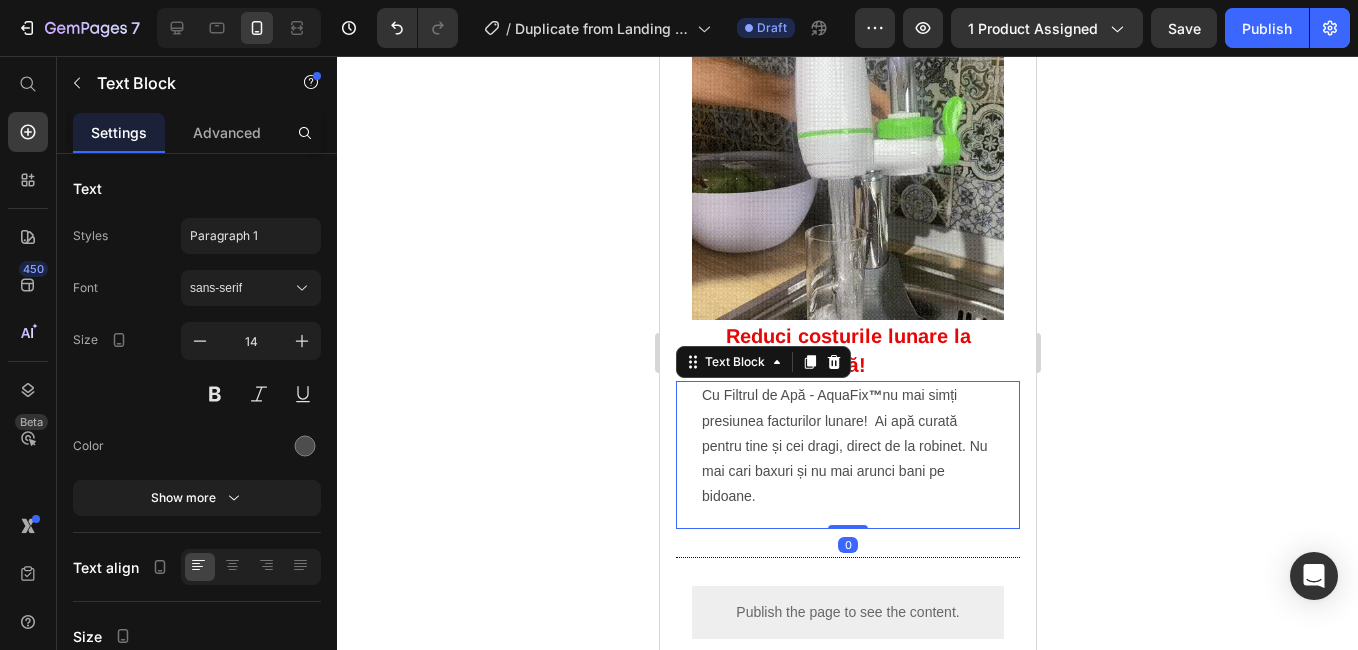 click on "Cu Filtrul de Apă - AquaFix ™  nu mai simți presiunea facturilor lunare!  Ai apă curată pentru tine și cei dragi, direct de la robinet. Nu mai cari baxuri și nu mai arunci bani pe bidoane. Text Block   0" at bounding box center [847, 455] 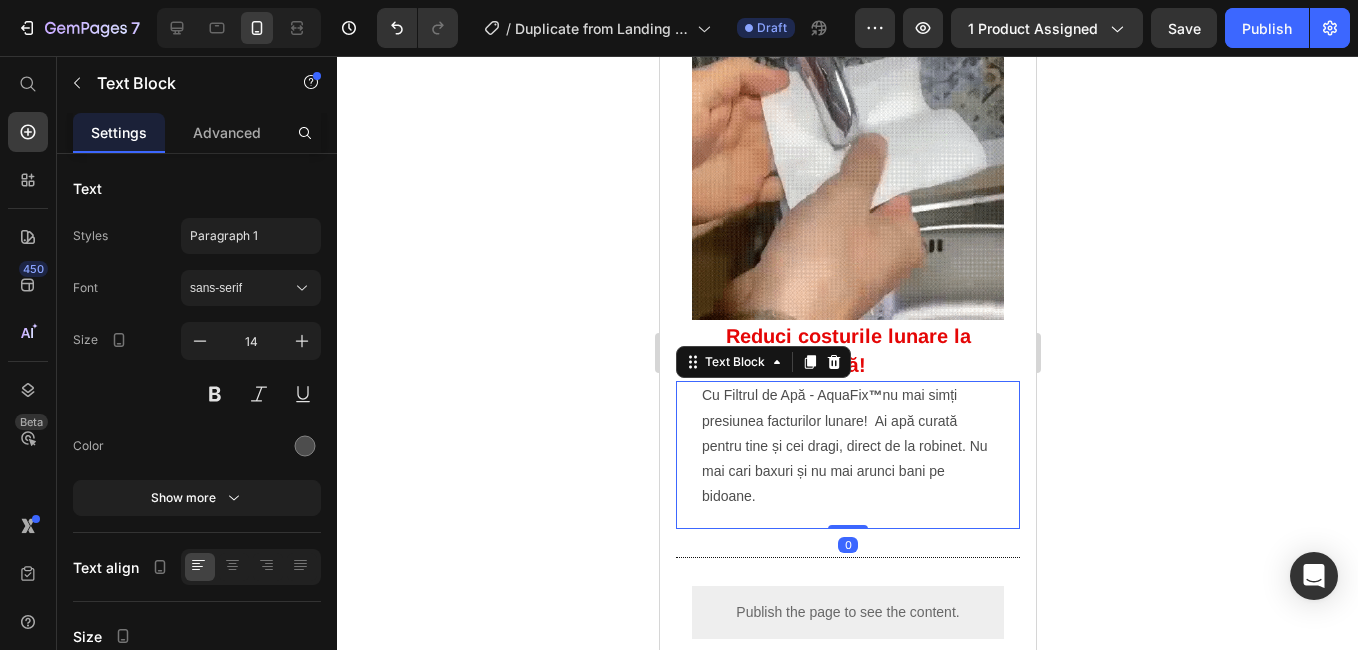 click 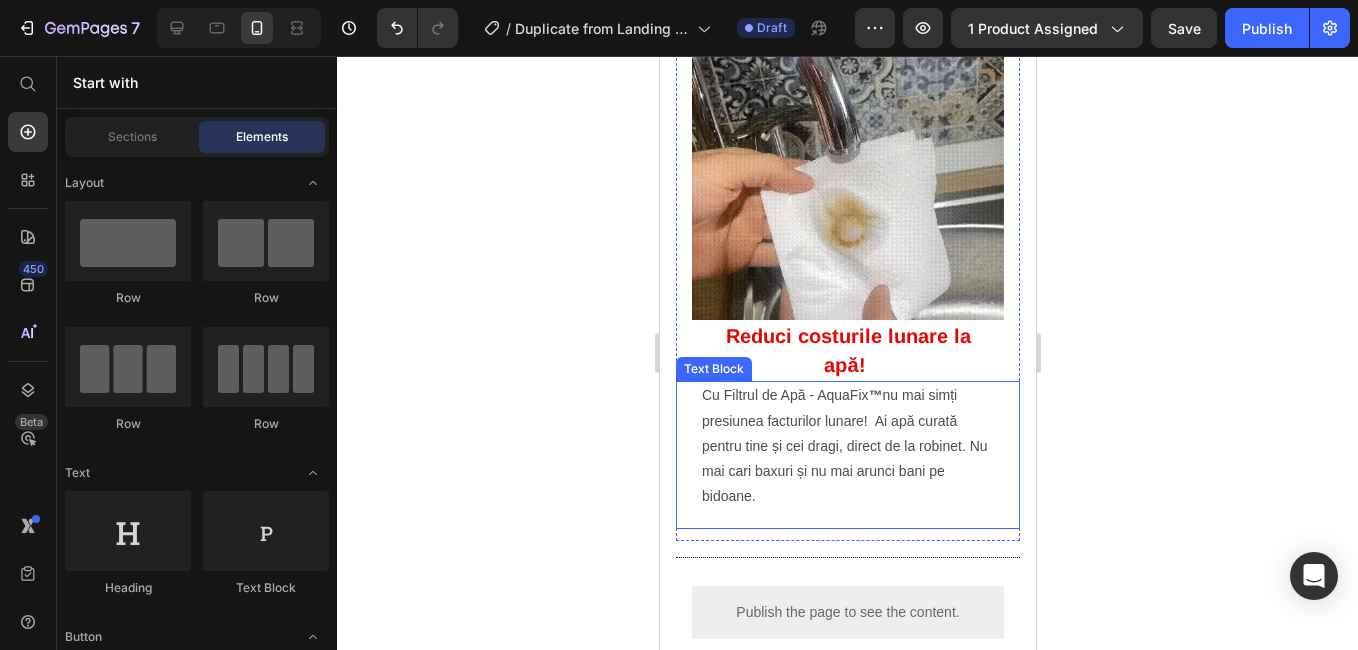 click on "Cu Filtrul de Apă - AquaFix ™  nu mai simți presiunea facturilor lunare!  Ai apă curată pentru tine și cei dragi, direct de la robinet. Nu mai cari baxuri și nu mai arunci bani pe bidoane. Text Block" at bounding box center [847, 455] 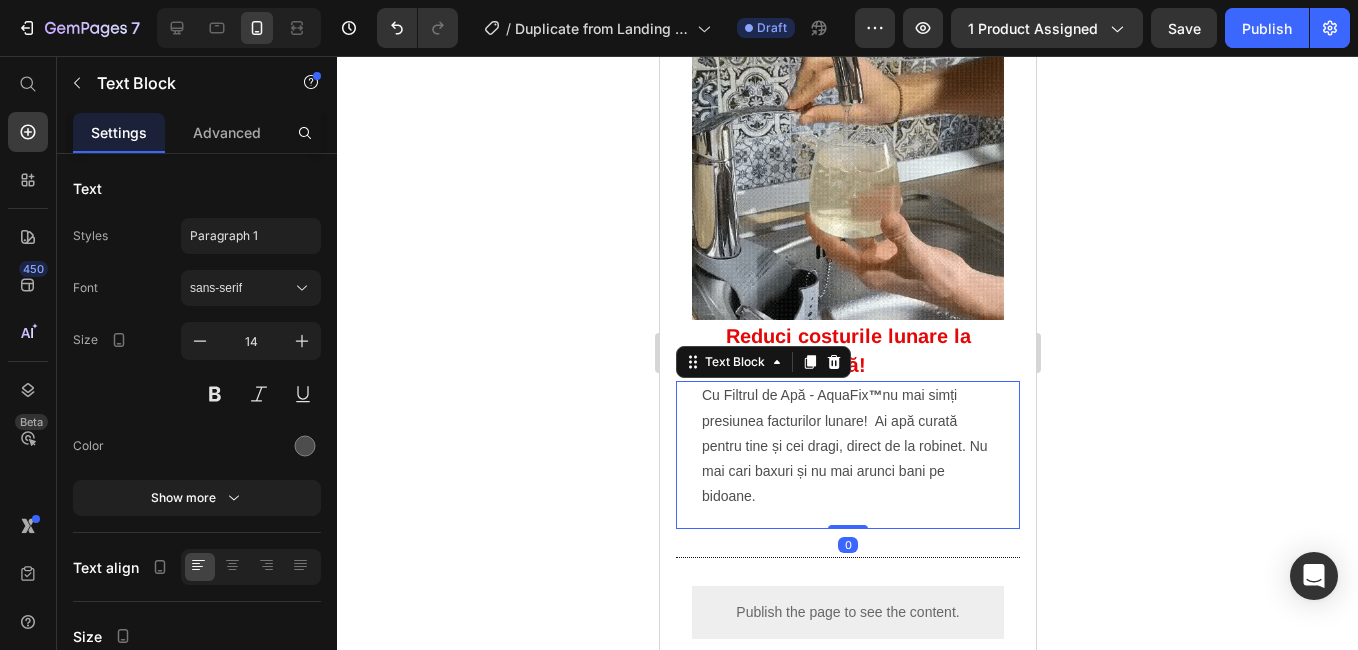 drag, startPoint x: 851, startPoint y: 519, endPoint x: 857, endPoint y: 477, distance: 42.426407 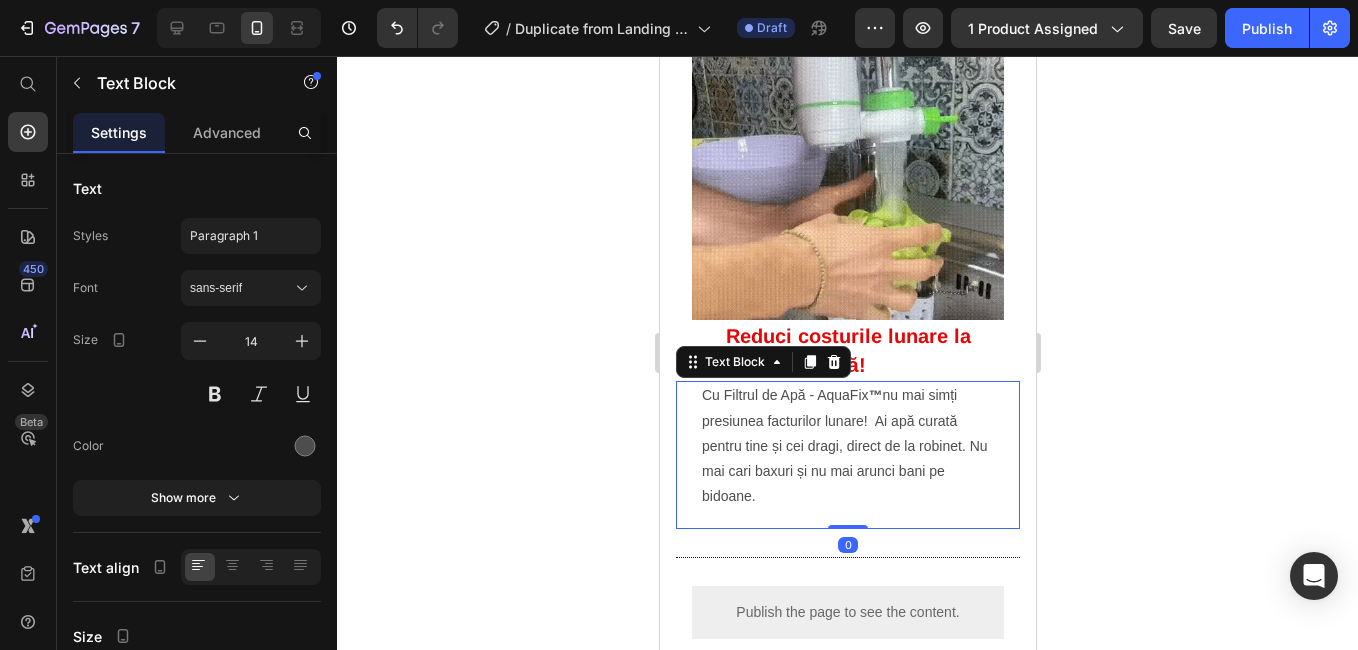 click on "Cu Filtrul de Apă - AquaFix ™  nu mai simți presiunea facturilor lunare!  Ai apă curată pentru tine și cei dragi, direct de la robinet. Nu mai cari baxuri și nu mai arunci bani pe bidoane. Text Block   0" at bounding box center (847, 455) 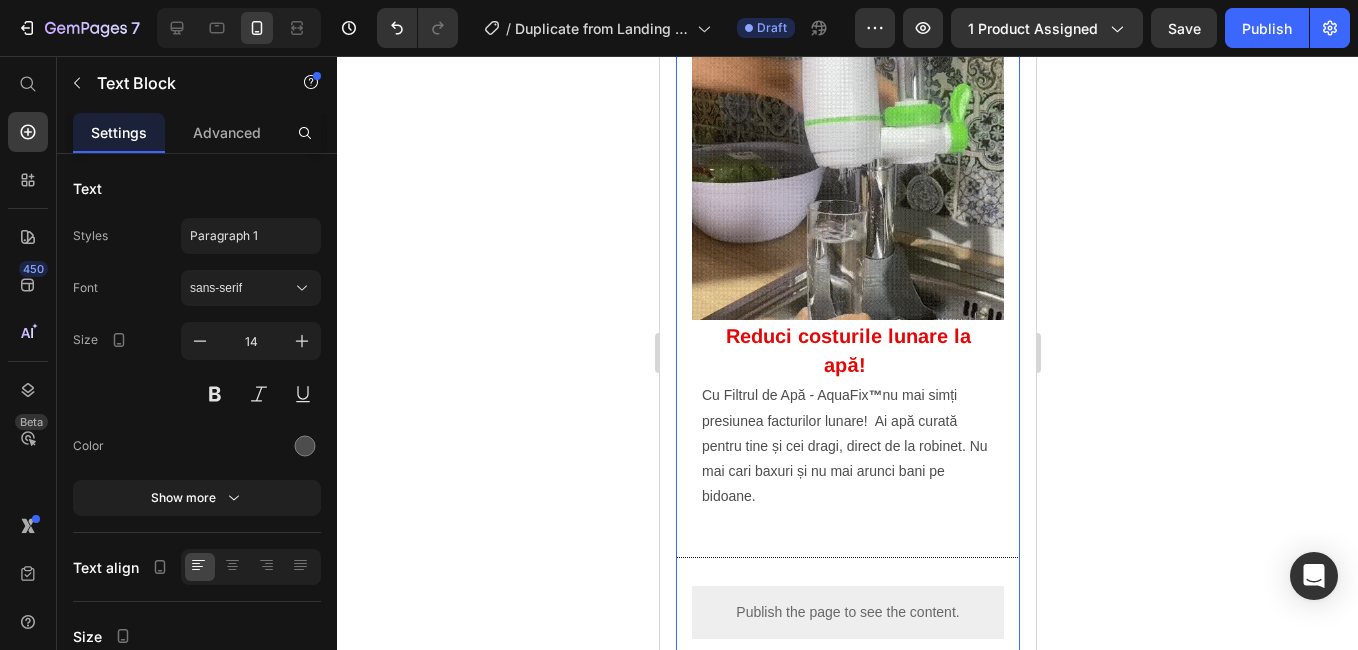 click on "Image Reduci costurile lunare la apă!   Heading Cu Filtrul de Apă - AquaFix ™  nu mai simți presiunea facturilor lunare!  Ai apă curată pentru tine și cei dragi, direct de la robinet. Nu mai cari baxuri și nu mai arunci bani pe bidoane. Text Block Row                Title Line
Publish the page to see the content.
Custom Code STOC LIMITAT!  ULTIMELE 7  Seturi Text Block Image" at bounding box center [847, 343] 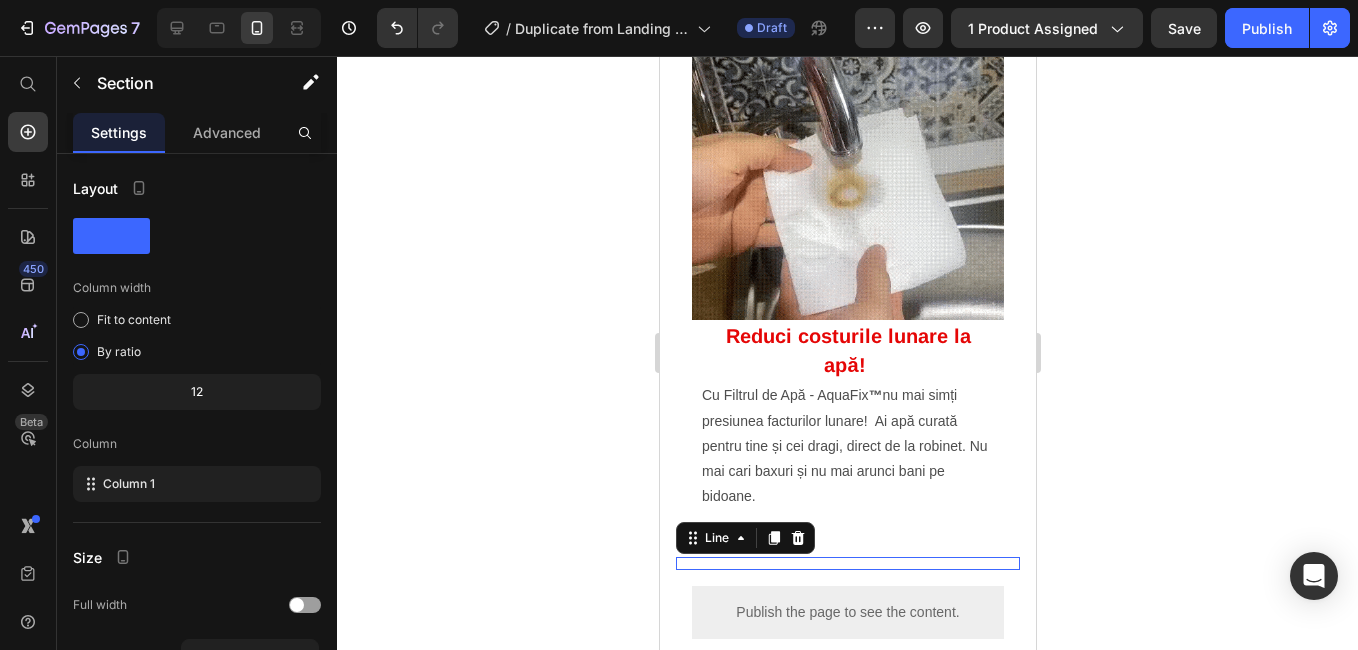 click on "Title Line   0" at bounding box center (847, 563) 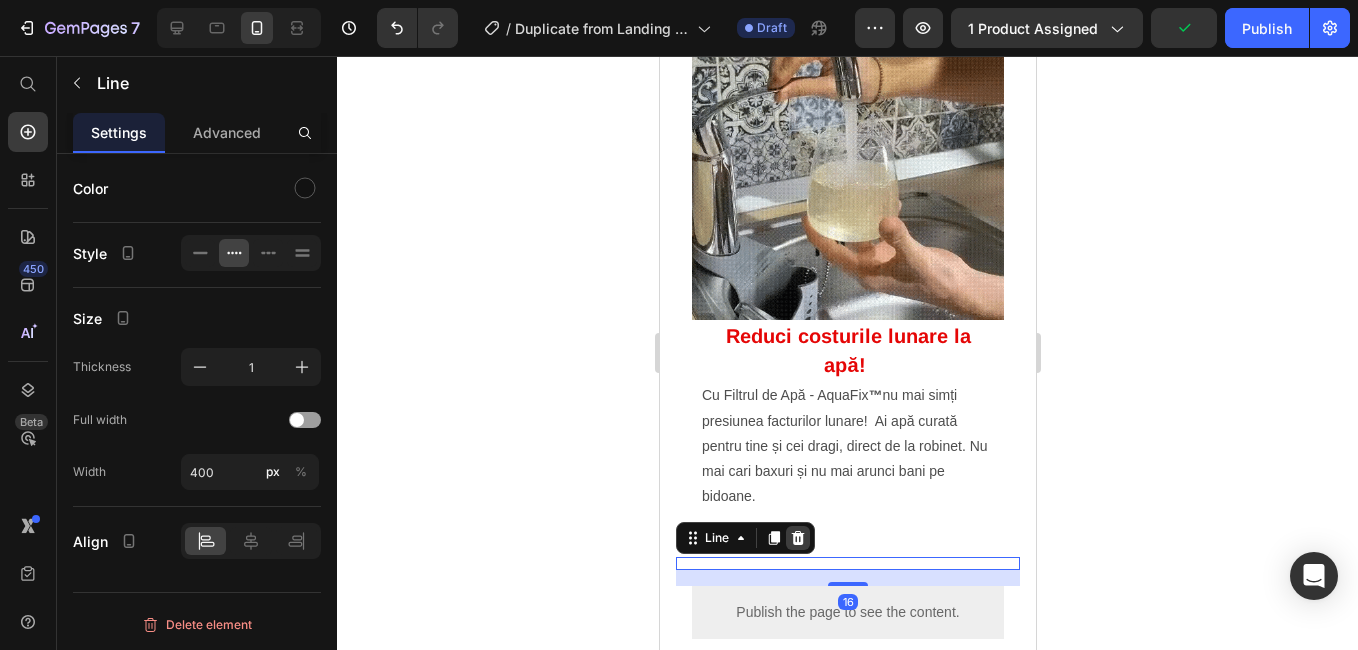 click 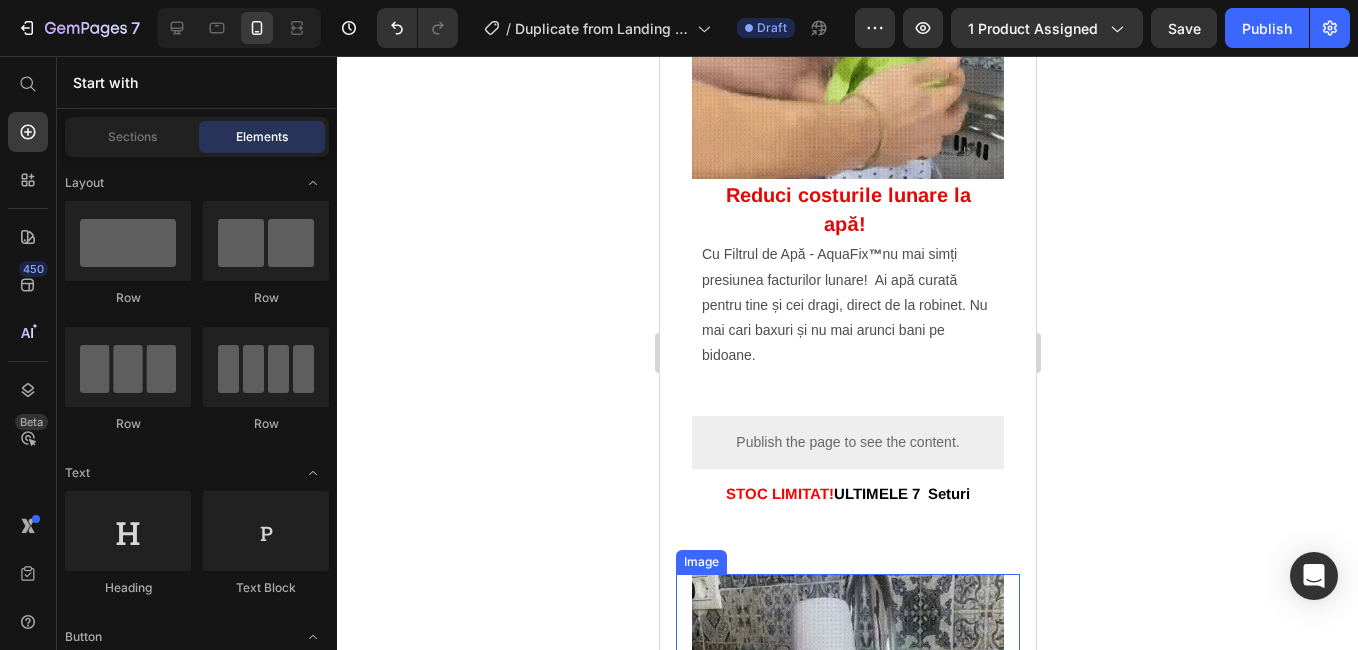 scroll, scrollTop: 1505, scrollLeft: 0, axis: vertical 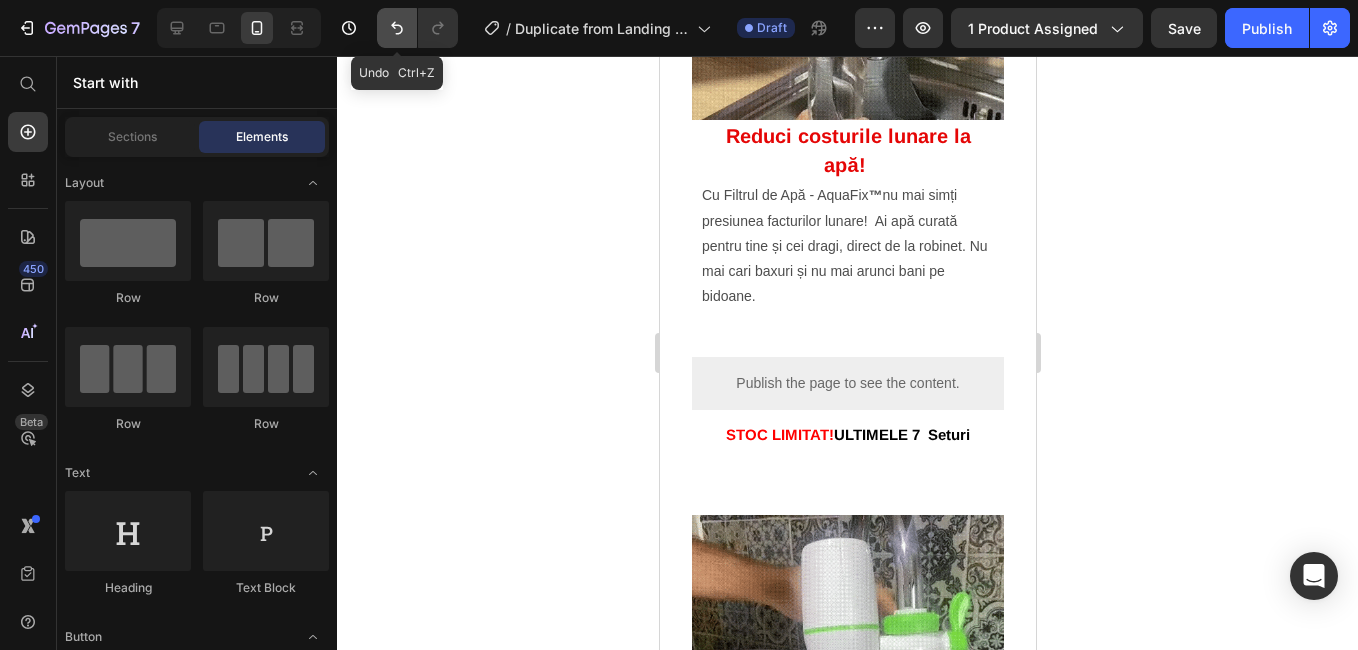 click 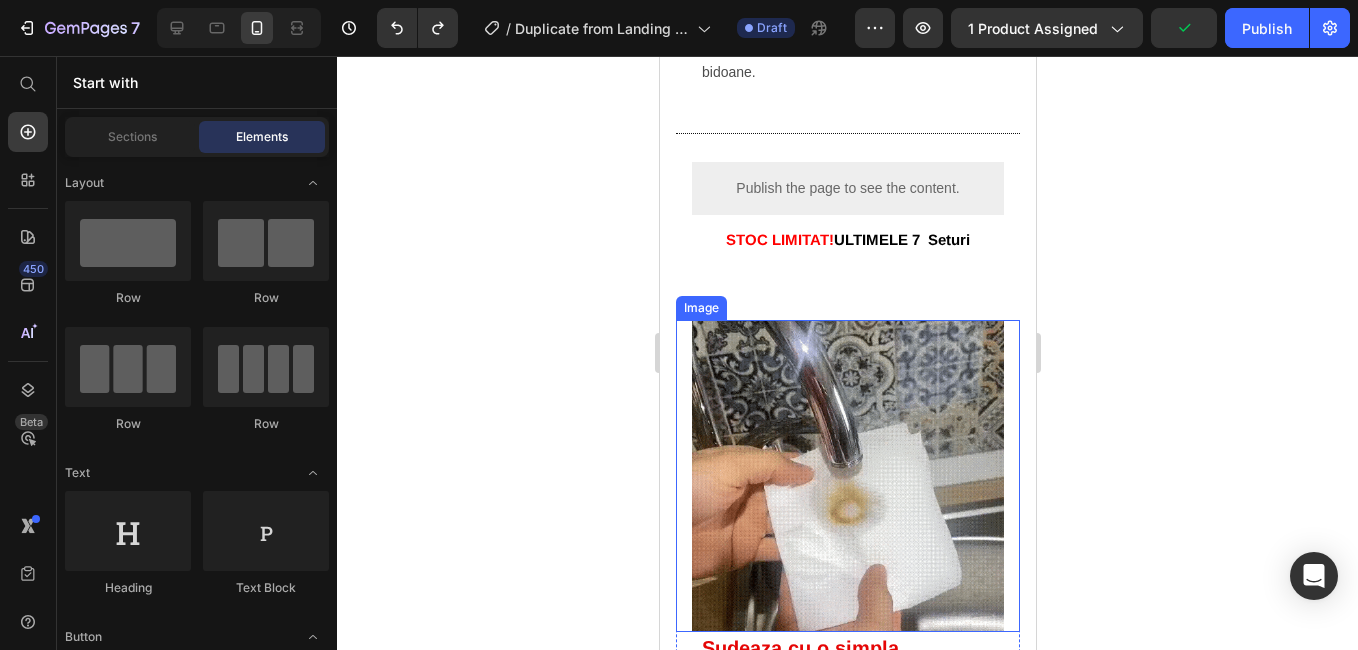 scroll, scrollTop: 1505, scrollLeft: 0, axis: vertical 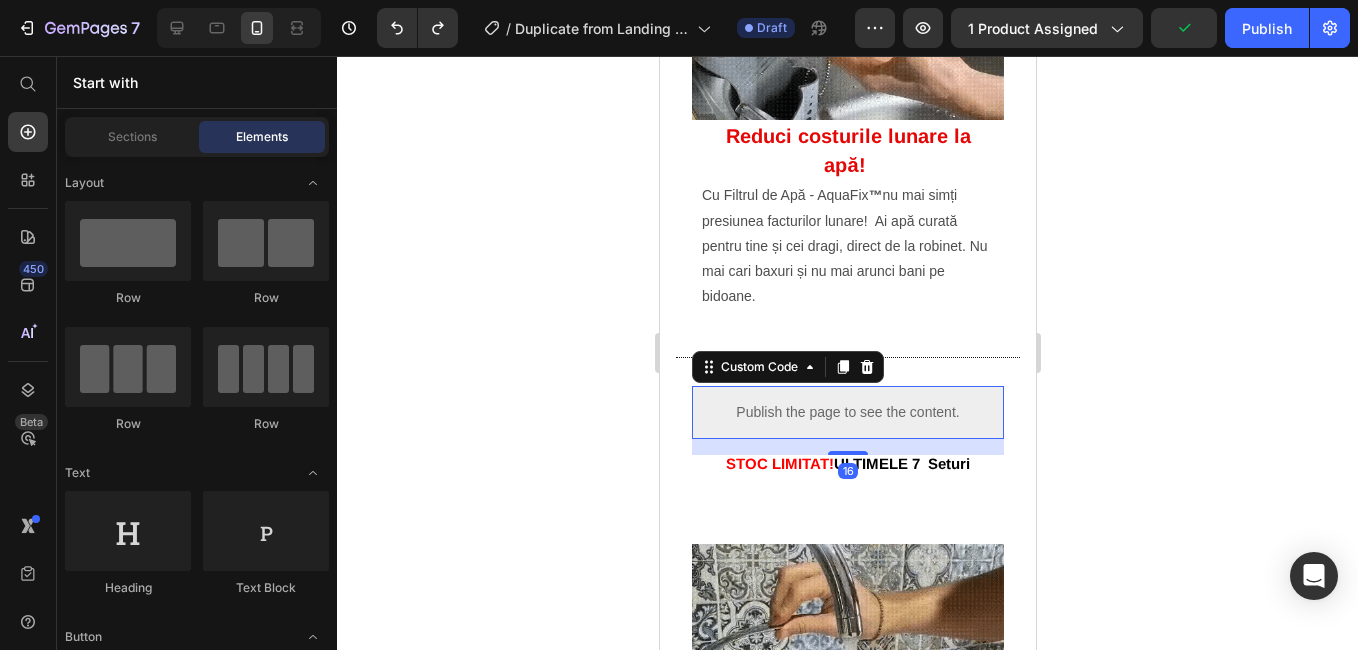 click on "Publish the page to see the content." at bounding box center [847, 412] 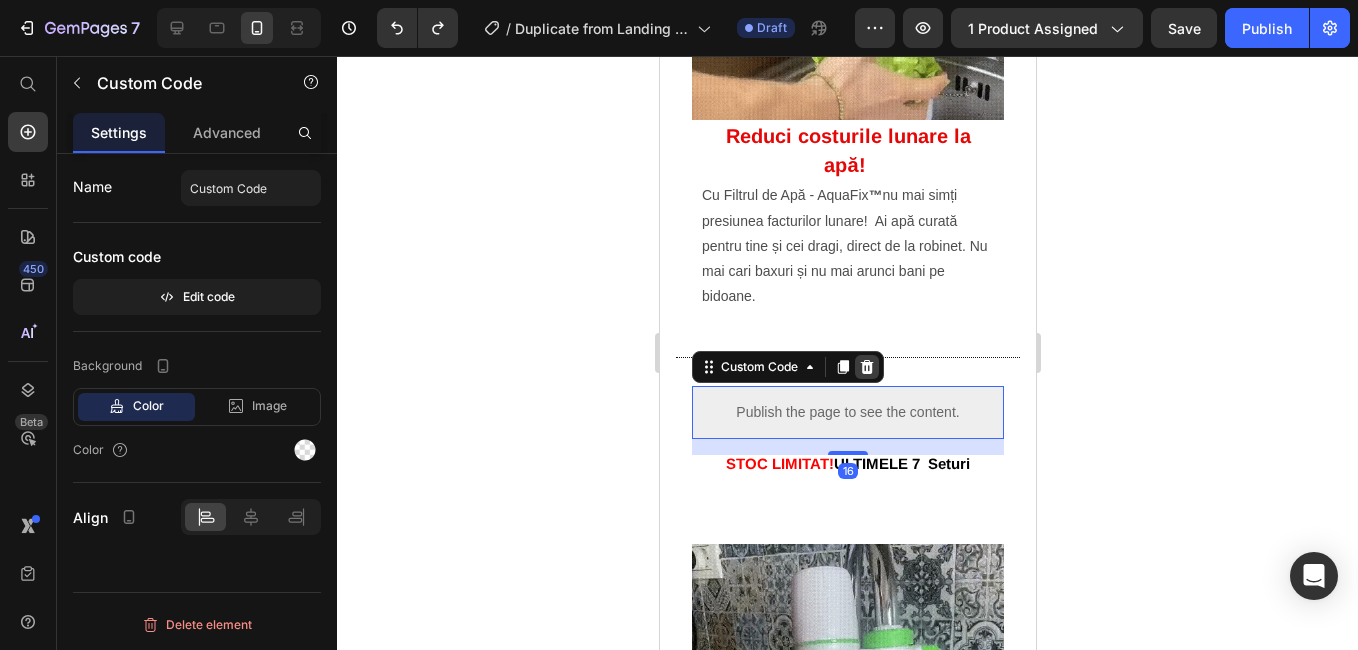 click 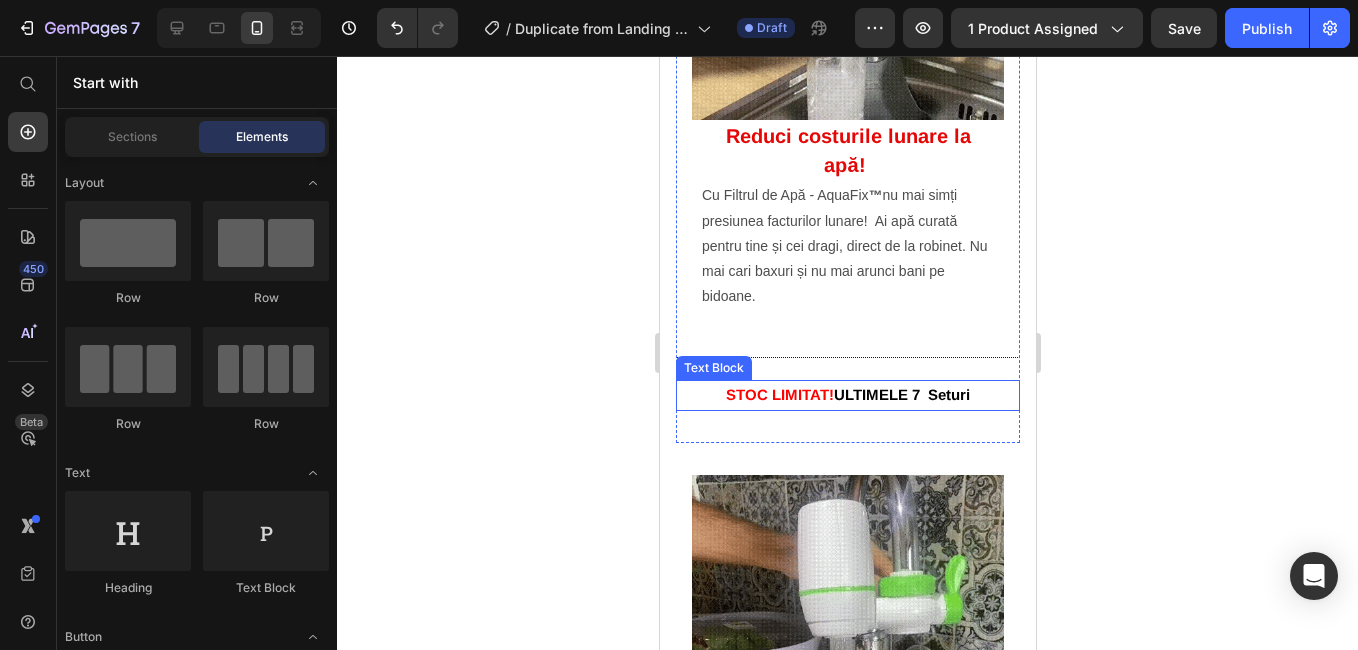 click on "ULTIMELE 7  Seturi" at bounding box center [901, 394] 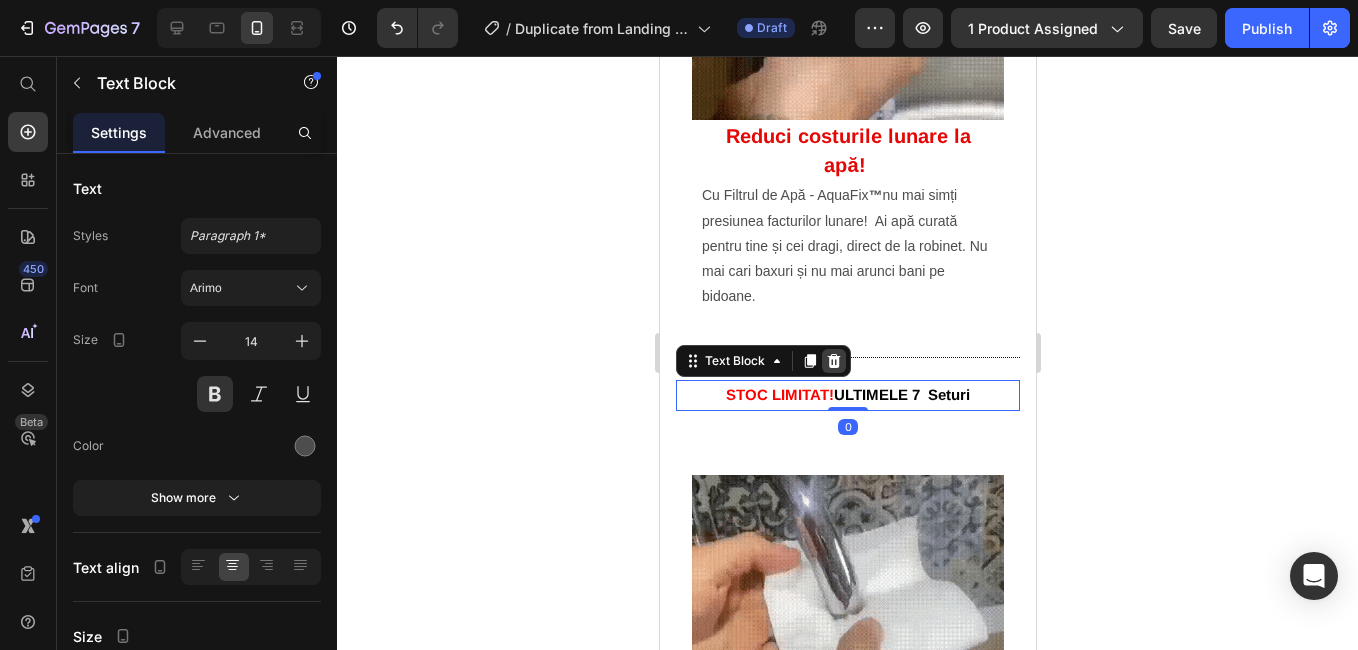click 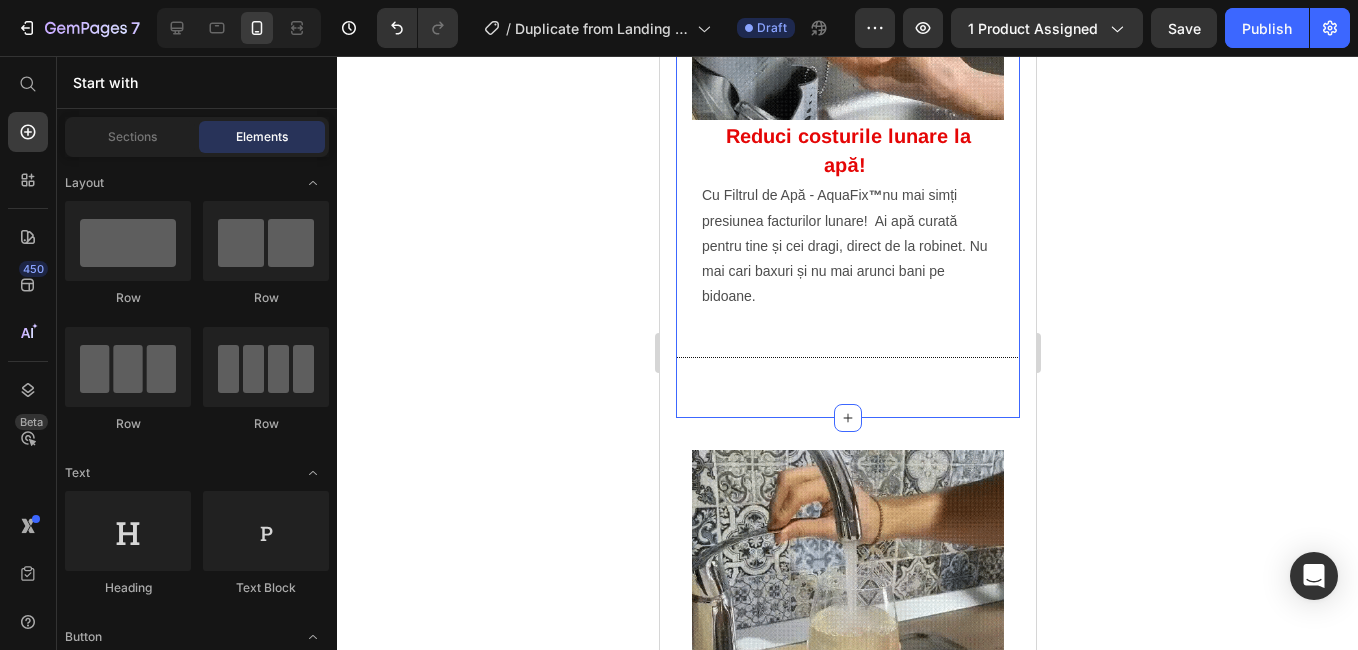 click on "Image Reduci costurile lunare la apă!   Heading Cu Filtrul de Apă - AquaFix ™  nu mai simți presiunea facturilor lunare!  Ai apă curată pentru tine și cei dragi, direct de la robinet. Nu mai cari baxuri și nu mai arunci bani pe bidoane. Text Block Row                Title Line Image Section 3" at bounding box center [847, 97] 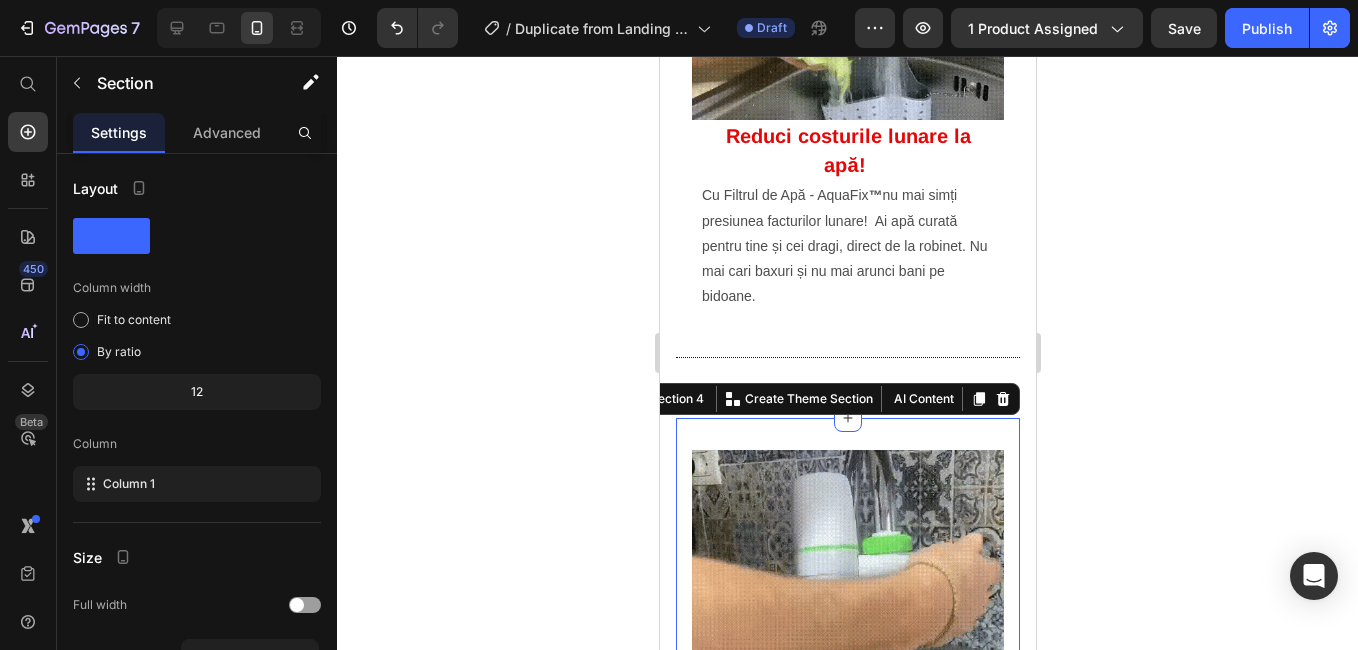 click on "Image ⁠⁠⁠⁠⁠⁠⁠ Sudeaza cu o simpla bricheta!   Heading Ai nevoie  doar de o brichetă  sau de o torță cu propan pentru a  suda orice . Doar încălzește ușor tija și  aplică metalul lipicios instant. Text Block Row                Title Line
Publish the page to see the content.
Custom Code STOC LIMITAT!  ULTIMELE 7  Seturi Text Block Image Section 4   You can create reusable sections Create Theme Section AI Content Write with GemAI What would you like to describe here? Tone and Voice Persuasive Product Filtru Apă - AquaFix™ Show more Generate" at bounding box center (847, 760) 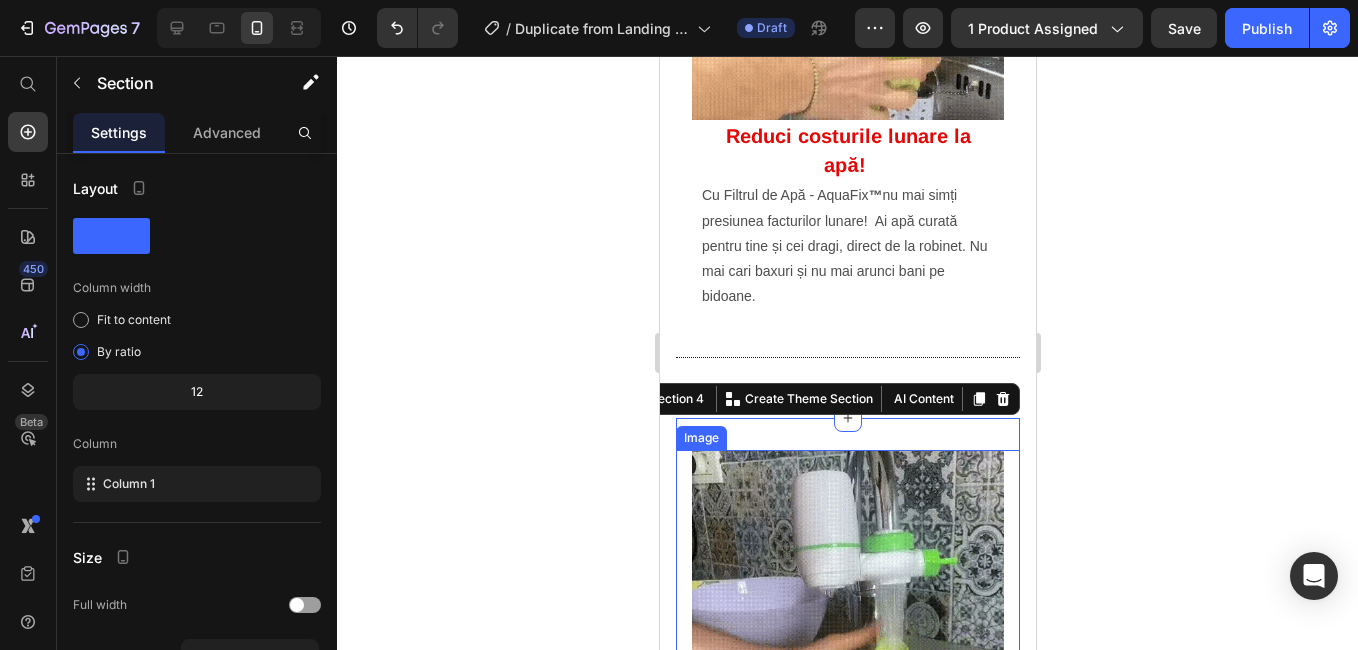 click at bounding box center [847, 606] 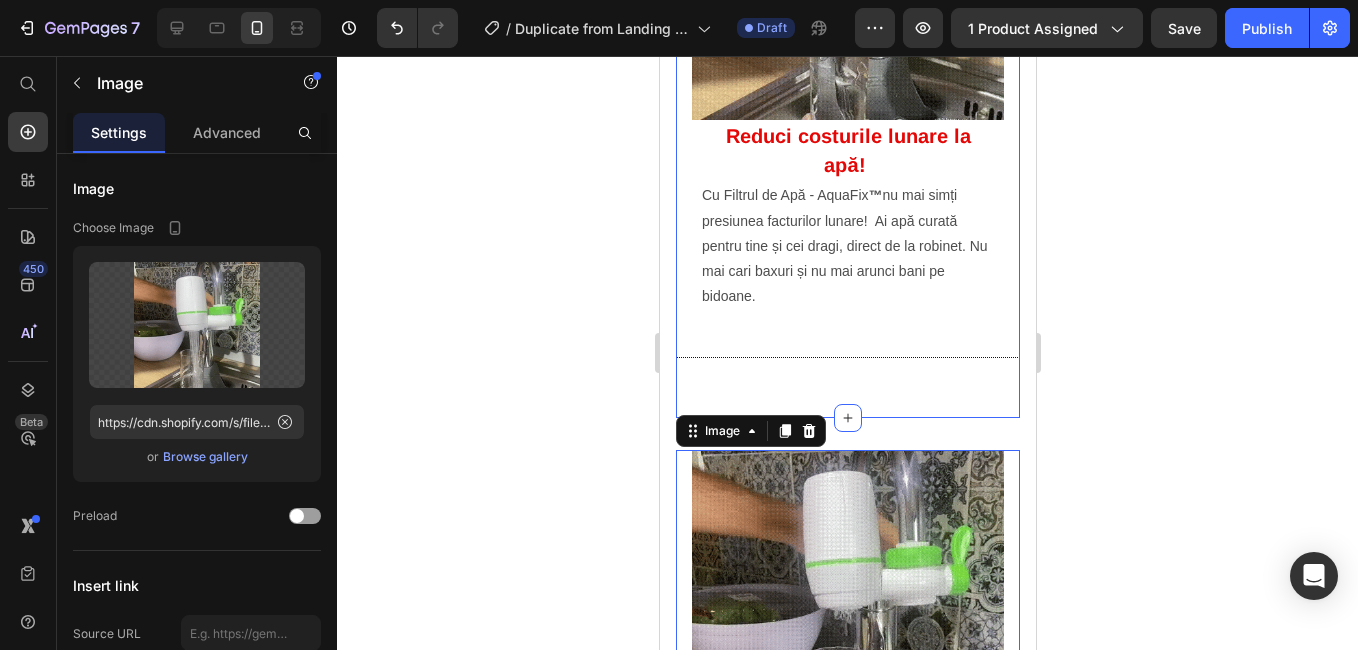 drag, startPoint x: 852, startPoint y: 406, endPoint x: 859, endPoint y: 381, distance: 25.96151 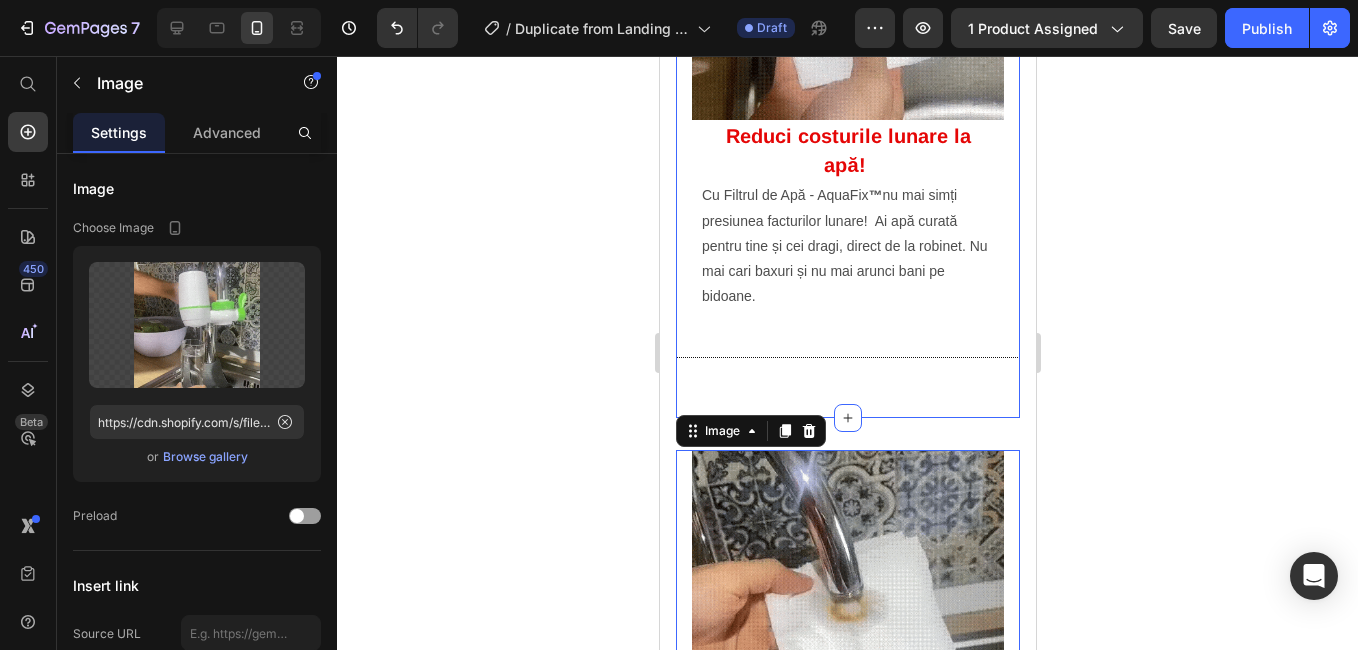click on "Image Reduci costurile lunare la apă!   Heading Cu Filtrul de Apă - AquaFix ™  nu mai simți presiunea facturilor lunare!  Ai apă curată pentru tine și cei dragi, direct de la robinet. Nu mai cari baxuri și nu mai arunci bani pe bidoane. Text Block Row                Title Line Image Section 3" at bounding box center [847, 97] 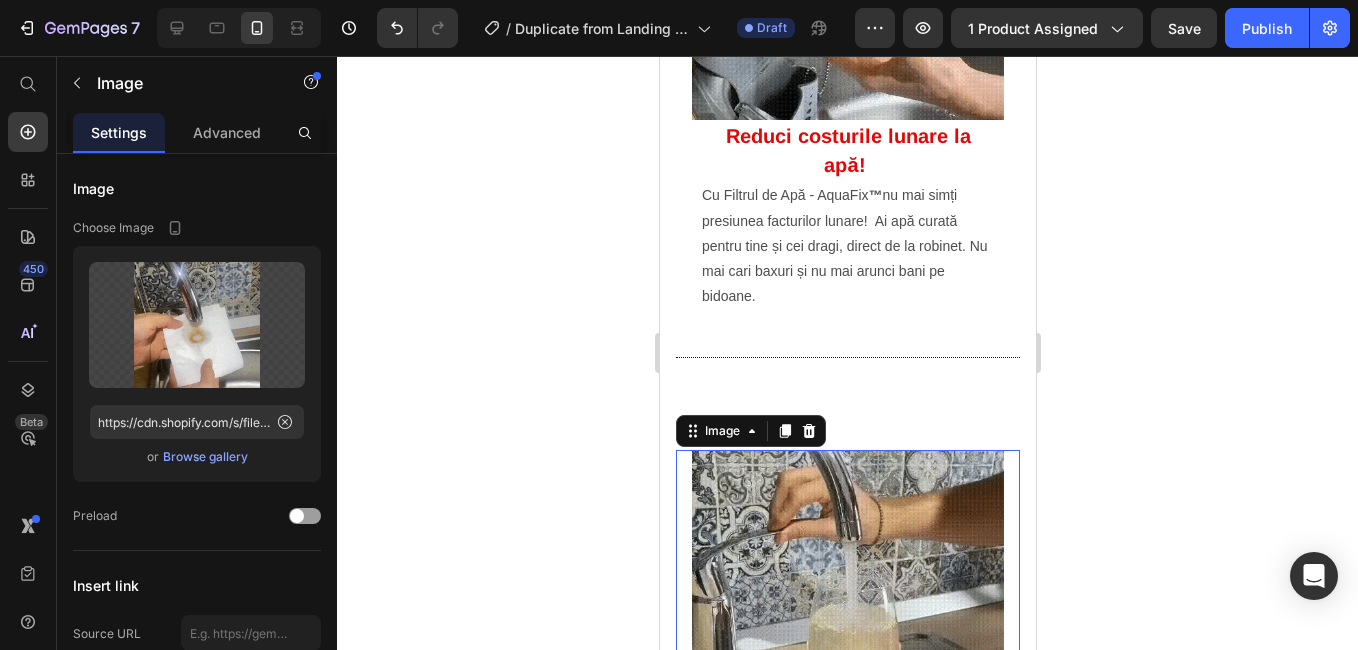 click 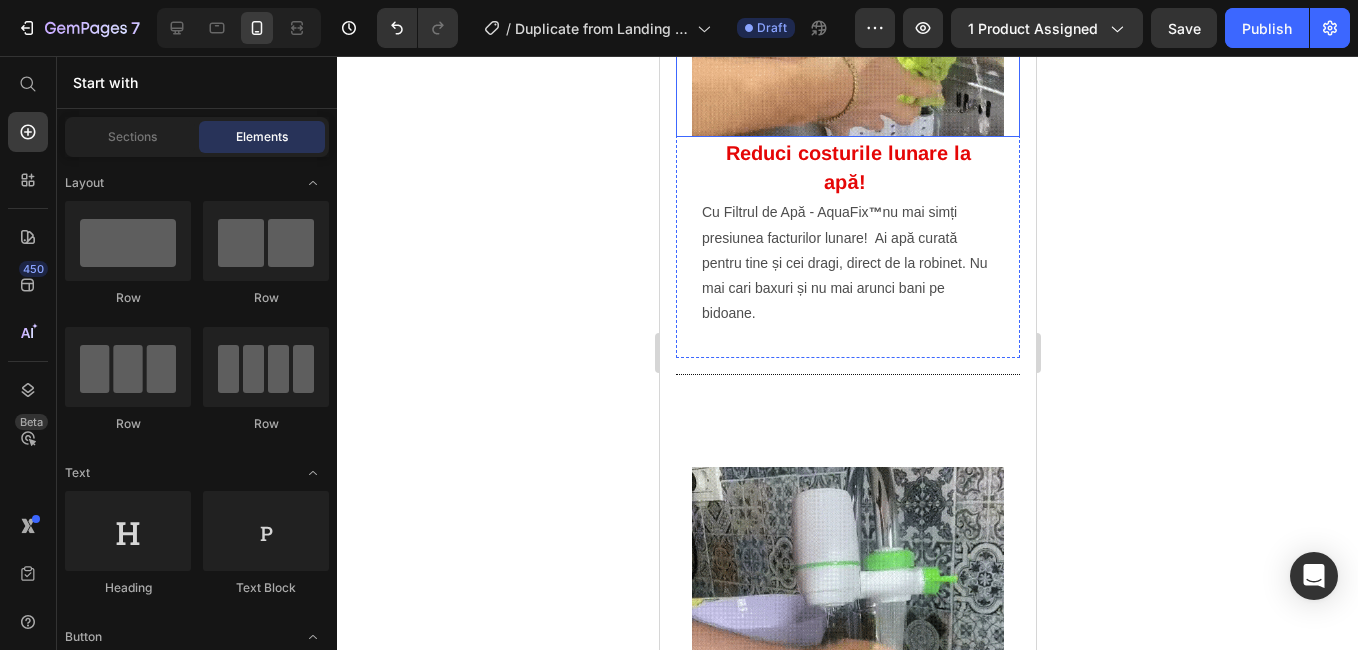 scroll, scrollTop: 1600, scrollLeft: 0, axis: vertical 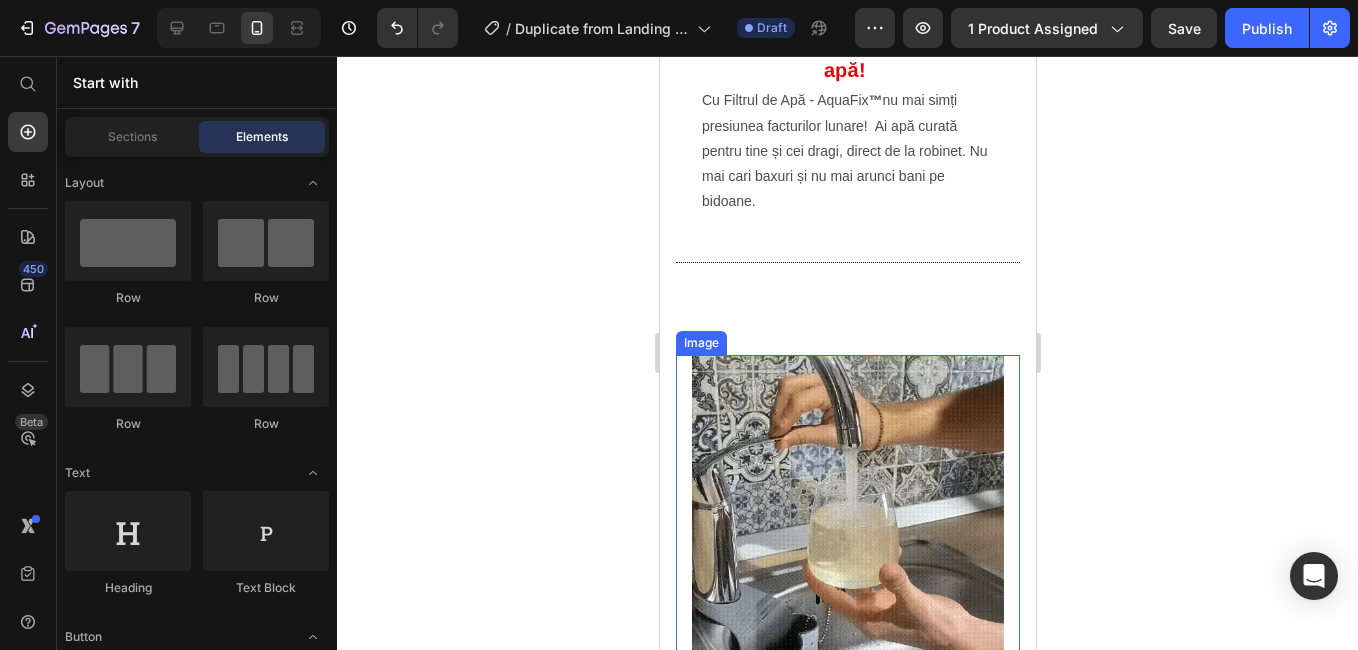 click at bounding box center [847, 511] 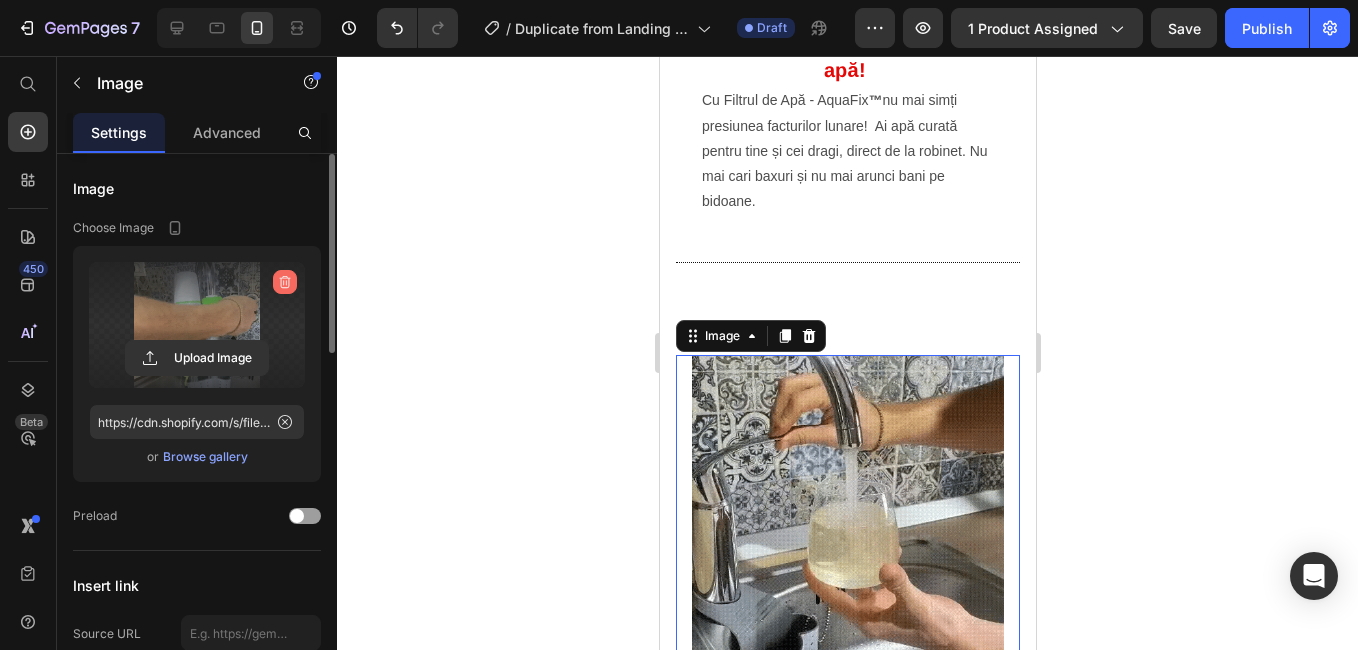 click 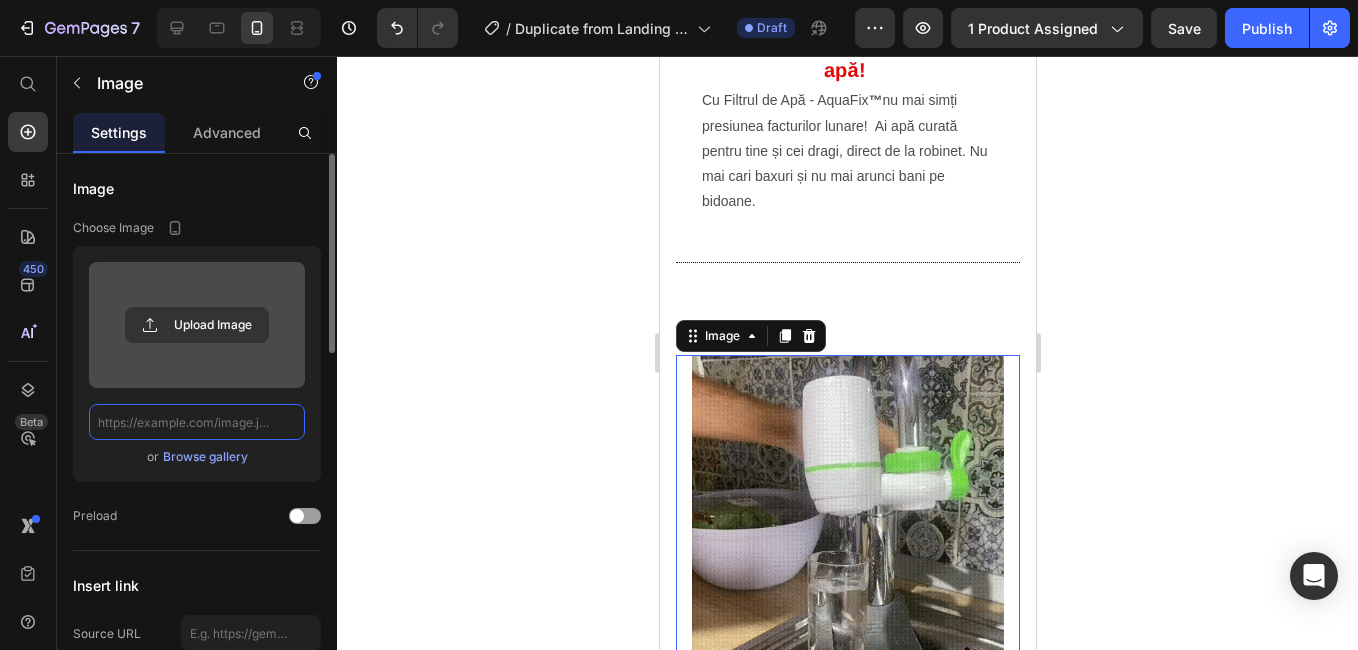 scroll, scrollTop: 0, scrollLeft: 0, axis: both 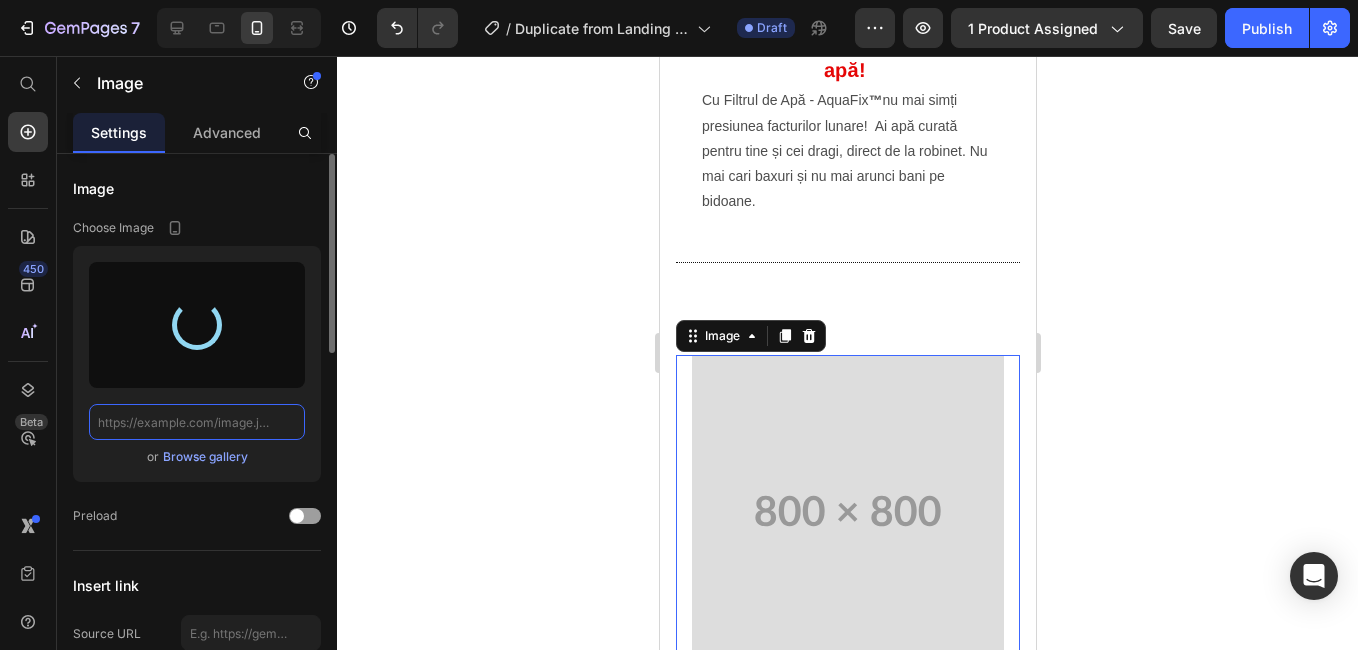 type on "https://cdn.shopify.com/s/files/1/0948/2787/2601/files/gempages_575020250286785765-2a4f9b0a-a8ee-4b68-b932-c54ac77b1df6.webp" 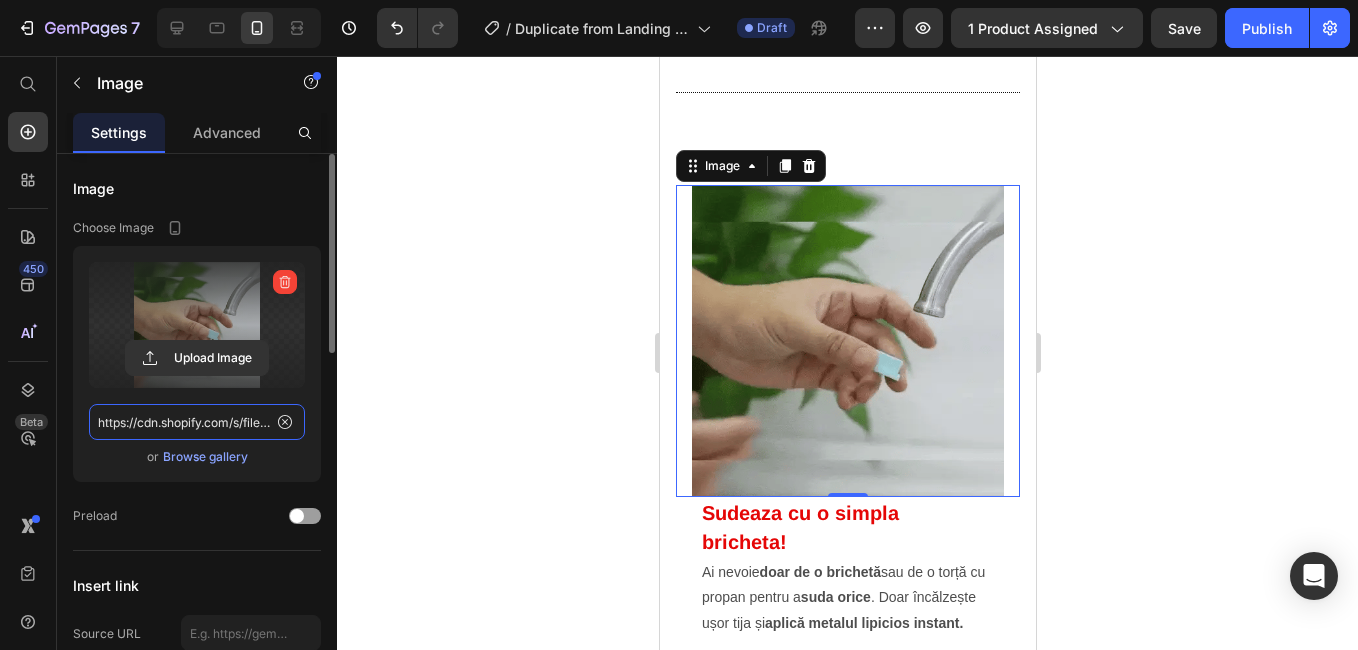 scroll, scrollTop: 1800, scrollLeft: 0, axis: vertical 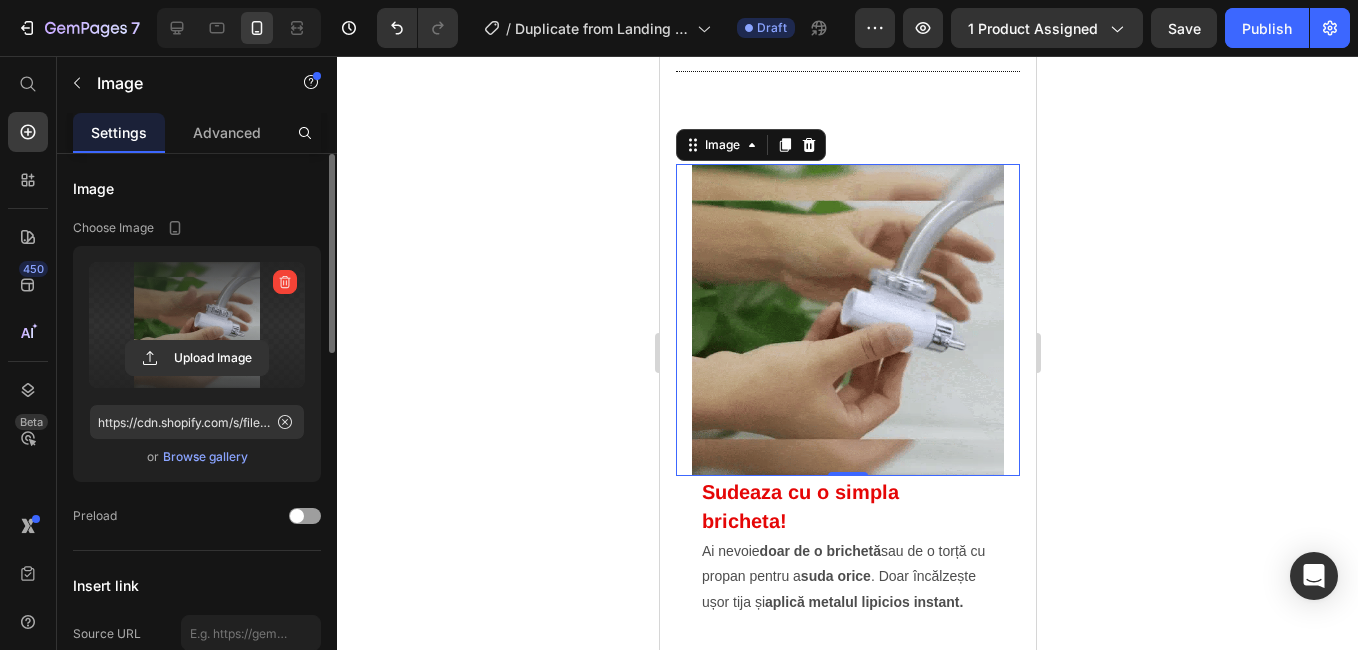 click at bounding box center [847, 320] 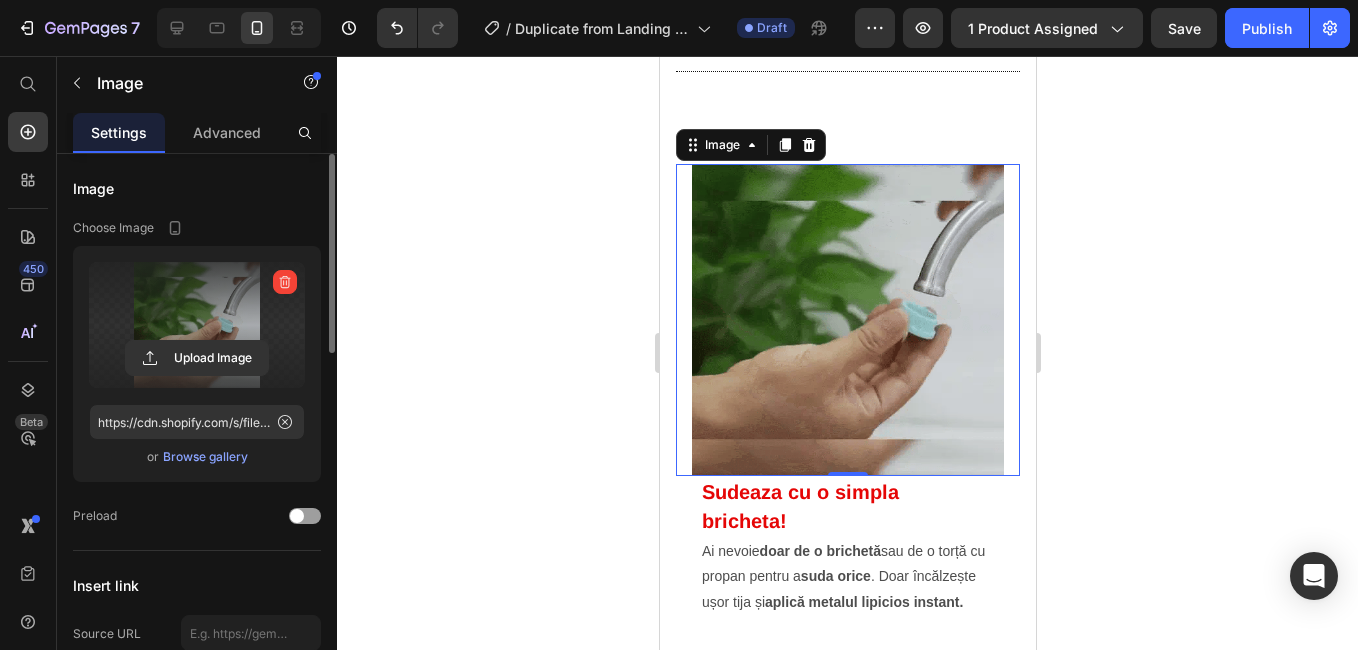 click 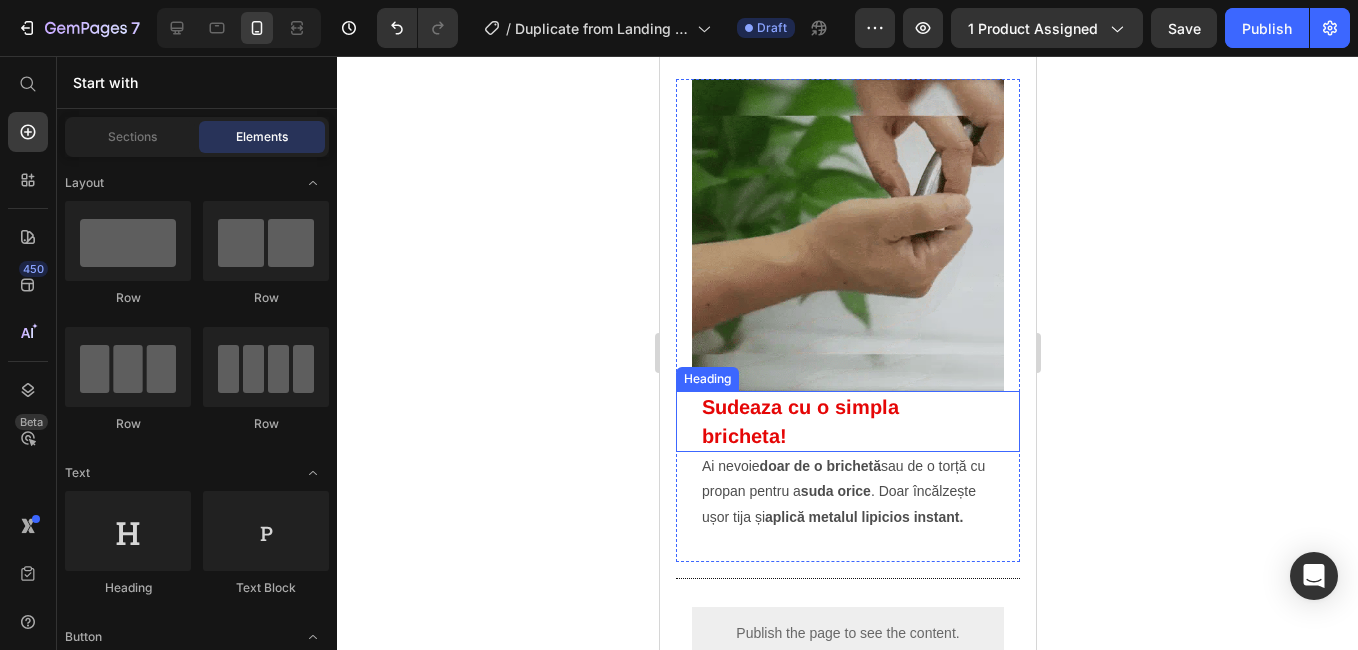 scroll, scrollTop: 1900, scrollLeft: 0, axis: vertical 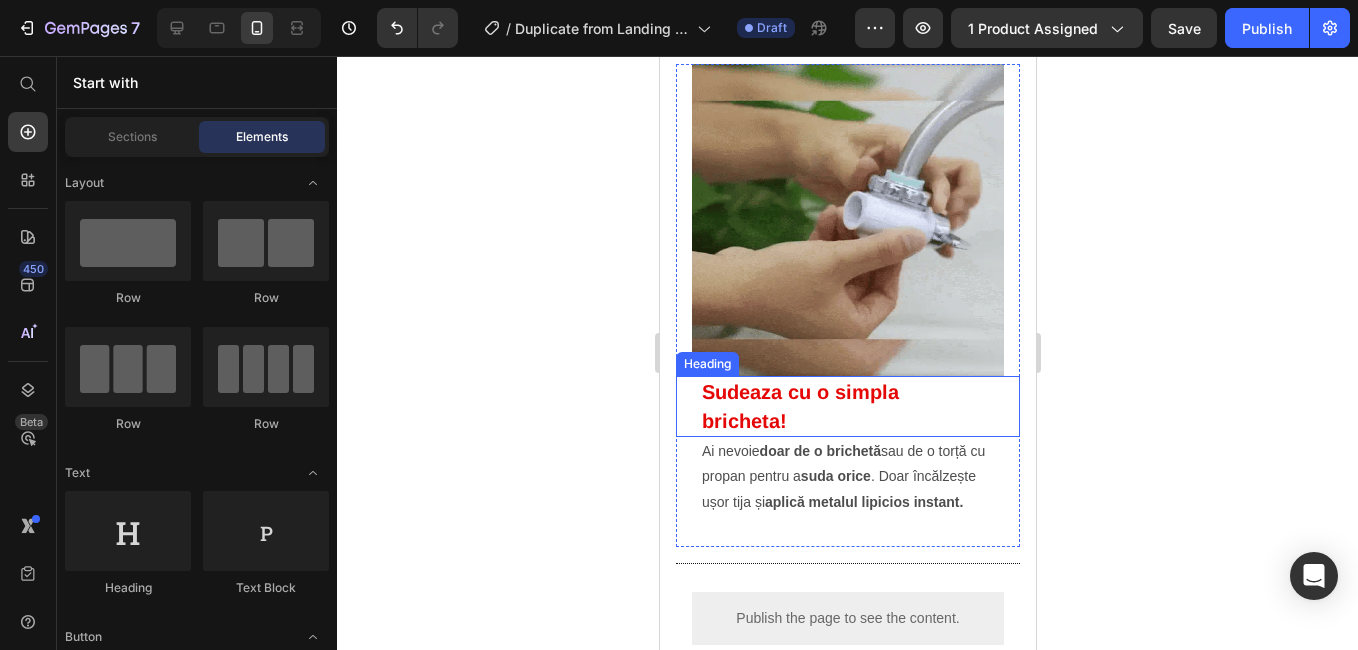 click at bounding box center [789, 421] 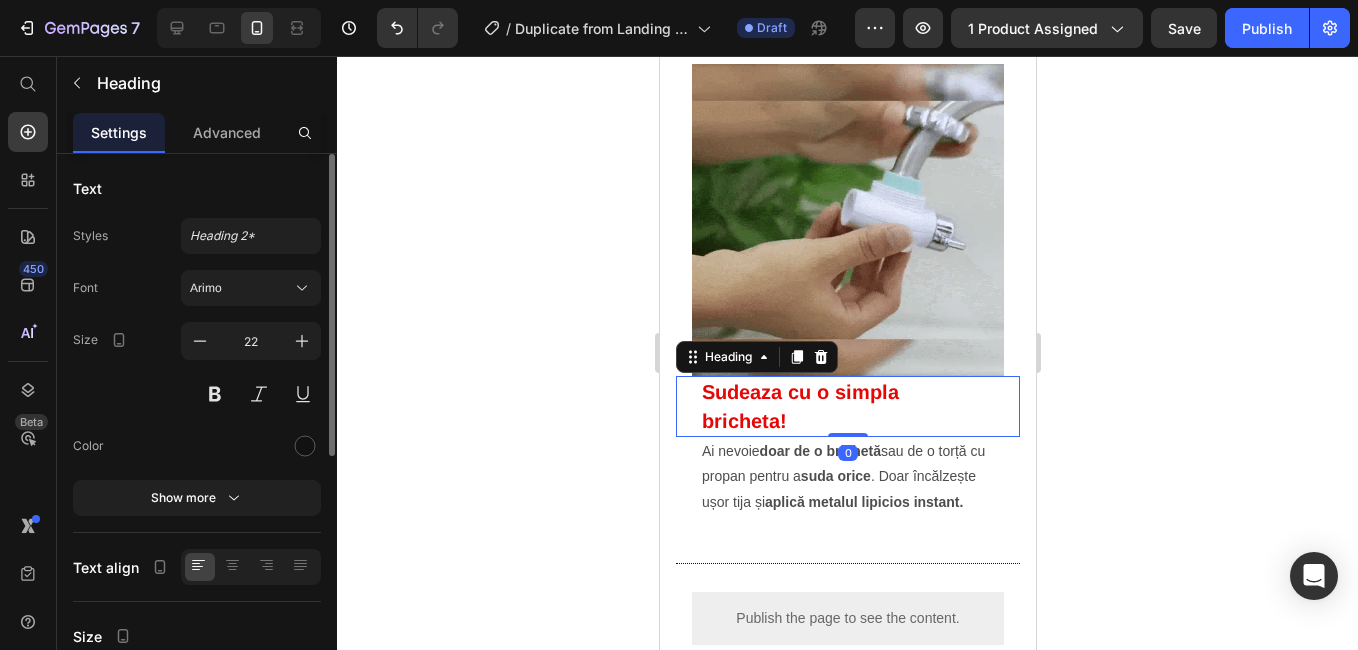 click at bounding box center [789, 421] 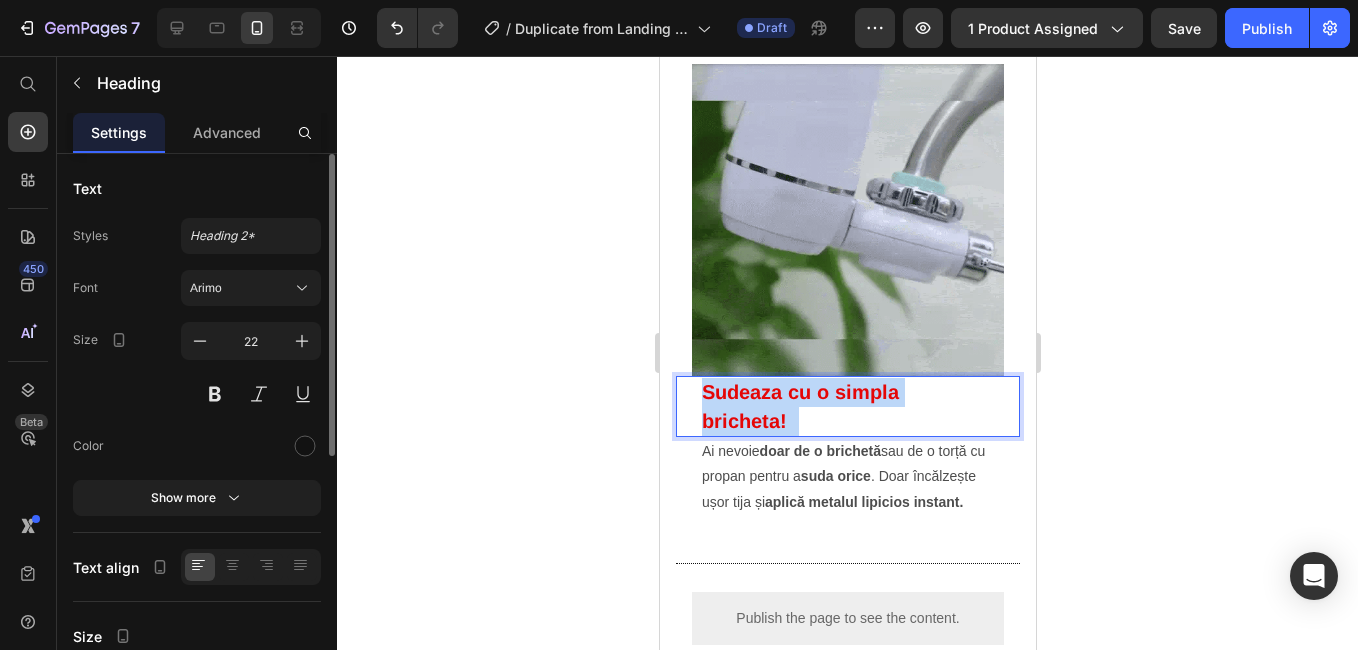 drag, startPoint x: 788, startPoint y: 389, endPoint x: 708, endPoint y: 364, distance: 83.81527 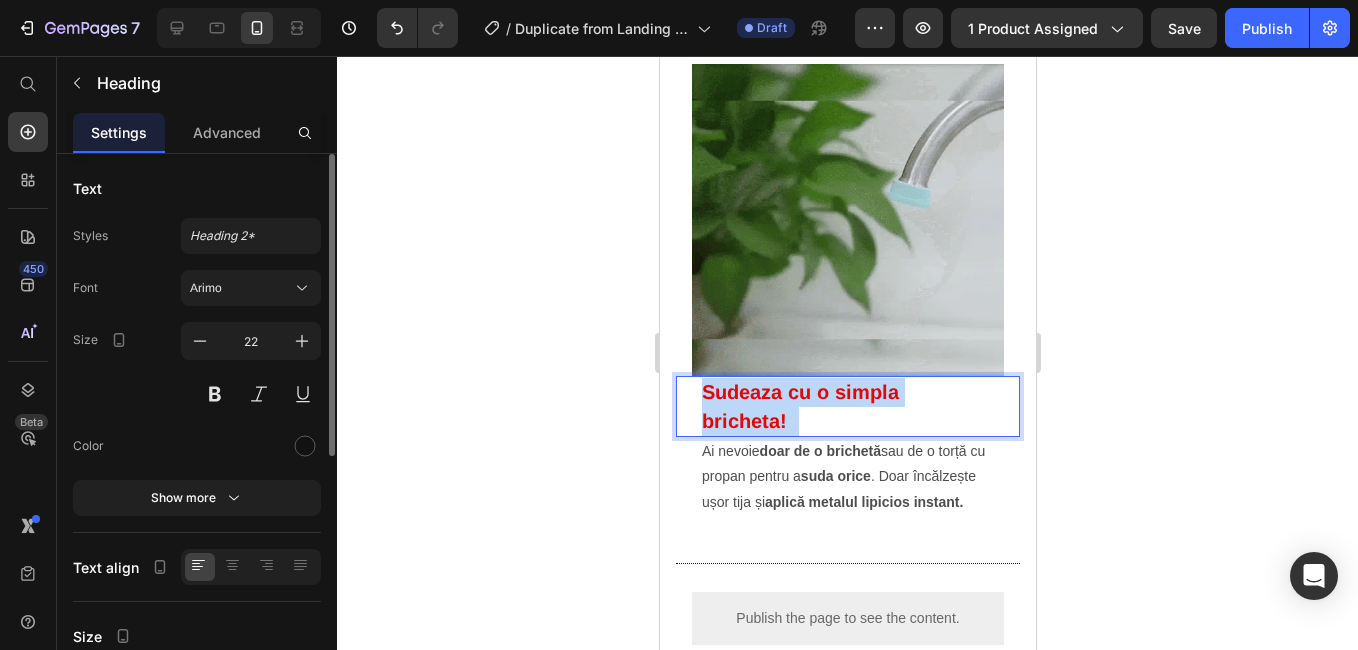 click on "Sudeaza cu o simpla bricheta!" at bounding box center [847, 406] 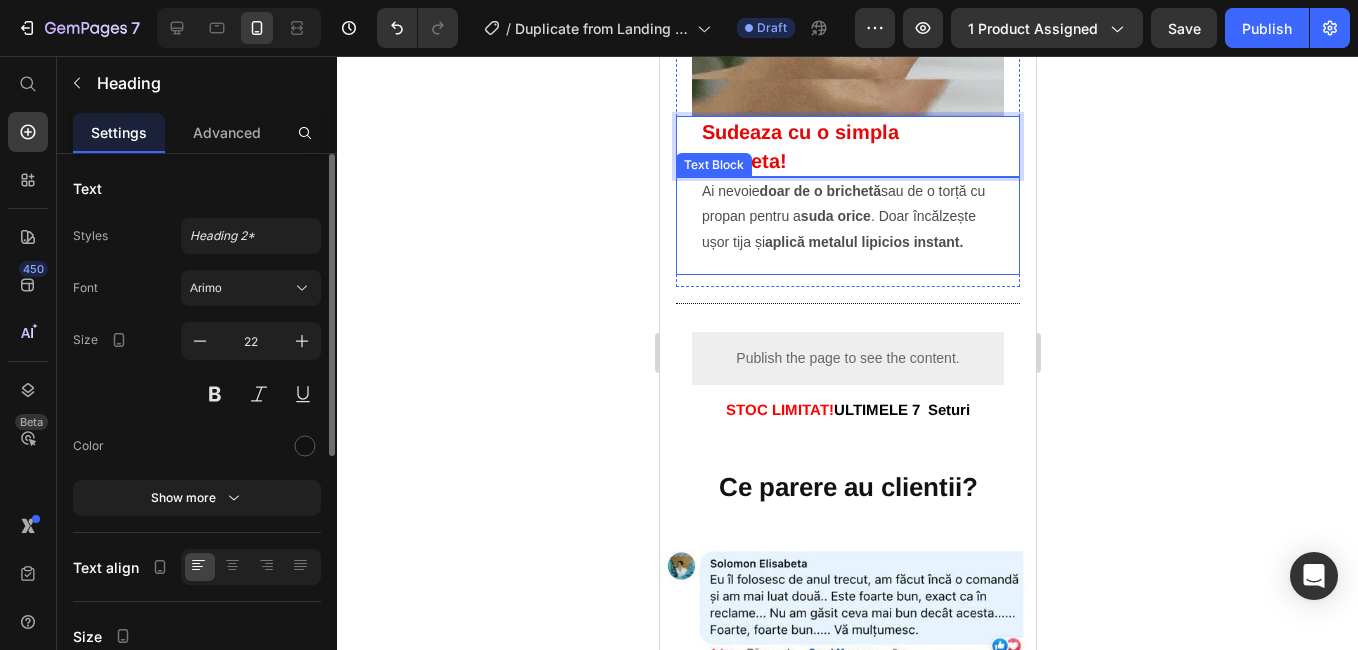 scroll, scrollTop: 2200, scrollLeft: 0, axis: vertical 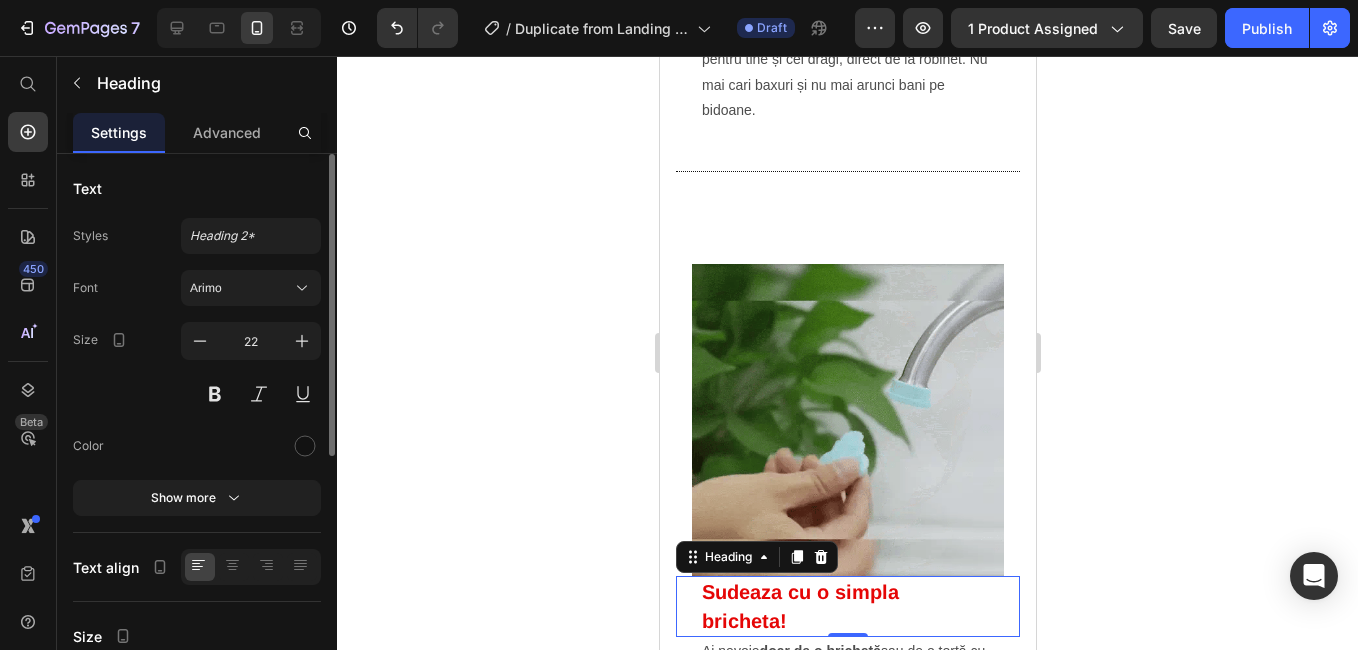 click 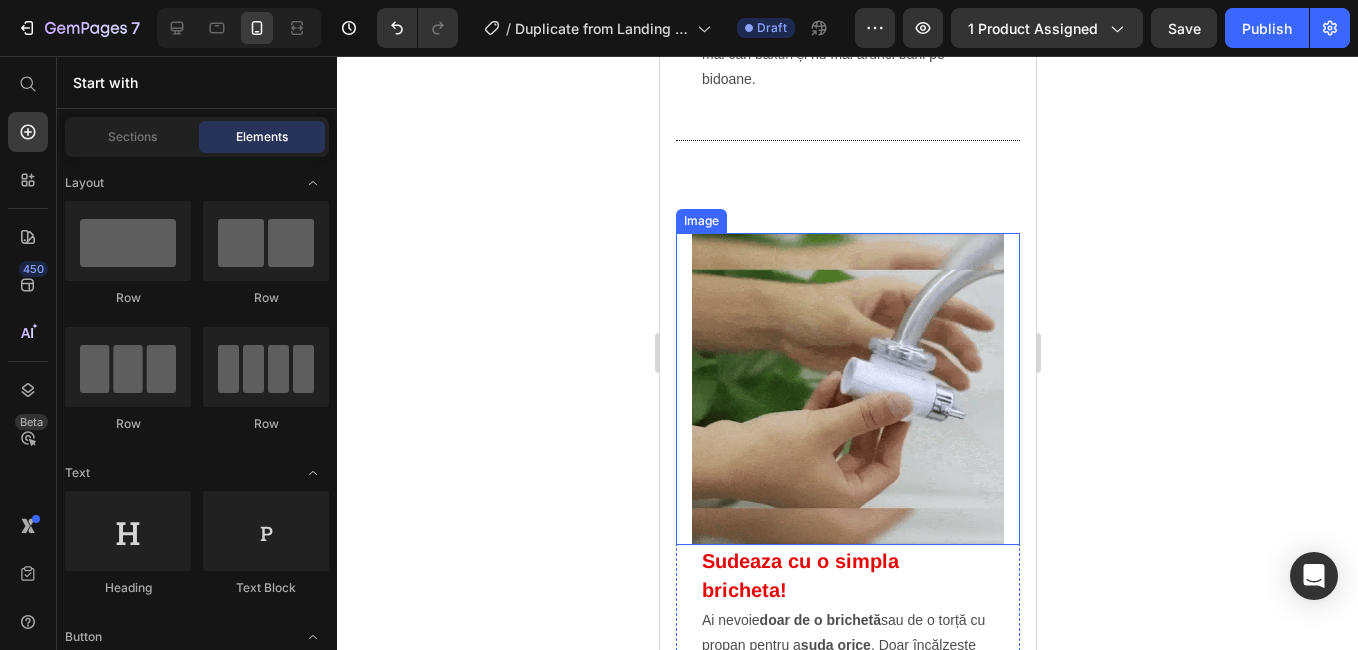 scroll, scrollTop: 1800, scrollLeft: 0, axis: vertical 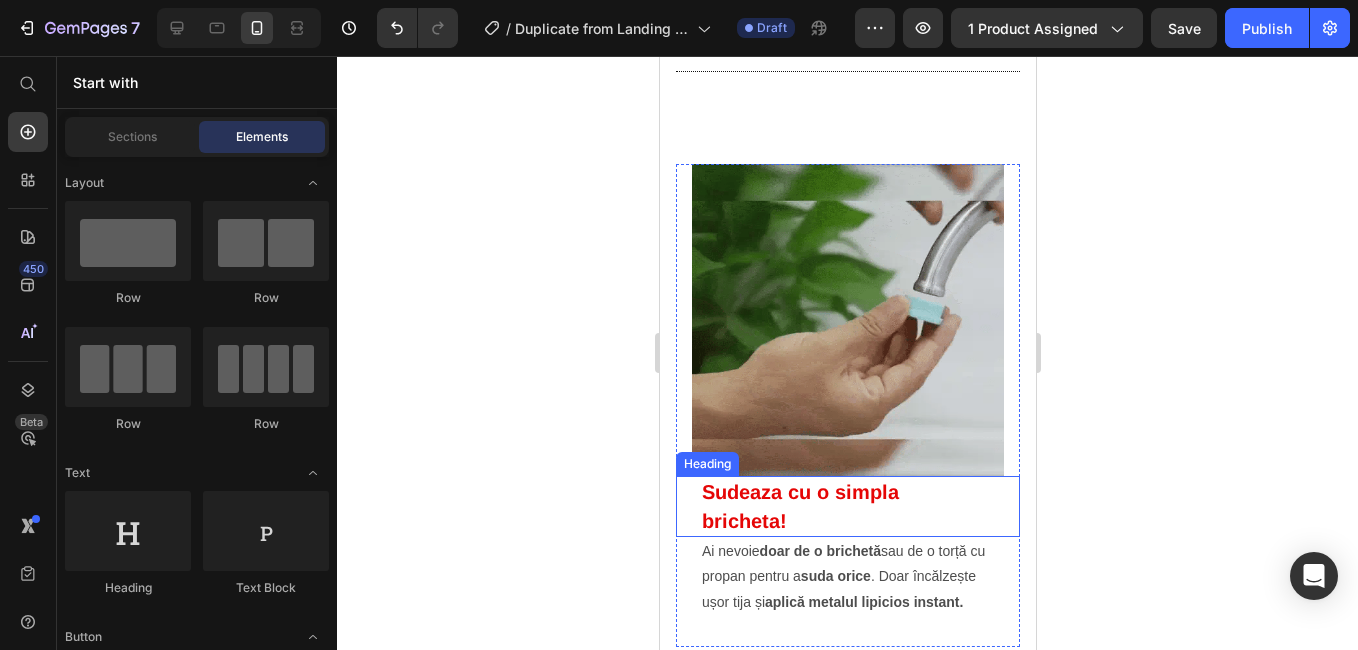 click on "Sudeaza cu o simpla bricheta!" at bounding box center [847, 506] 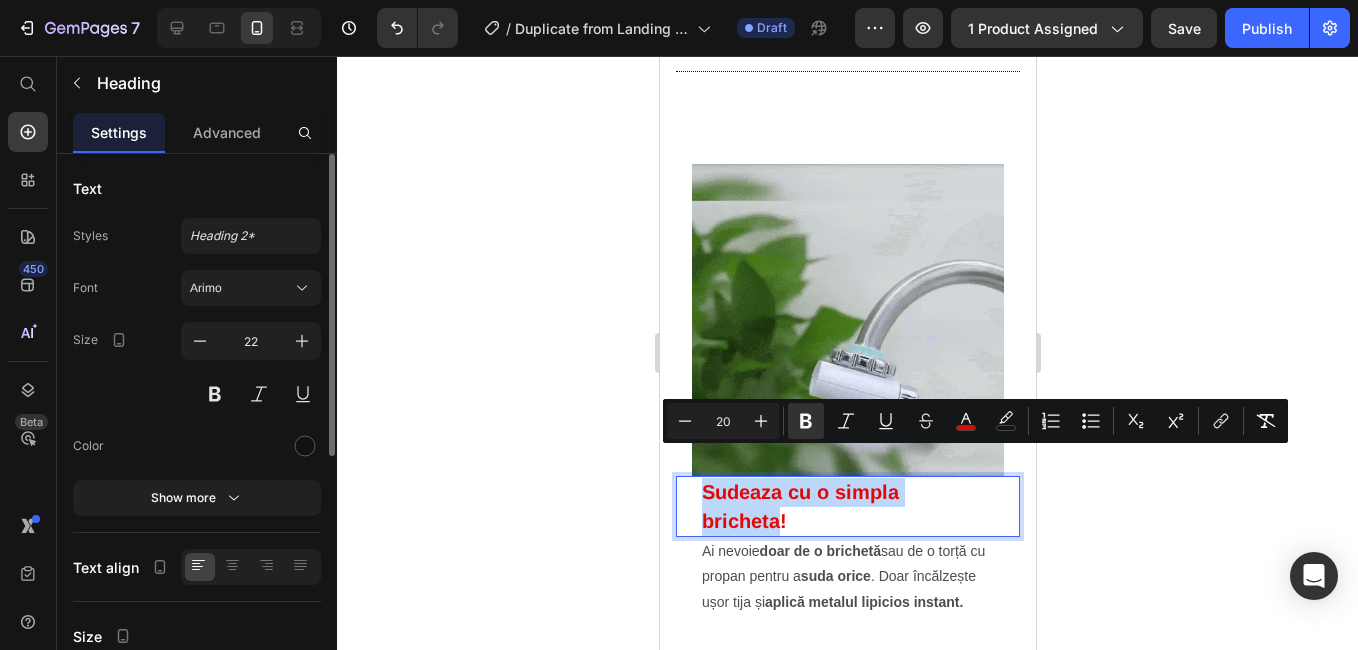 drag, startPoint x: 701, startPoint y: 449, endPoint x: 780, endPoint y: 499, distance: 93.49332 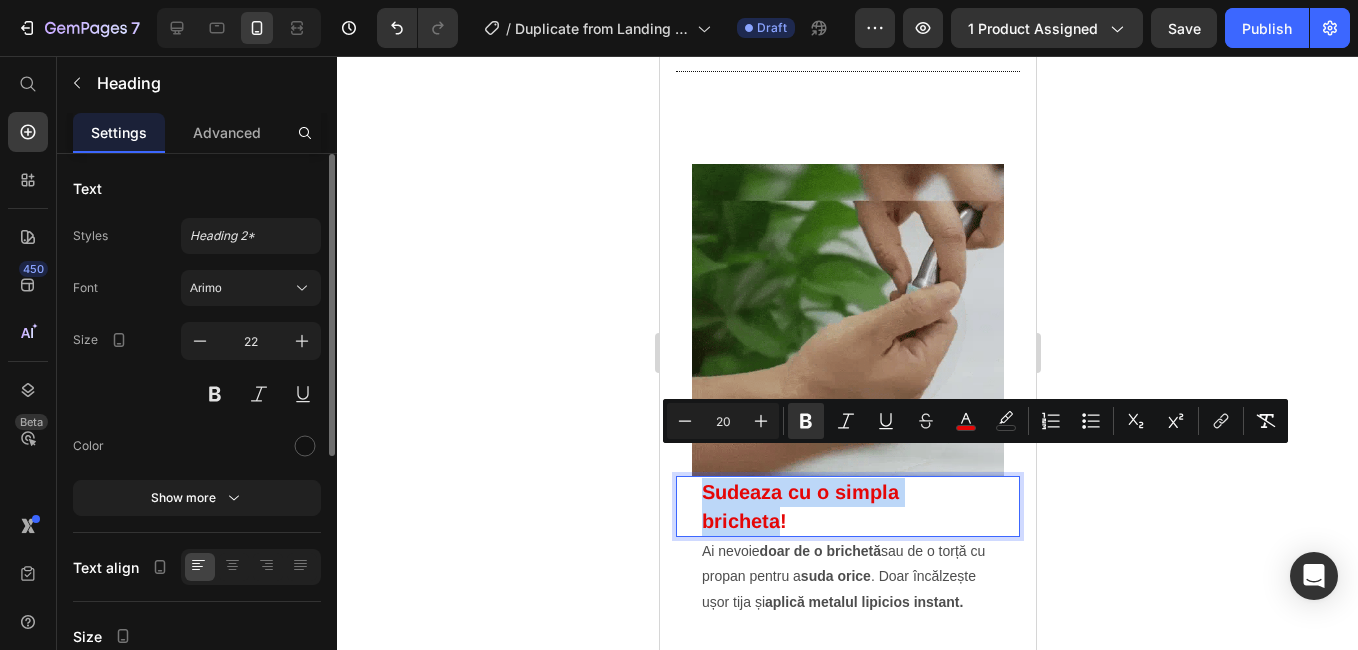 click on "Sudeaza cu o simpla bricheta!" at bounding box center (847, 506) 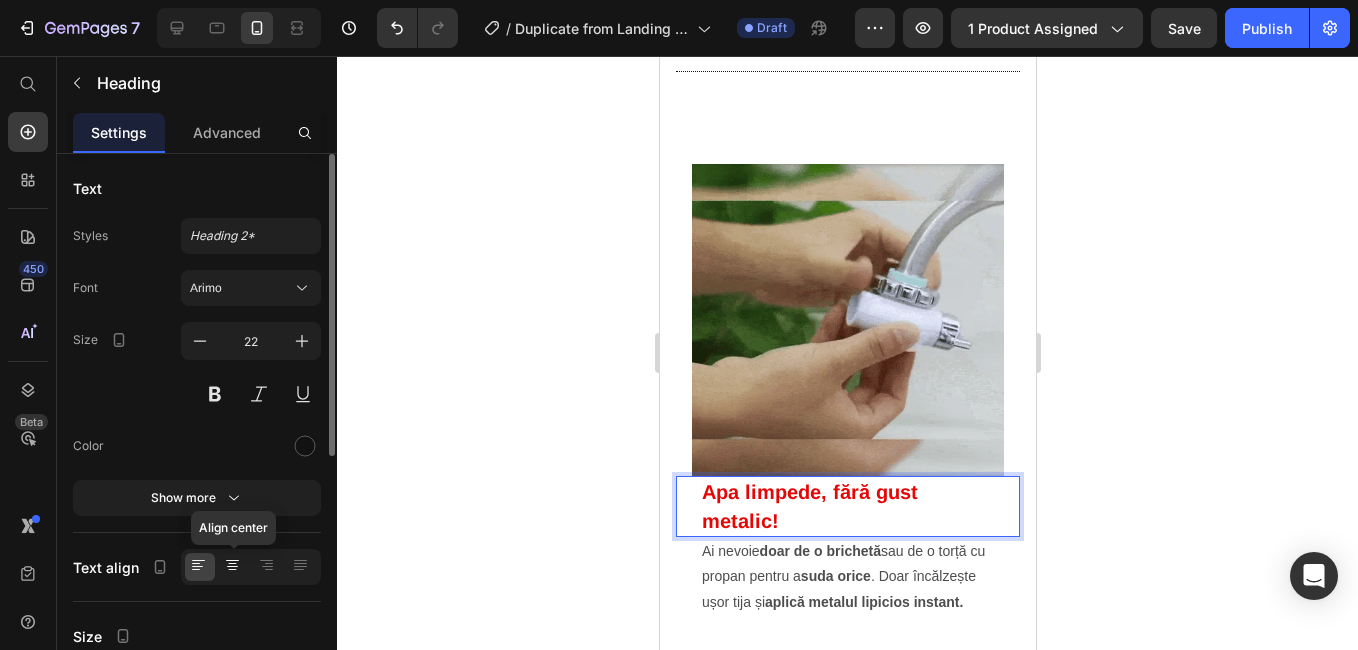 click 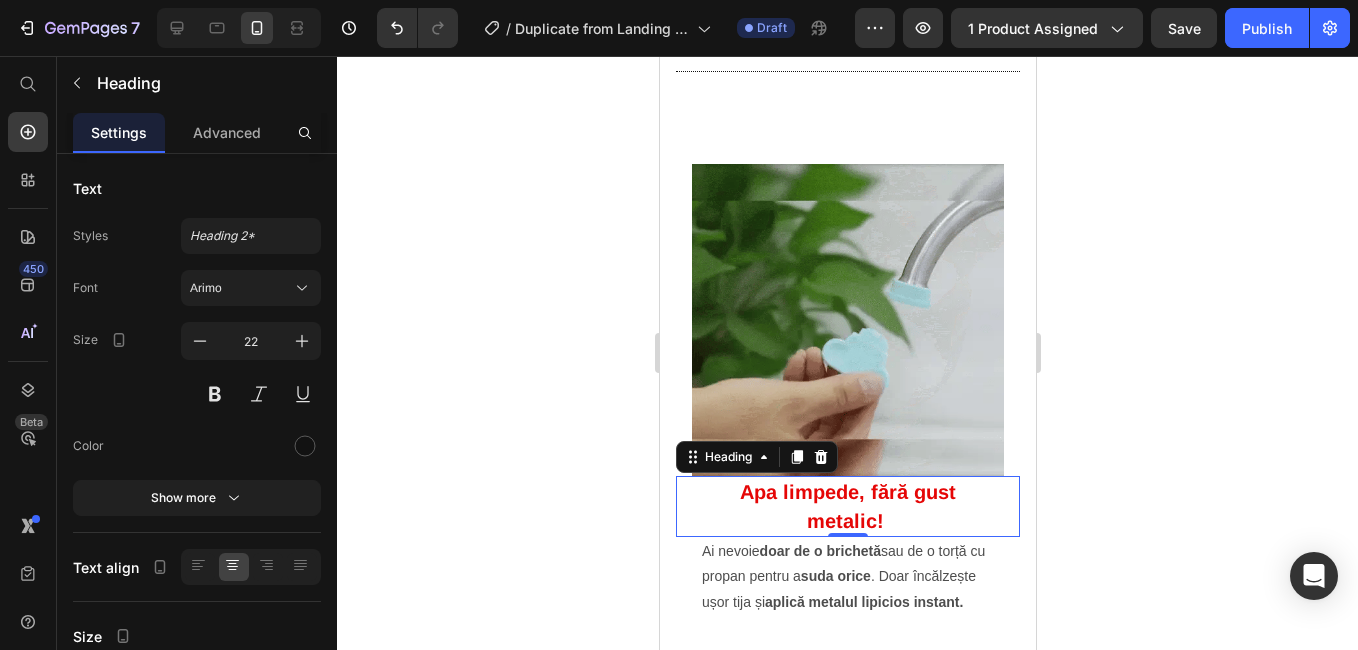 click on "Apa limpede, fără gust metalic!" at bounding box center (847, 506) 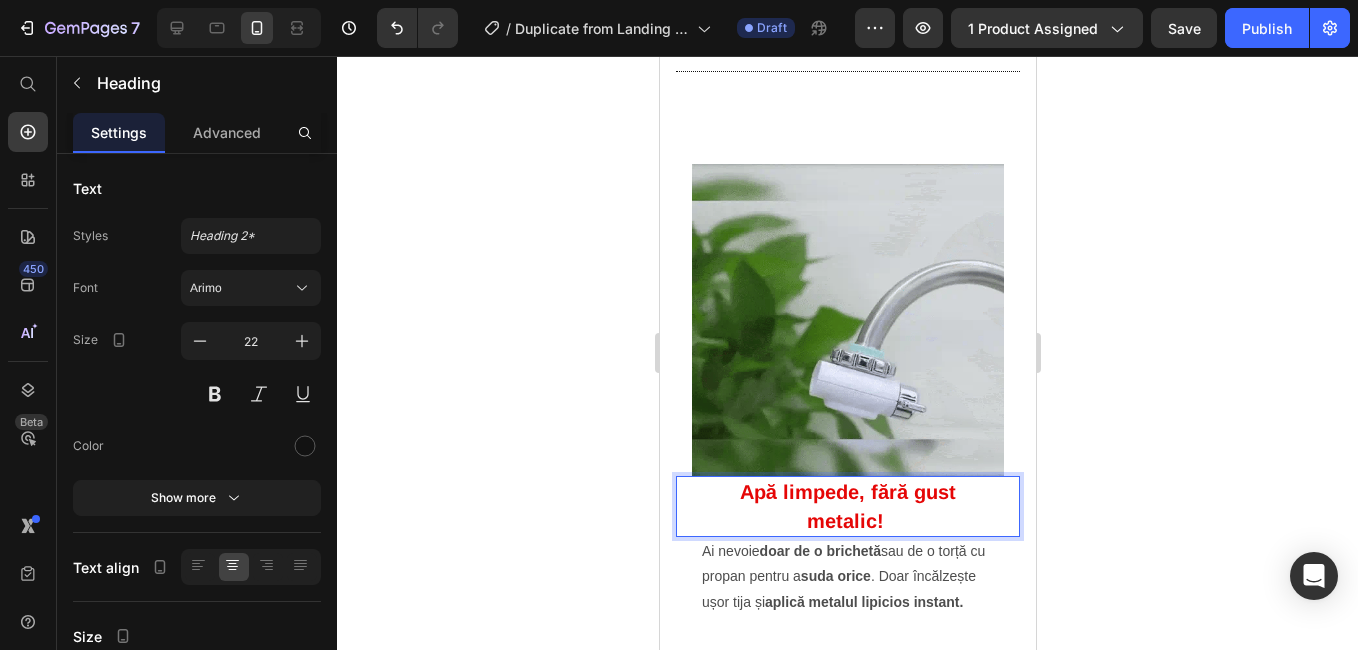 click on "Apă limpede, fără gust metalic!" at bounding box center [847, 506] 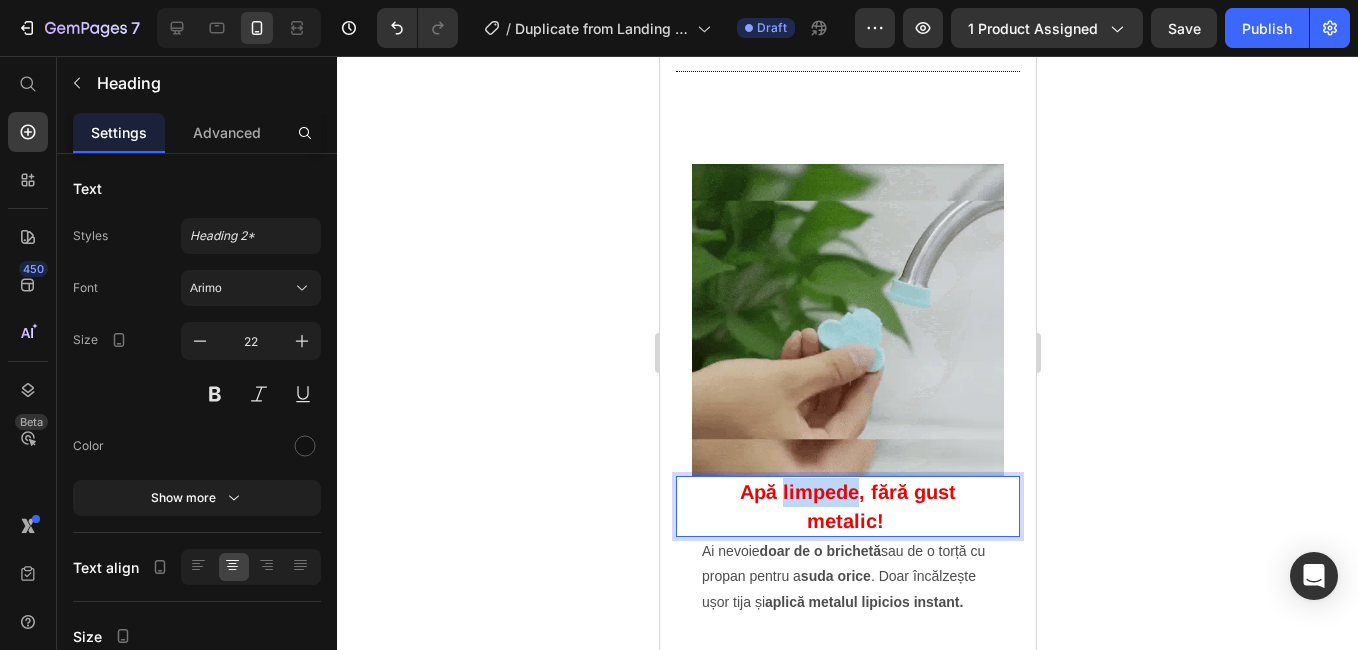 click on "Apă limpede, fără gust metalic!" at bounding box center (847, 506) 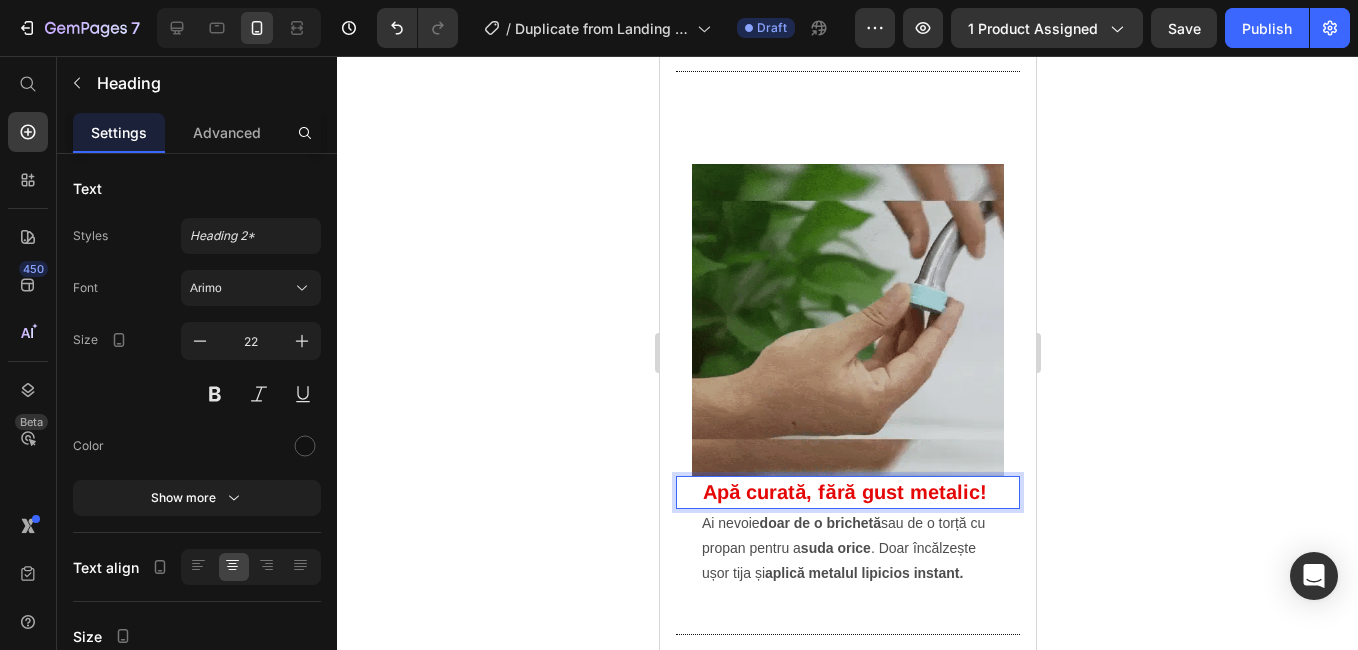 click 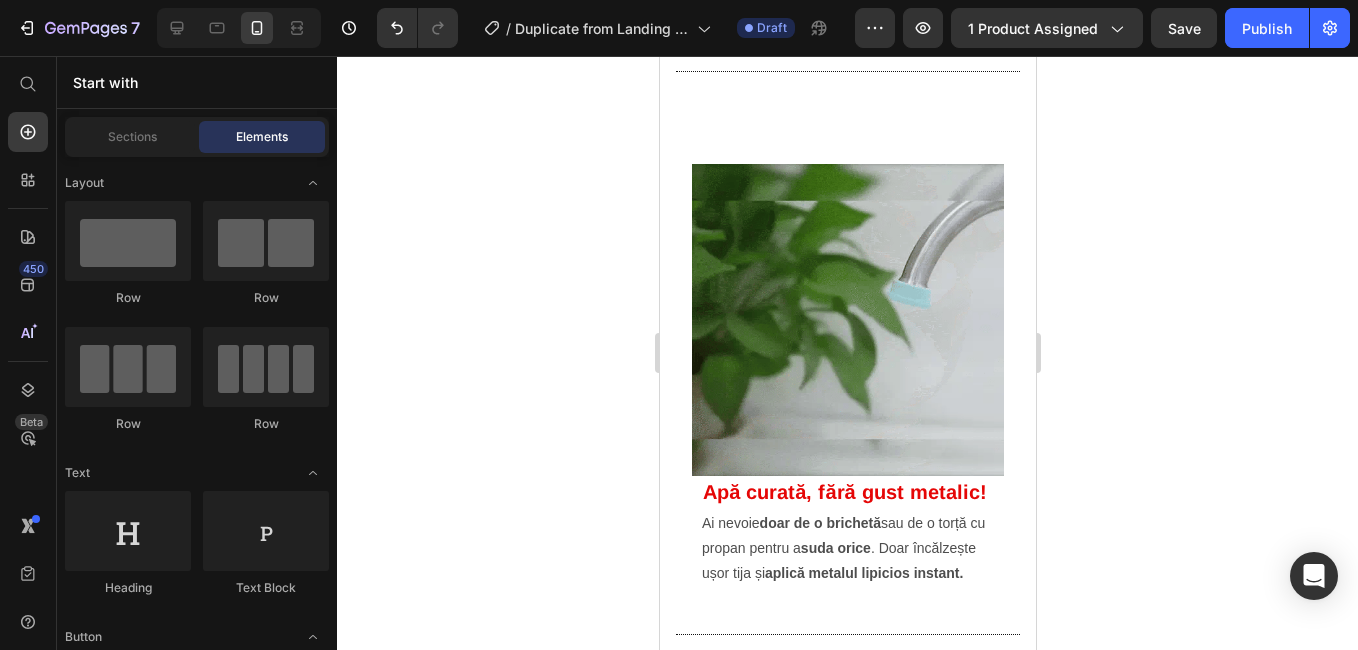 scroll, scrollTop: 1900, scrollLeft: 0, axis: vertical 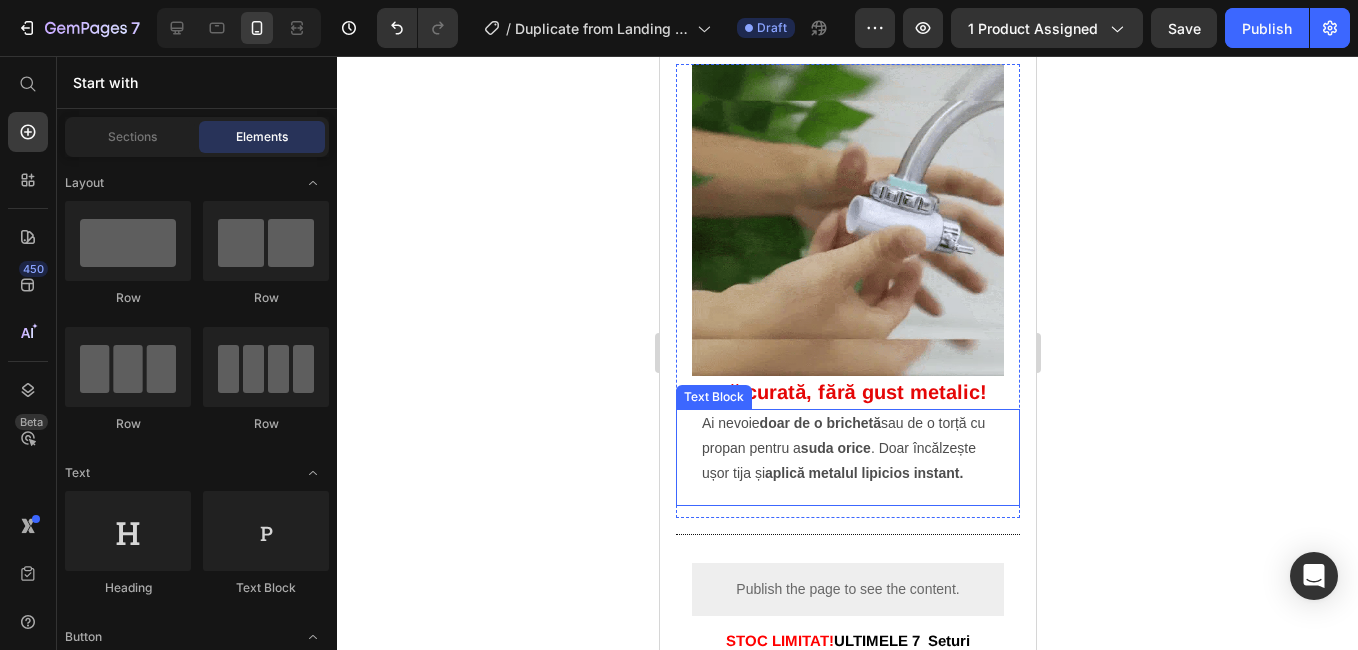 click on "Ai nevoie  doar de o brichetă  sau de o torță cu propan pentru a  suda orice . Doar încălzește ușor tija și  aplică metalul lipicios instant." at bounding box center (847, 449) 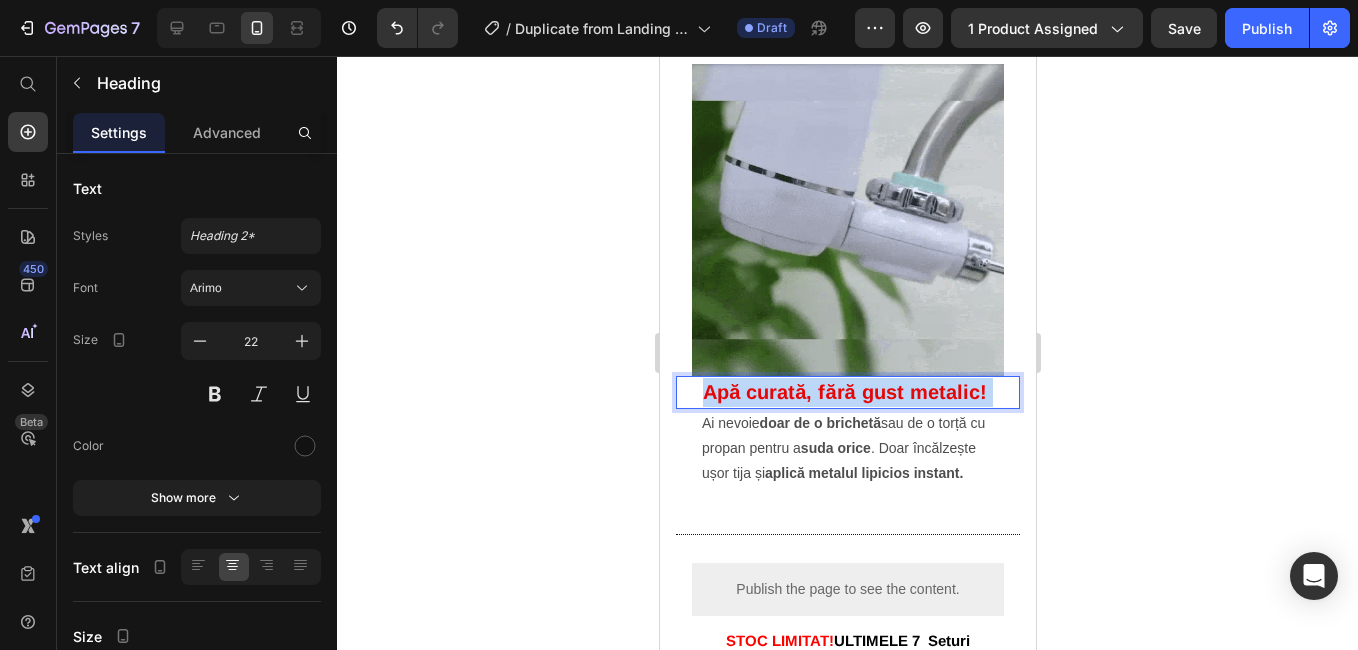 drag, startPoint x: 885, startPoint y: 389, endPoint x: 743, endPoint y: 366, distance: 143.85062 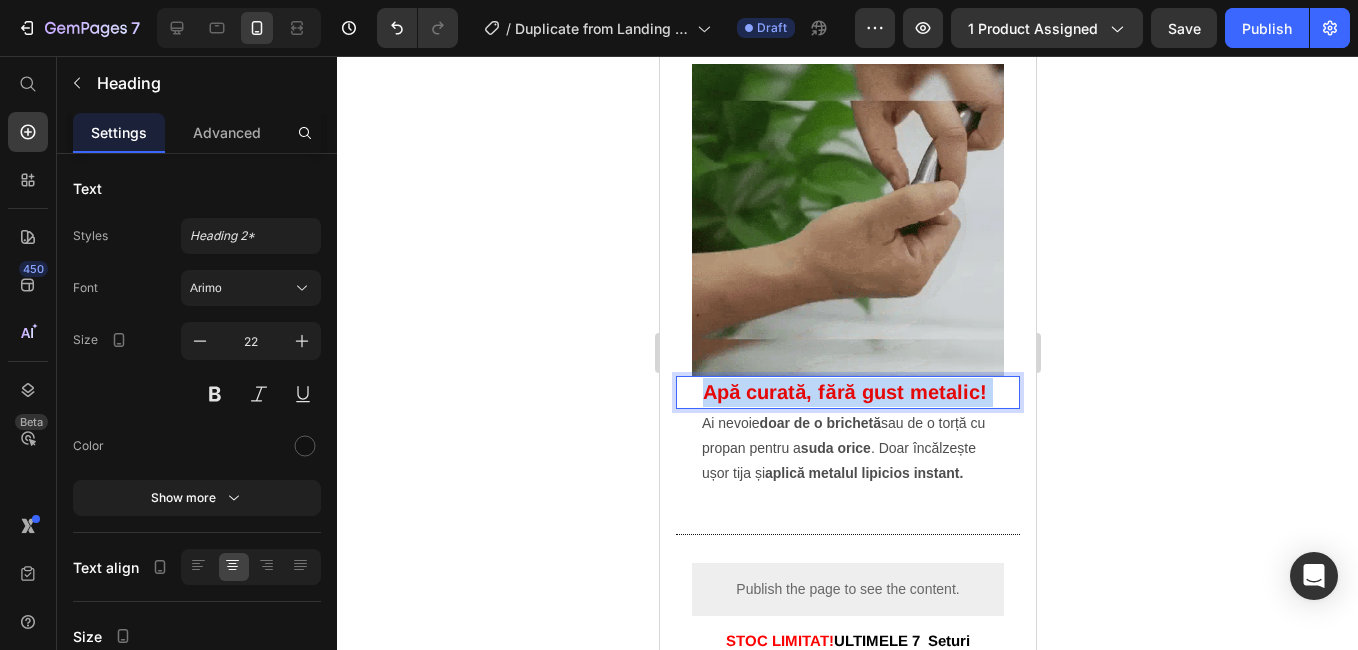 click on "Apă curată, fără gust metalic!" at bounding box center (847, 392) 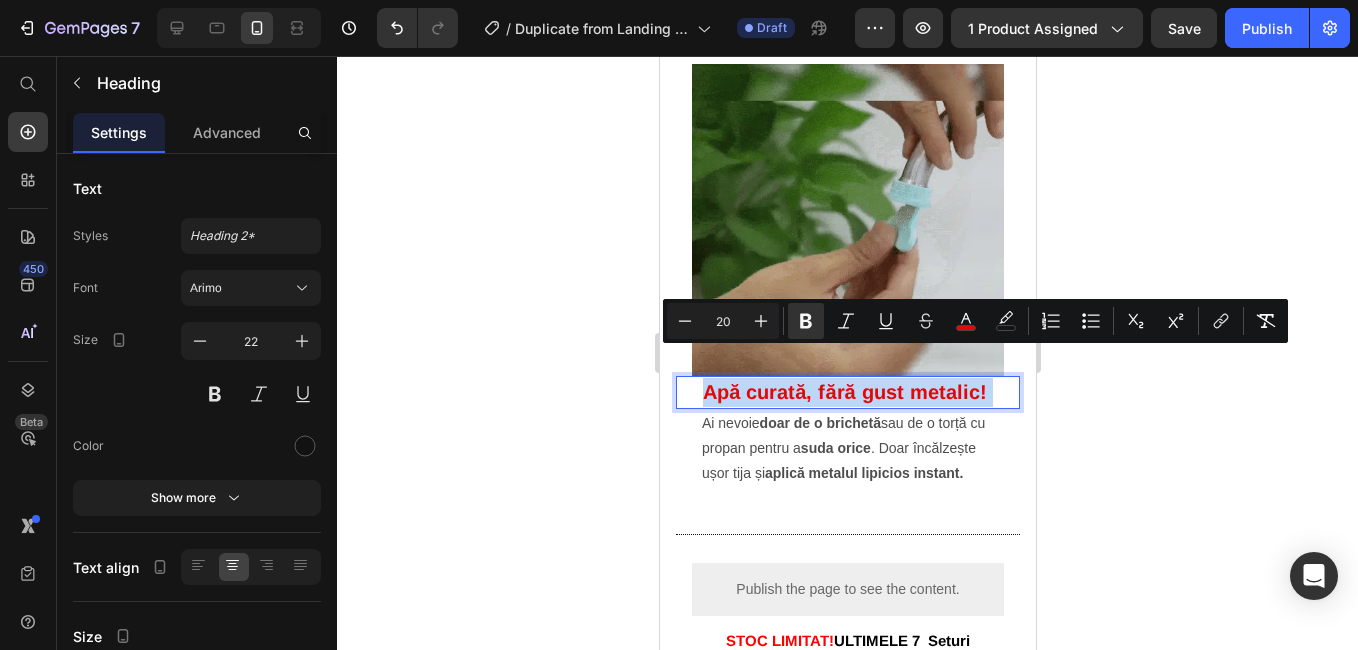 copy on "Apă curată, fără gust metalic!" 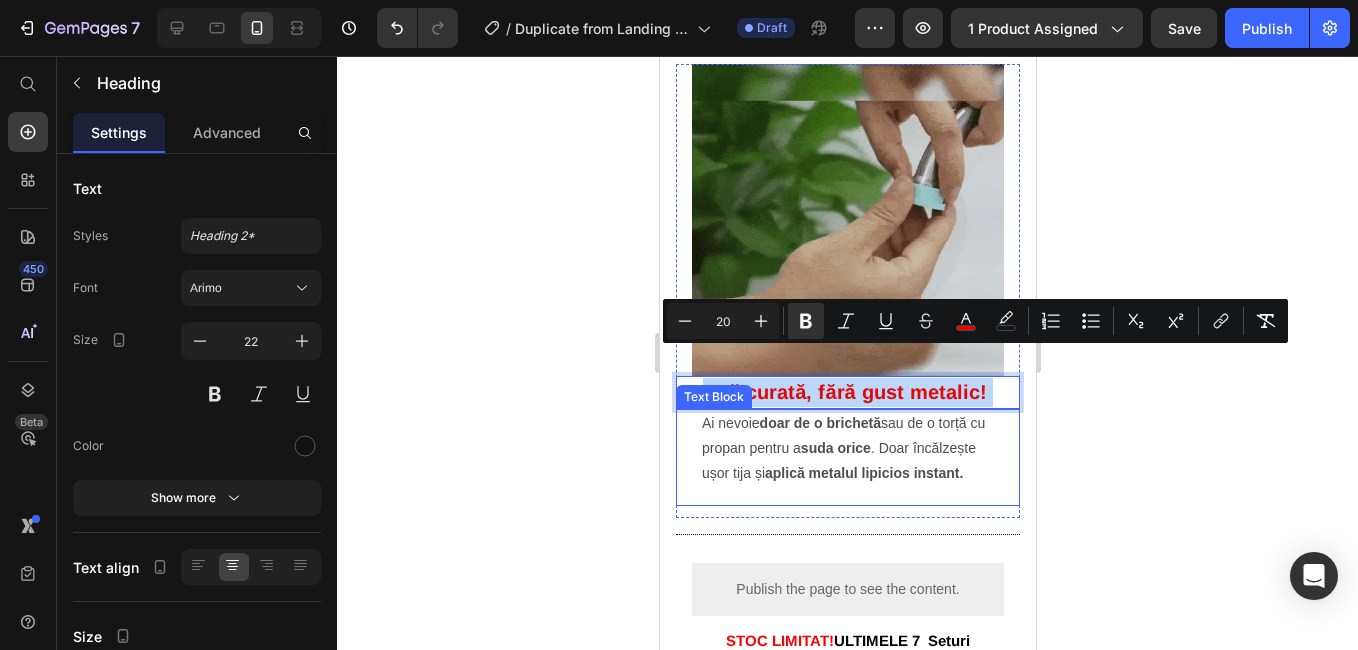 click on "aplică metalul lipicios instant." at bounding box center [863, 473] 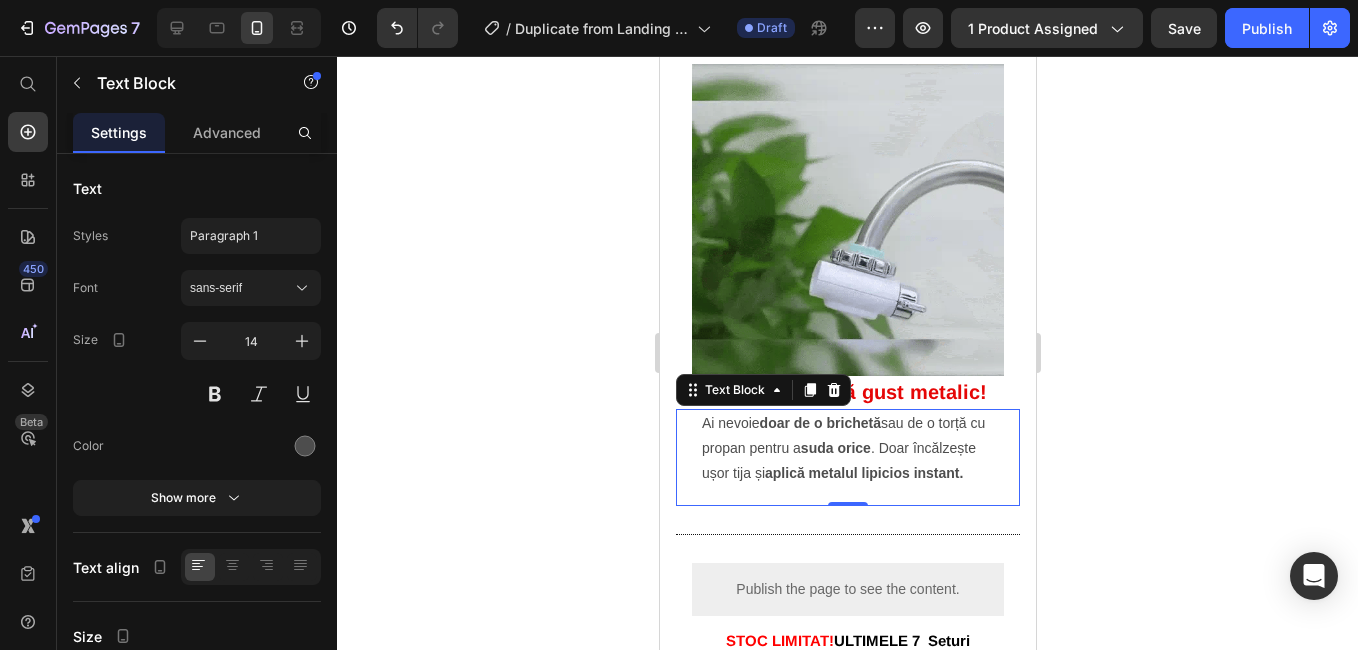 click on "Ai nevoie  doar de o brichetă  sau de o torță cu propan pentru a  suda orice . Doar încălzește ușor tija și  aplică metalul lipicios instant." at bounding box center [847, 449] 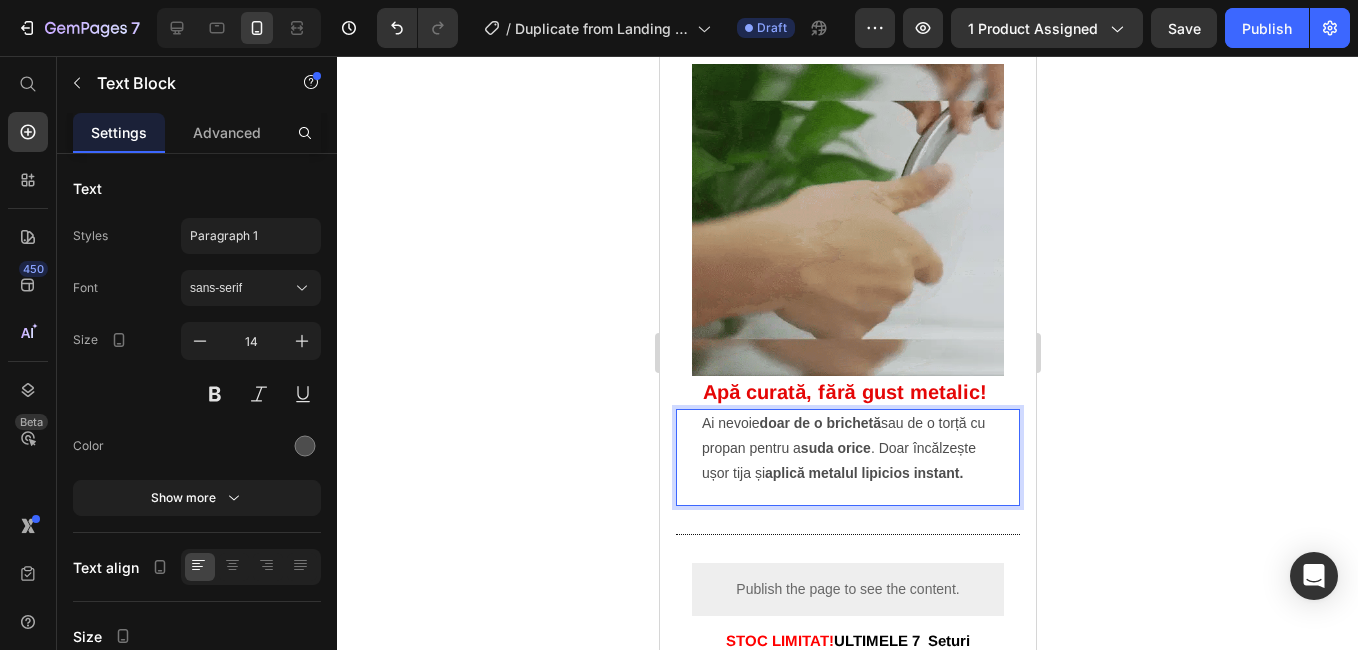 click on "Ai nevoie  doar de o brichetă  sau de o torță cu propan pentru a  suda orice . Doar încălzește ușor tija și  aplică metalul lipicios instant." at bounding box center (847, 449) 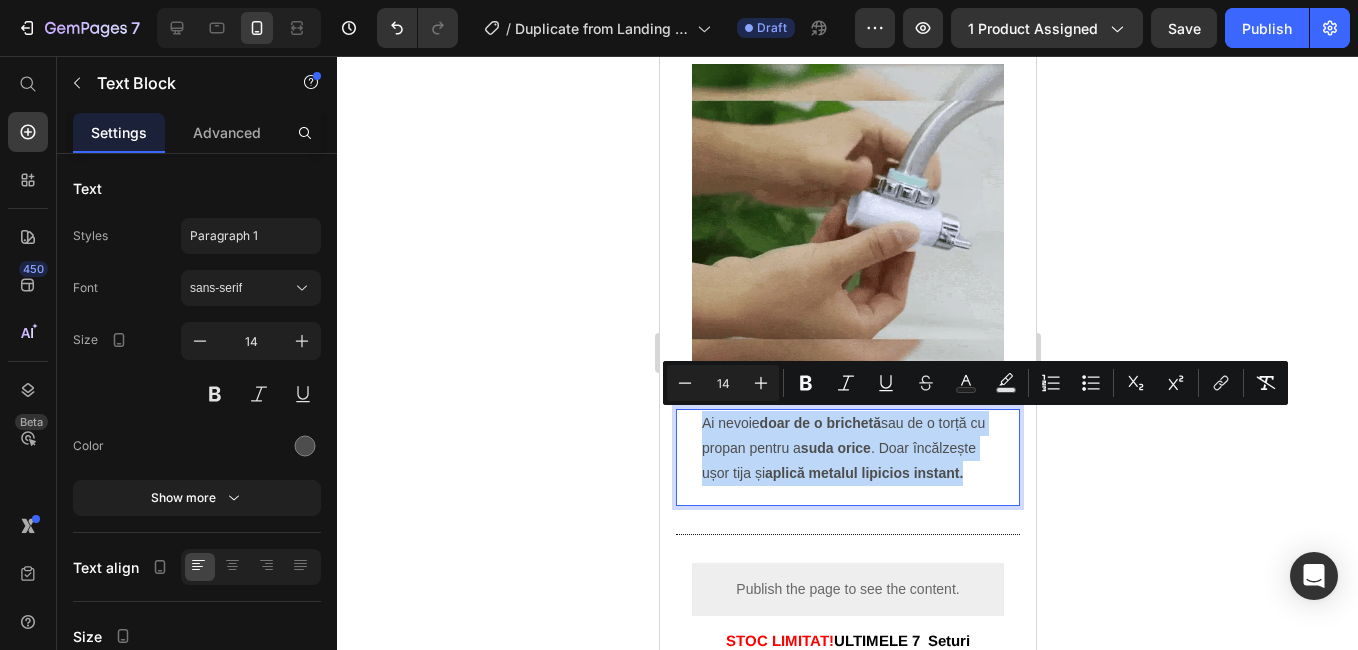 click on "Ai nevoie  doar de o brichetă  sau de o torță cu propan pentru a  suda orice . Doar încălzește ușor tija și  aplică metalul lipicios instant." at bounding box center [847, 449] 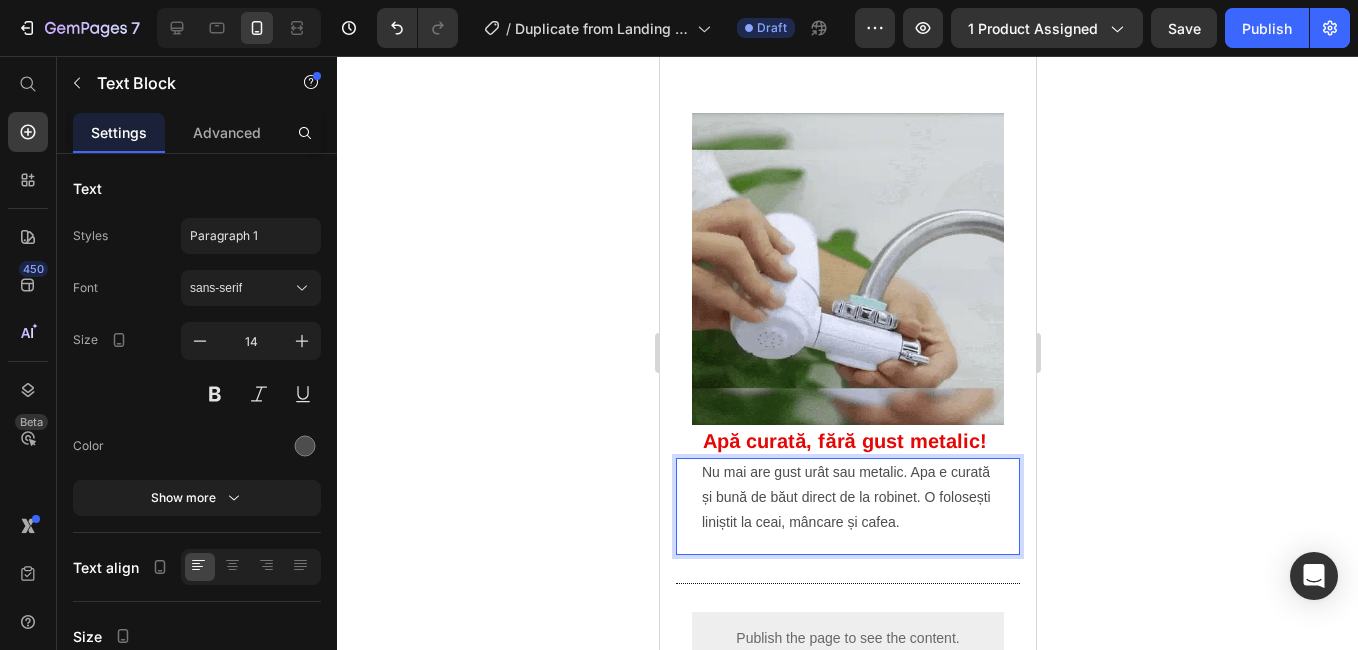 scroll, scrollTop: 1900, scrollLeft: 0, axis: vertical 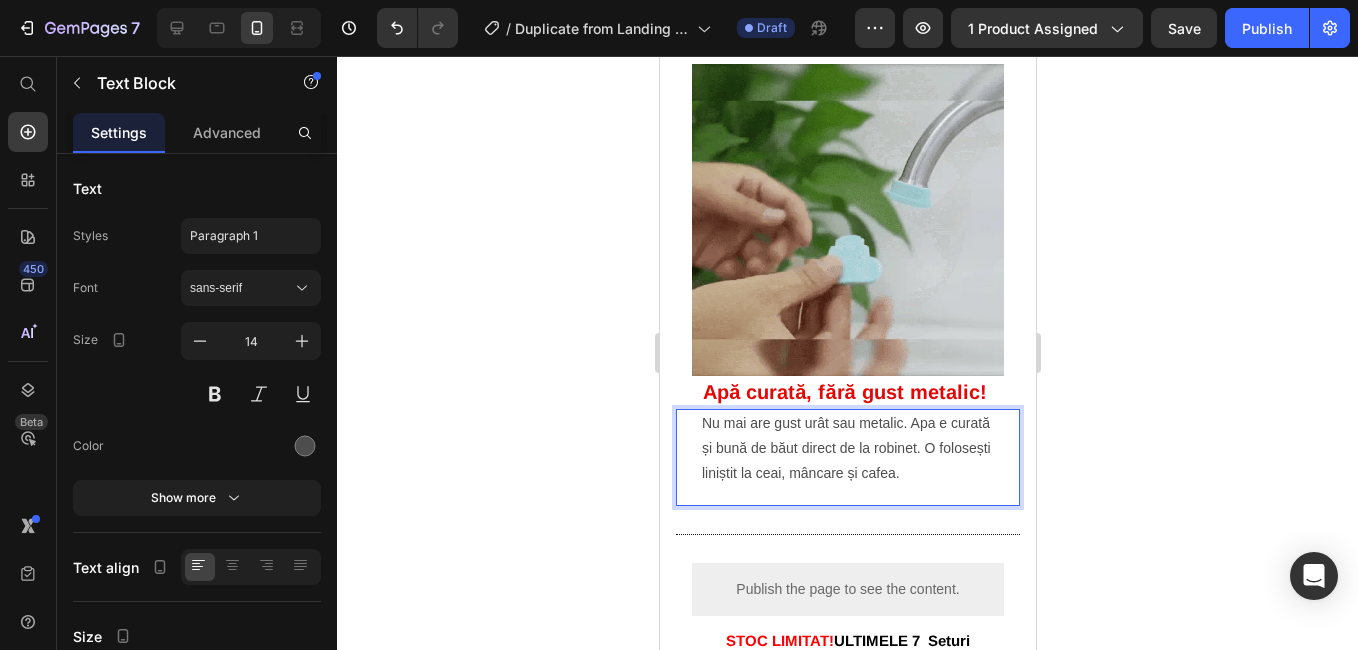 click on "Nu mai are gust urât sau metalic. Apa e curată și bună de băut direct de la robinet. O folosești liniștit la ceai, mâncare și cafea." at bounding box center (847, 449) 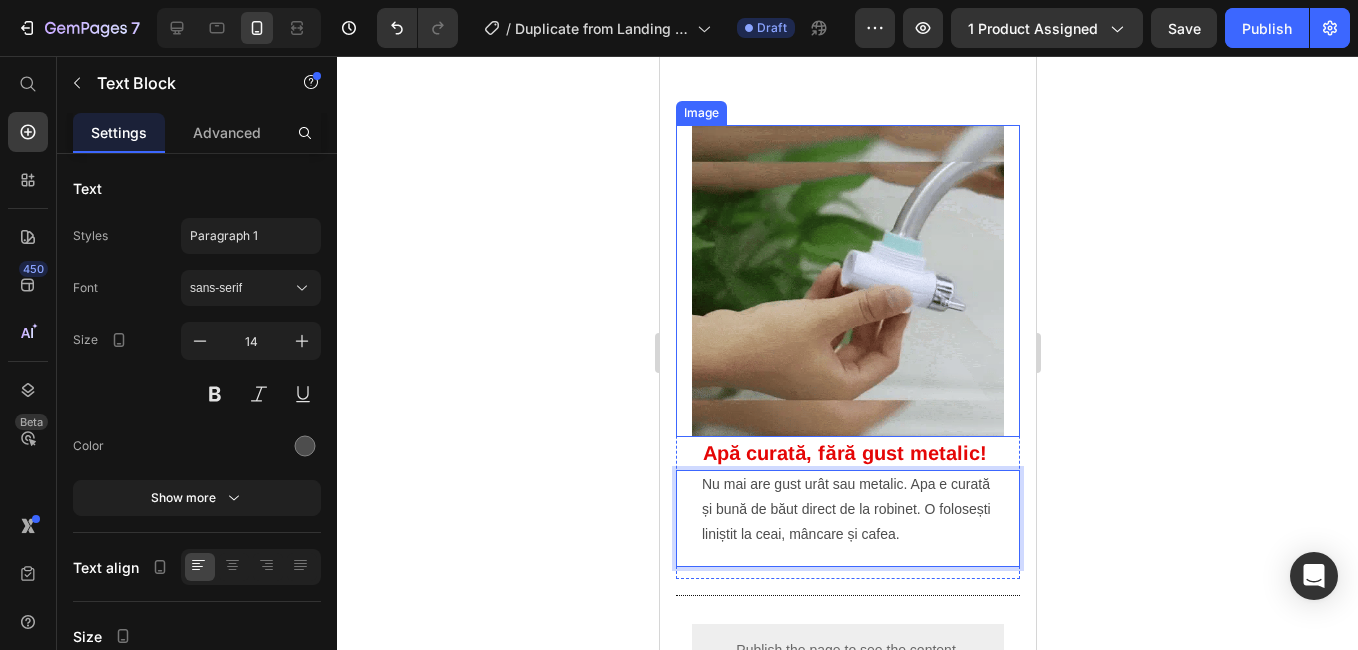 scroll, scrollTop: 1900, scrollLeft: 0, axis: vertical 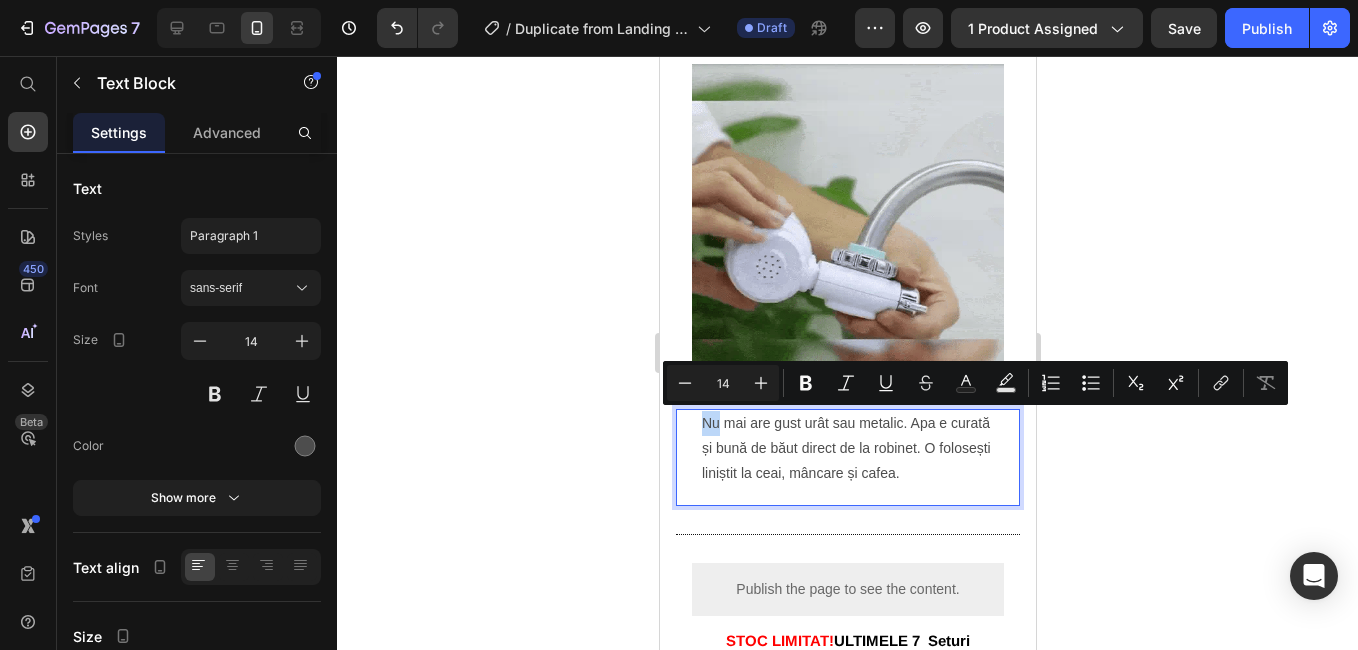 drag, startPoint x: 704, startPoint y: 416, endPoint x: 719, endPoint y: 419, distance: 15.297058 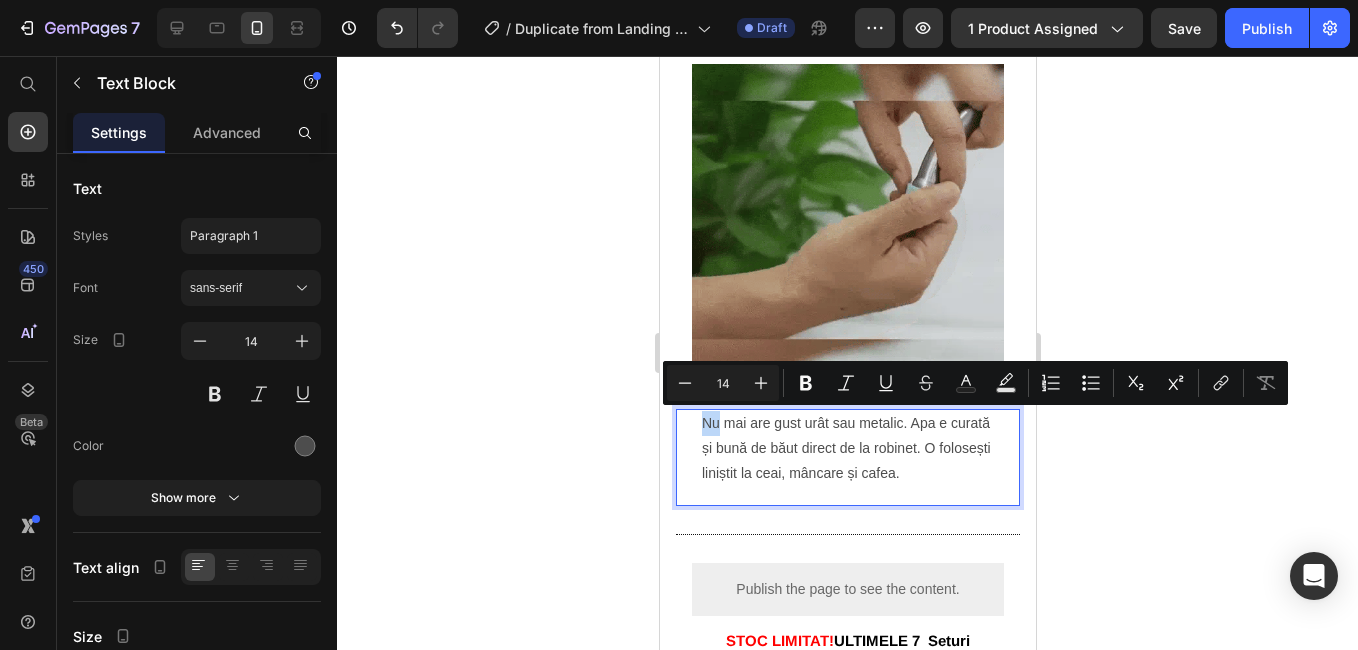 click on "Nu mai are gust urât sau metalic. Apa e curată și bună de băut direct de la robinet. O folosești liniștit la ceai, mâncare și cafea." at bounding box center (847, 449) 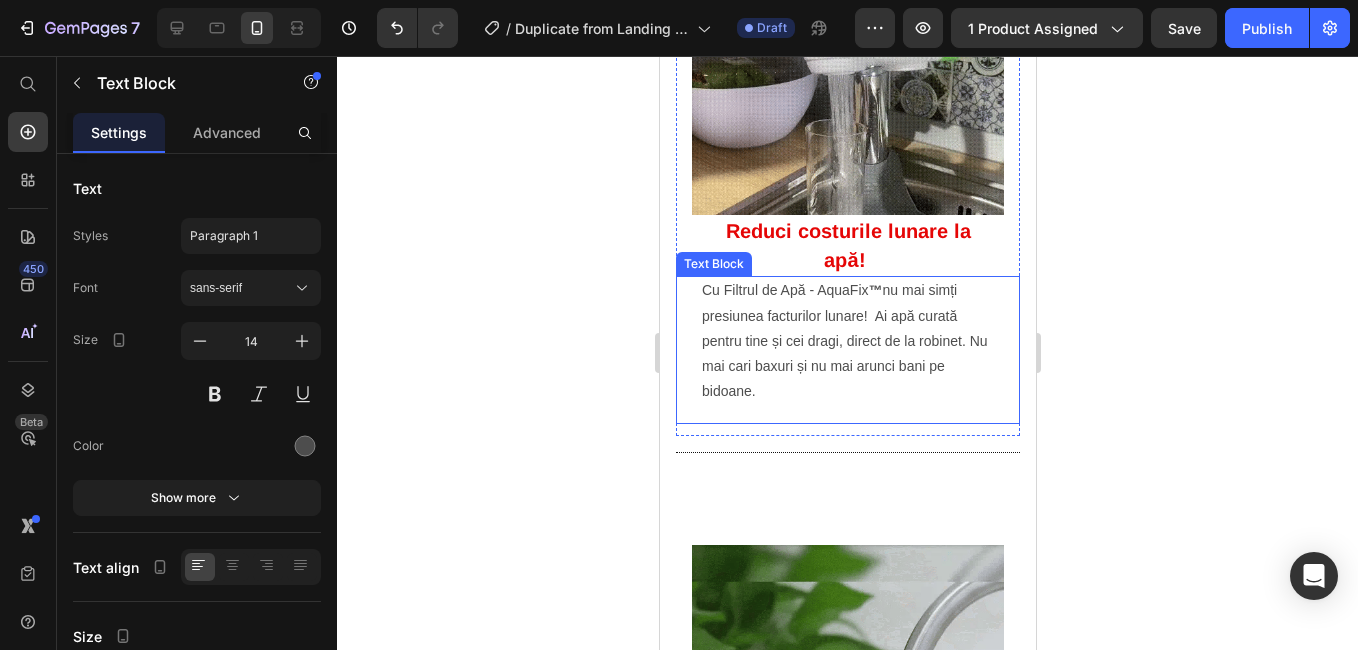 scroll, scrollTop: 1400, scrollLeft: 0, axis: vertical 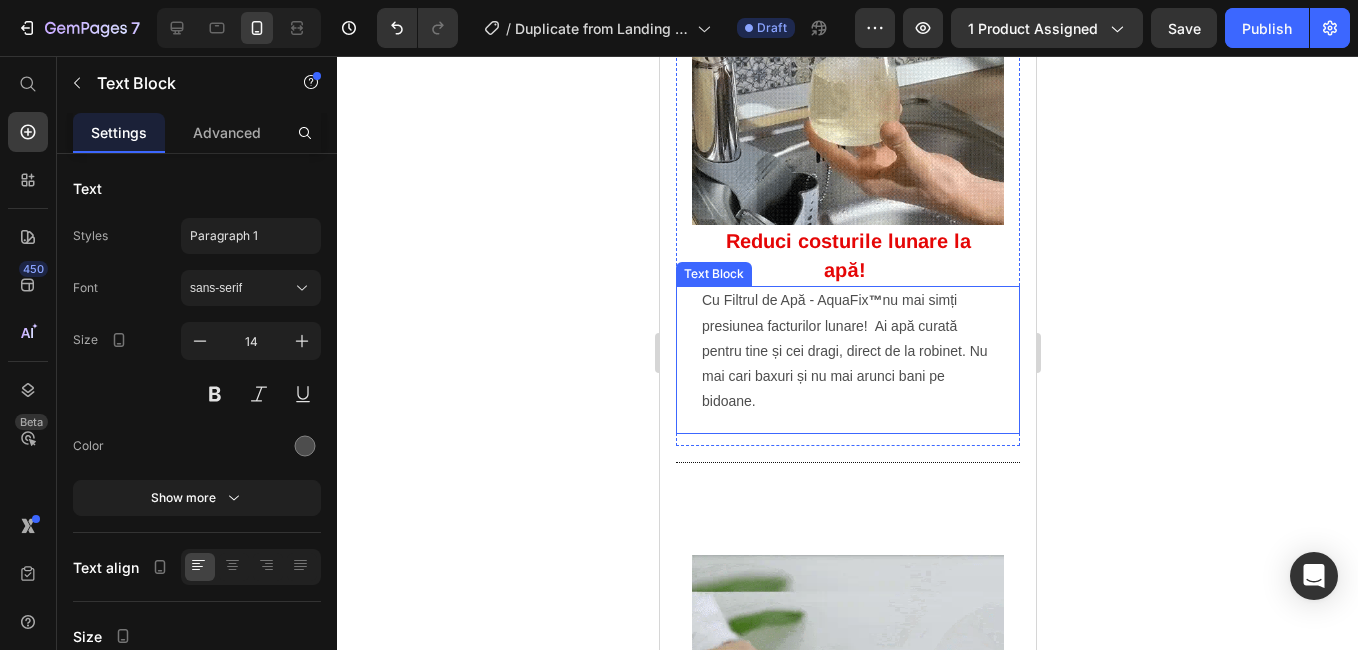 click on "Cu Filtrul de Apă - AquaFix ™  nu mai simți presiunea facturilor lunare!  Ai apă curată pentru tine și cei dragi, direct de la robinet. Nu mai cari baxuri și nu mai arunci bani pe bidoane." at bounding box center (847, 351) 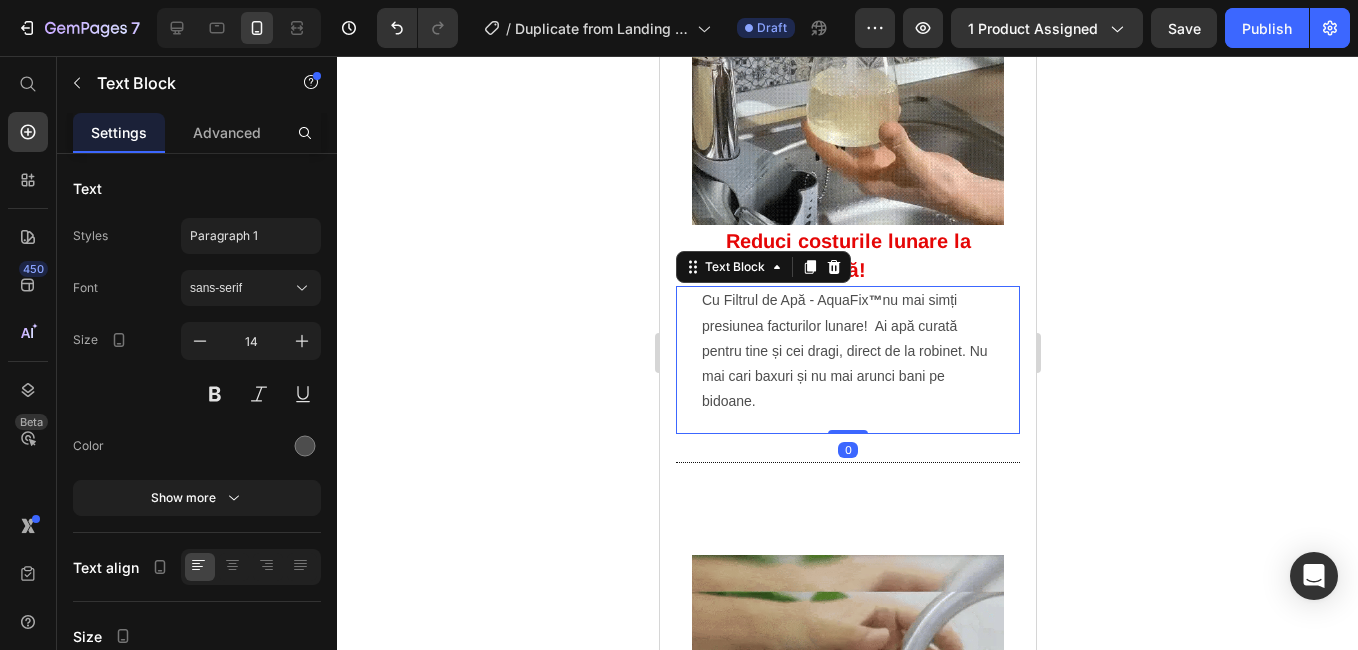click on "Cu Filtrul de Apă - AquaFix ™  nu mai simți presiunea facturilor lunare!  Ai apă curată pentru tine și cei dragi, direct de la robinet. Nu mai cari baxuri și nu mai arunci bani pe bidoane." at bounding box center [847, 351] 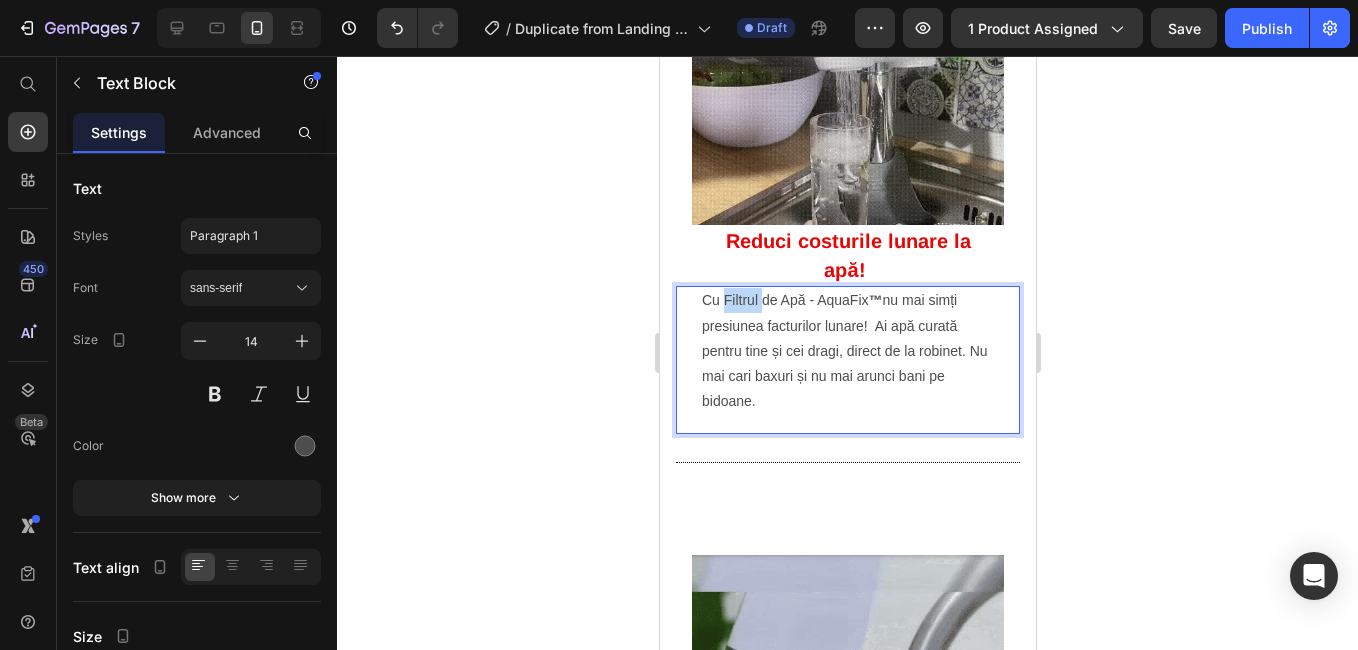 click on "Cu Filtrul de Apă - AquaFix ™  nu mai simți presiunea facturilor lunare!  Ai apă curată pentru tine și cei dragi, direct de la robinet. Nu mai cari baxuri și nu mai arunci bani pe bidoane." at bounding box center [847, 351] 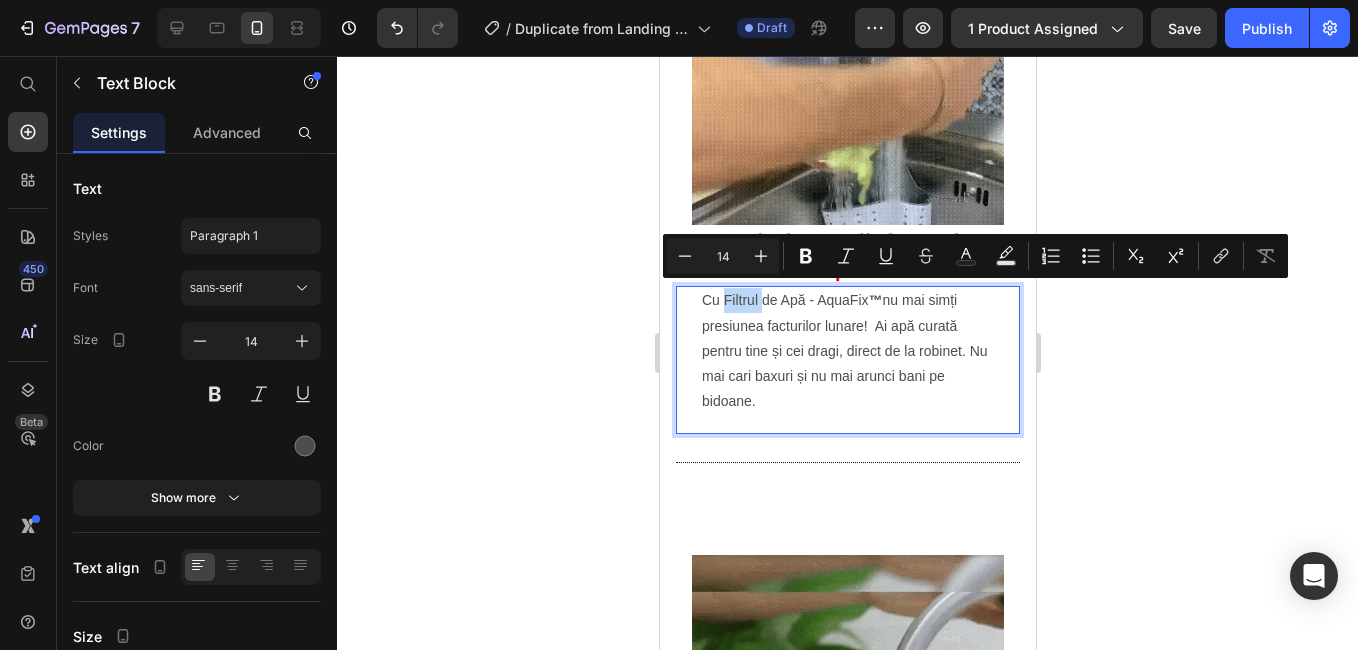 click on "Cu Filtrul de Apă - AquaFix ™  nu mai simți presiunea facturilor lunare!  Ai apă curată pentru tine și cei dragi, direct de la robinet. Nu mai cari baxuri și nu mai arunci bani pe bidoane." at bounding box center (847, 351) 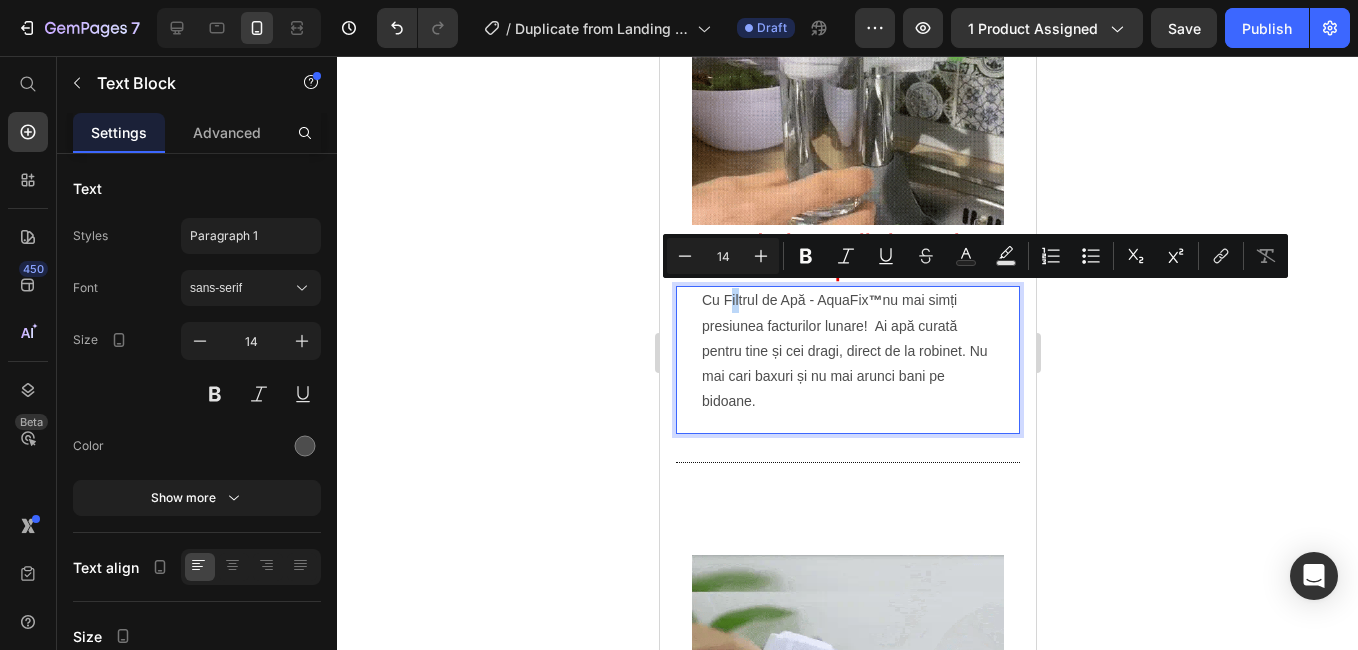 drag, startPoint x: 727, startPoint y: 290, endPoint x: 738, endPoint y: 290, distance: 11 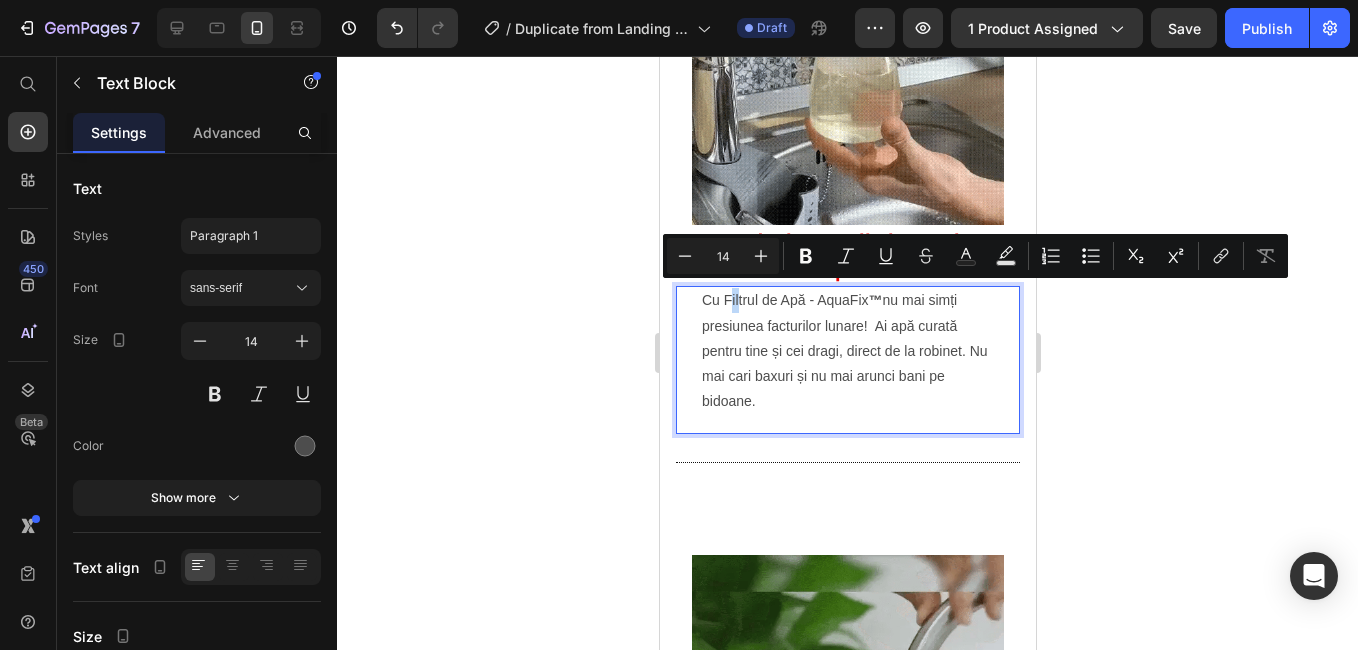 click on "Cu Filtrul de Apă - AquaFix ™  nu mai simți presiunea facturilor lunare!  Ai apă curată pentru tine și cei dragi, direct de la robinet. Nu mai cari baxuri și nu mai arunci bani pe bidoane." at bounding box center (847, 351) 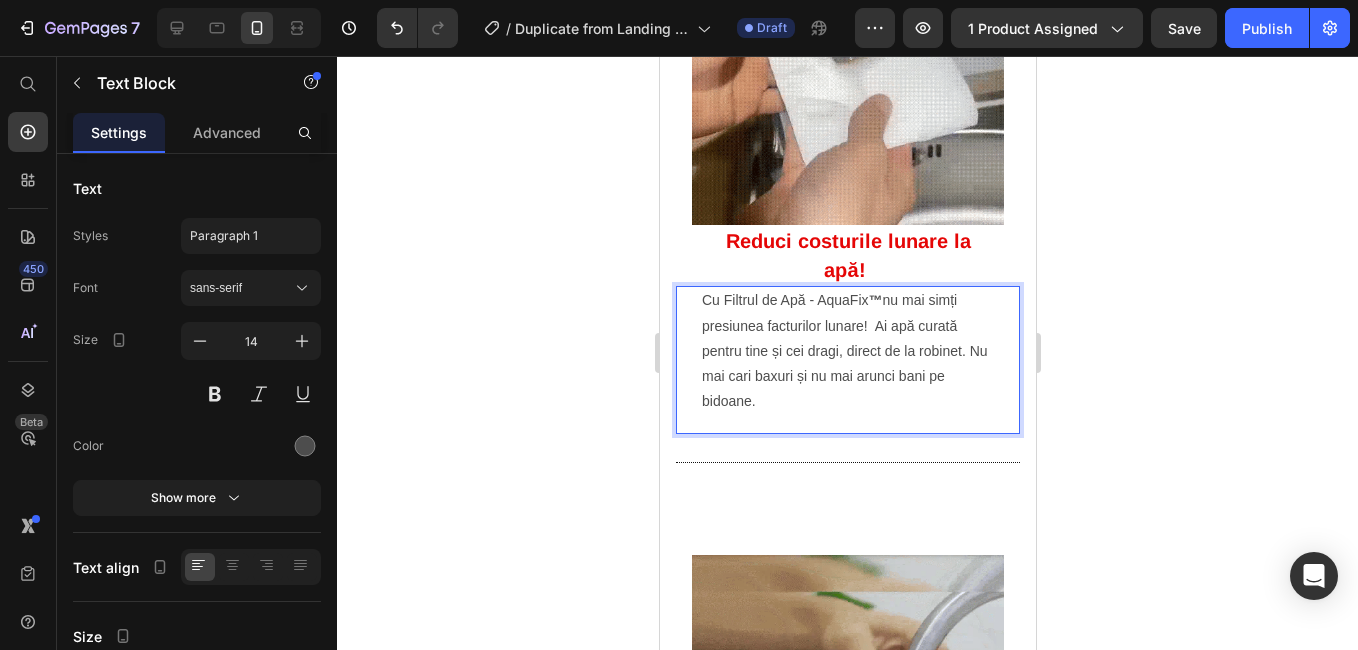 click on "Cu Filtrul de Apă - AquaFix ™  nu mai simți presiunea facturilor lunare!  Ai apă curată pentru tine și cei dragi, direct de la robinet. Nu mai cari baxuri și nu mai arunci bani pe bidoane." at bounding box center [847, 351] 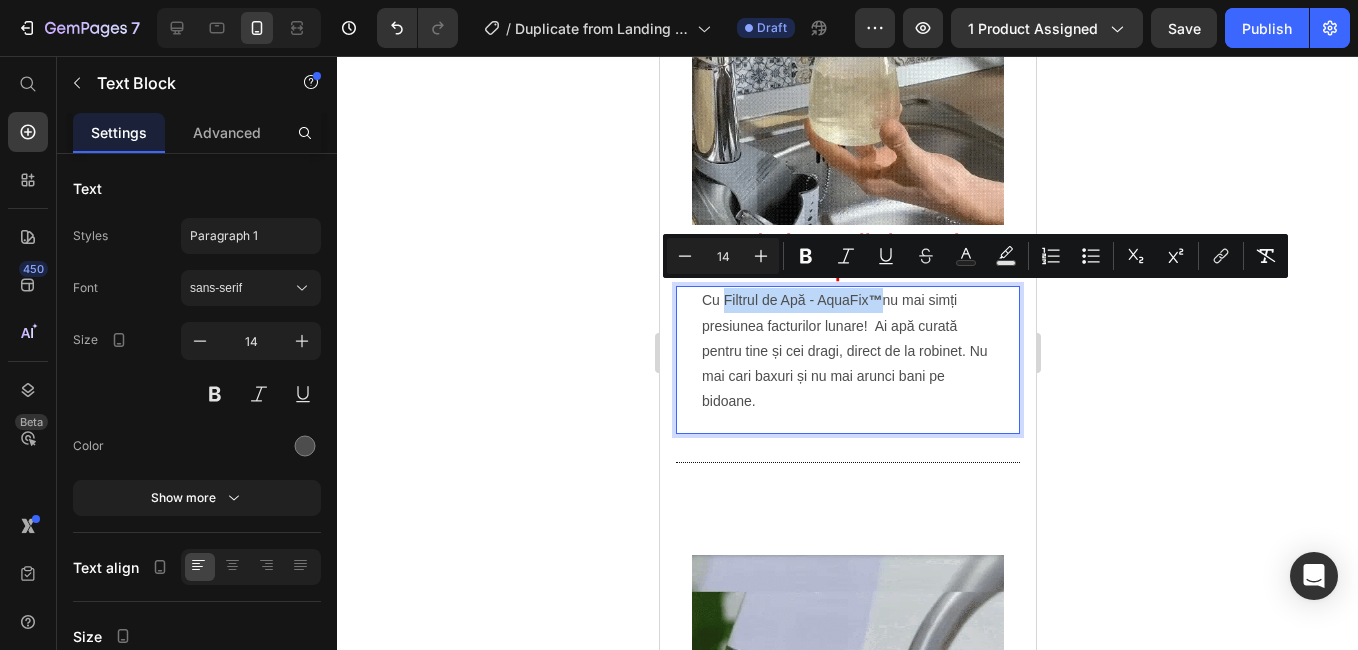 drag, startPoint x: 725, startPoint y: 290, endPoint x: 879, endPoint y: 294, distance: 154.05194 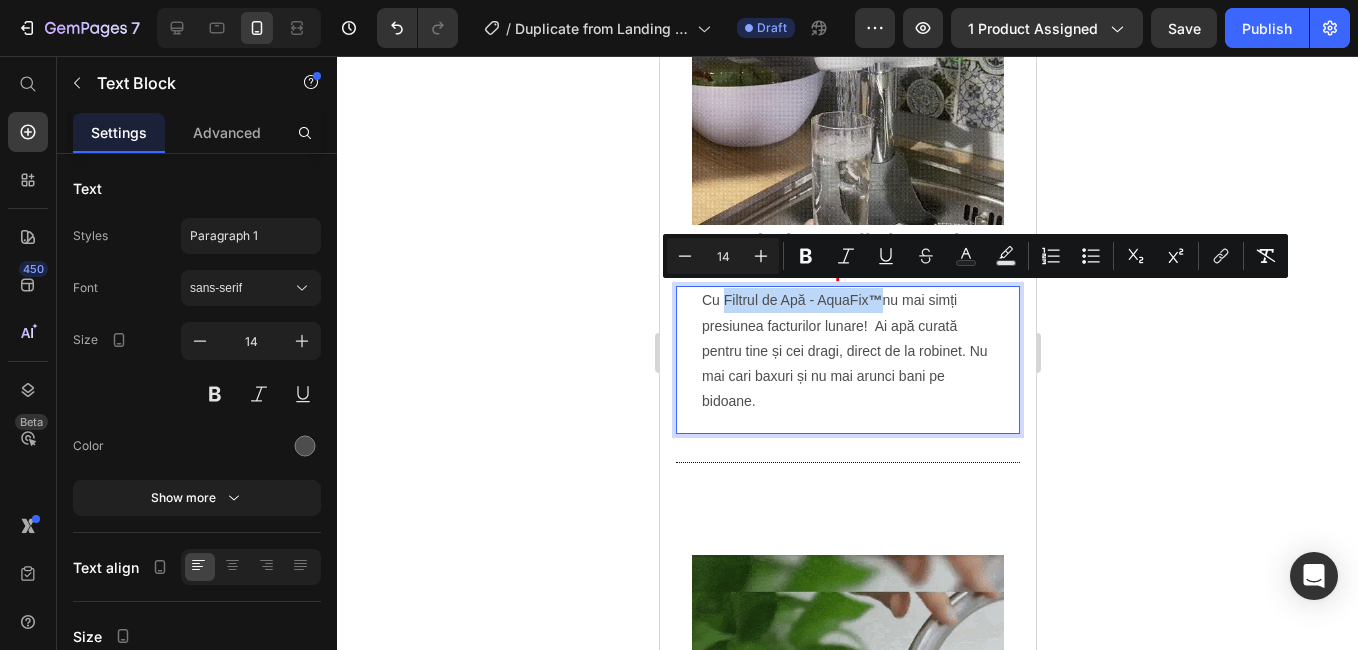 click on "Cu Filtrul de Apă - AquaFix ™  nu mai simți presiunea facturilor lunare!  Ai apă curată pentru tine și cei dragi, direct de la robinet. Nu mai cari baxuri și nu mai arunci bani pe bidoane." at bounding box center [847, 351] 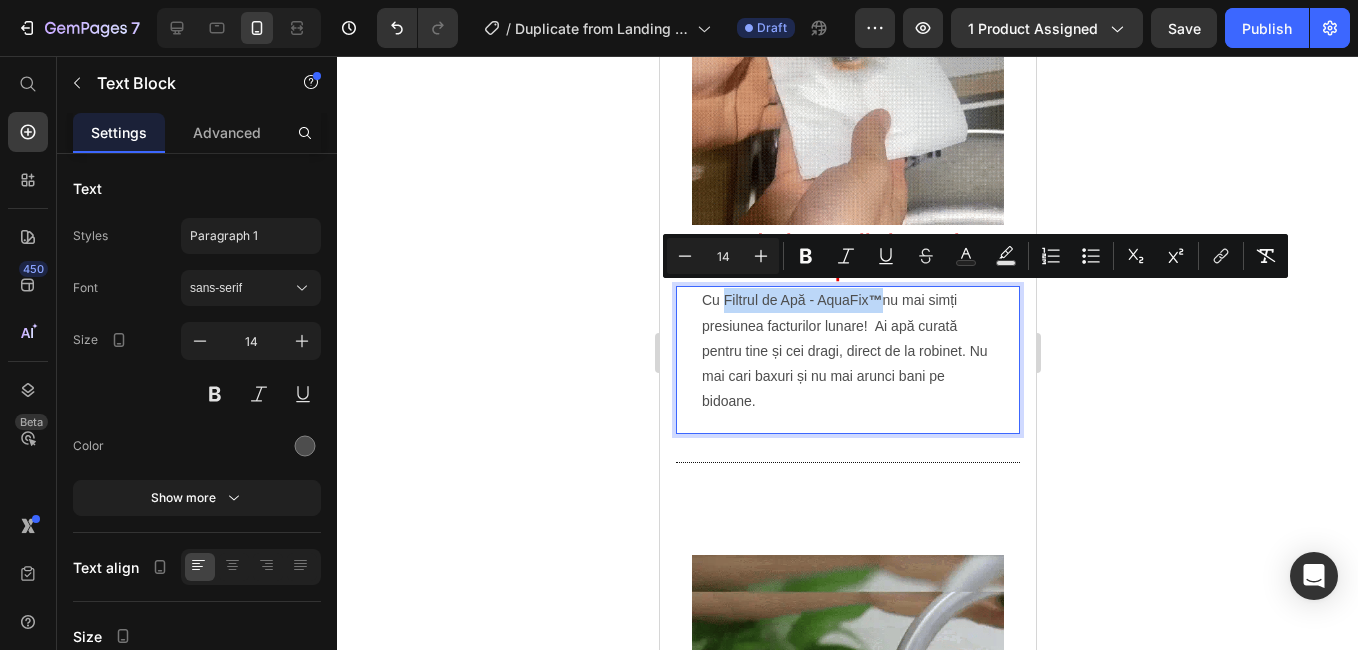 copy on "Filtrul de Apă - AquaFix ™" 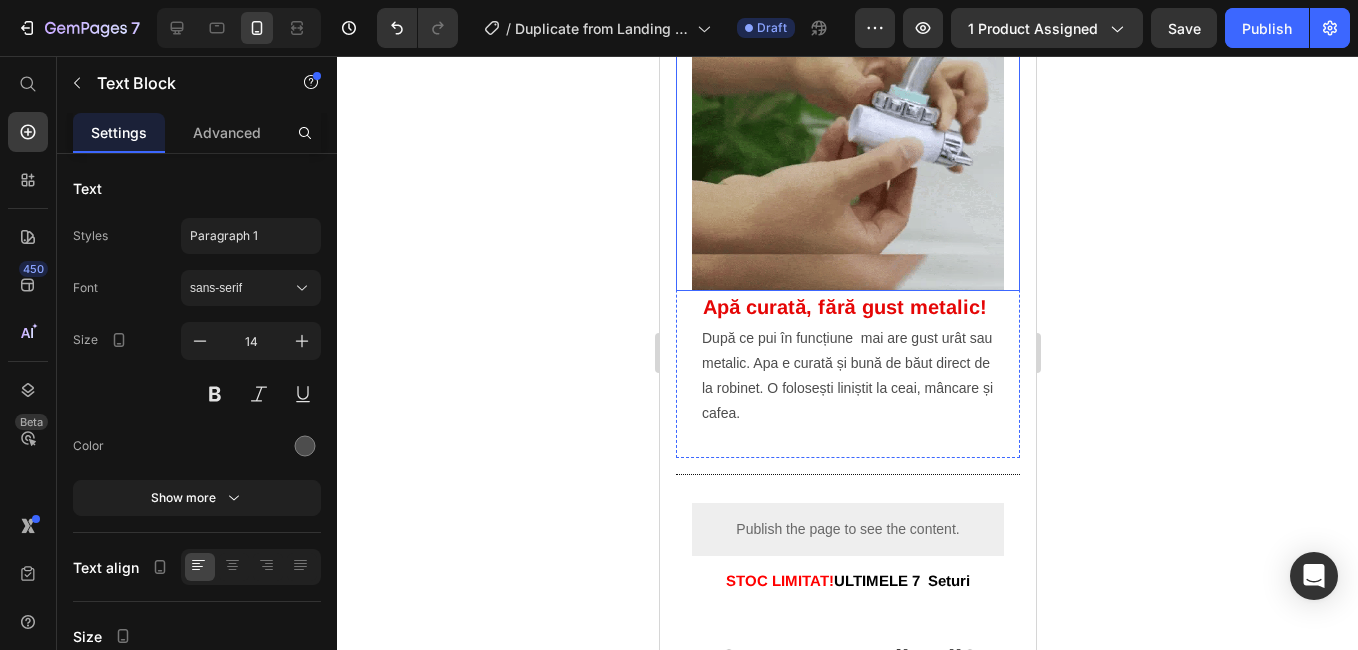 scroll, scrollTop: 2000, scrollLeft: 0, axis: vertical 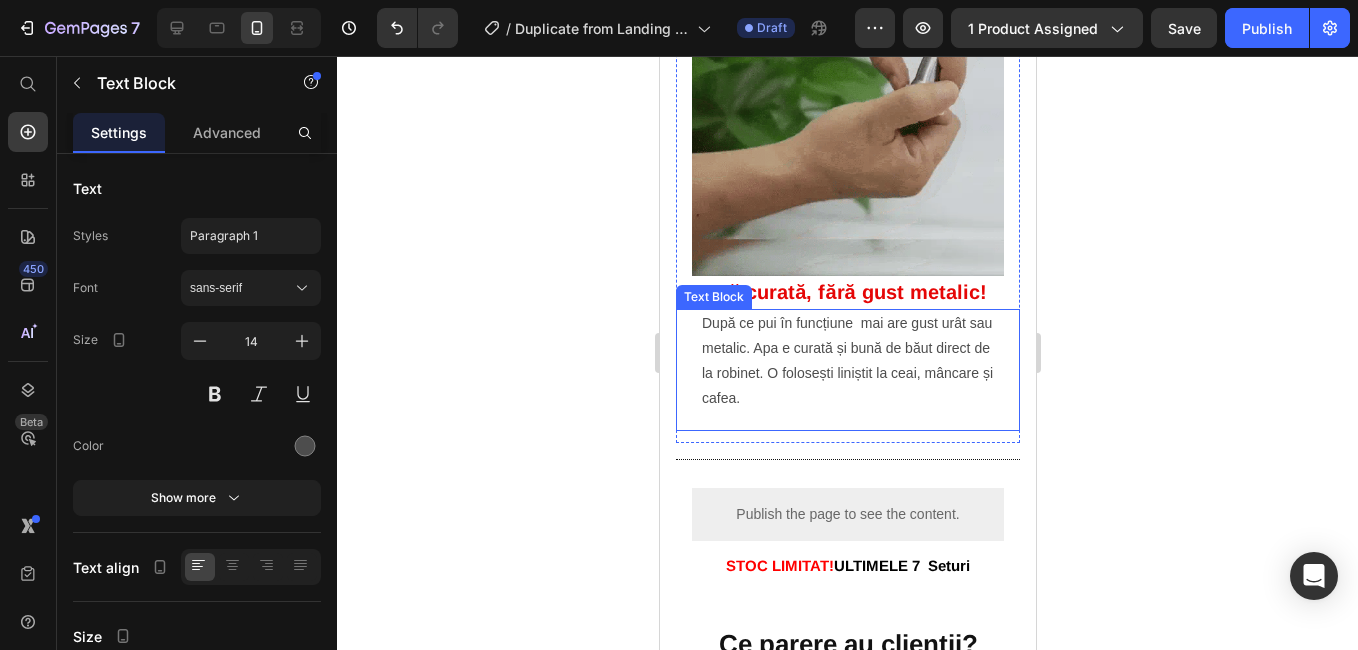 click on "După ce pui în funcțiune  mai are gust urât sau metalic. Apa e curată și bună de băut direct de la robinet. O folosești liniștit la ceai, mâncare și cafea." at bounding box center (847, 361) 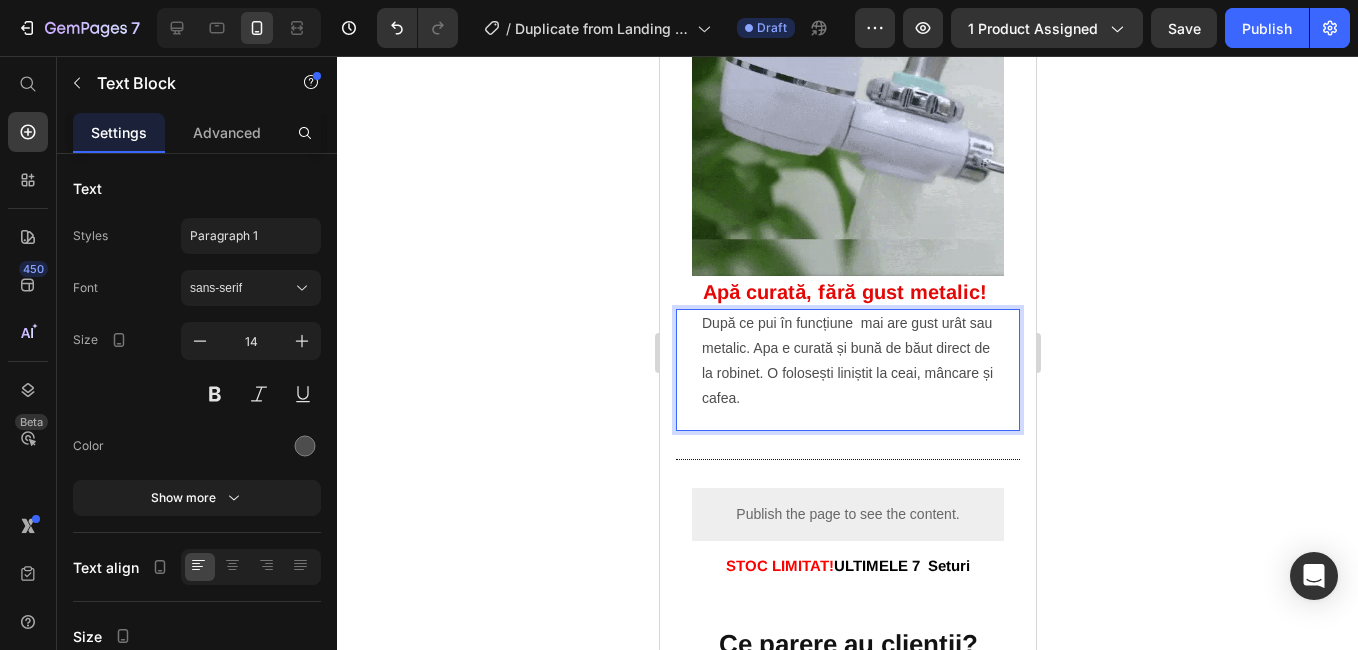 click on "După ce pui în funcțiune  mai are gust urât sau metalic. Apa e curată și bună de băut direct de la robinet. O folosești liniștit la ceai, mâncare și cafea." at bounding box center [847, 361] 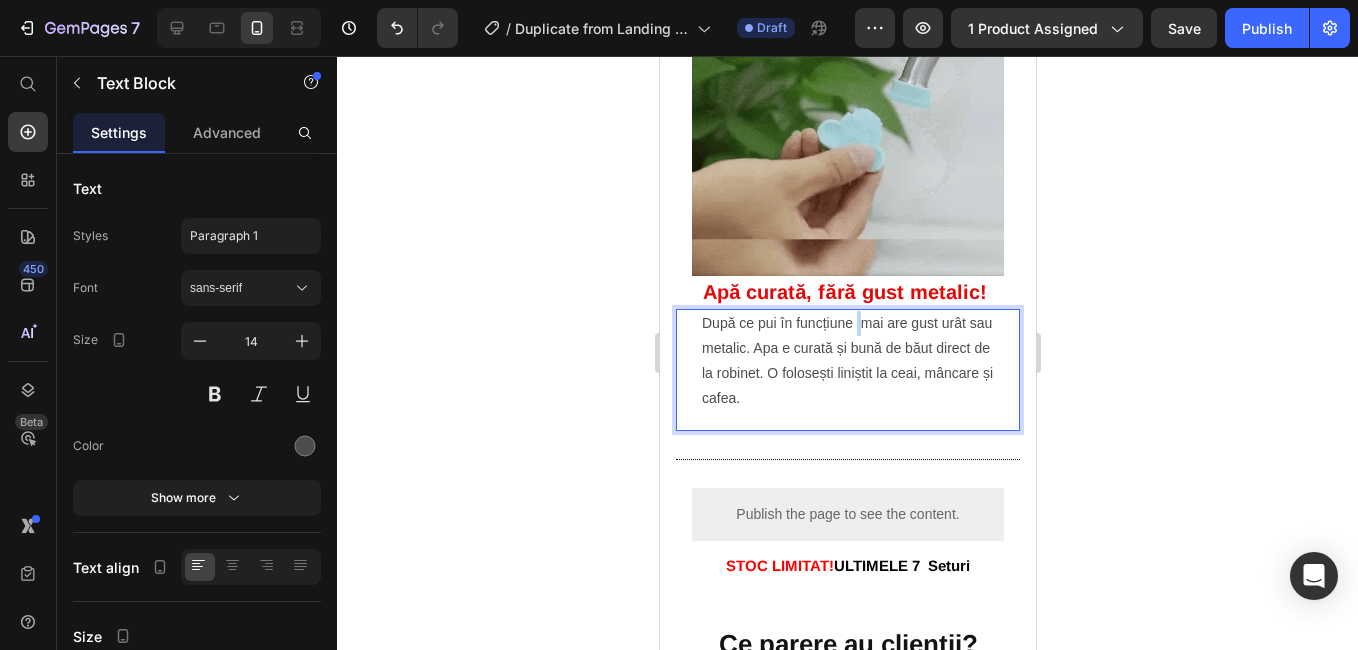 click on "După ce pui în funcțiune  mai are gust urât sau metalic. Apa e curată și bună de băut direct de la robinet. O folosești liniștit la ceai, mâncare și cafea." at bounding box center (847, 361) 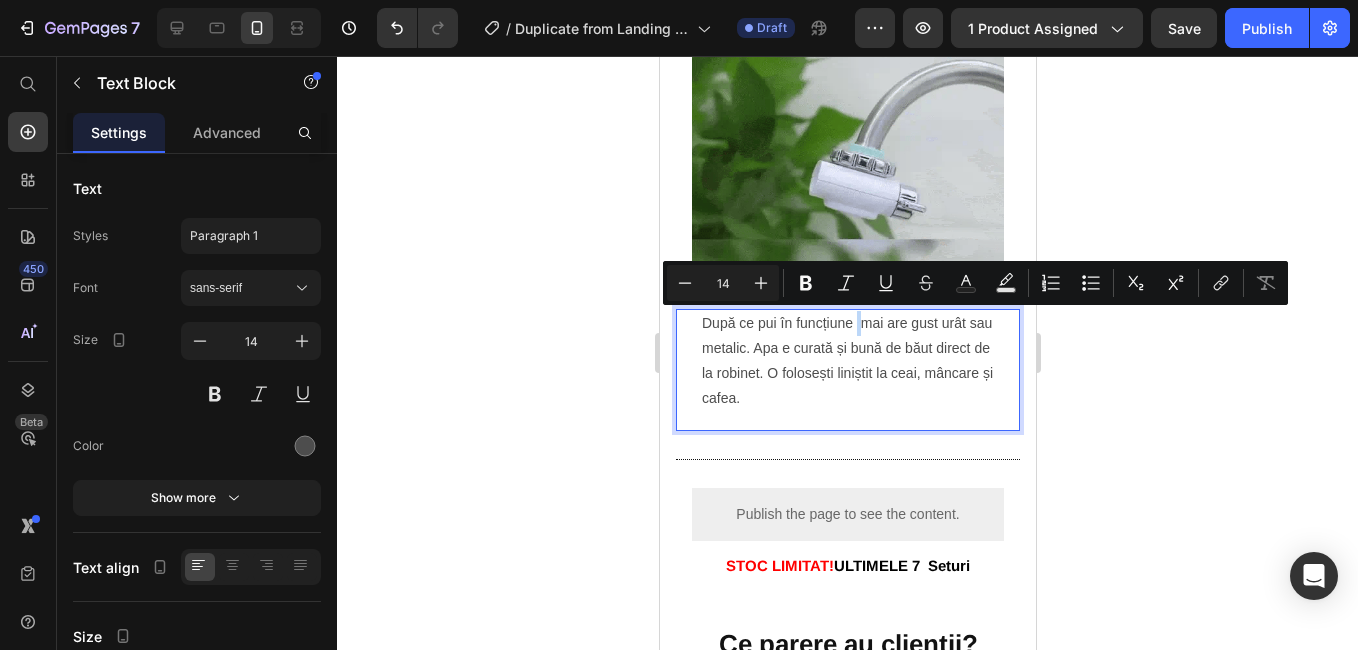 click on "După ce pui în funcțiune  mai are gust urât sau metalic. Apa e curată și bună de băut direct de la robinet. O folosești liniștit la ceai, mâncare și cafea." at bounding box center (847, 361) 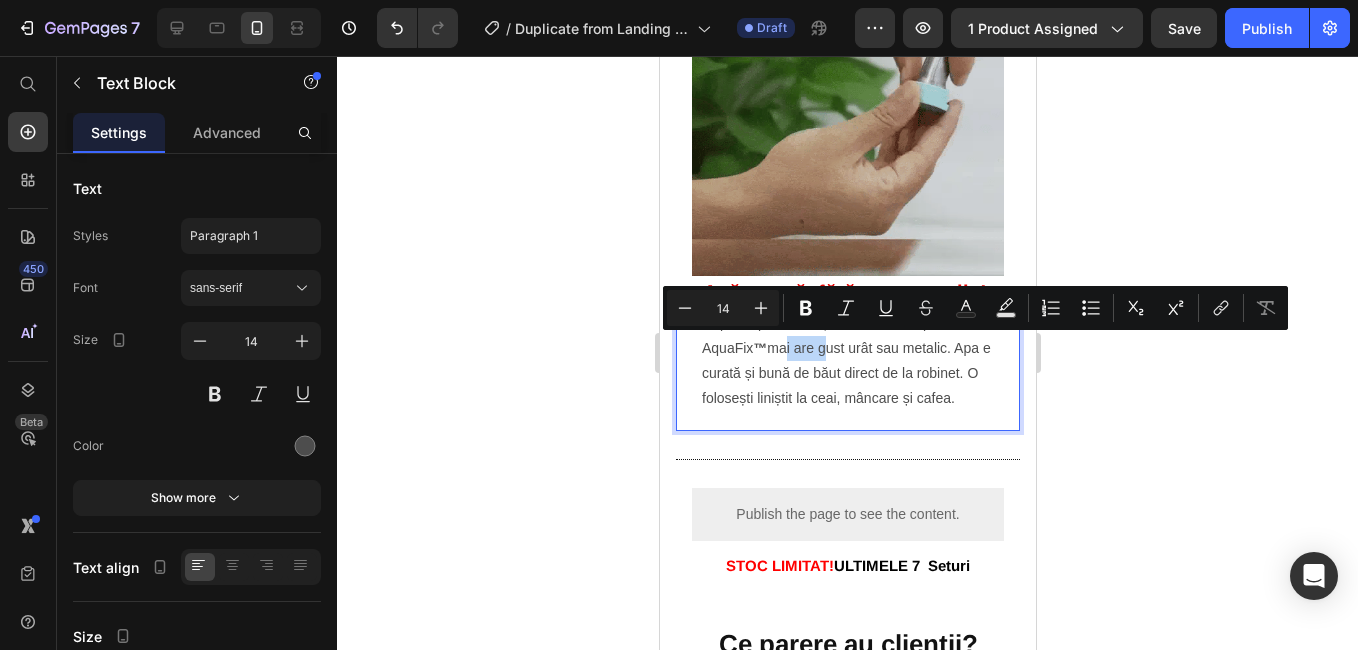 drag, startPoint x: 821, startPoint y: 345, endPoint x: 775, endPoint y: 343, distance: 46.043457 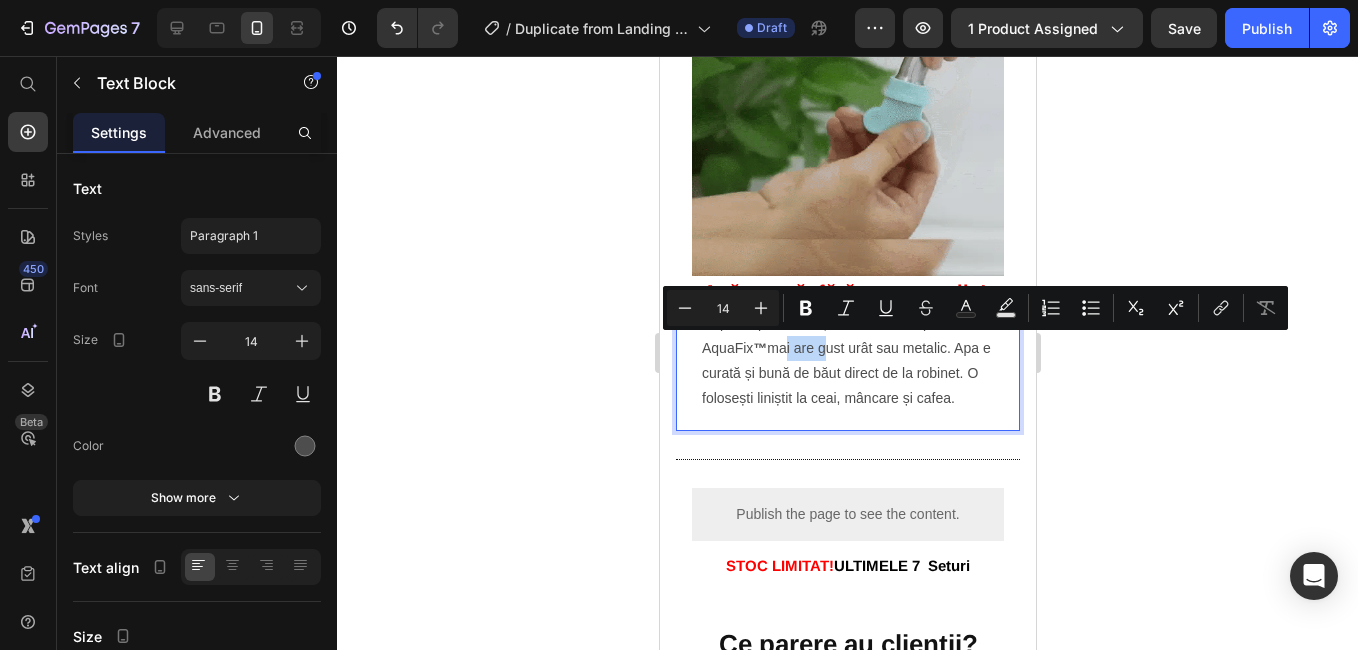 click on "După ce pui în funcțiune Filtrul de Apă - AquaFix ™   mai are gust urât sau metalic. Apa e curată și bună de băut direct de la robinet. O folosești liniștit la ceai, mâncare și cafea." at bounding box center (847, 361) 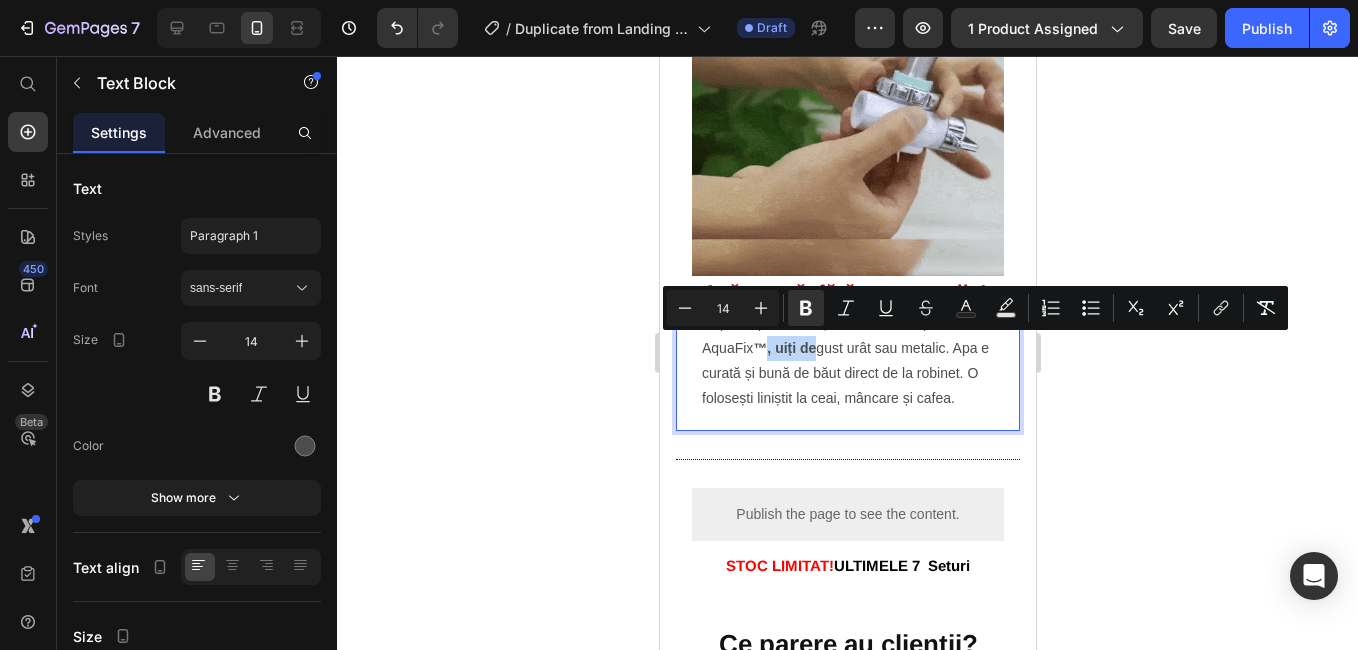 drag, startPoint x: 814, startPoint y: 346, endPoint x: 767, endPoint y: 343, distance: 47.095646 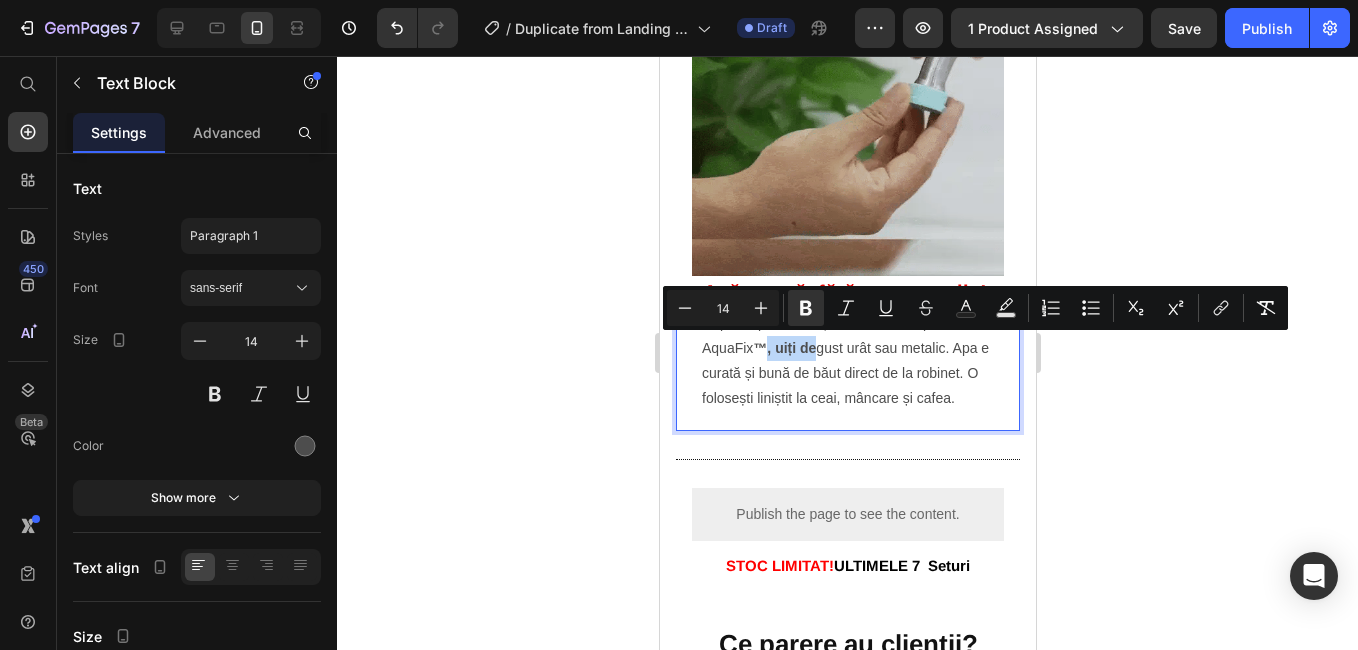 click on "După ce pui în funcțiune Filtrul de Apă - AquaFix ™, uiți de  gust urât sau metalic. Apa e curată și bună de băut direct de la robinet. O folosești liniștit la ceai, mâncare și cafea." at bounding box center [847, 361] 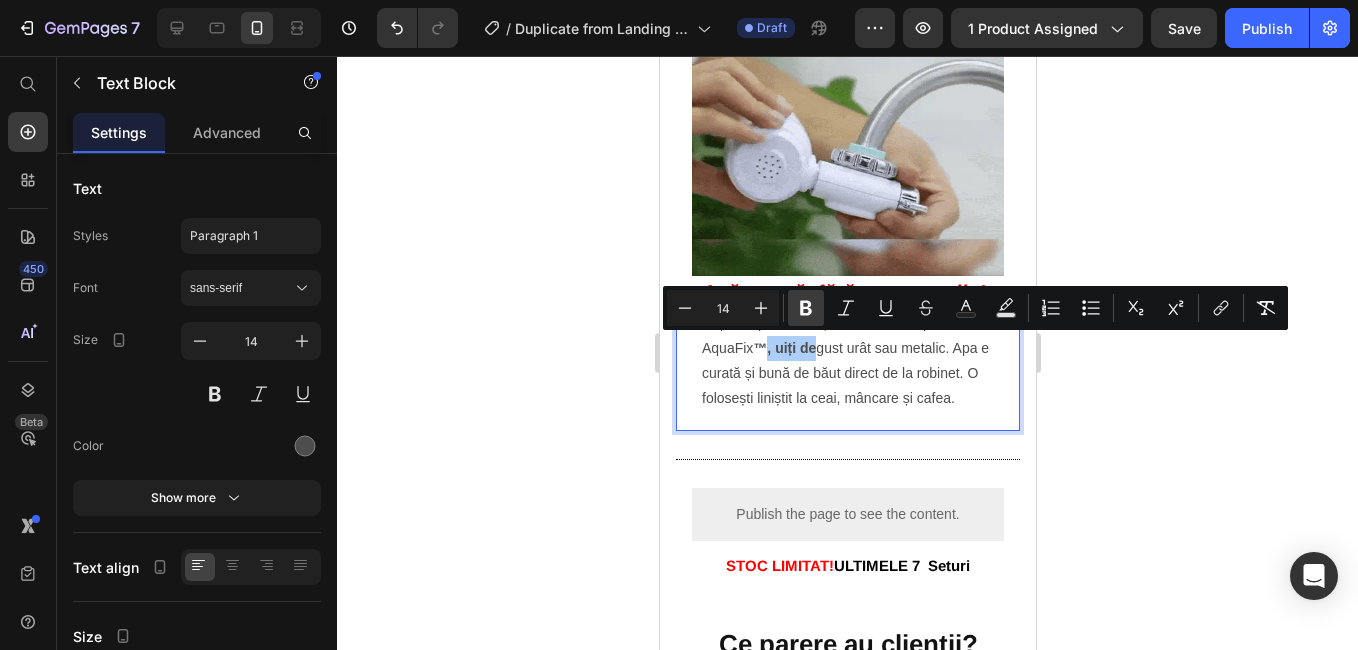 click 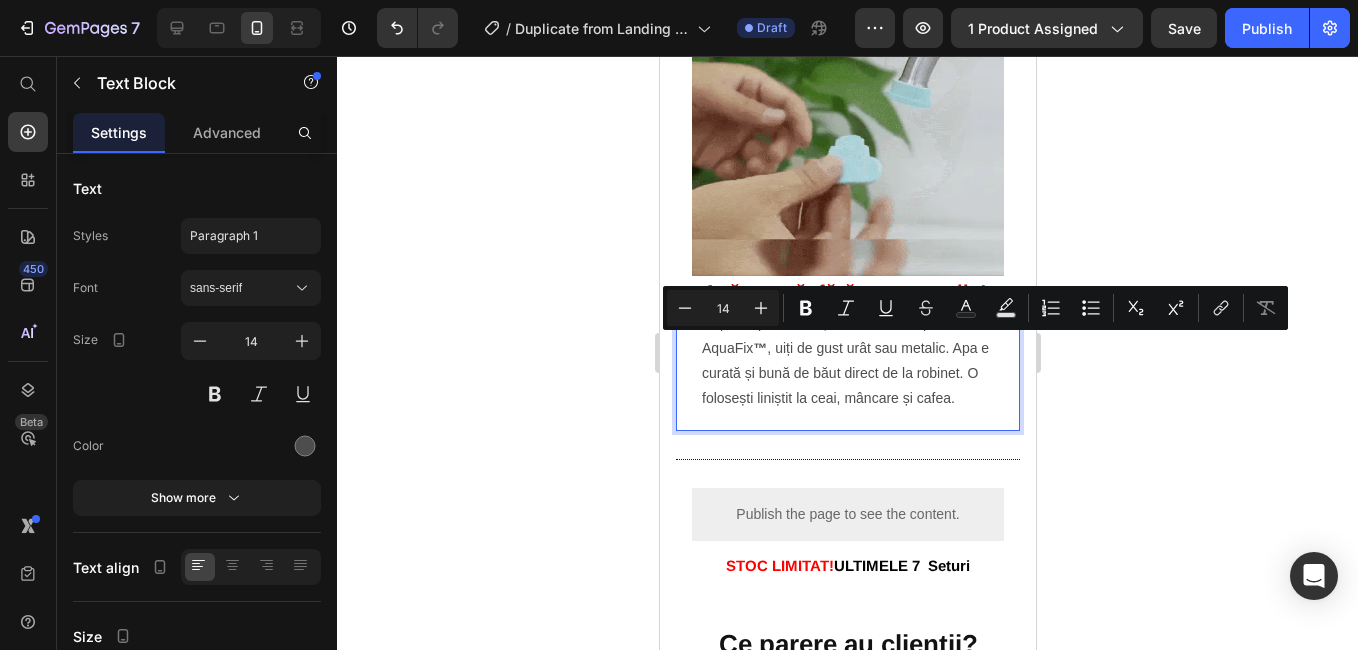 click on "După ce pui în funcțiune Filtrul de Apă - AquaFix ™ , uiți de gust urât sau metalic. Apa e curată și bună de băut direct de la robinet. O folosești liniștit la ceai, mâncare și cafea." at bounding box center (847, 361) 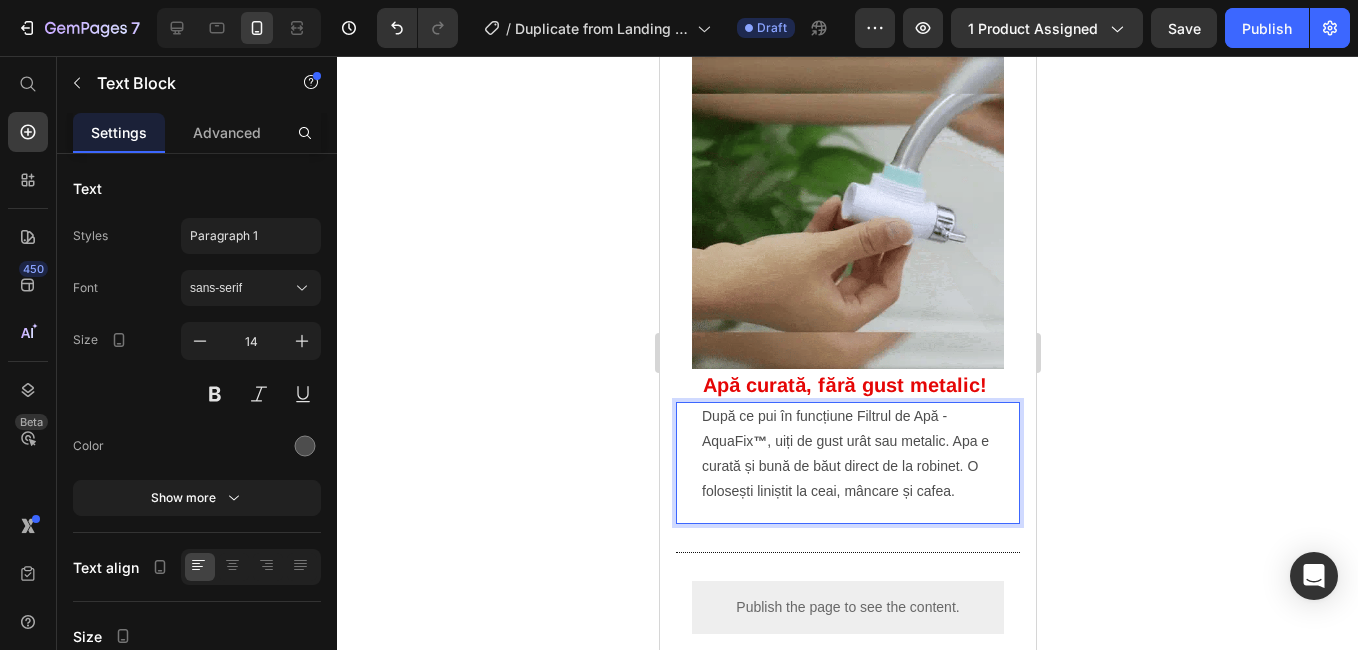 scroll, scrollTop: 2100, scrollLeft: 0, axis: vertical 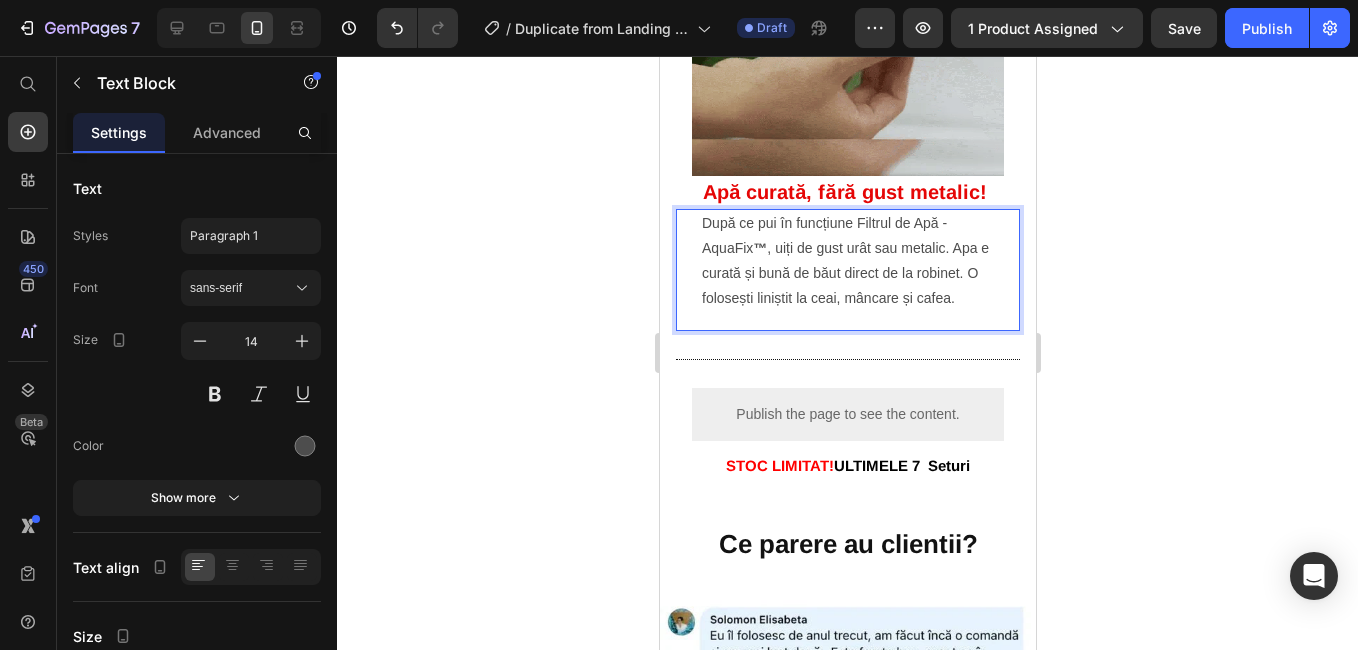 click on "™" at bounding box center [759, 248] 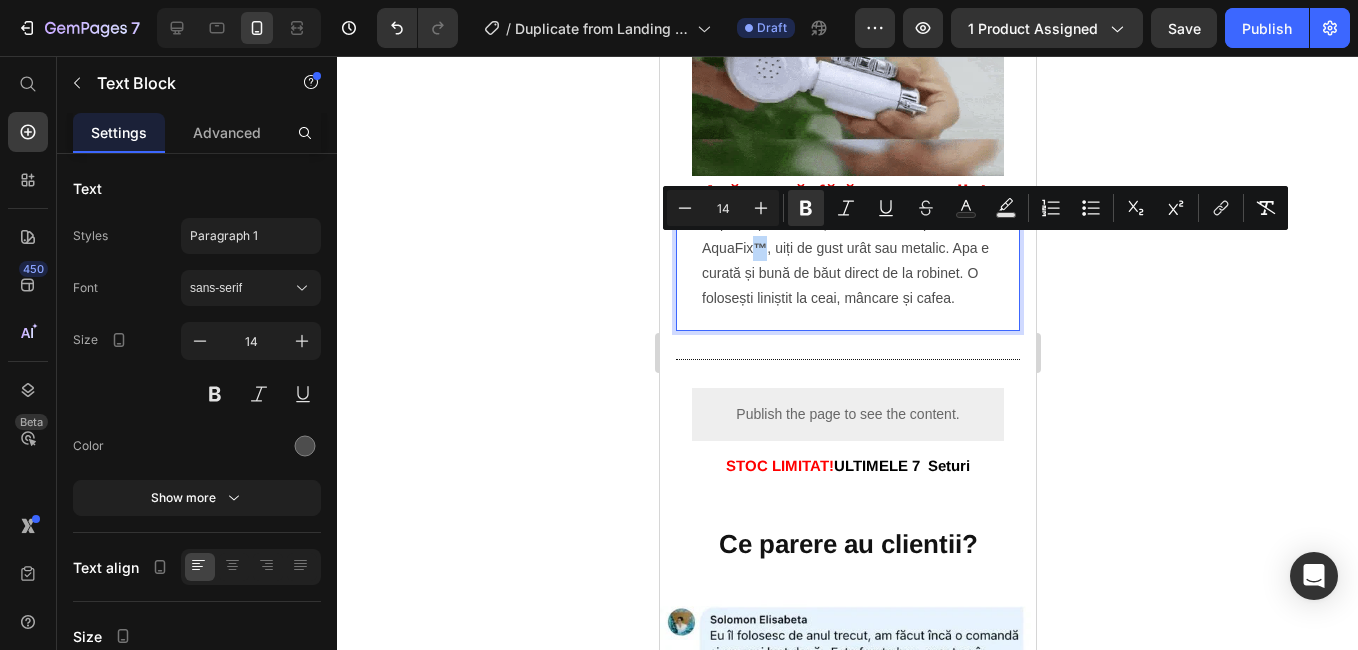 click on "™" at bounding box center (759, 248) 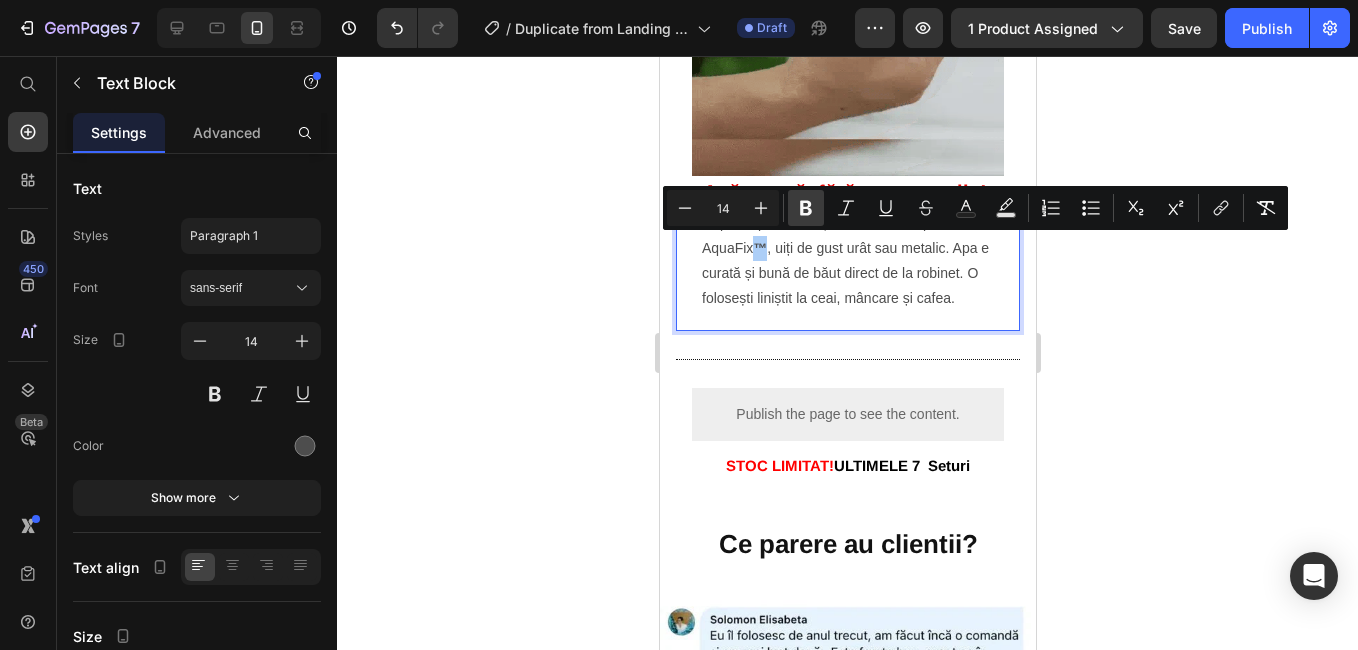 click 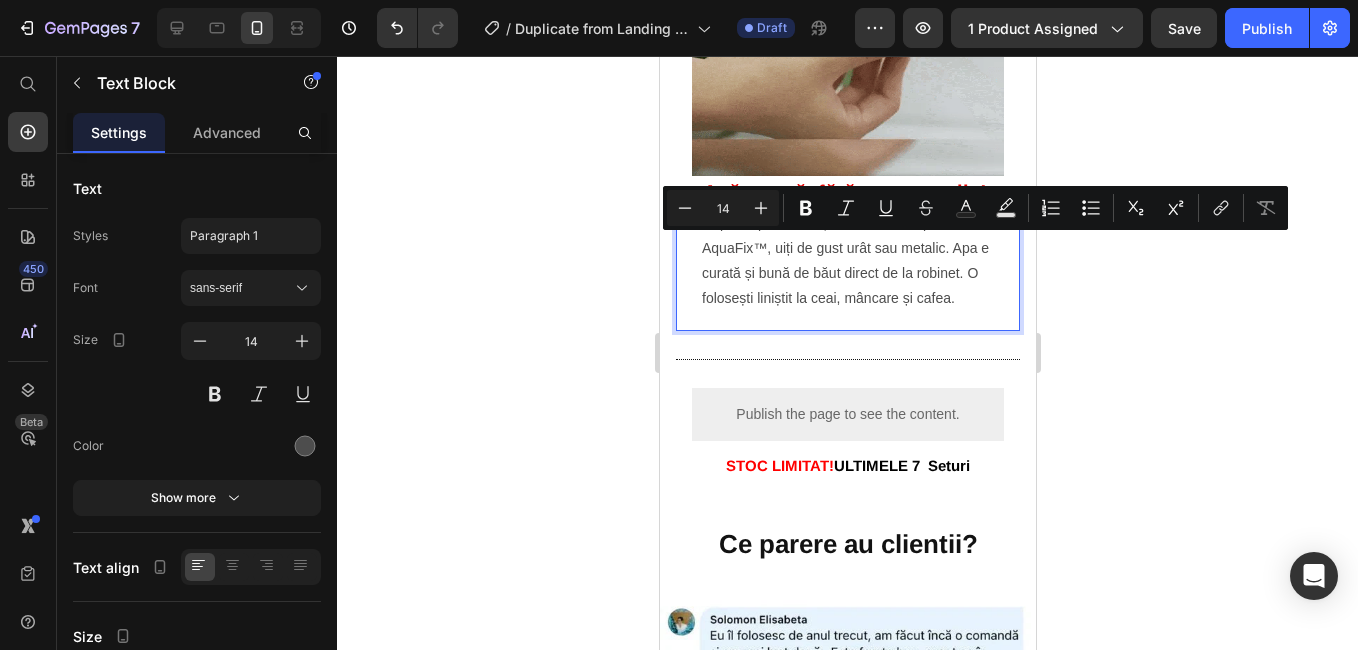 click on "După ce pui în funcțiune Filtrul de Apă - AquaFix™, uiți de gust urât sau metalic. Apa e curată și bună de băut direct de la robinet. O folosești liniștit la ceai, mâncare și cafea." at bounding box center (847, 261) 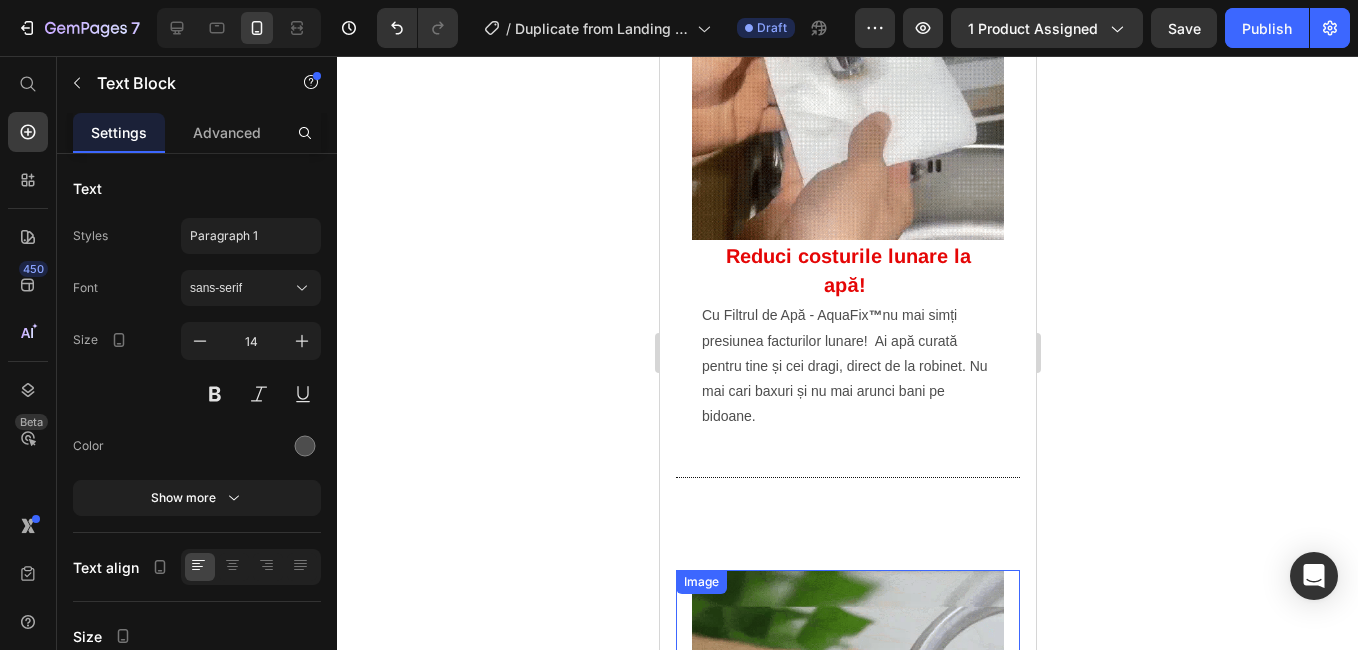 scroll, scrollTop: 1300, scrollLeft: 0, axis: vertical 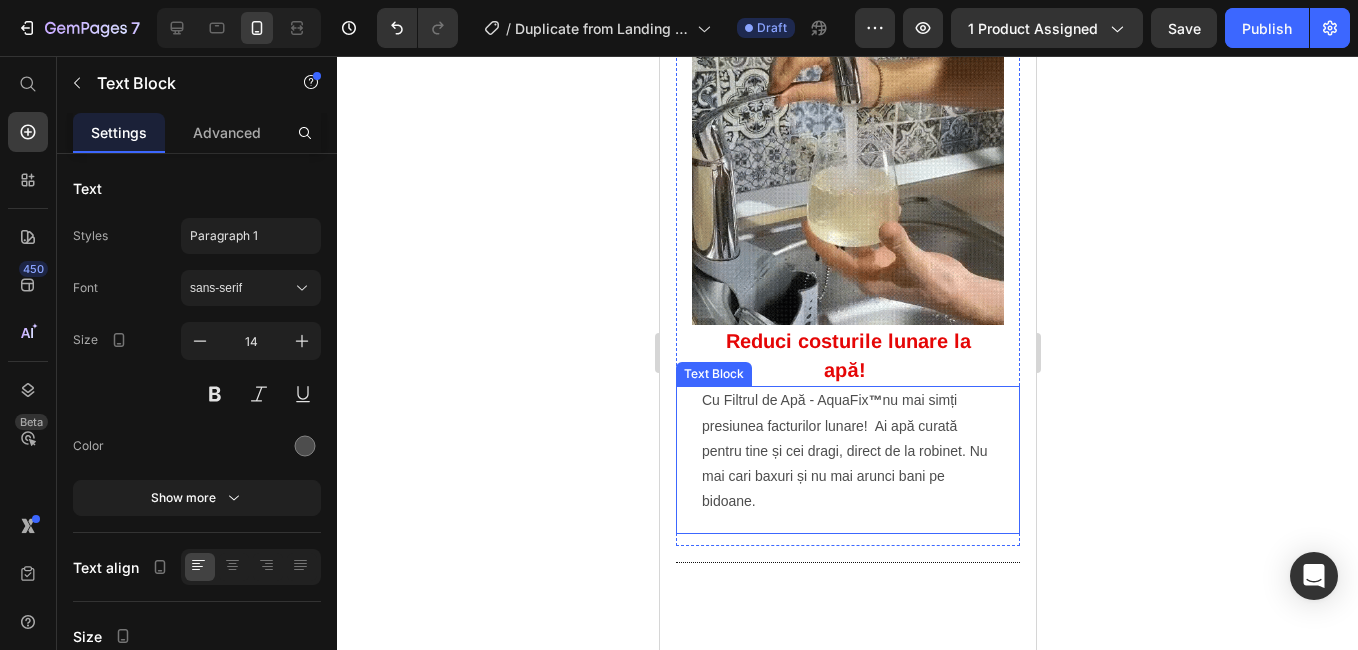 click on "™" at bounding box center (875, 400) 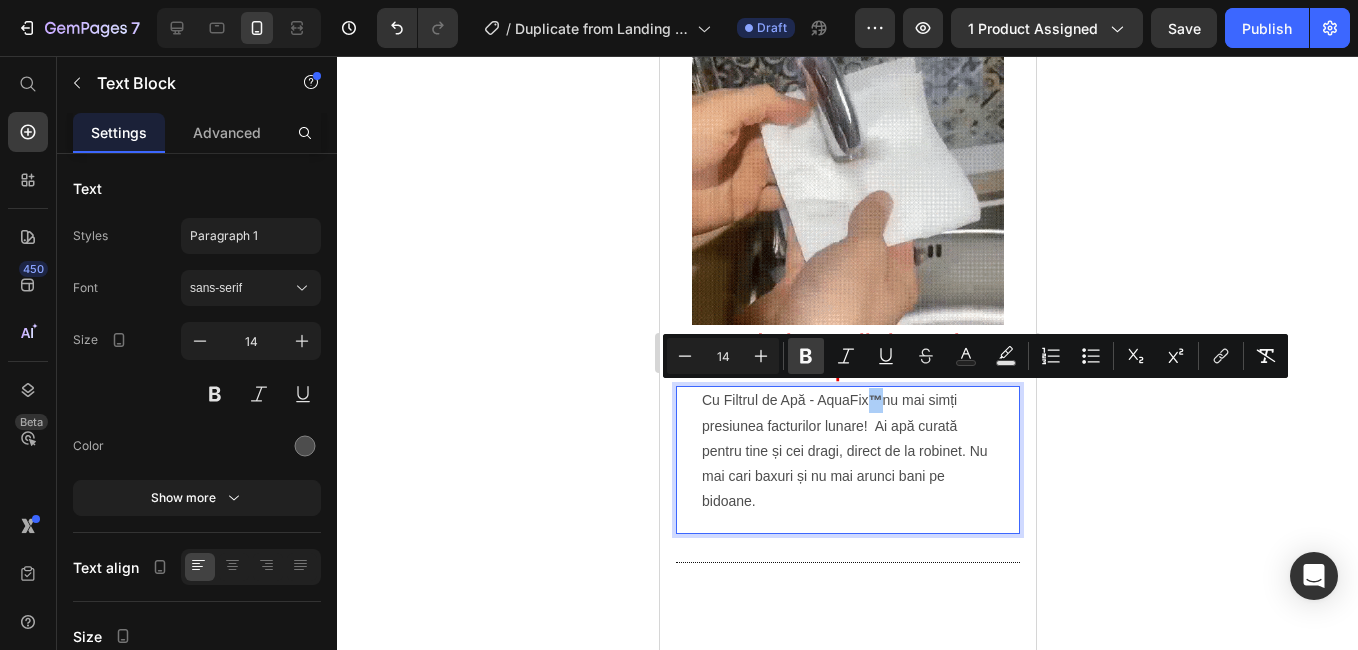 click 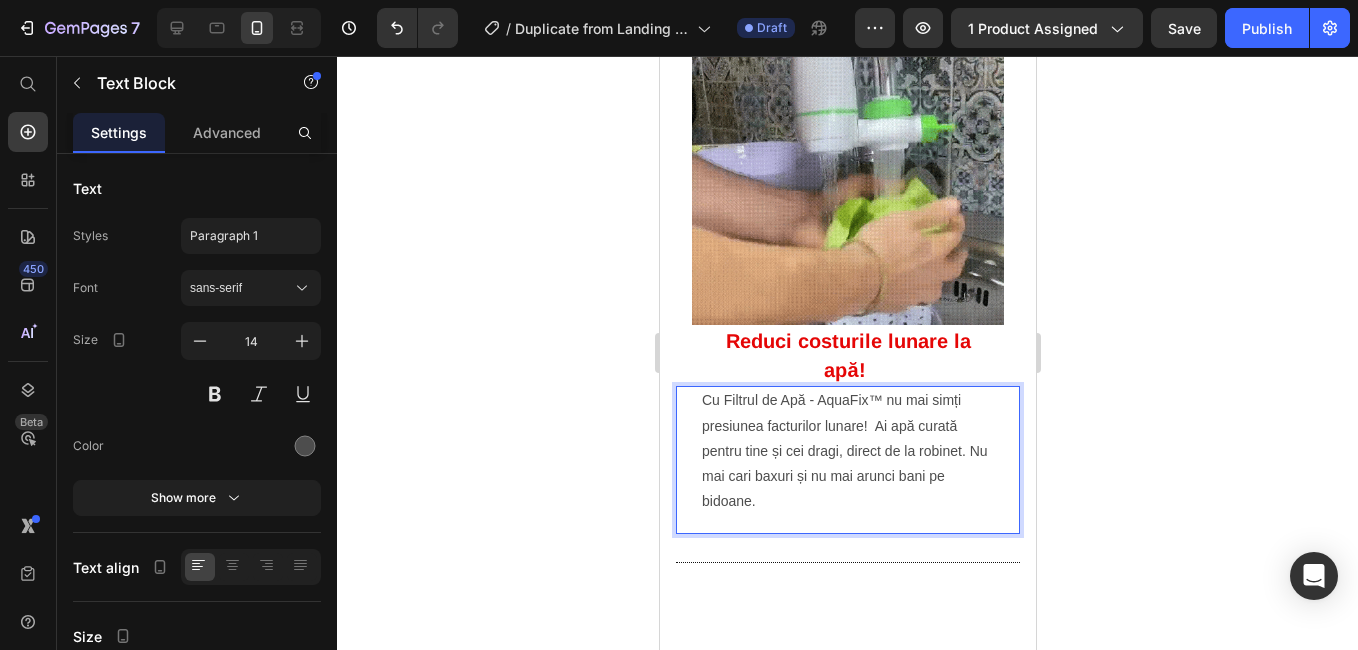 click on "Cu Filtrul de Apă - AquaFix™   nu mai simți presiunea facturilor lunare!  Ai apă curată pentru tine și cei dragi, direct de la robinet. Nu mai cari baxuri și nu mai arunci bani pe bidoane." at bounding box center [847, 451] 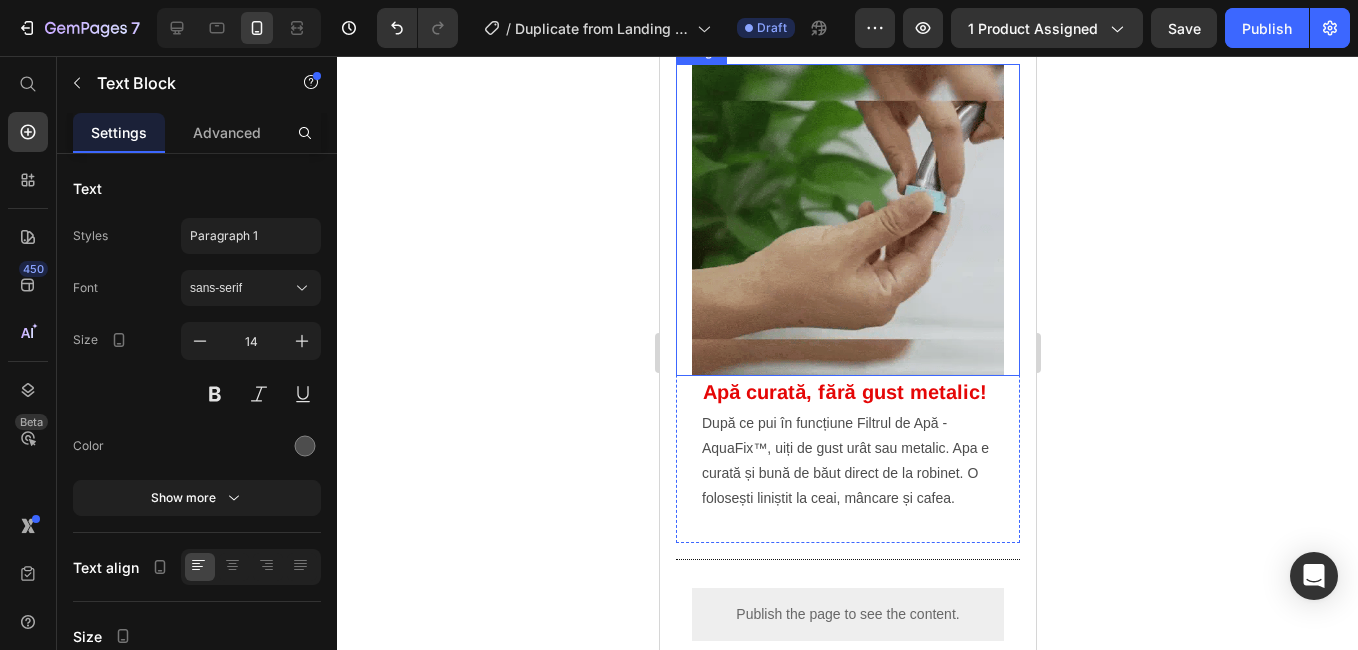 scroll, scrollTop: 2000, scrollLeft: 0, axis: vertical 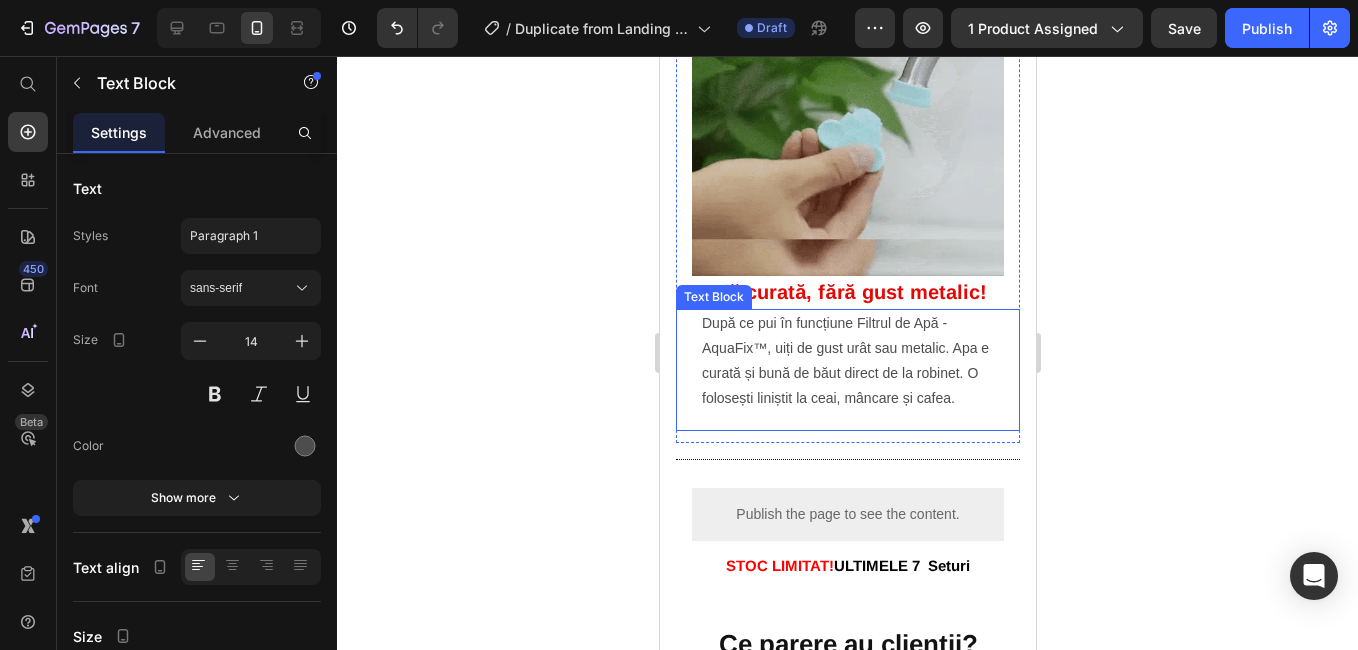click on "După ce pui în funcțiune Filtrul de Apă - AquaFix™, uiți de gust urât sau metalic. Apa e curată și bună de băut direct de la robinet. O folosești liniștit la ceai, mâncare și cafea." at bounding box center (847, 361) 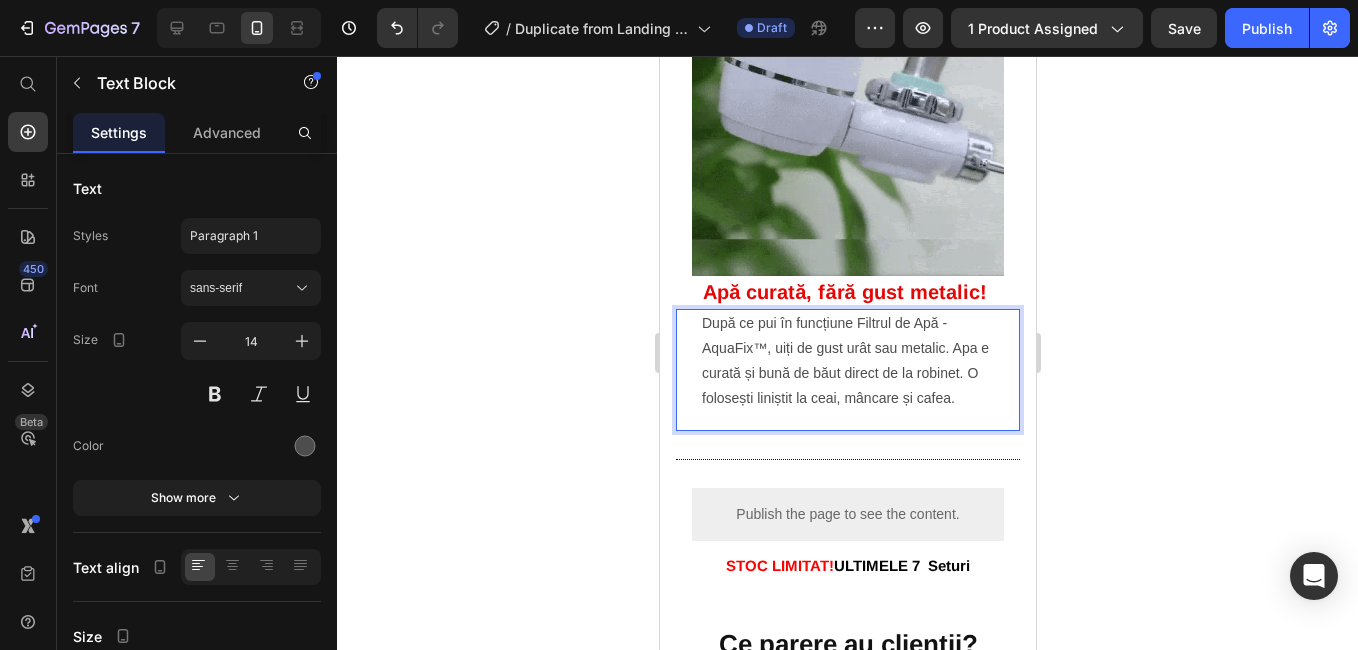 click on "După ce pui în funcțiune Filtrul de Apă - AquaFix™, uiți de gust urât sau metalic. Apa e curată și bună de băut direct de la robinet. O folosești liniștit la ceai, mâncare și cafea." at bounding box center [847, 361] 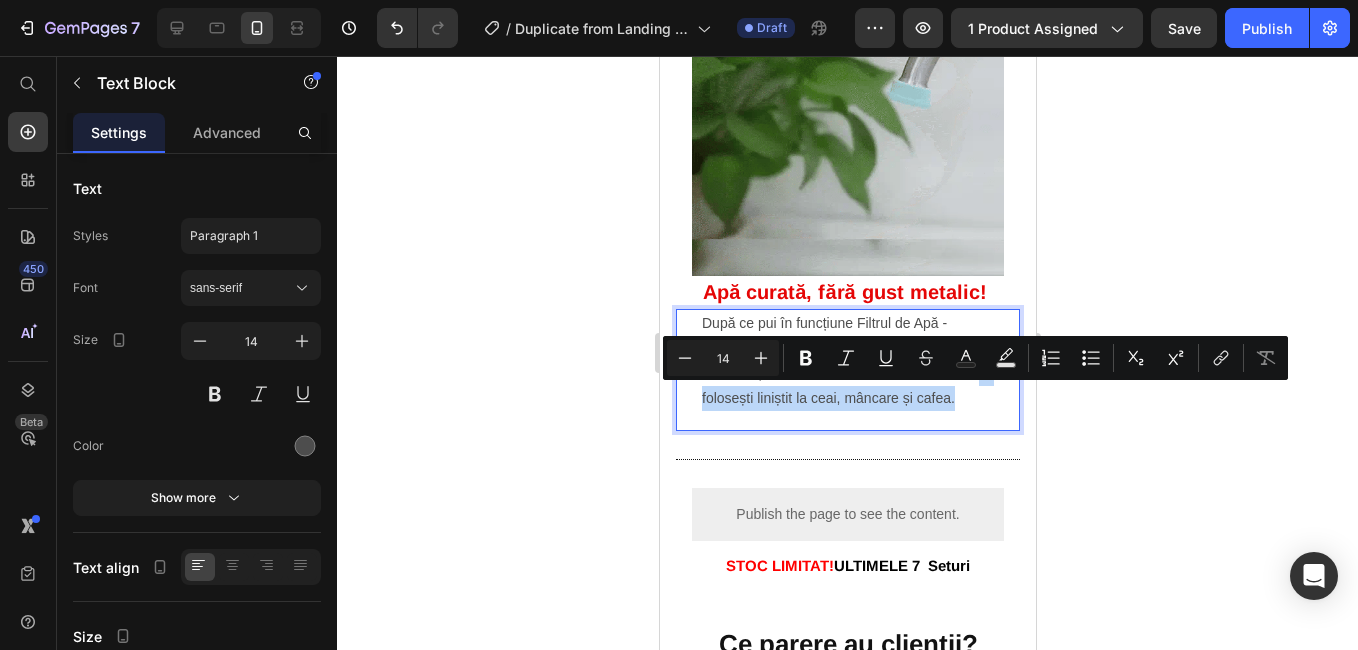 drag, startPoint x: 754, startPoint y: 397, endPoint x: 764, endPoint y: 432, distance: 36.40055 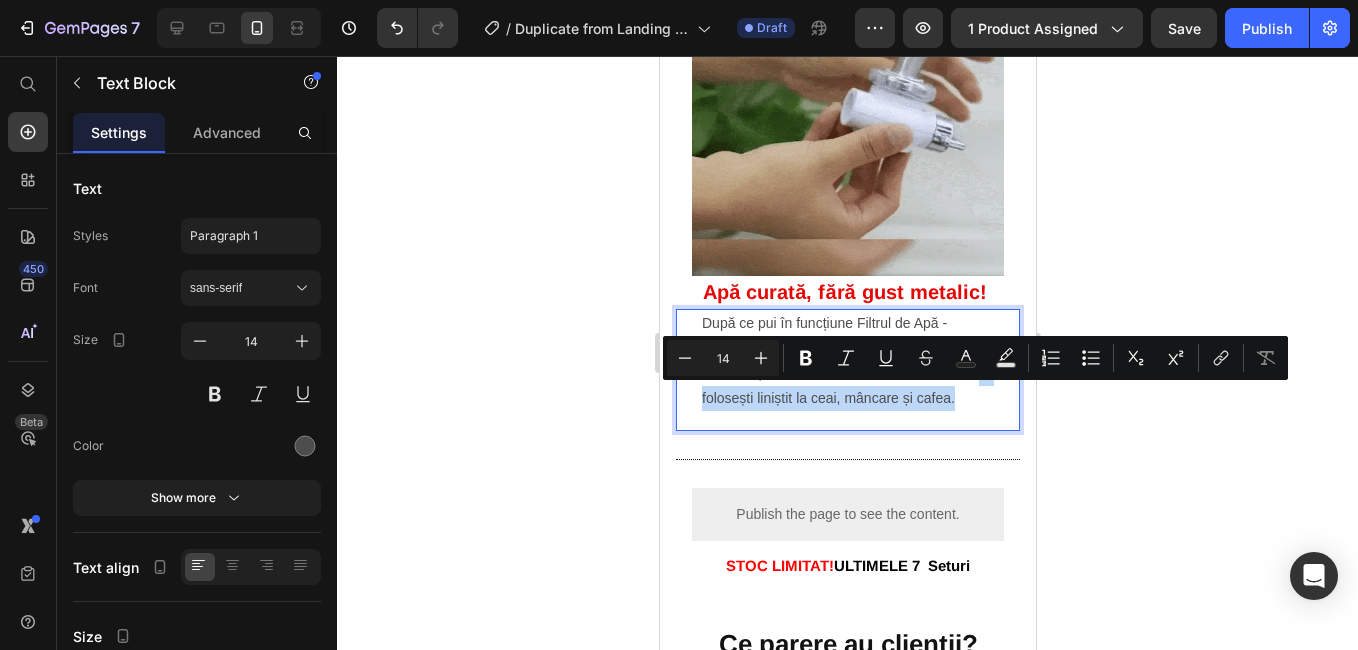 click on "După ce pui în funcțiune Filtrul de Apă - AquaFix™, uiți de gustul urât sau metalic. Apa e curată și bună de băut direct de la robinet. O folosești liniștit la ceai, mâncare și cafea." at bounding box center [847, 361] 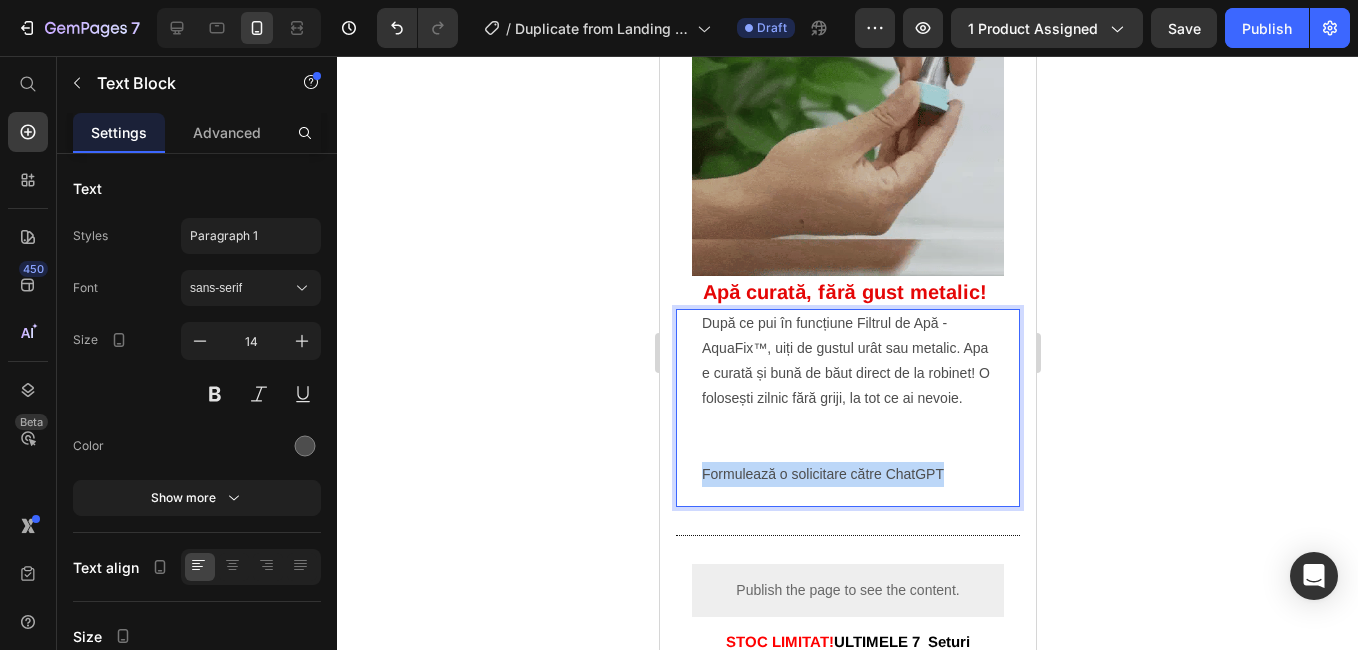 drag, startPoint x: 957, startPoint y: 492, endPoint x: 668, endPoint y: 517, distance: 290.07928 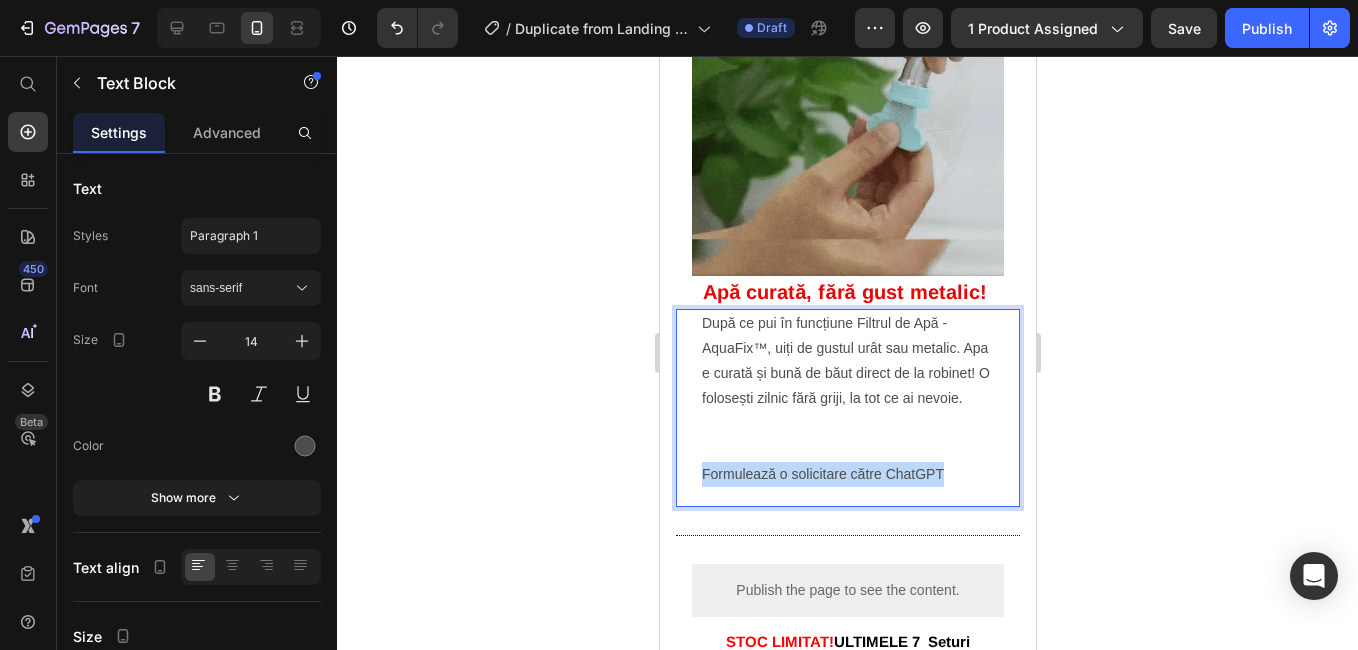 click on "Image ⁠⁠⁠⁠⁠⁠⁠ Apă curată, fără gust metalic!   Heading După ce pui în funcțiune Filtrul de Apă - AquaFix™, uiți de gustul urât sau metalic. Apa e curată și bună de băut direct de la robinet! O folosești zilnic fără griji, la tot ce ai nevoie. Formulează o solicitare către ChatGPT Text Block   0 Row                Title Line
Publish the page to see the content.
Custom Code STOC LIMITAT!  ULTIMELE 7  Seturi Text Block Image Section 4" at bounding box center (847, 310) 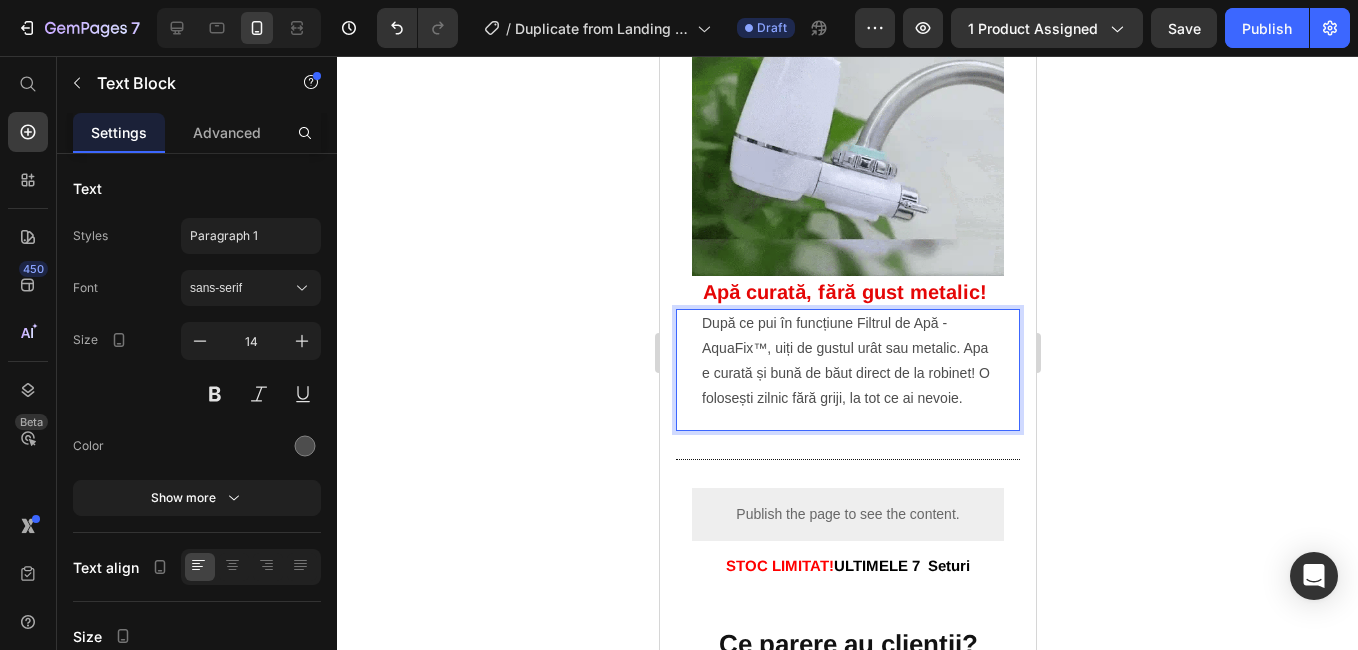 click 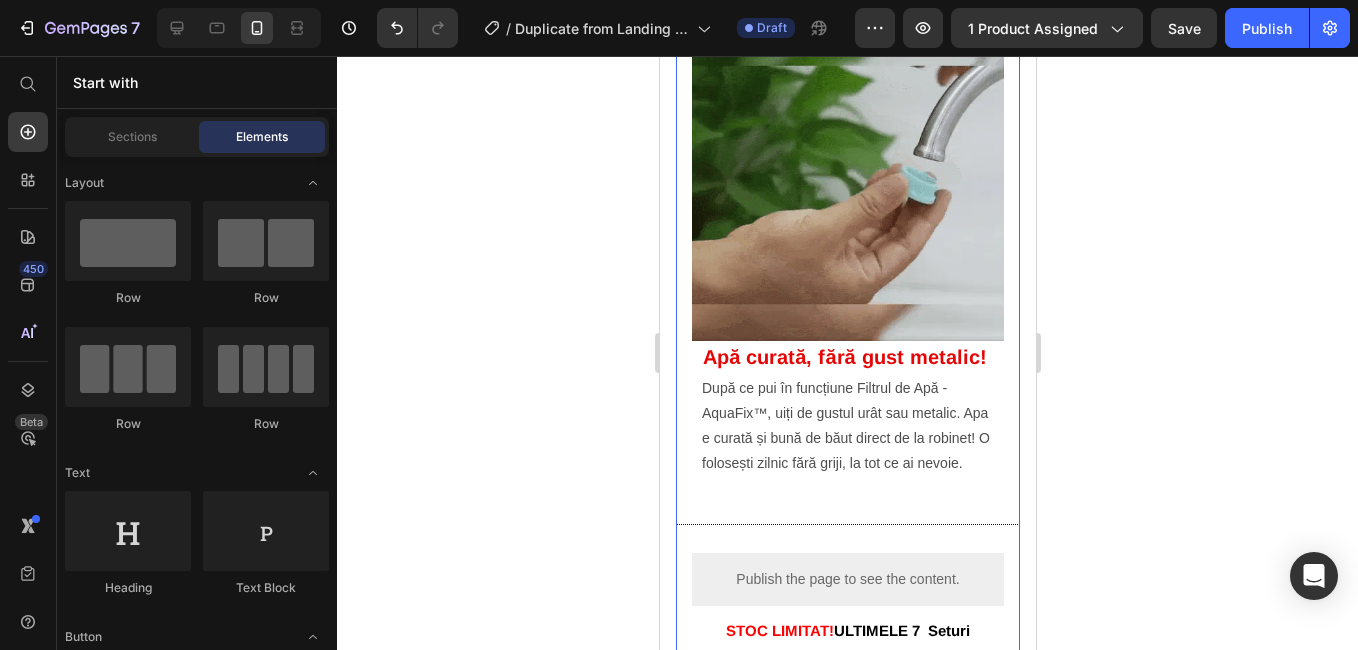 scroll, scrollTop: 1900, scrollLeft: 0, axis: vertical 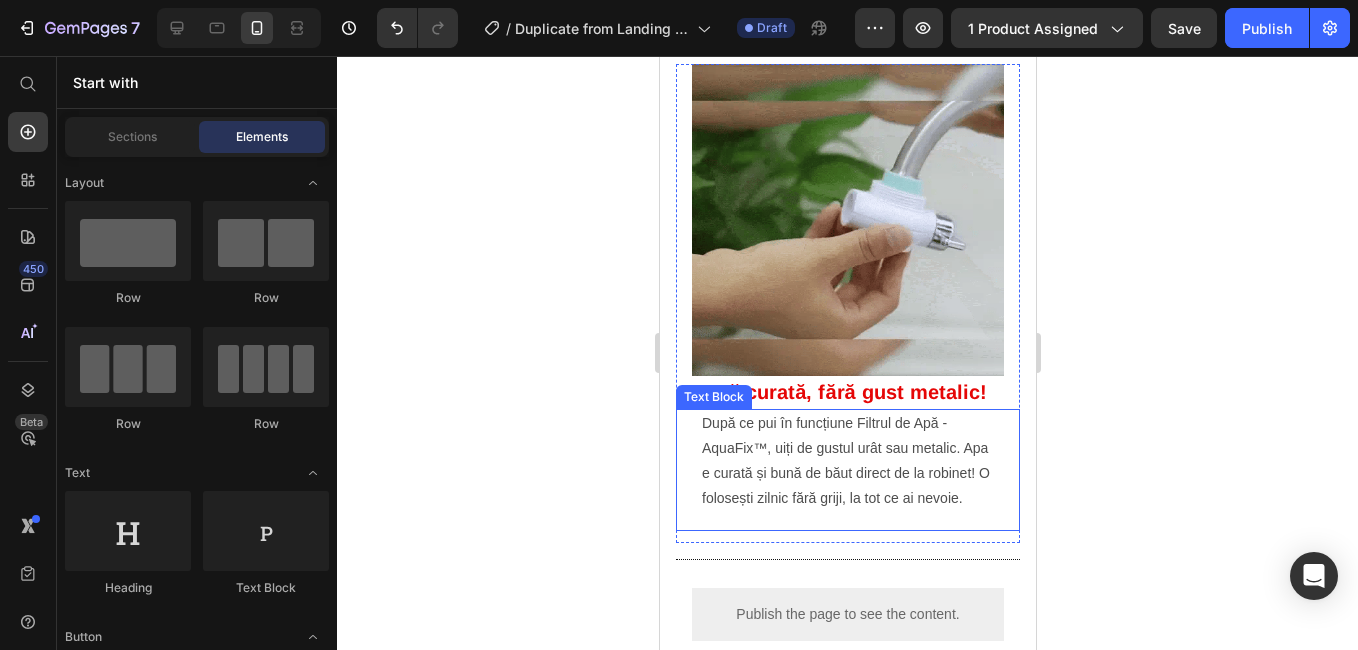 click on "După ce pui în funcțiune Filtrul de Apă - AquaFix™, uiți de gustul urât sau metalic. Apa e curată și bună de băut direct de la robinet! O folosești zilnic fără griji, la tot ce ai nevoie." at bounding box center [847, 461] 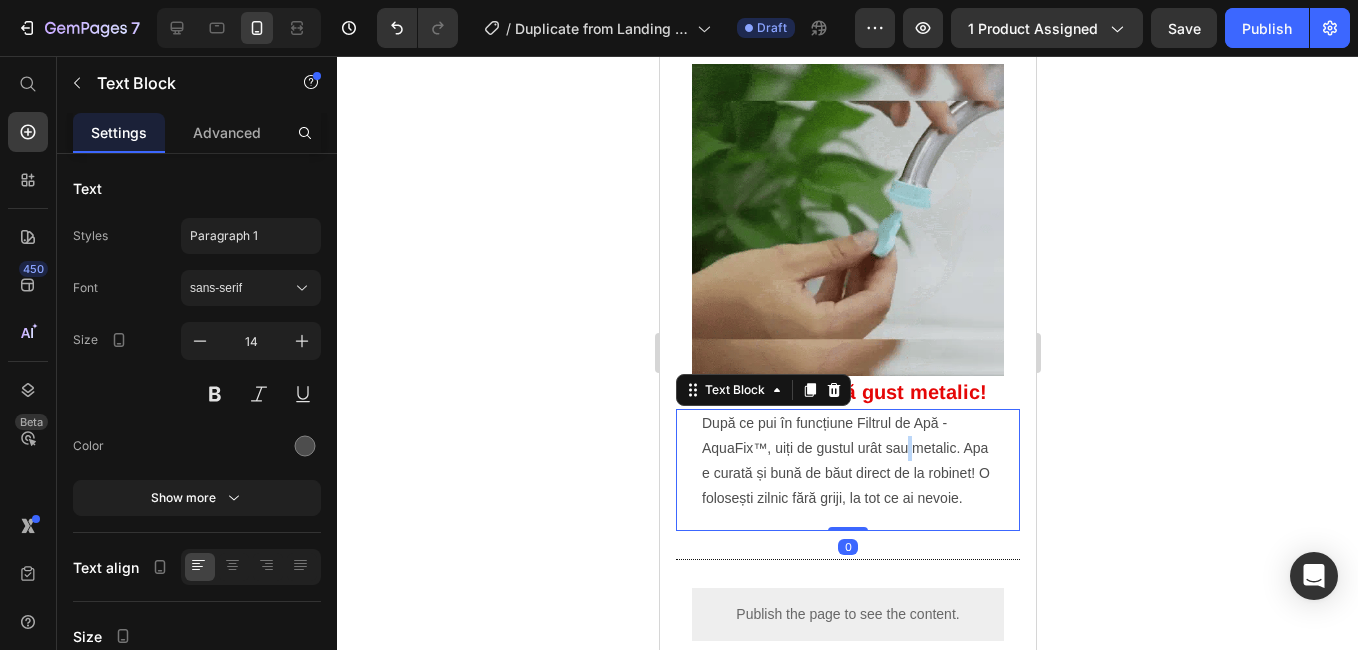 click on "După ce pui în funcțiune Filtrul de Apă - AquaFix™, uiți de gustul urât sau metalic. Apa e curată și bună de băut direct de la robinet! O folosești zilnic fără griji, la tot ce ai nevoie." at bounding box center (847, 461) 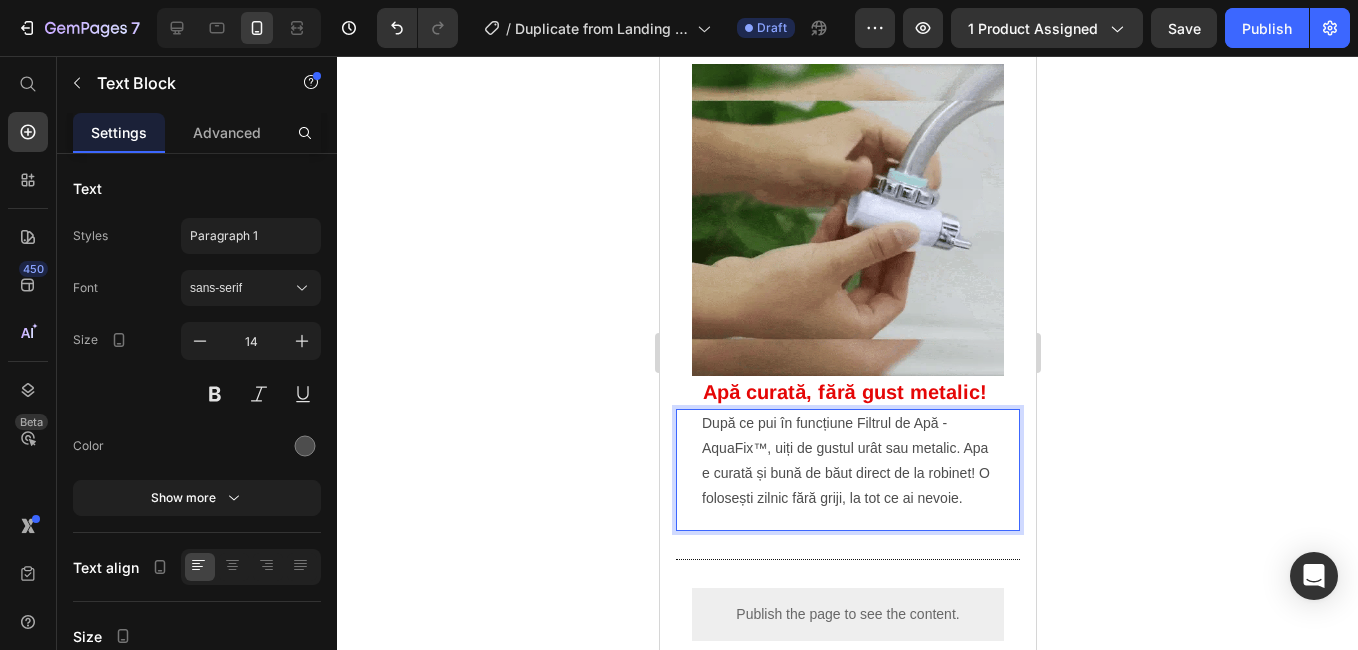 drag, startPoint x: 906, startPoint y: 444, endPoint x: 892, endPoint y: 445, distance: 14.035668 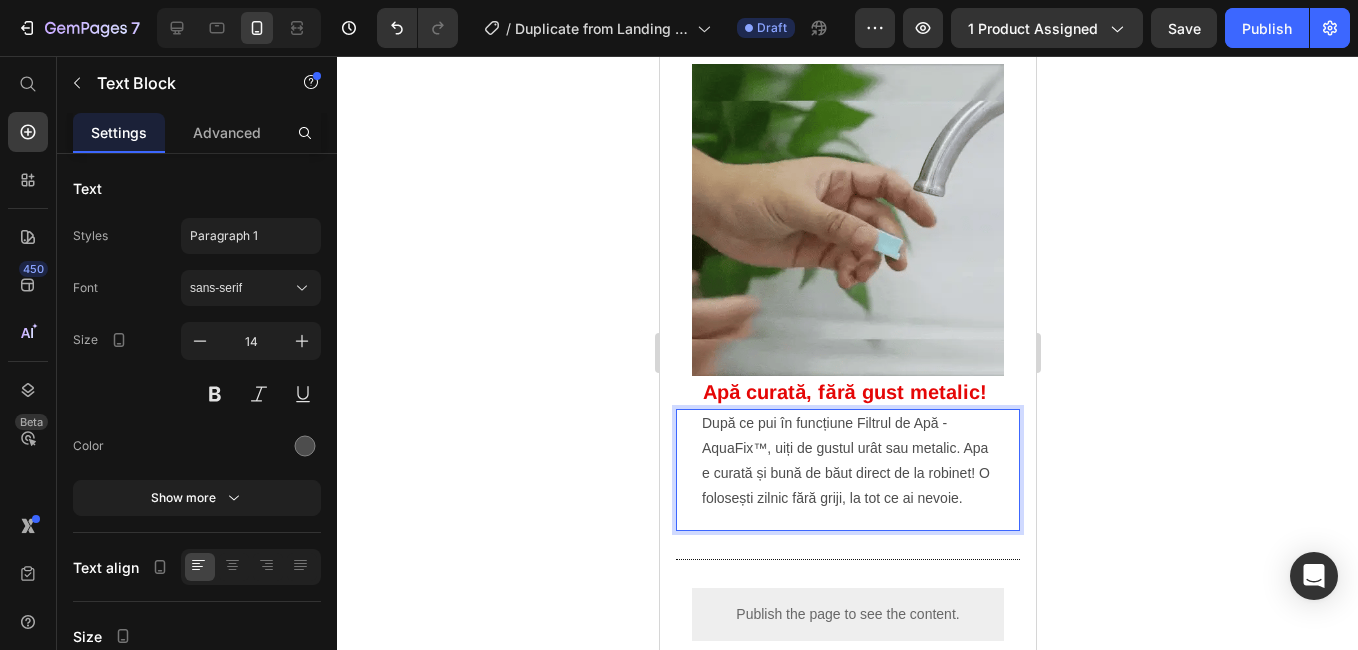 click on "După ce pui în funcțiune Filtrul de Apă - AquaFix™, uiți de gustul urât sau metalic. Apa e curată și bună de băut direct de la robinet! O folosești zilnic fără griji, la tot ce ai nevoie." at bounding box center [847, 461] 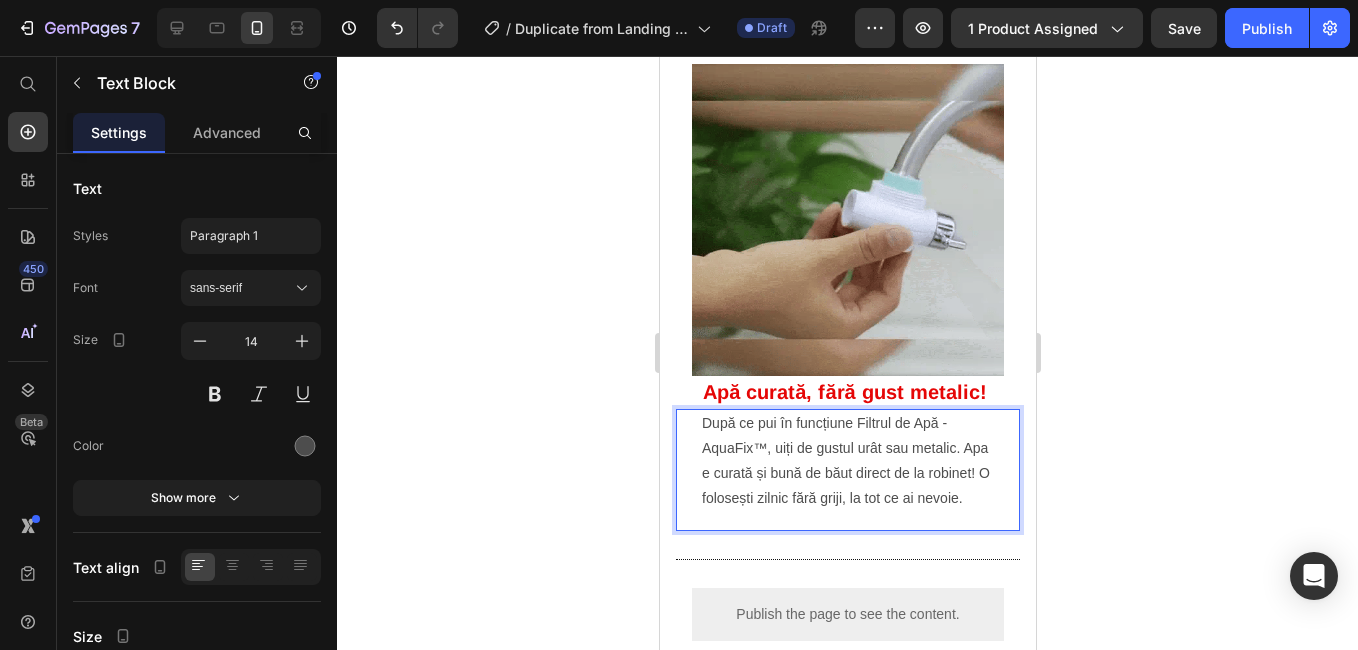 click on "După ce pui în funcțiune Filtrul de Apă - AquaFix™, uiți de gustul urât sau metalic. Apa e curată și bună de băut direct de la robinet! O folosești zilnic fără griji, la tot ce ai nevoie." at bounding box center (847, 461) 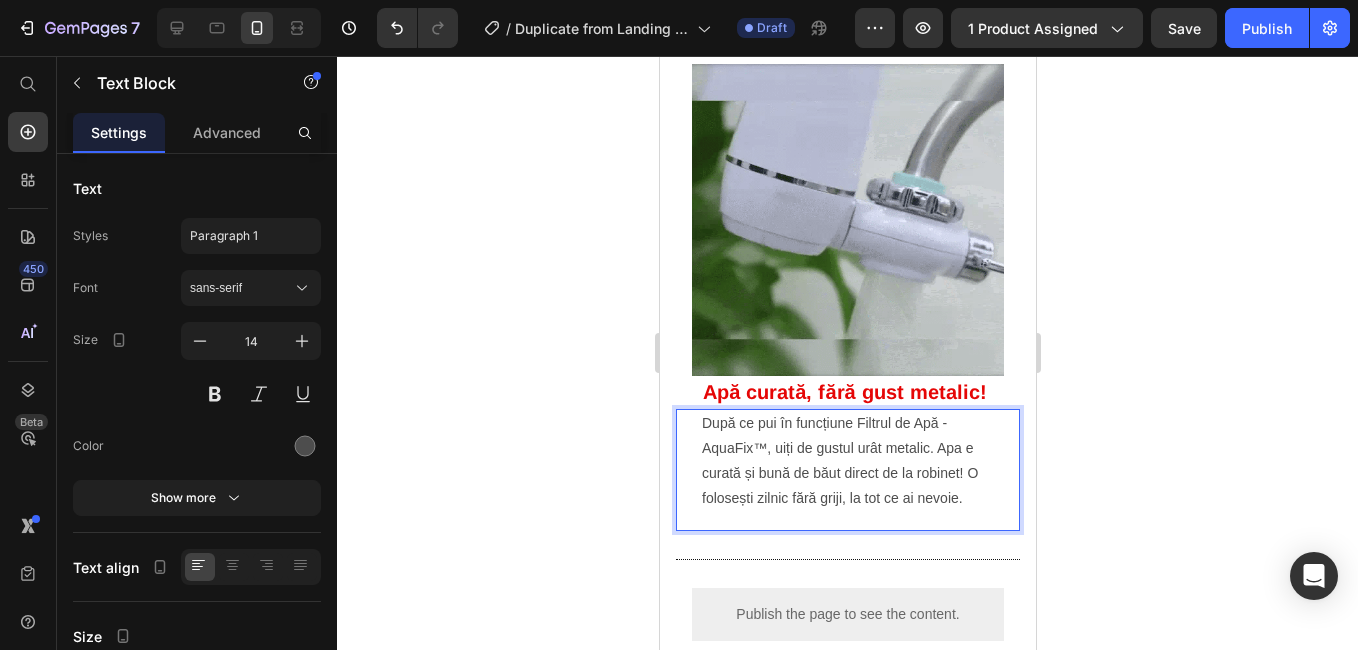 click on "După ce pui în funcțiune Filtrul de Apă - AquaFix™, uiți de gustul urât metalic. Apa e curată și bună de băut direct de la robinet! O folosești zilnic fără griji, la tot ce ai nevoie." at bounding box center [847, 461] 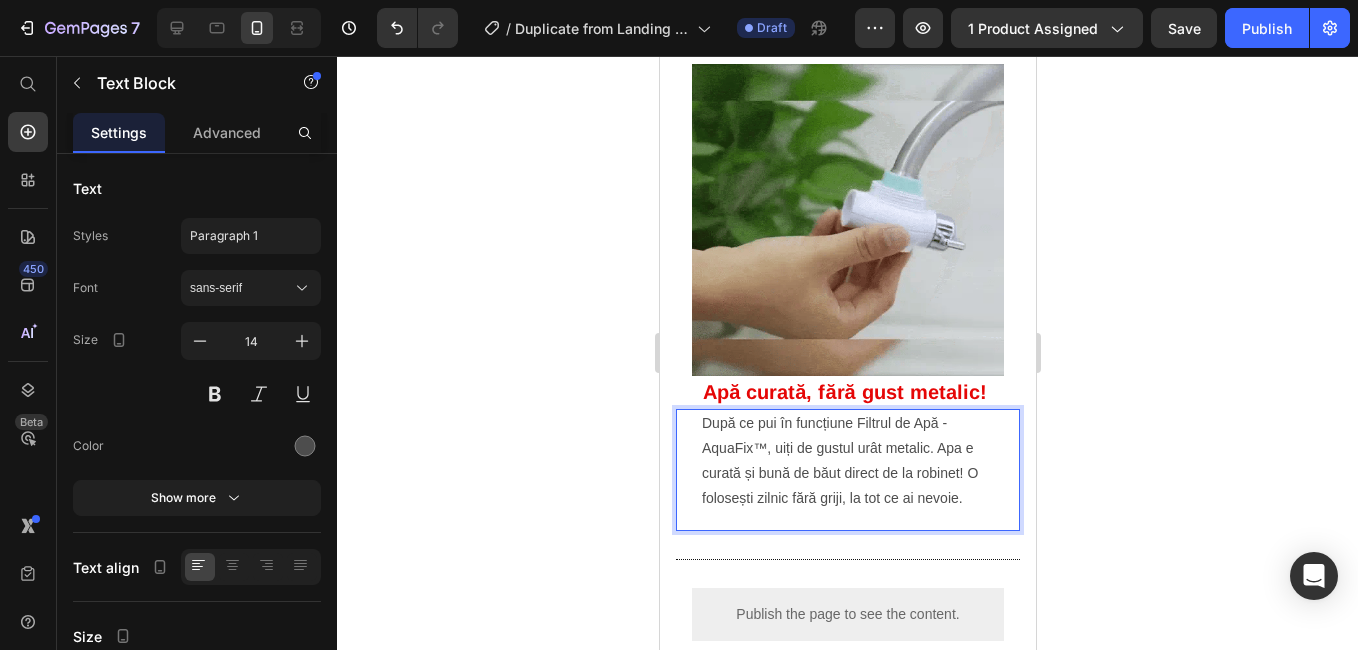 click on "După ce pui în funcțiune Filtrul de Apă - AquaFix™, uiți de gustul urât metalic. Apa e curată și bună de băut direct de la robinet! O folosești zilnic fără griji, la tot ce ai nevoie." at bounding box center [847, 461] 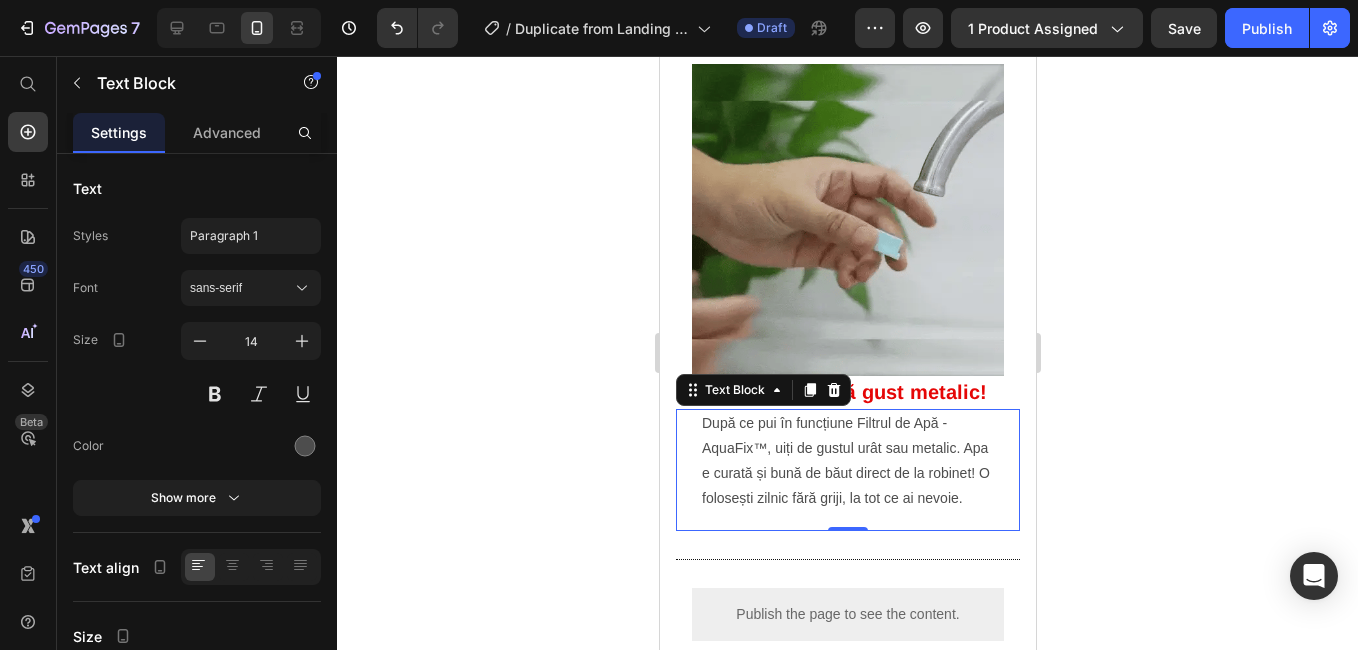 click 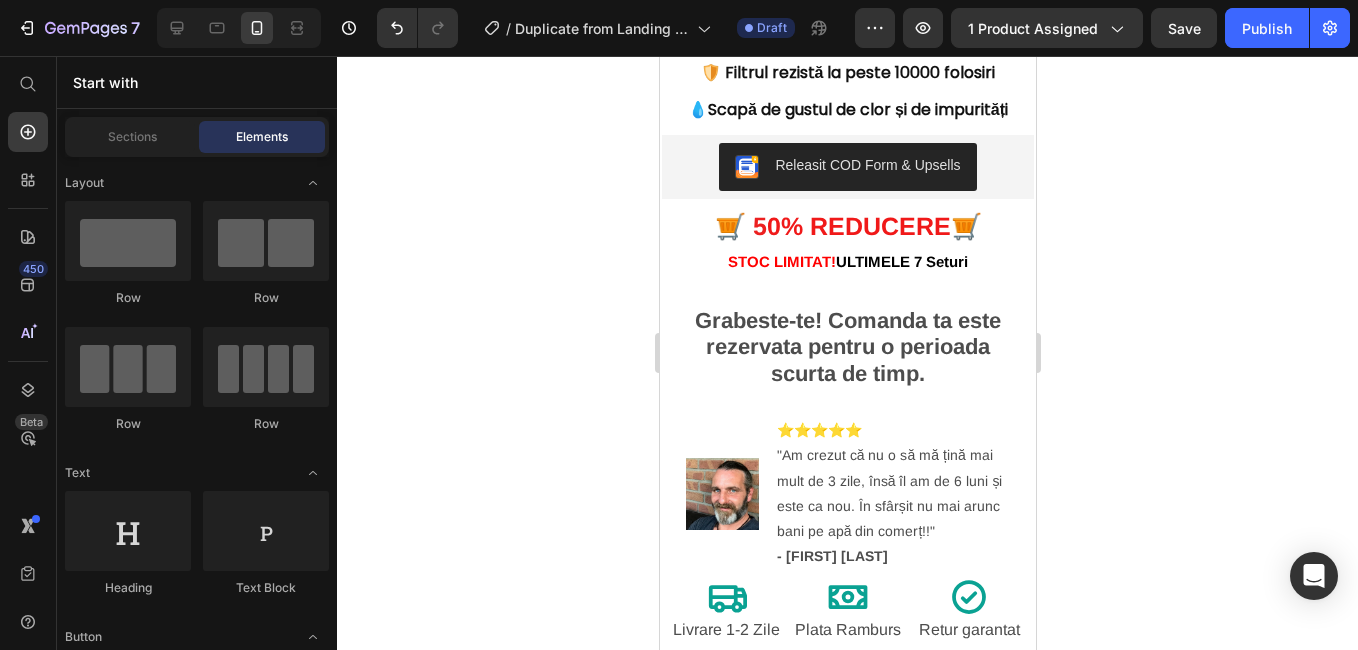 scroll, scrollTop: 500, scrollLeft: 0, axis: vertical 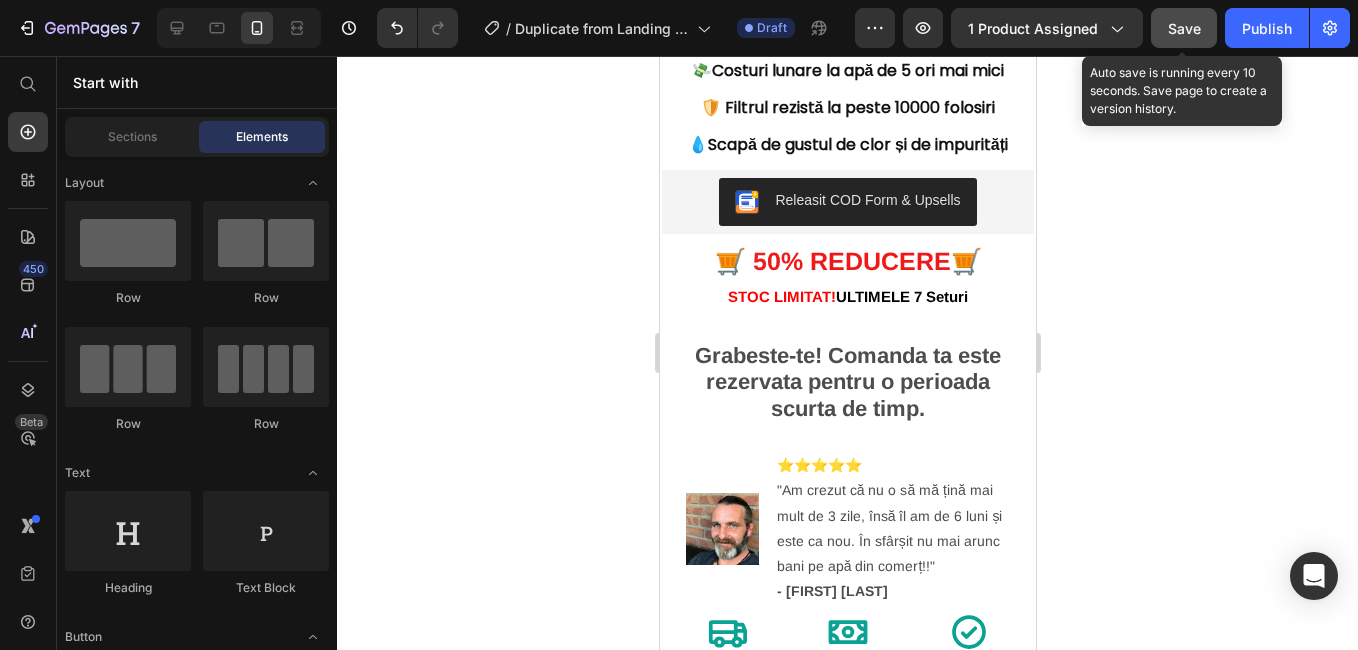 click on "Save" 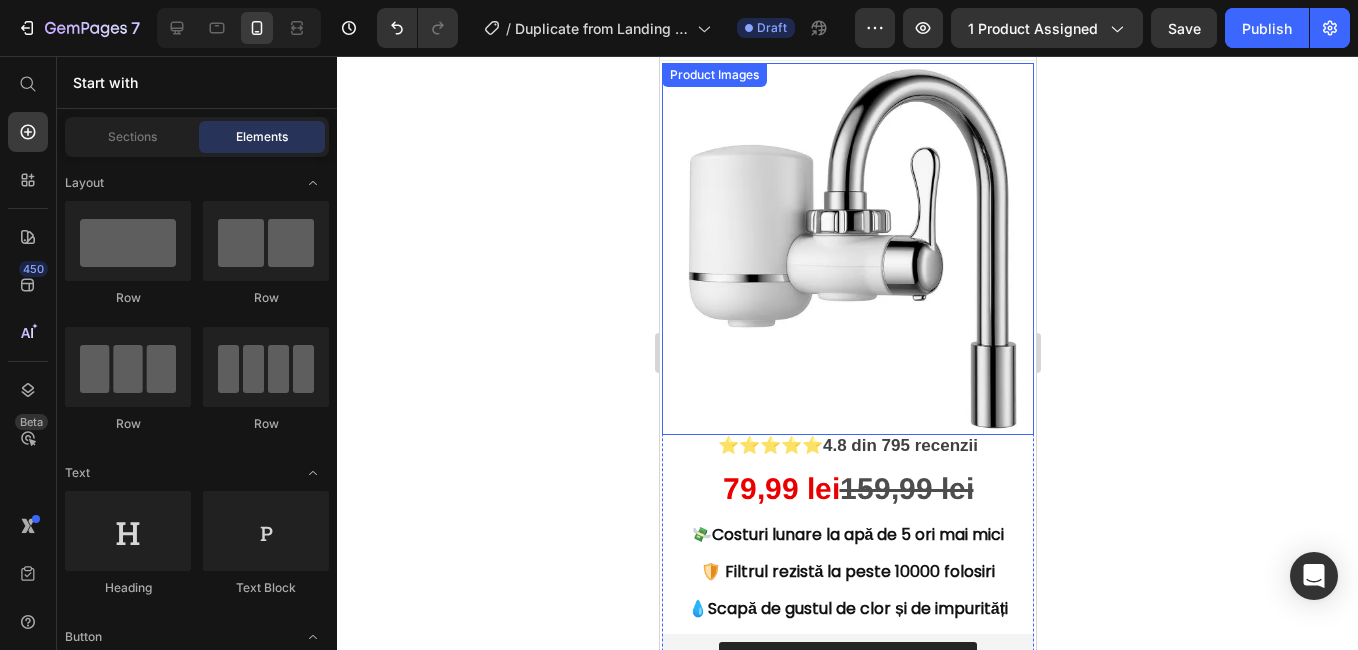 scroll, scrollTop: 0, scrollLeft: 0, axis: both 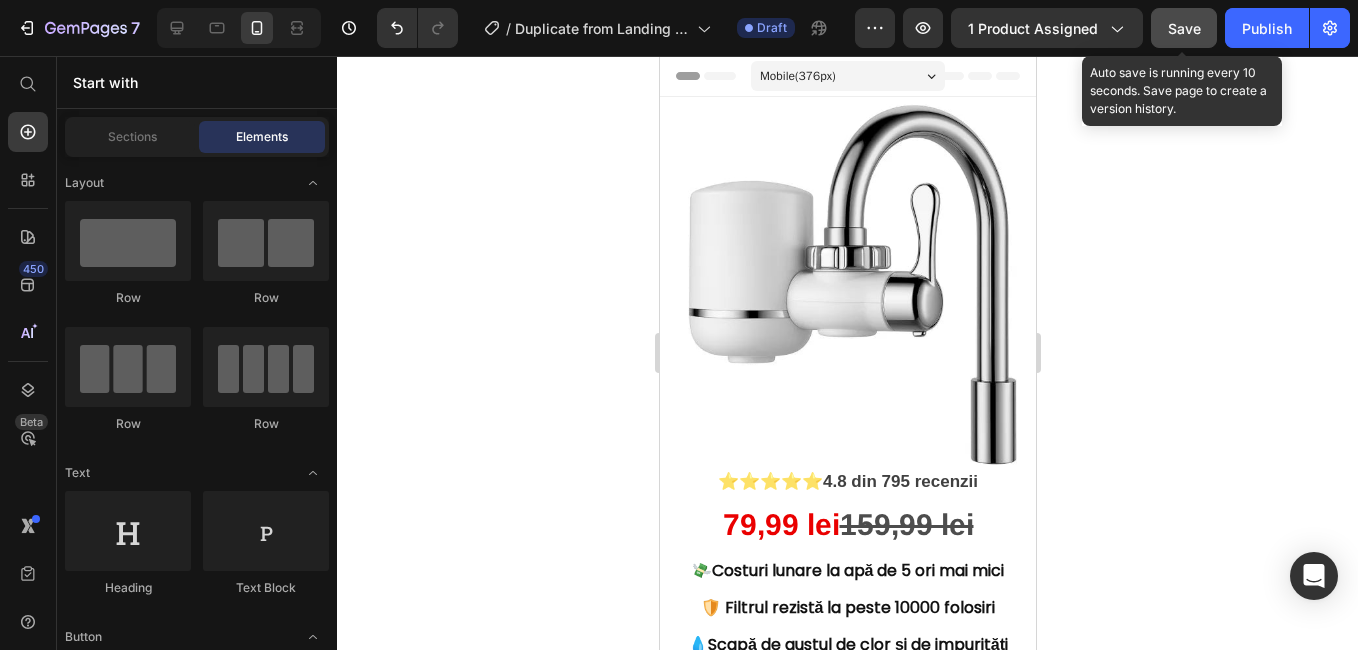 click on "Save" at bounding box center (1184, 28) 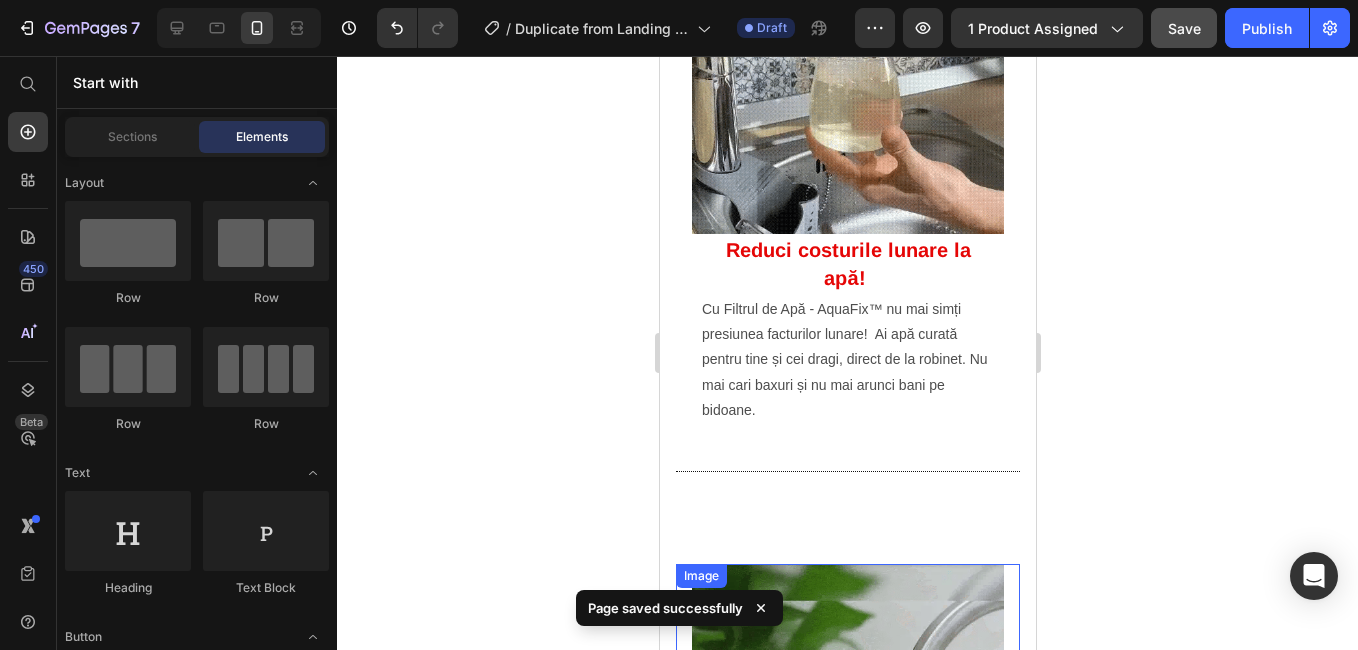 scroll, scrollTop: 1900, scrollLeft: 0, axis: vertical 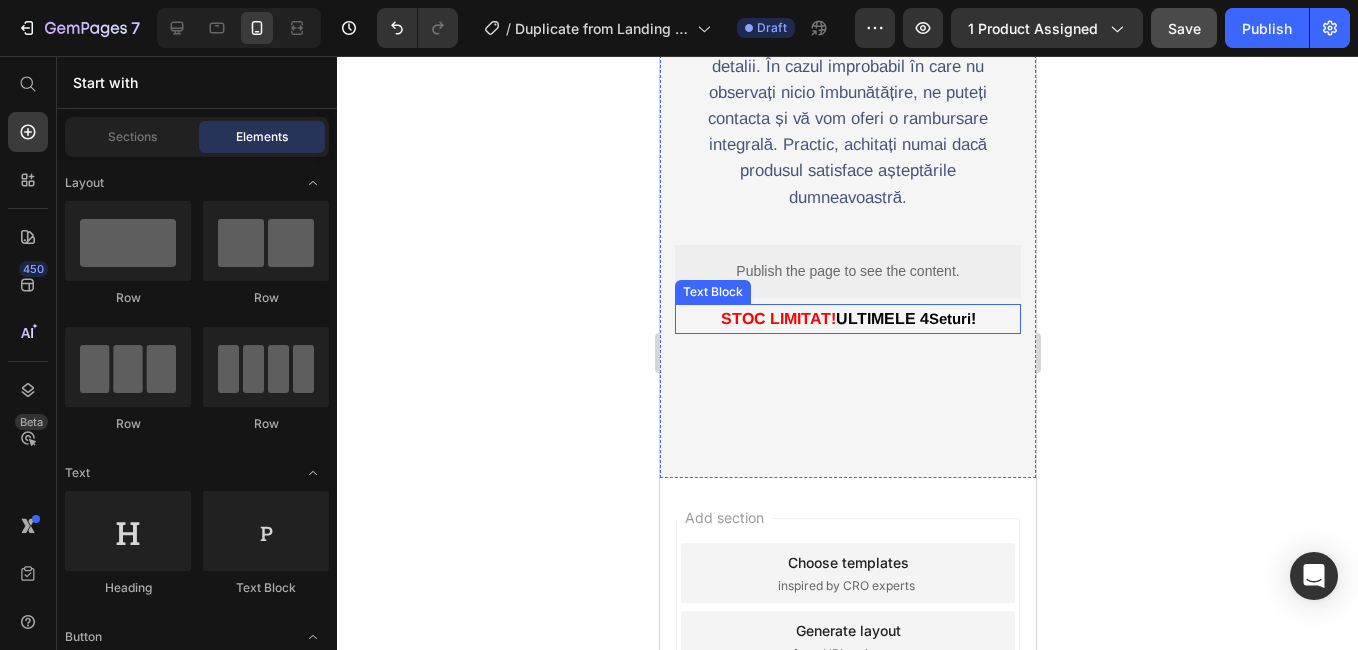 click on "Seturi" at bounding box center [949, 318] 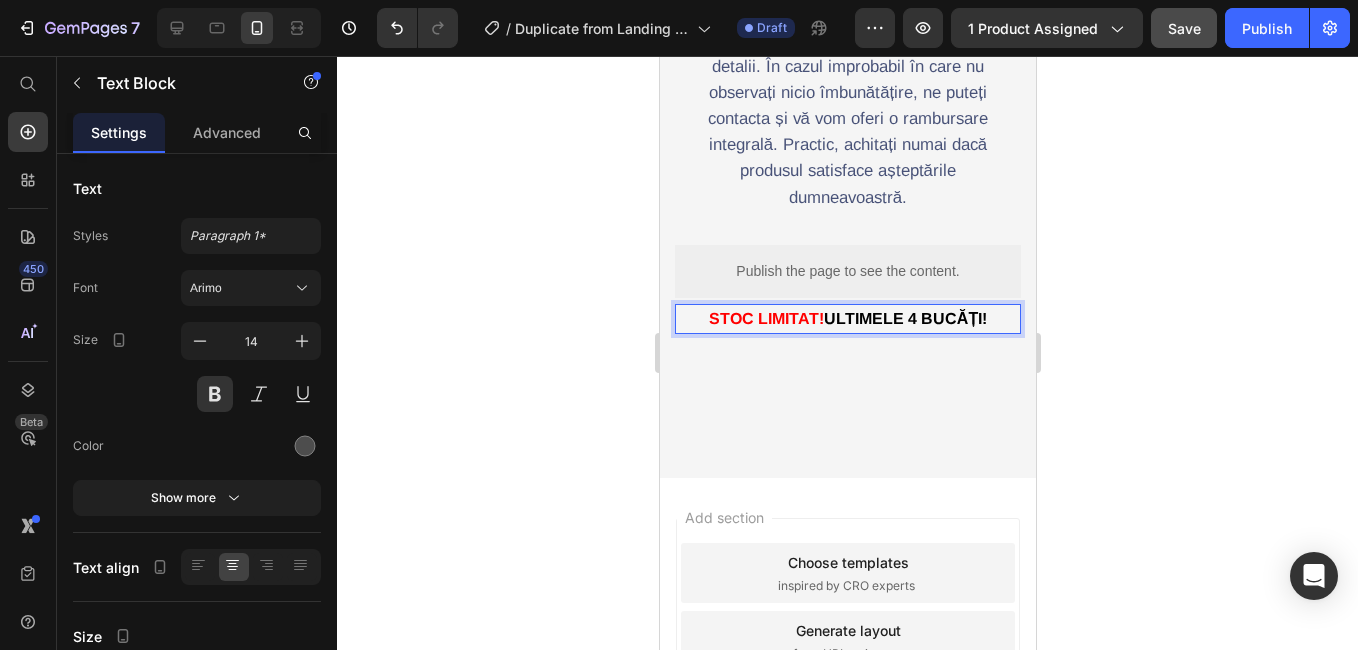 click 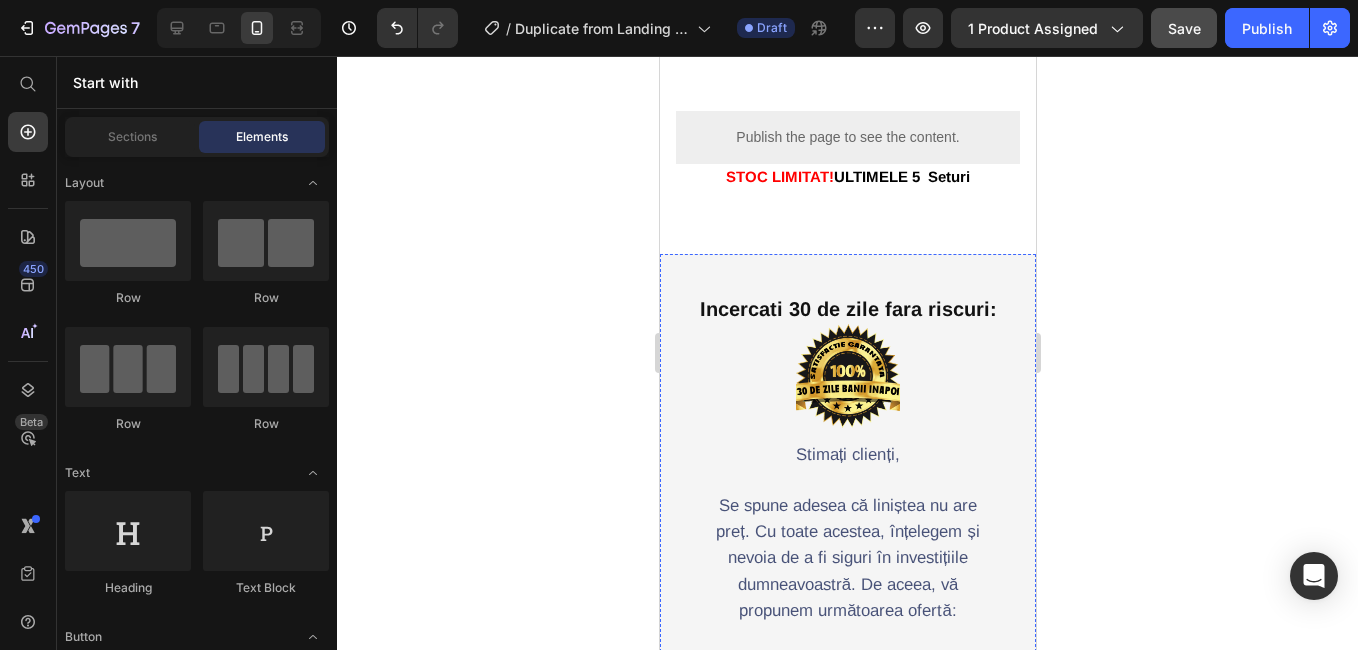 scroll, scrollTop: 3545, scrollLeft: 0, axis: vertical 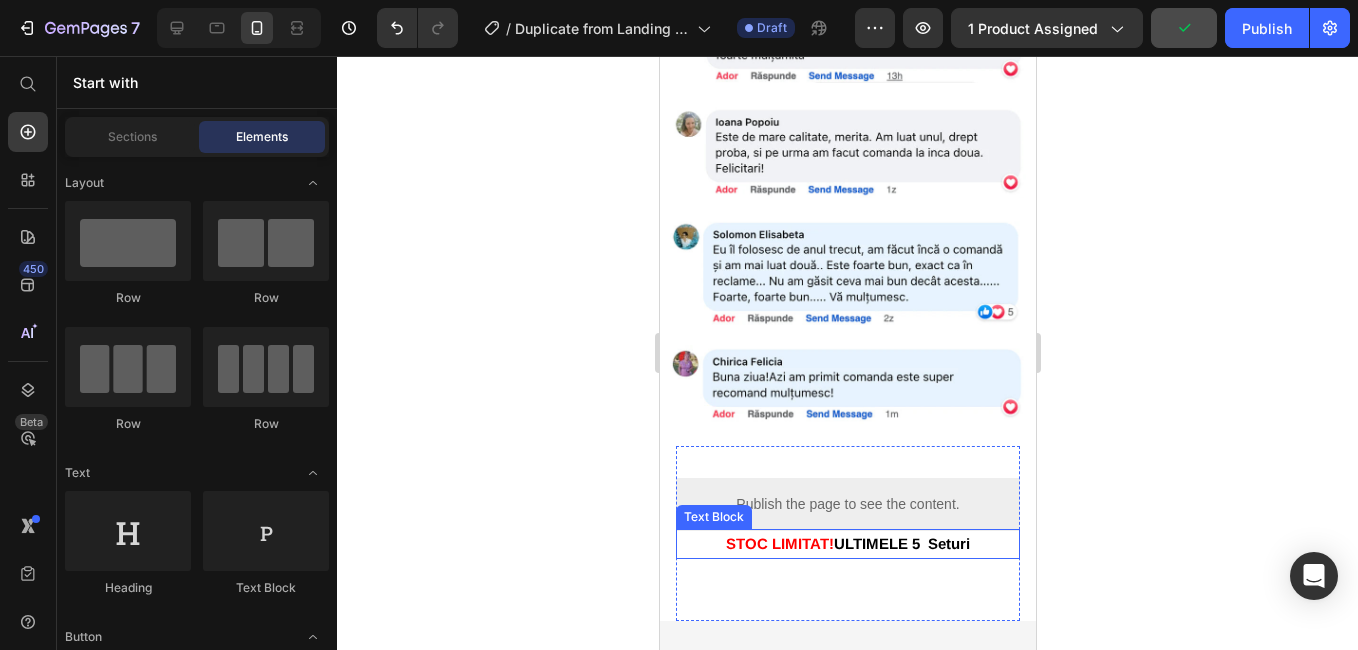 click on "ULTIMELE 5  Seturi" at bounding box center [901, 543] 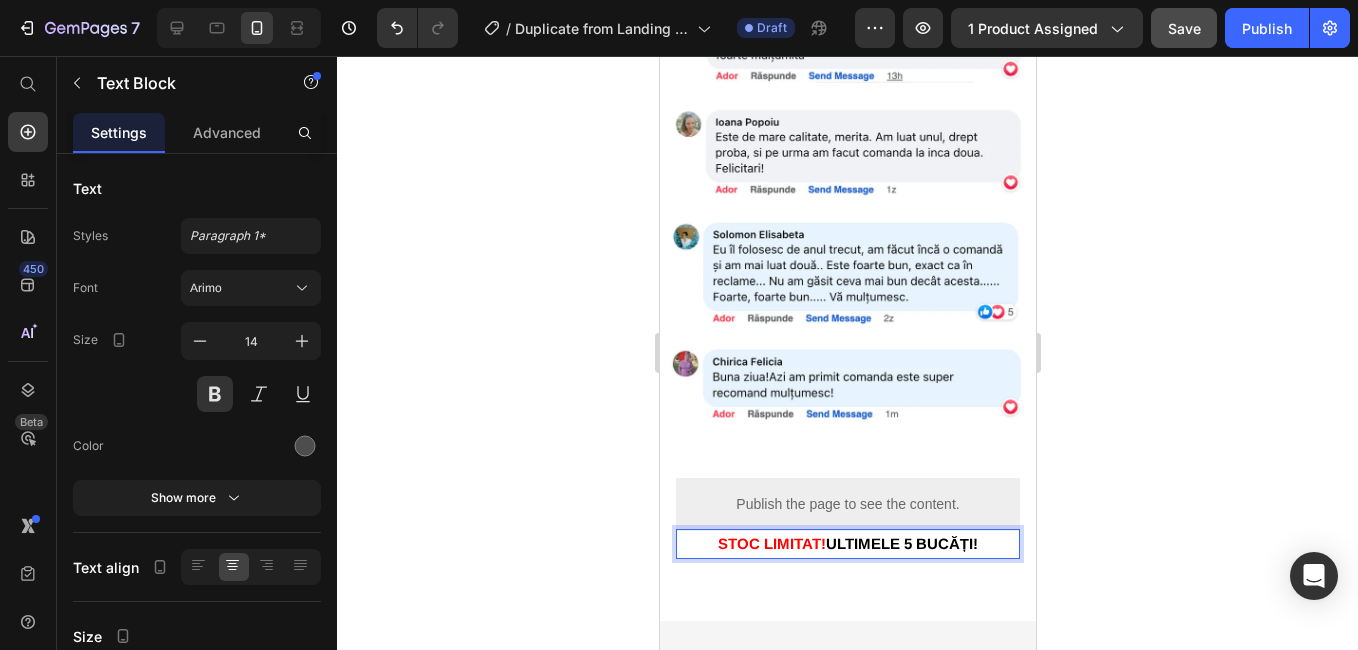 click 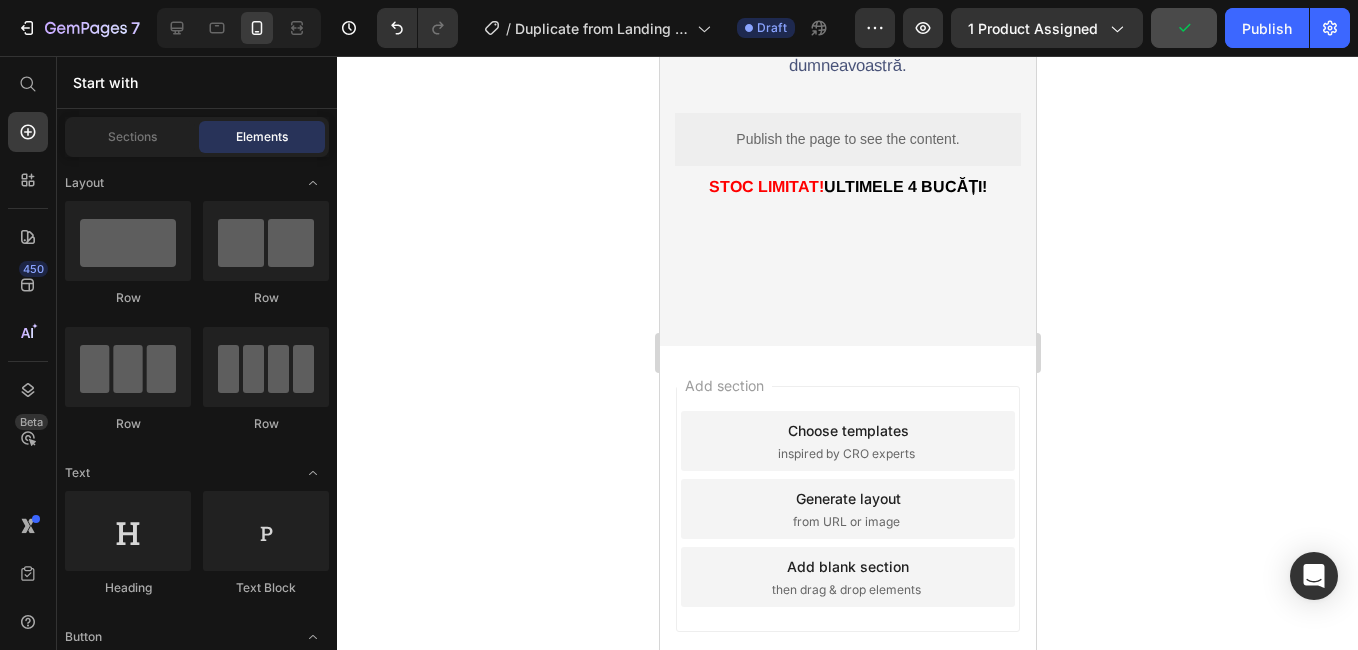 scroll, scrollTop: 4745, scrollLeft: 0, axis: vertical 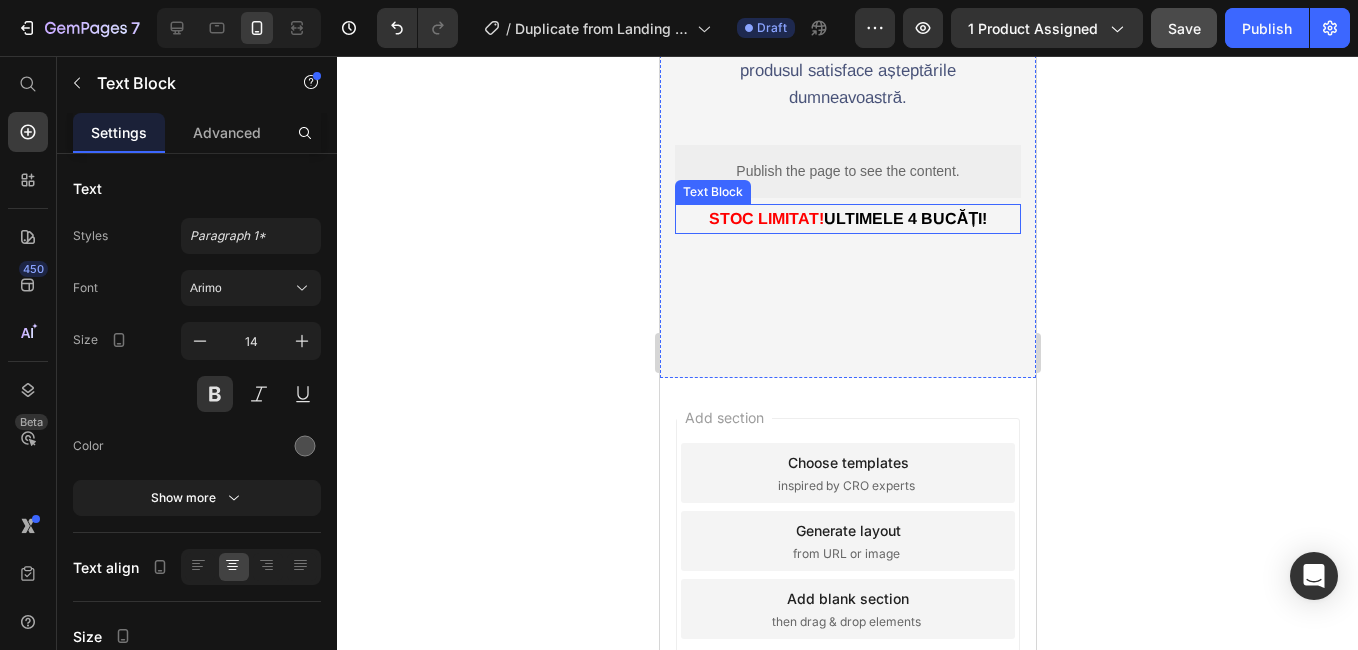 click on "STOC LIMITAT!  ULTIMELE 4 BUCĂȚI!" at bounding box center [847, 219] 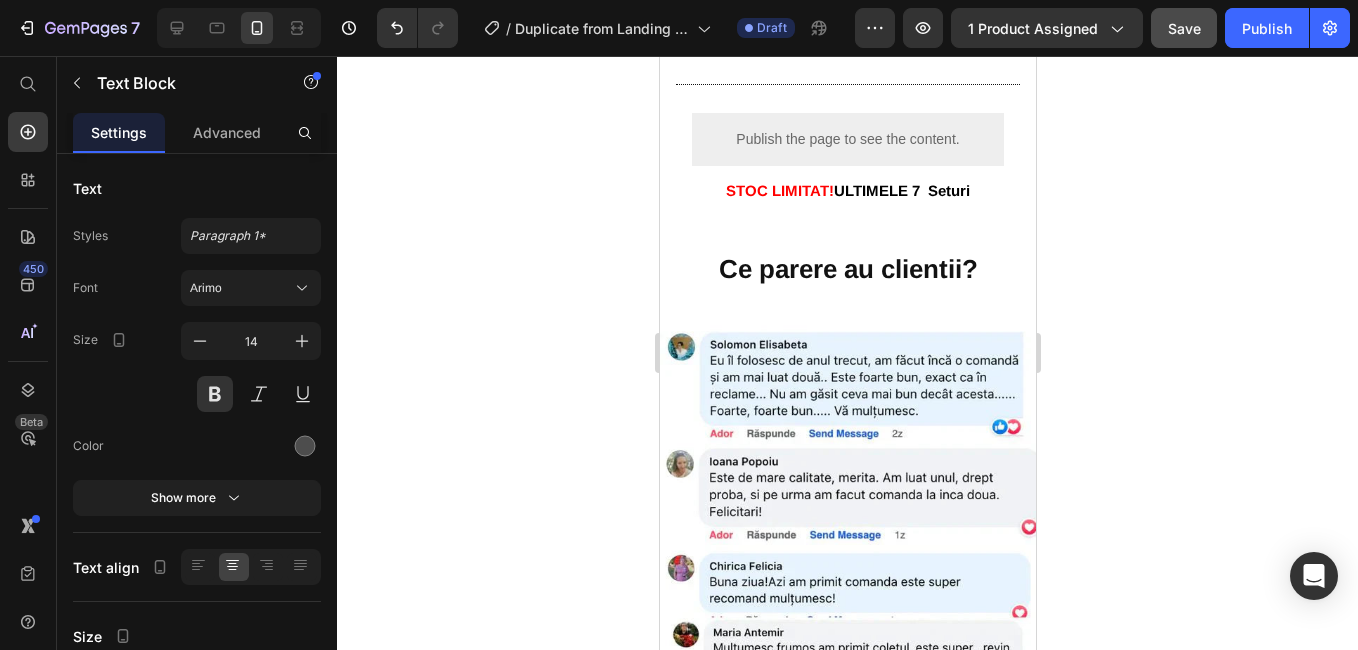 scroll, scrollTop: 2245, scrollLeft: 0, axis: vertical 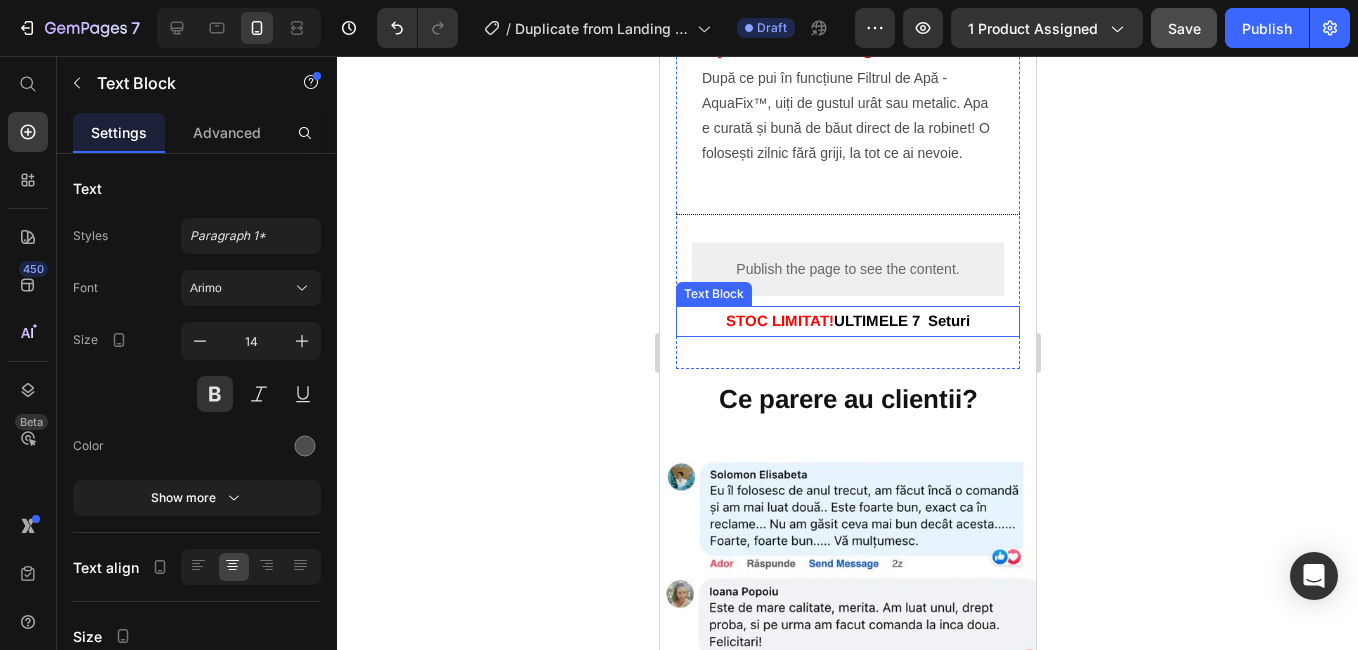click on "ULTIMELE 7  Seturi" at bounding box center (901, 320) 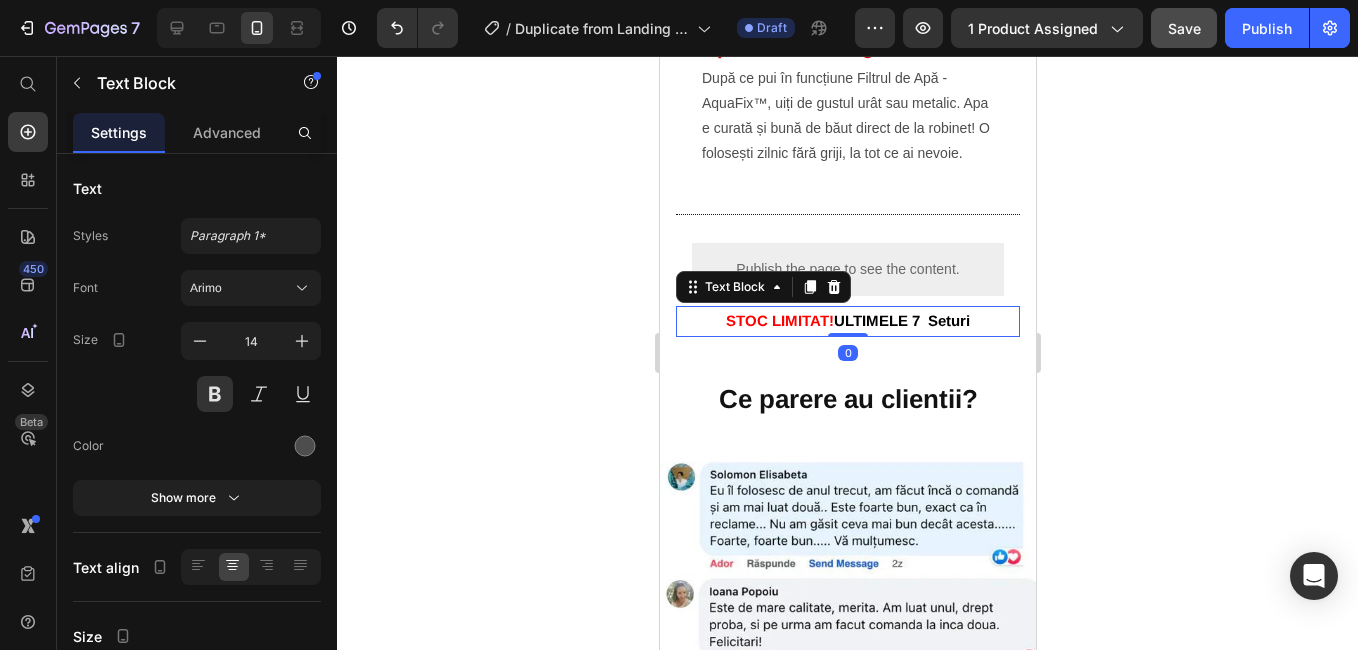 click on "ULTIMELE 7  Seturi" at bounding box center (901, 320) 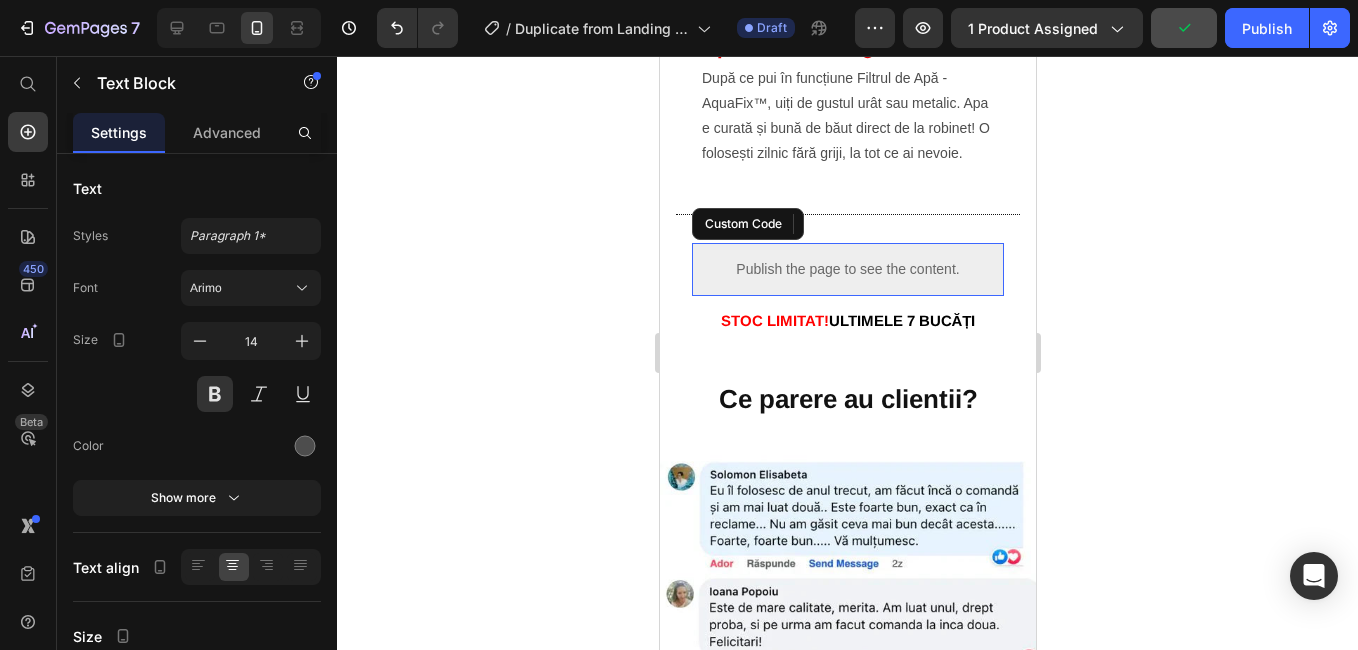 click on "Publish the page to see the content." at bounding box center (847, 269) 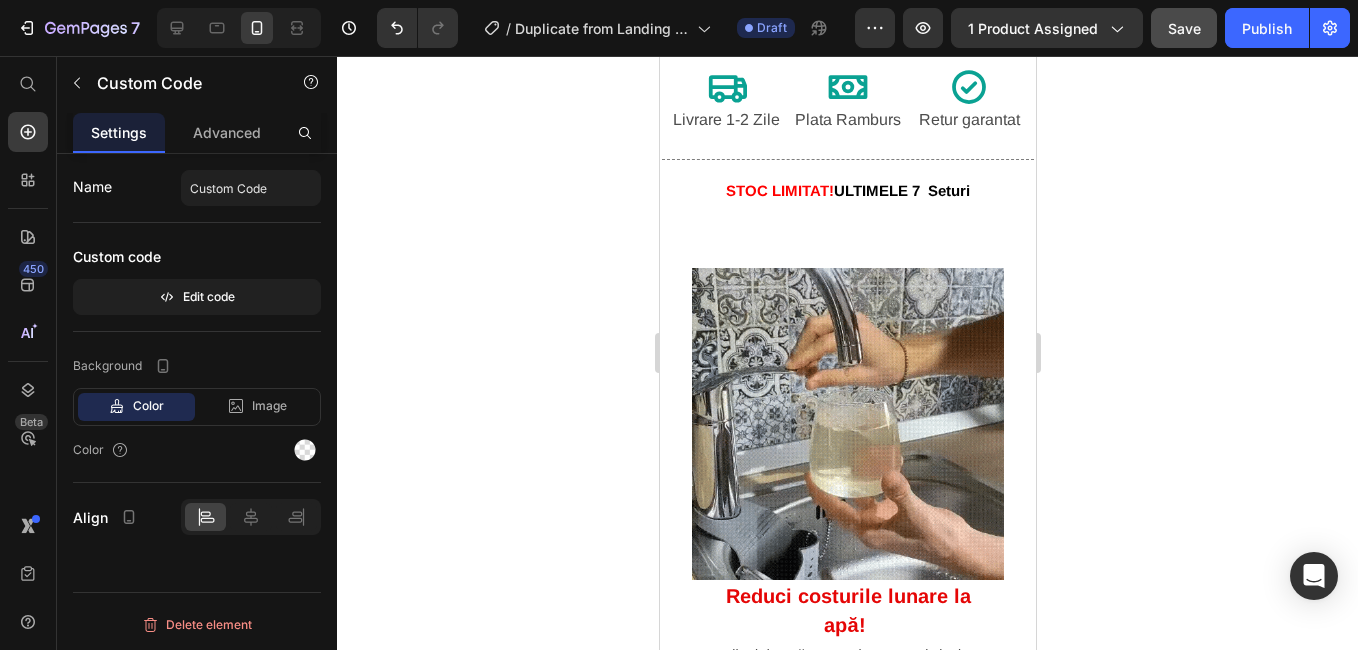 scroll, scrollTop: 945, scrollLeft: 0, axis: vertical 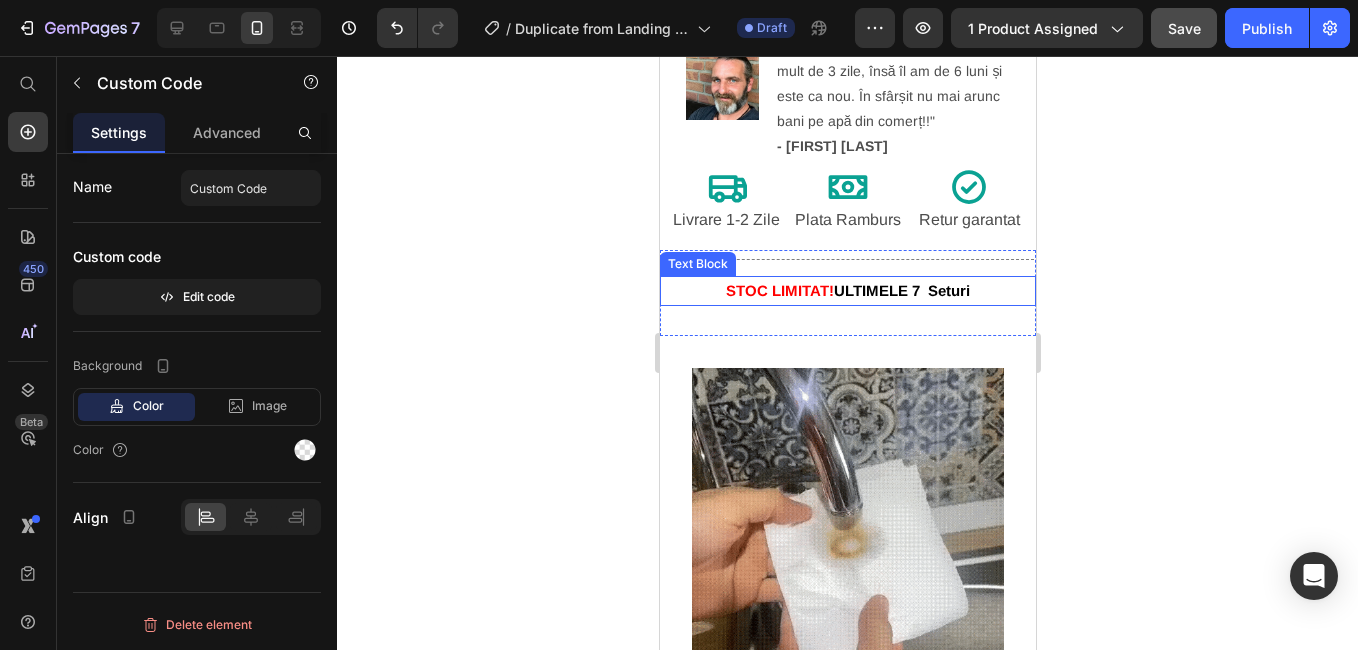 click on "ULTIMELE 7  Seturi" at bounding box center (901, 290) 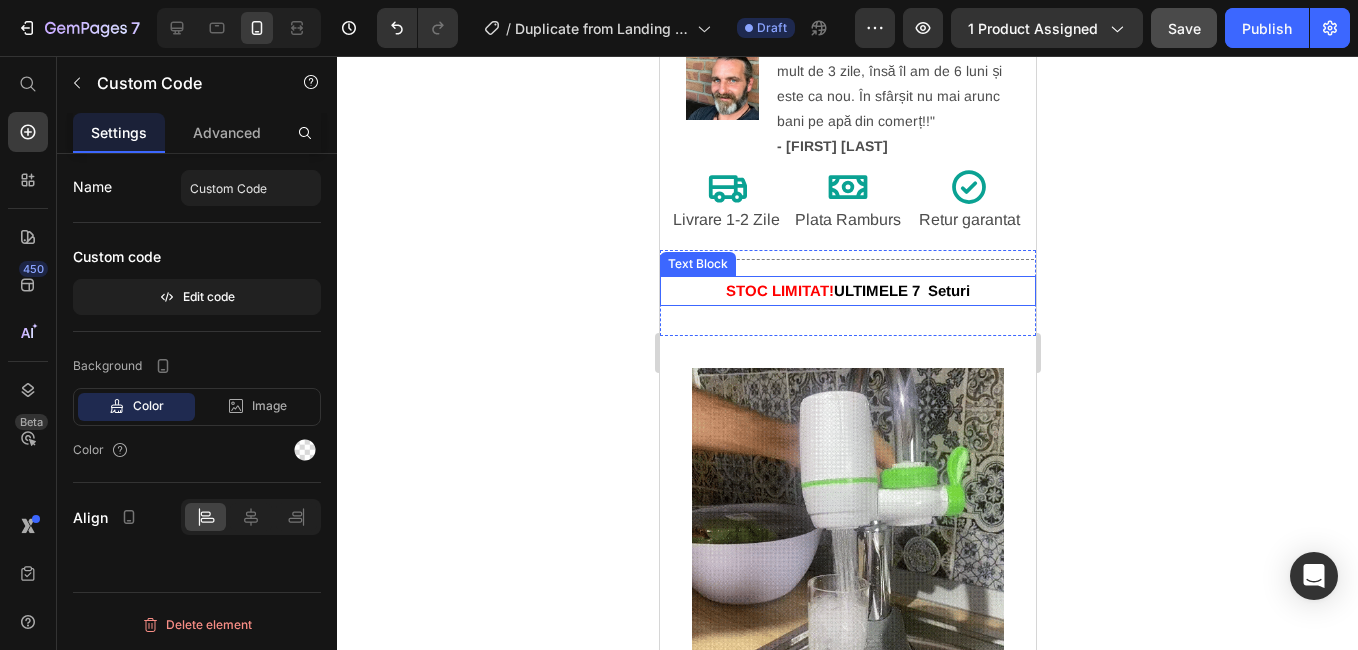 click on "Retur garantat" at bounding box center [968, 221] 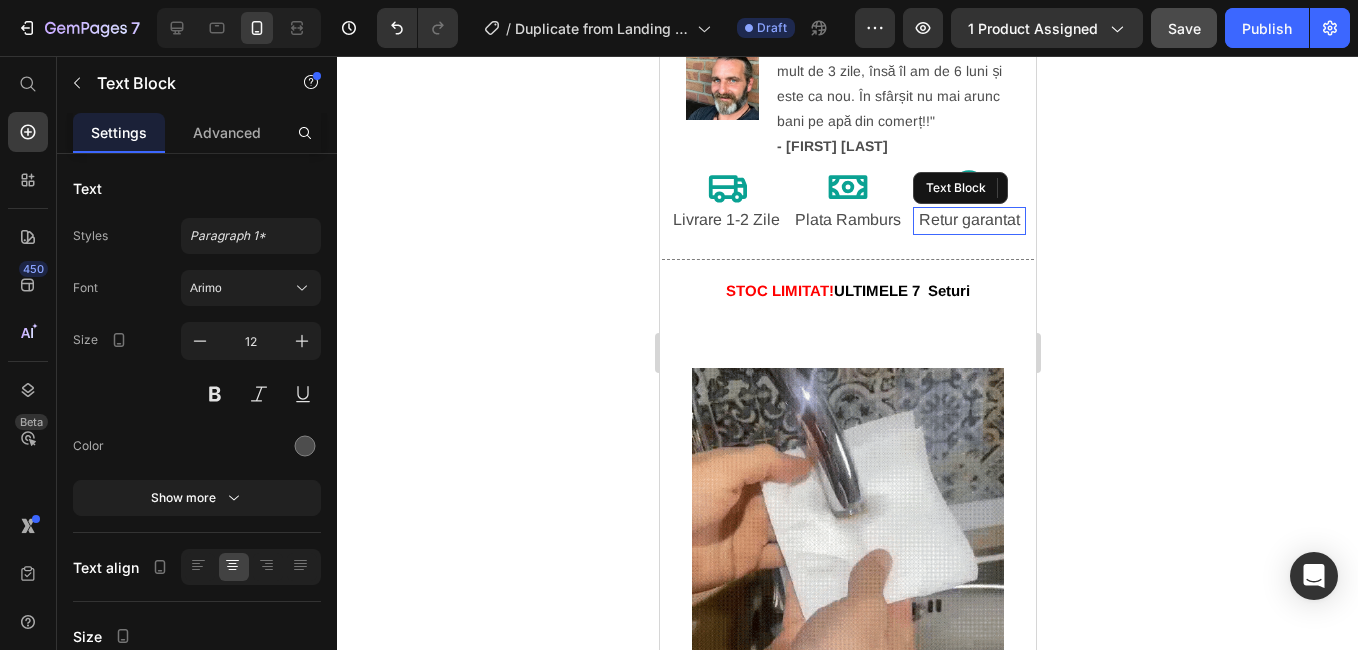 scroll, scrollTop: 845, scrollLeft: 0, axis: vertical 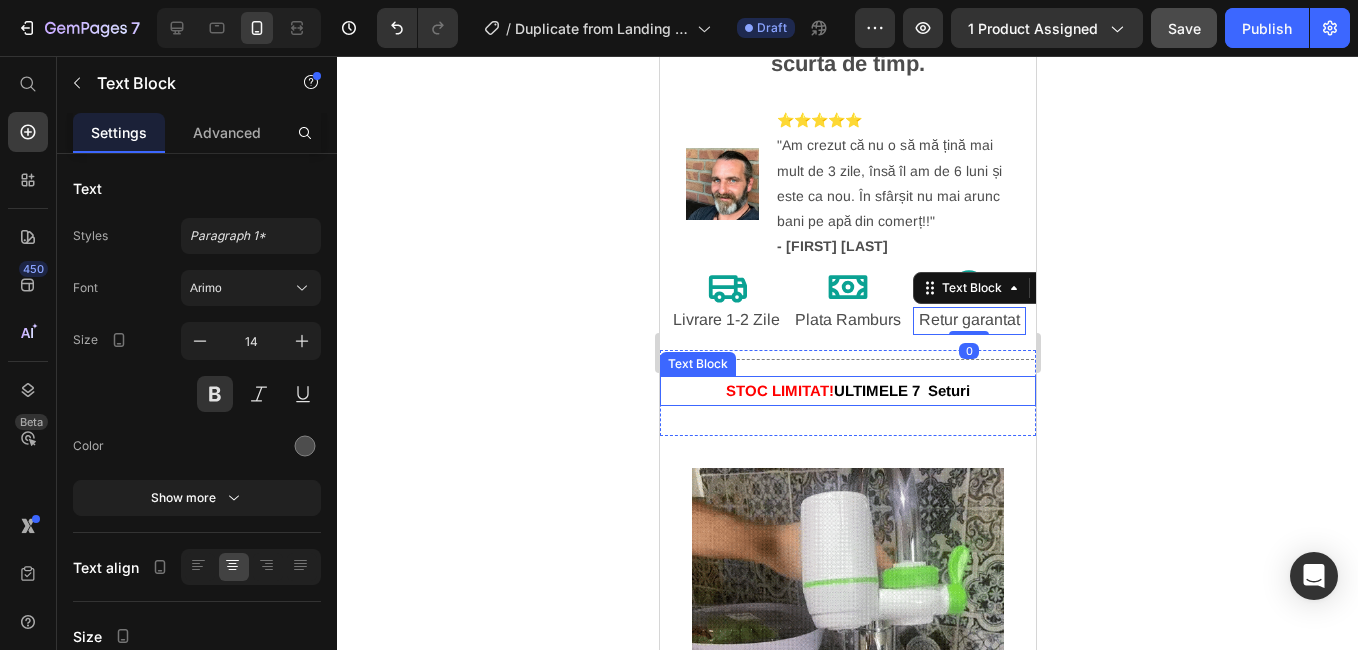 click on "STOC LIMITAT!  ULTIMELE 7  Seturi" at bounding box center (847, 391) 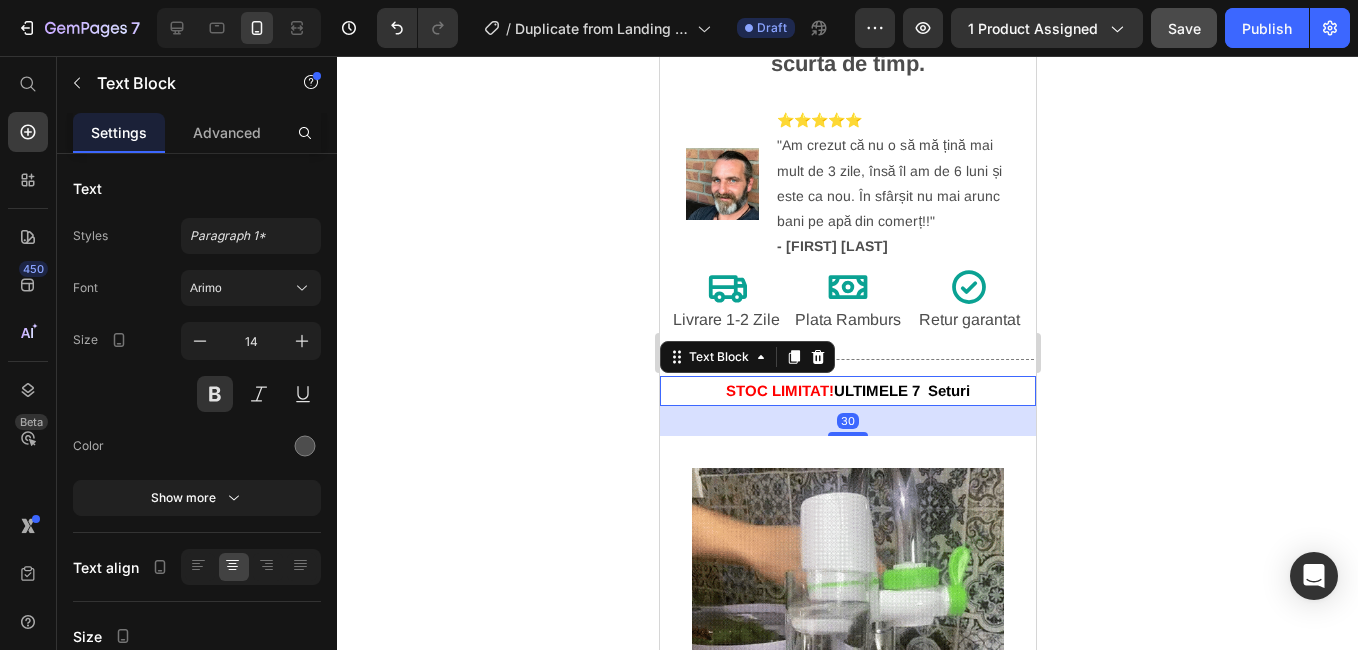 click on "ULTIMELE 7  Seturi" at bounding box center [901, 390] 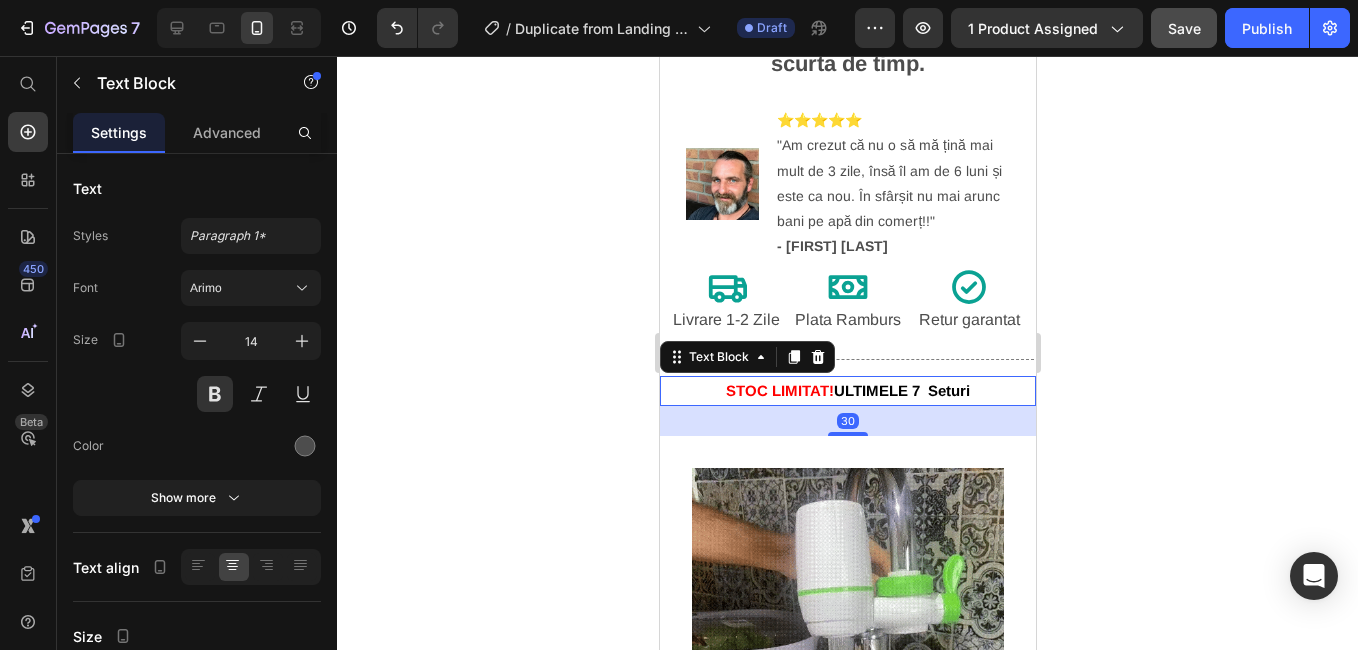 click on "ULTIMELE 7  Seturi" at bounding box center (901, 390) 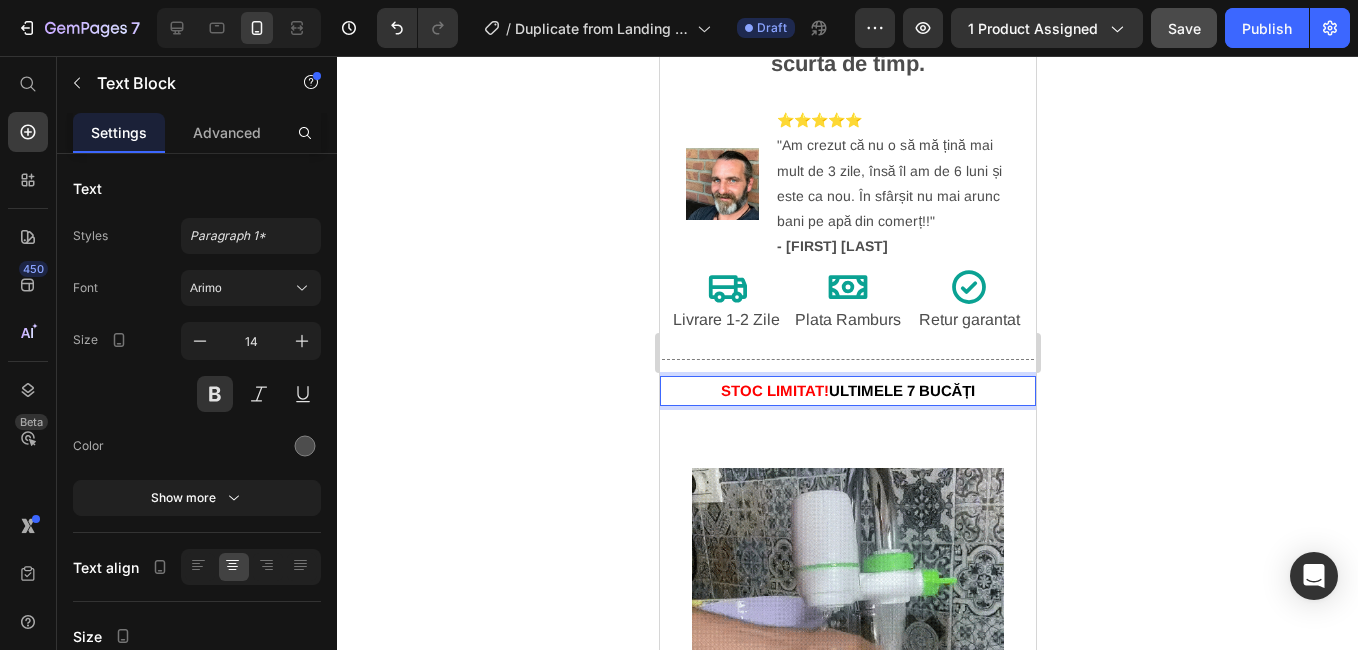 click 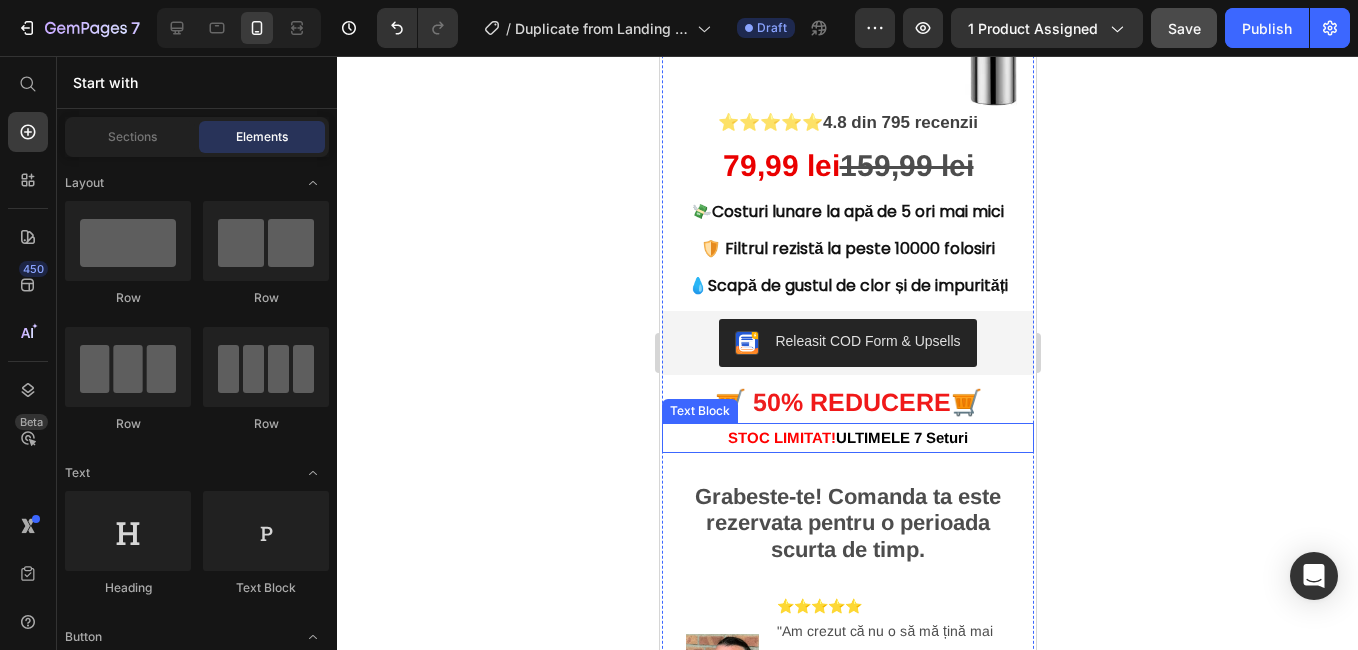 scroll, scrollTop: 345, scrollLeft: 0, axis: vertical 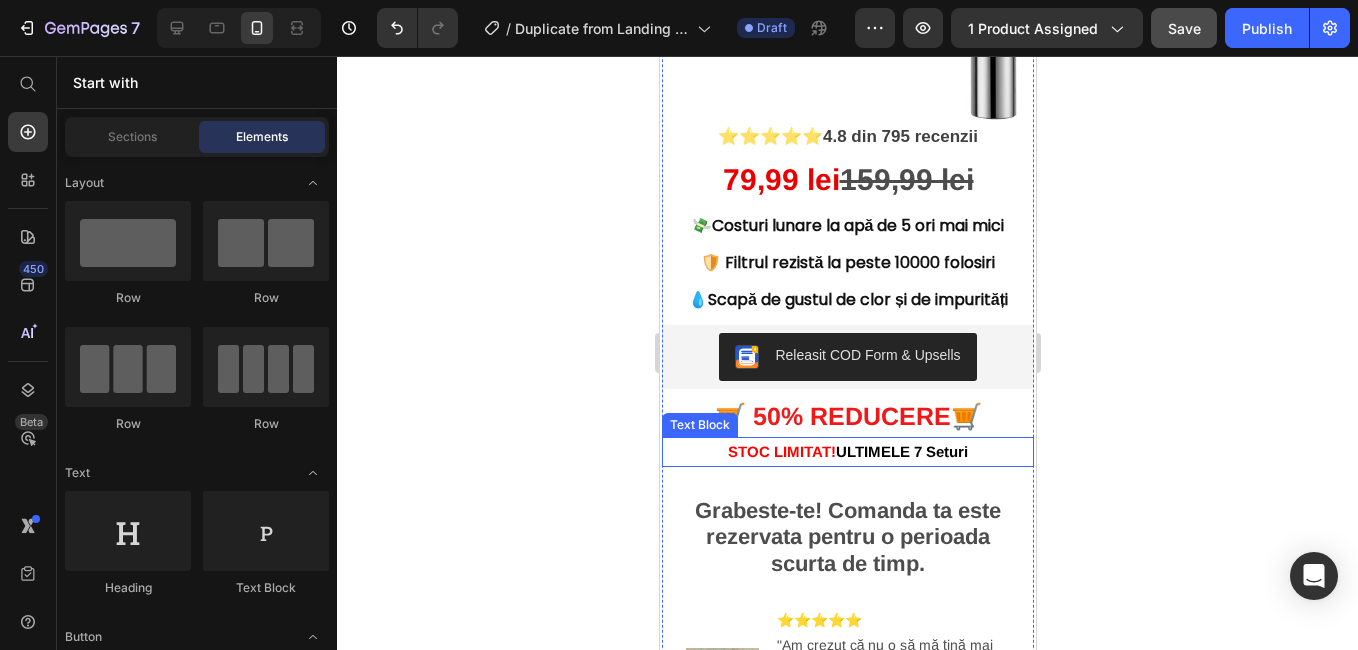 click on "ULTIMELE 7 Seturi" at bounding box center (901, 451) 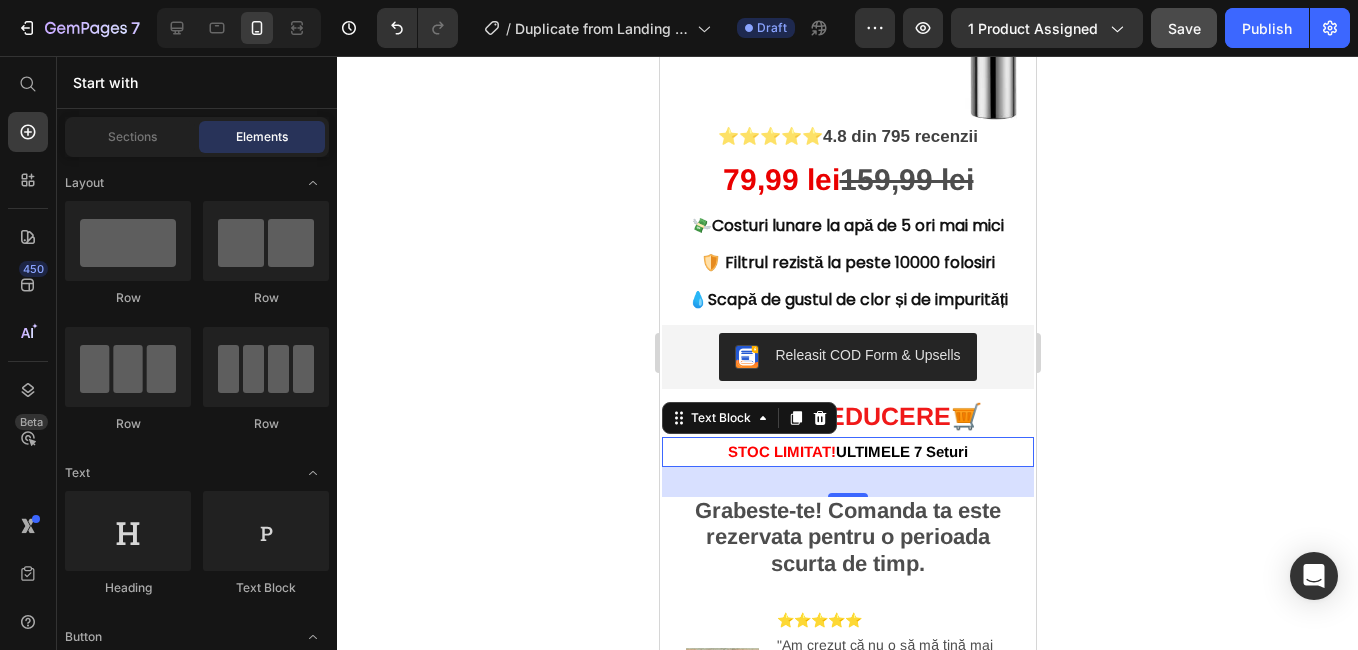 click on "ULTIMELE 7 Seturi" at bounding box center [901, 451] 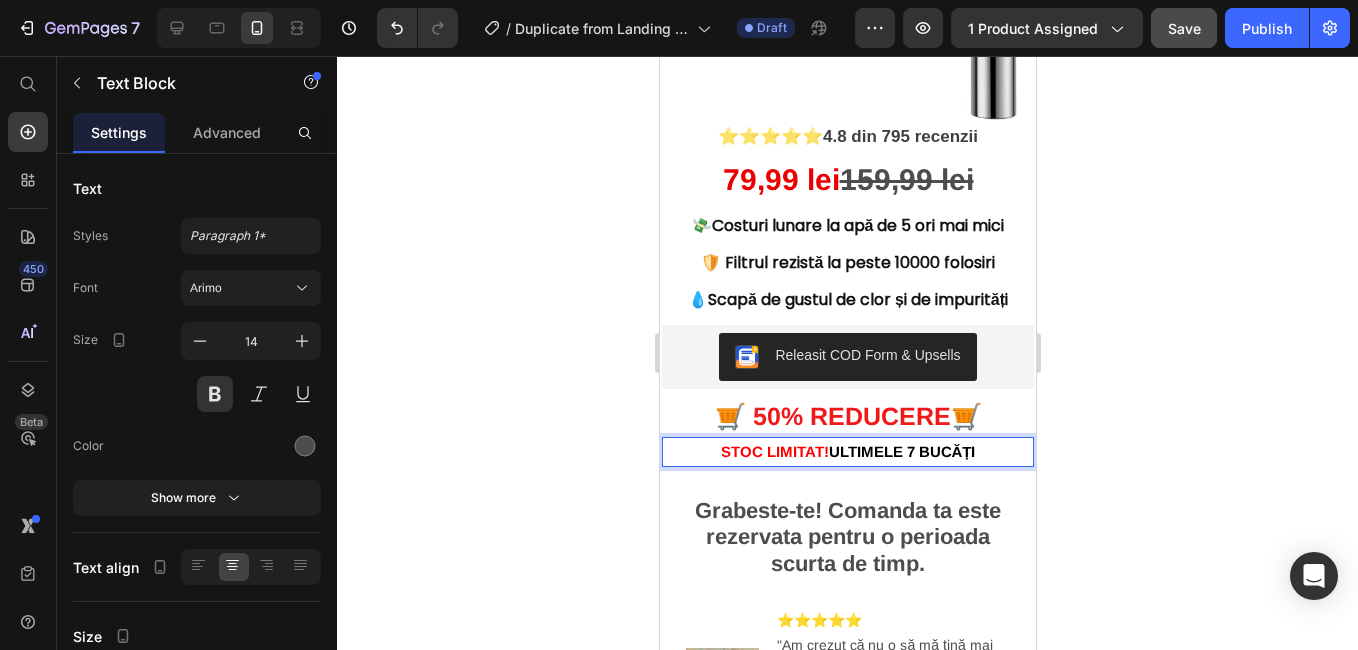 click 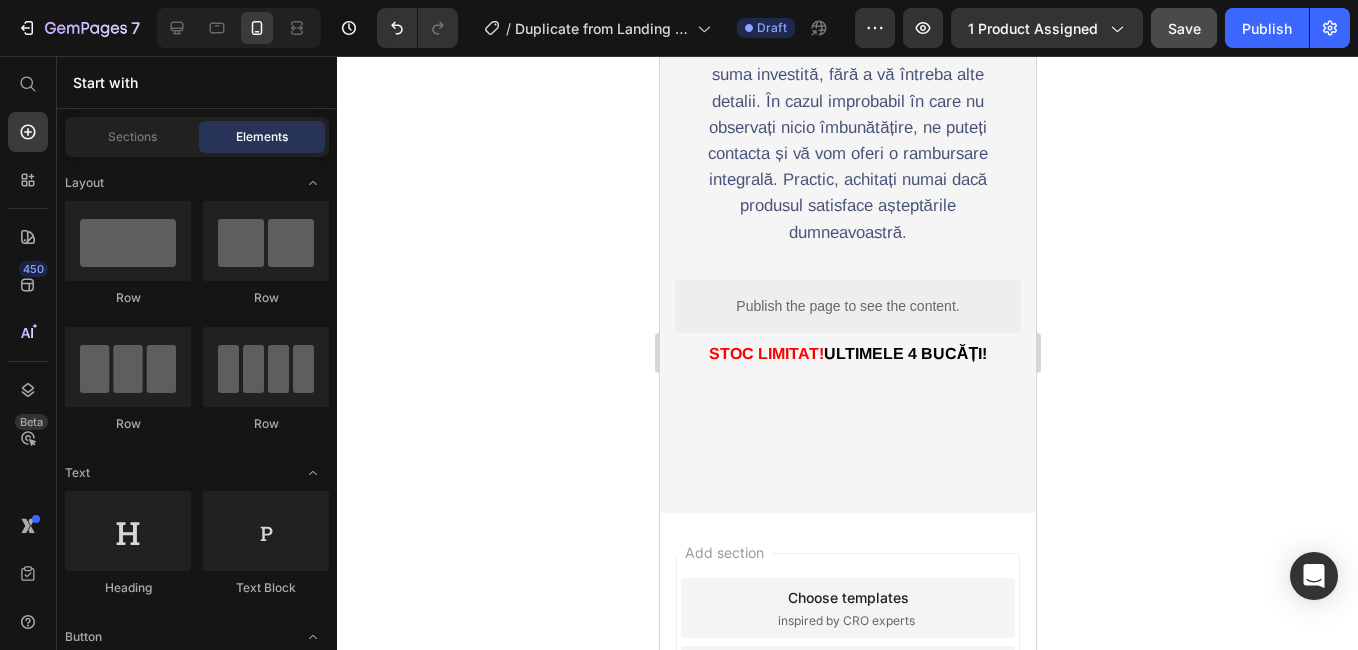 scroll, scrollTop: 4571, scrollLeft: 0, axis: vertical 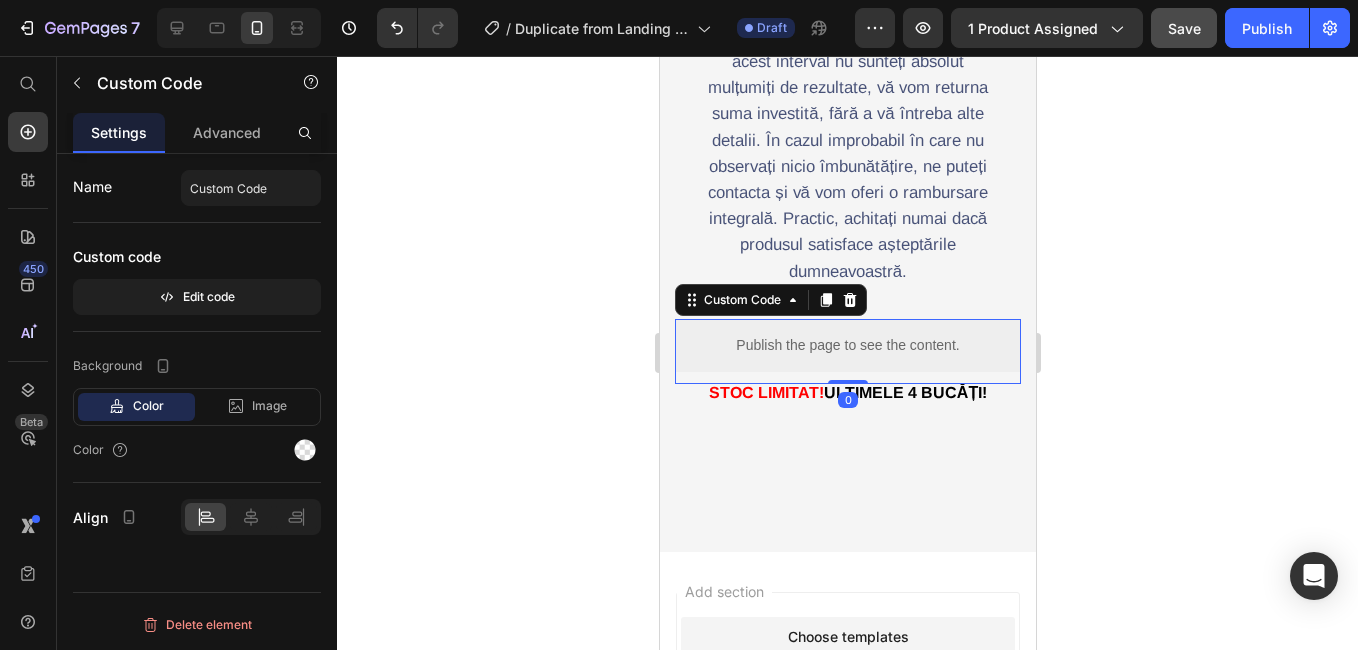 click on "Publish the page to see the content." at bounding box center [847, 345] 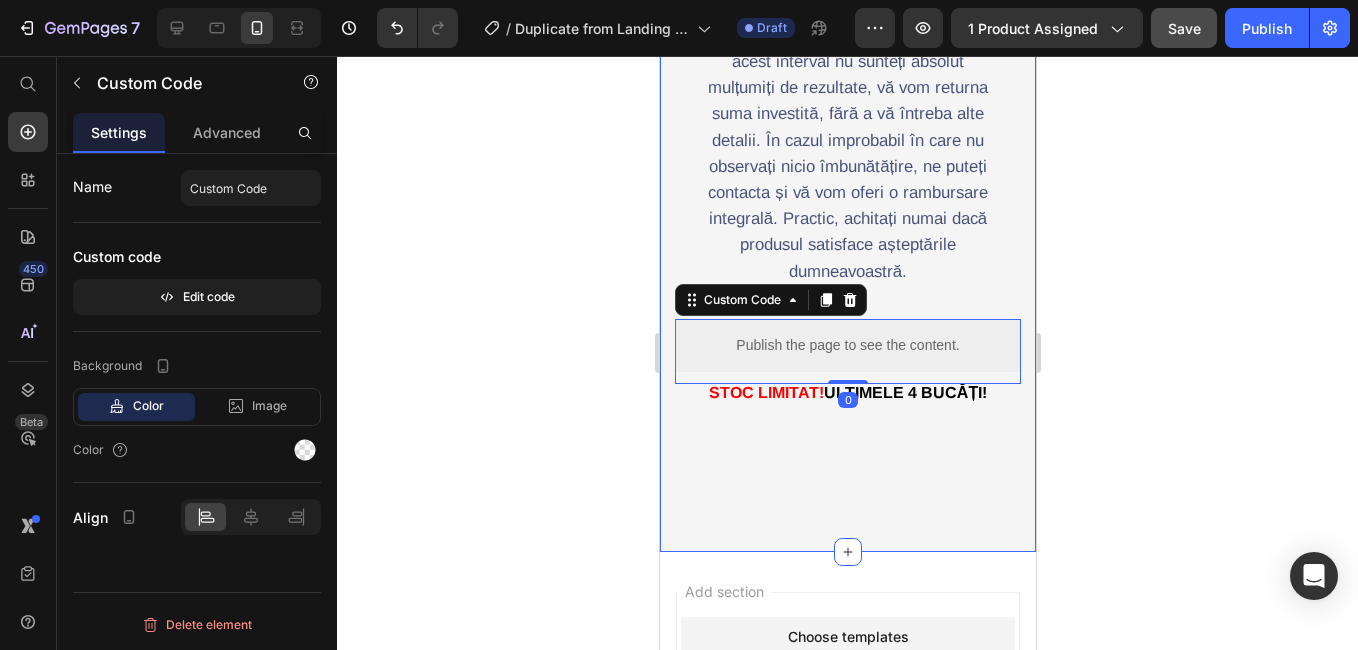 click 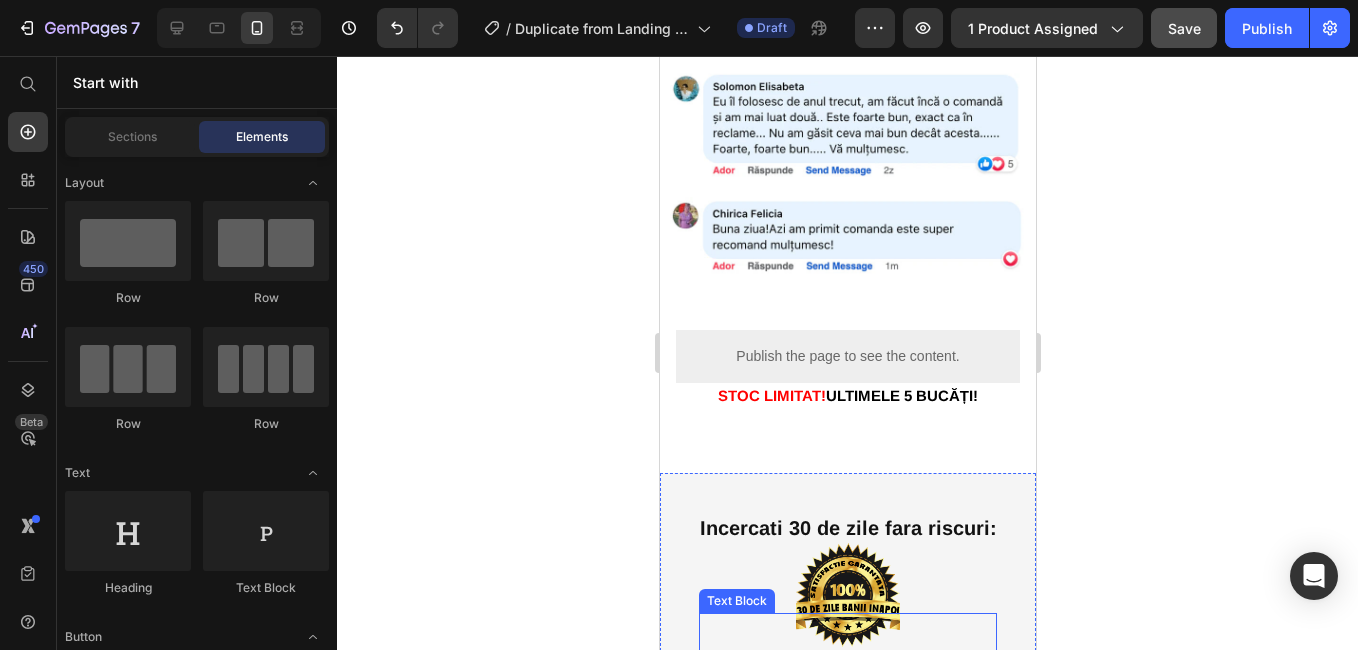 scroll, scrollTop: 3671, scrollLeft: 0, axis: vertical 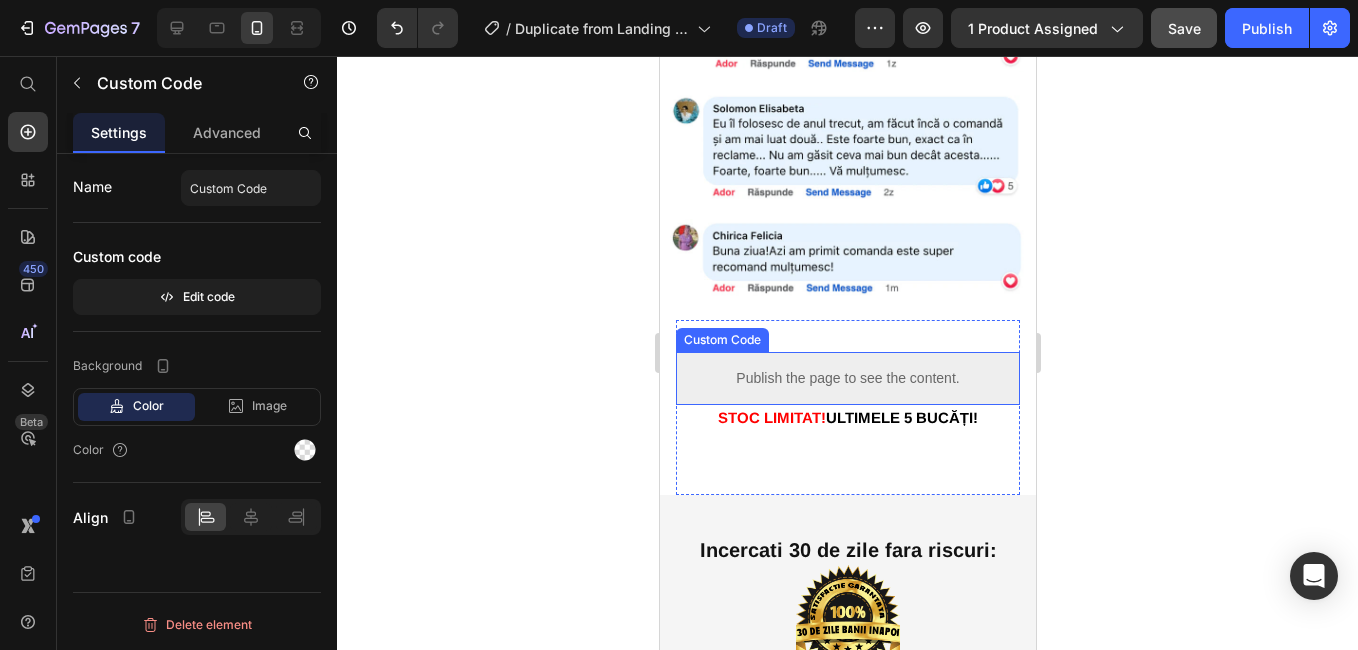 click on "Publish the page to see the content." at bounding box center [847, 378] 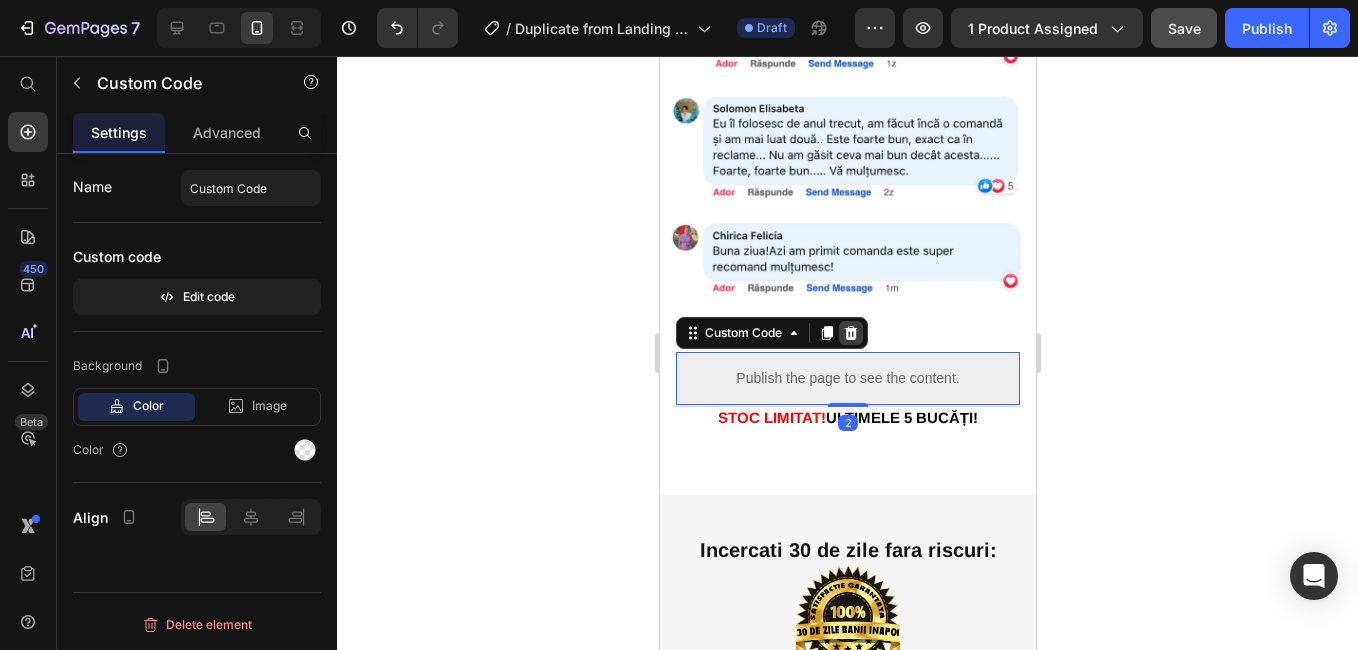click 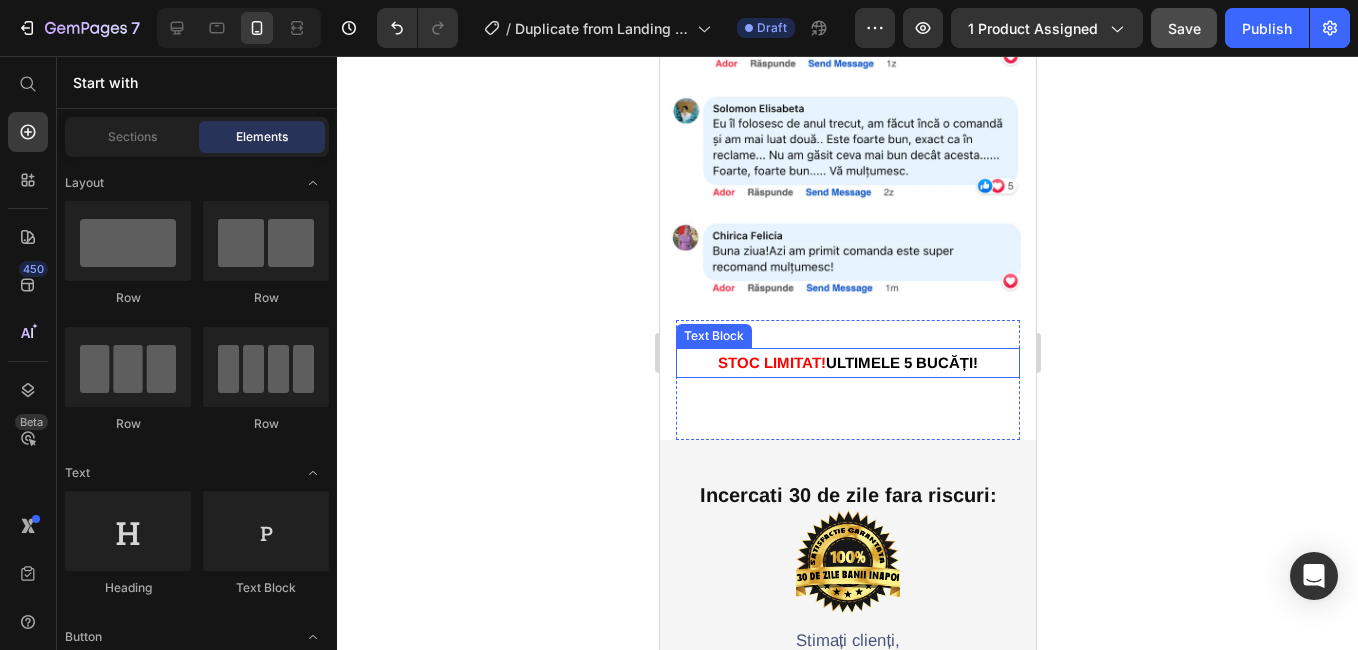 click on "ULTIMELE 5 BUCĂȚI!" at bounding box center [901, 362] 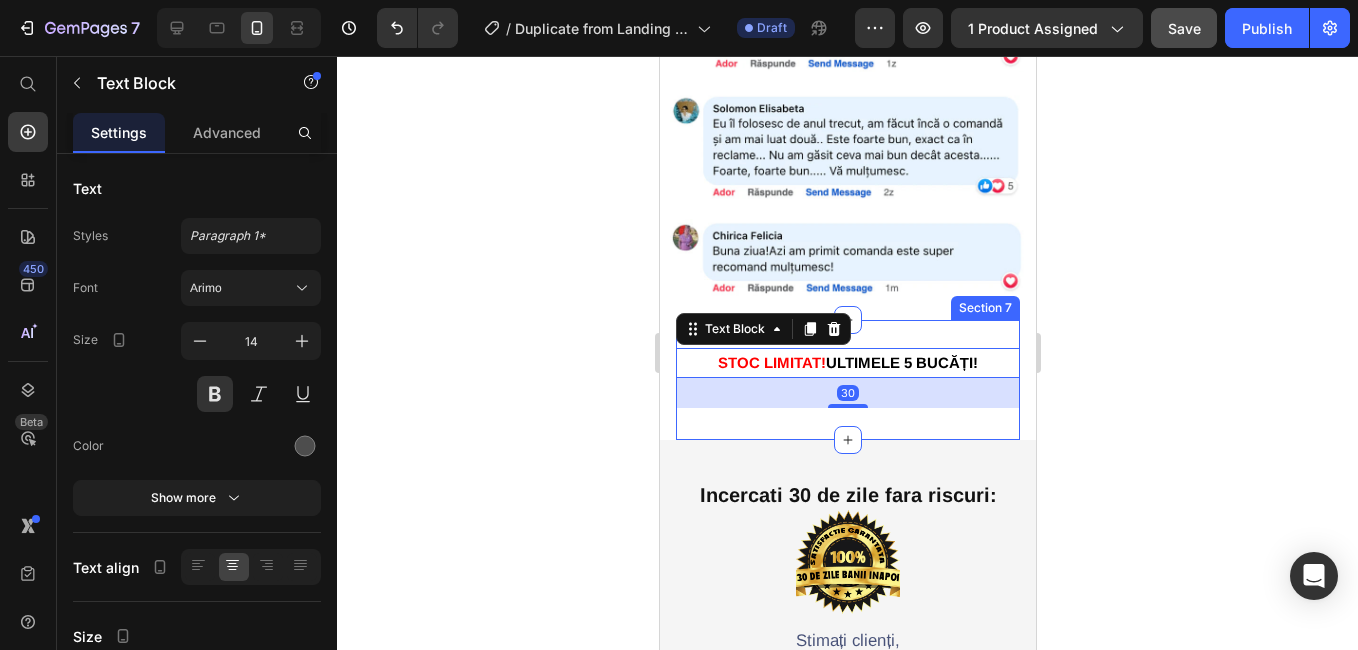 click 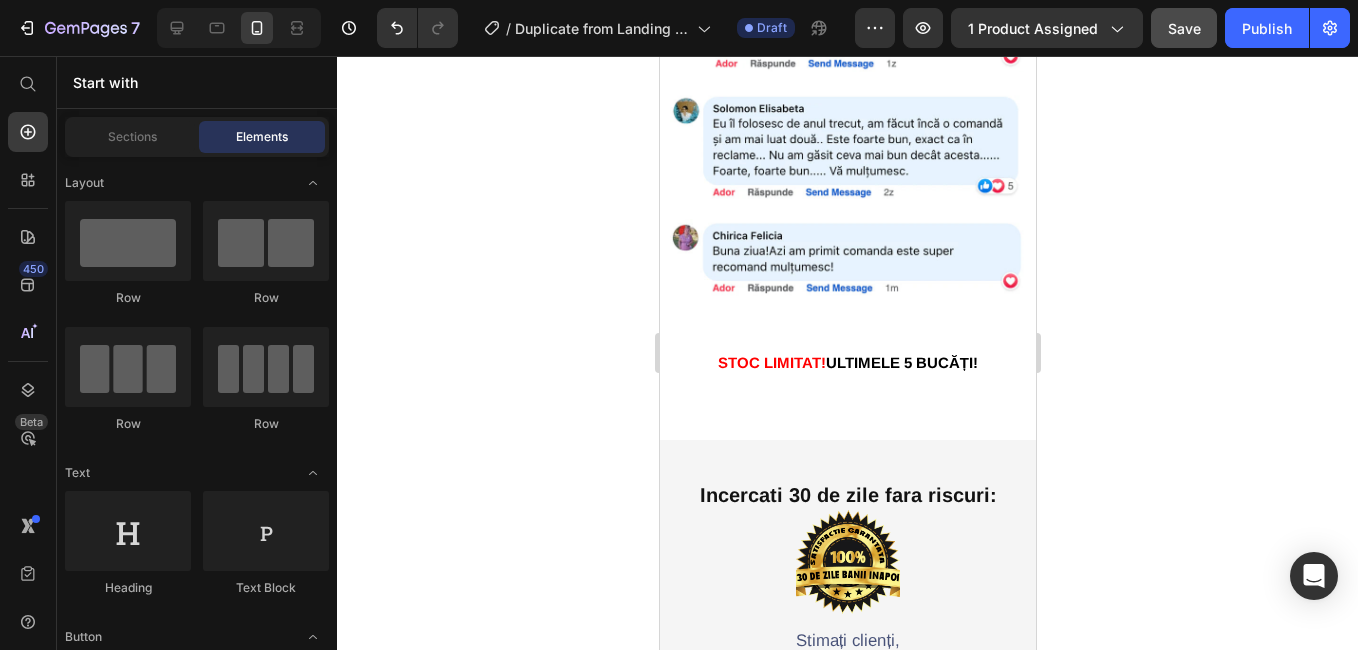 click 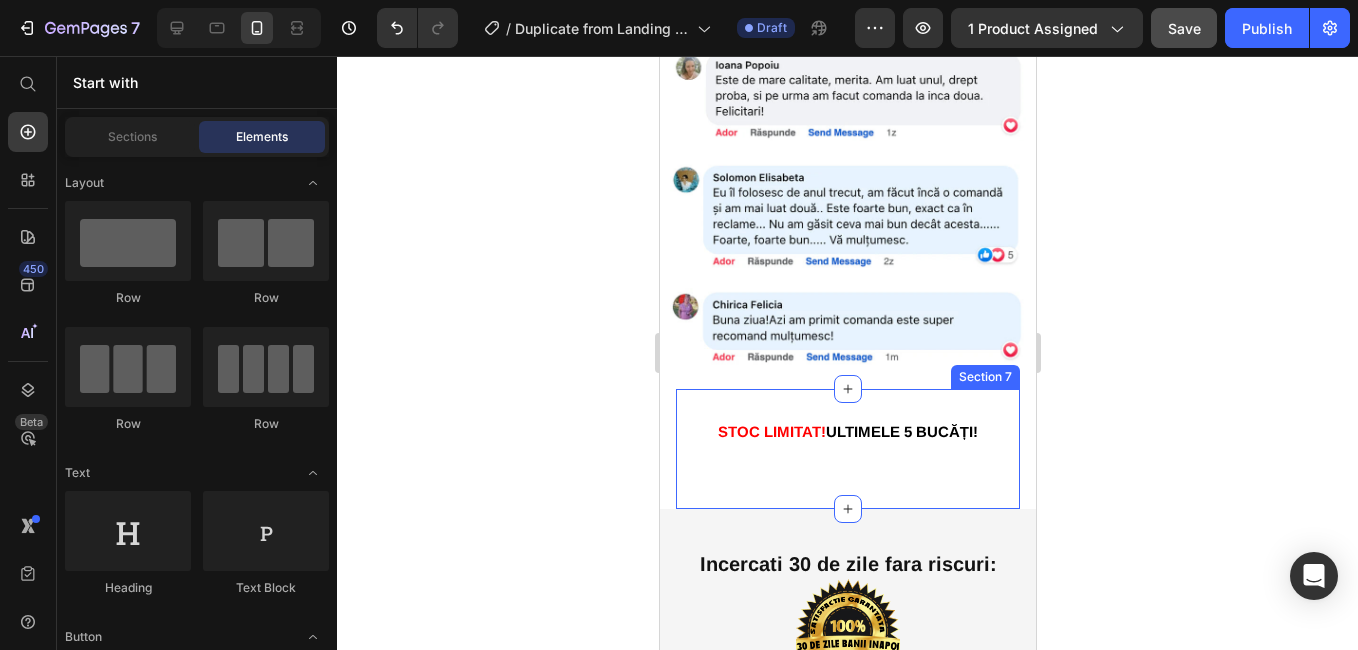scroll, scrollTop: 3571, scrollLeft: 0, axis: vertical 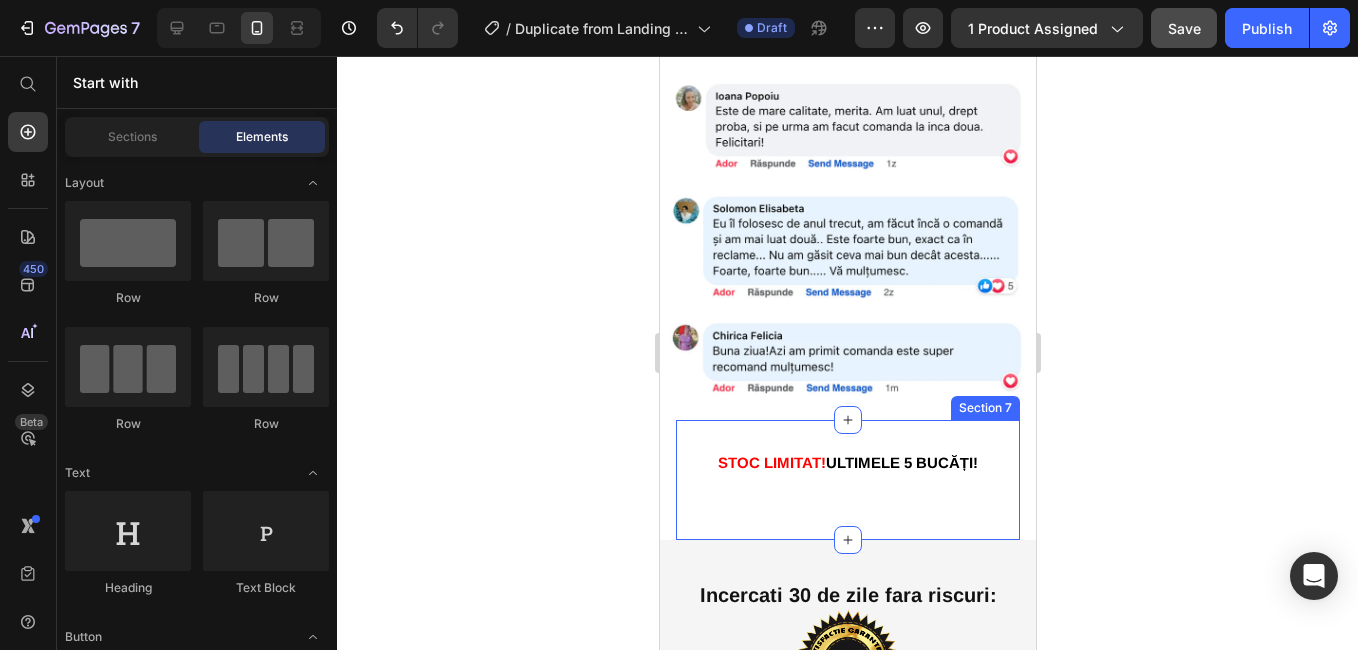 click on "STOC LIMITAT!  ULTIMELE 5 BUCĂȚI! Text Block Section 7" at bounding box center [847, 480] 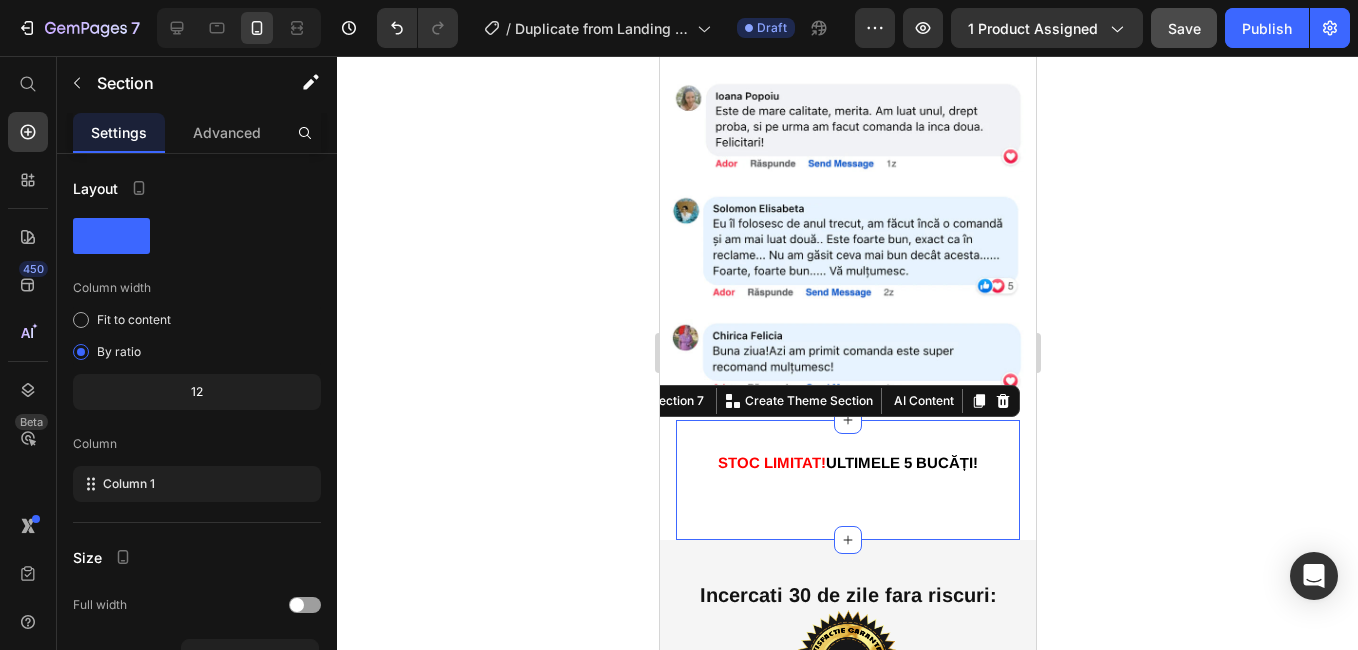 click on "STOC LIMITAT!  ULTIMELE 5 BUCĂȚI! Text Block" at bounding box center (847, 480) 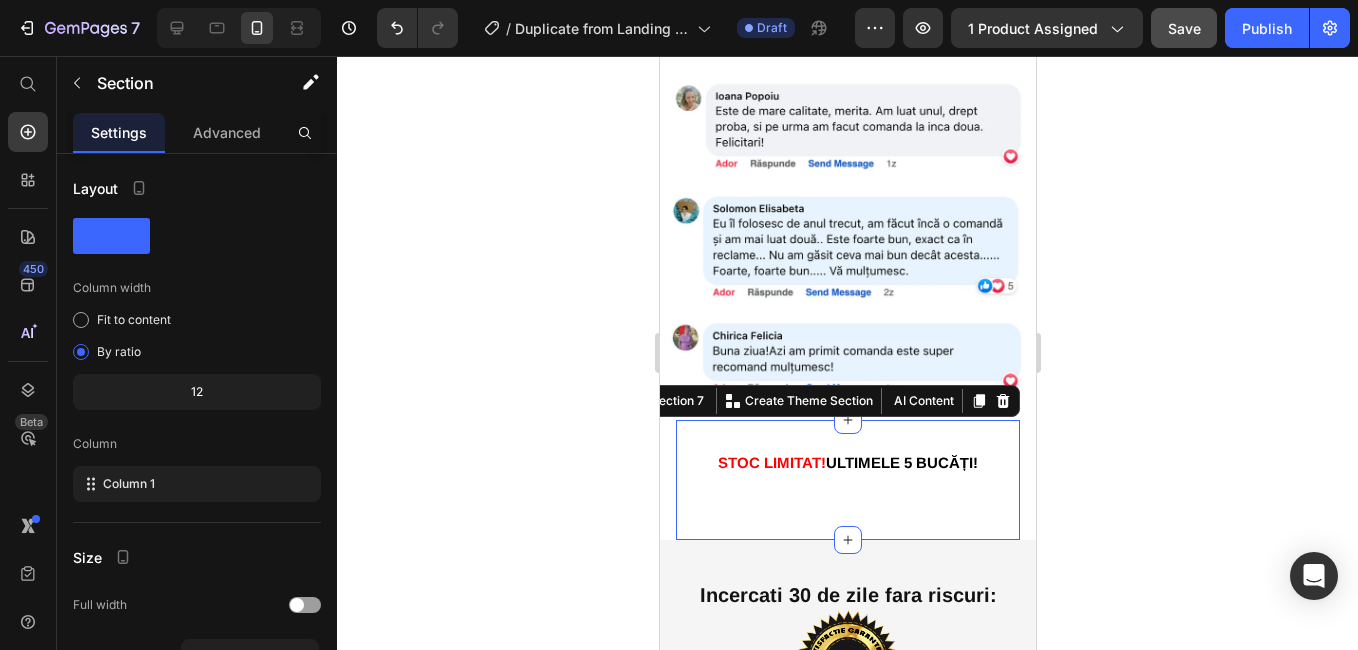 click 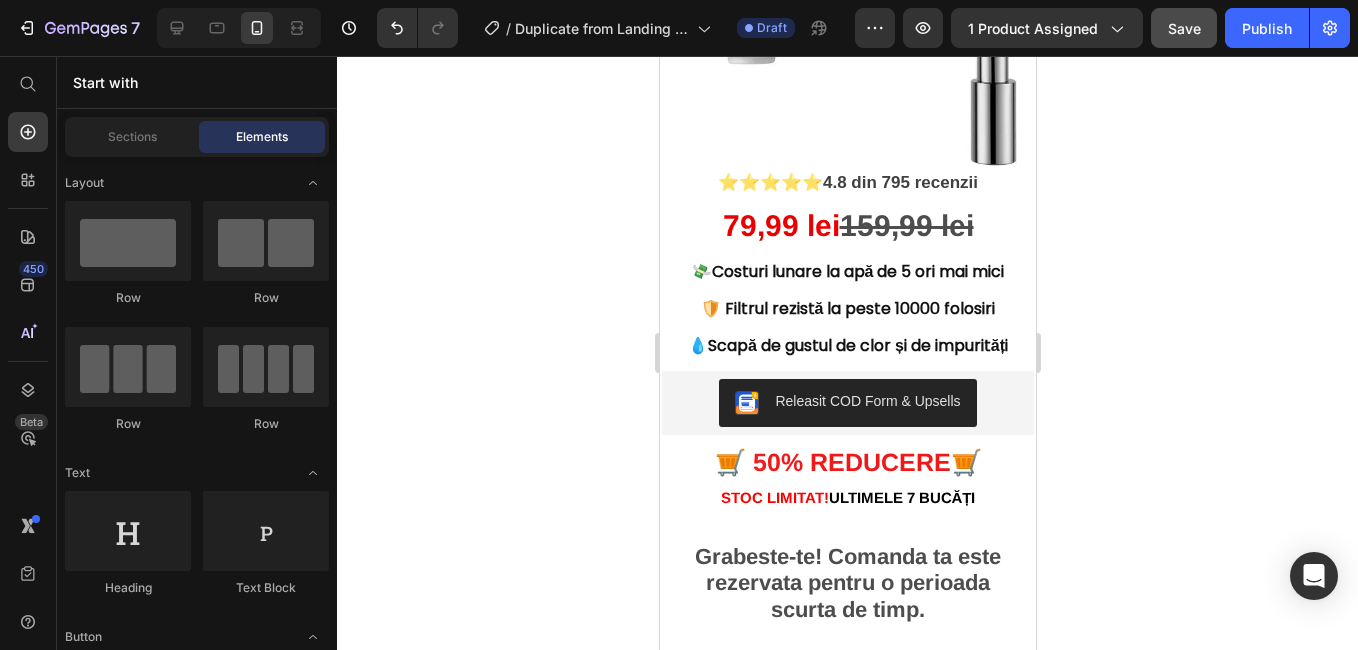 scroll, scrollTop: 300, scrollLeft: 0, axis: vertical 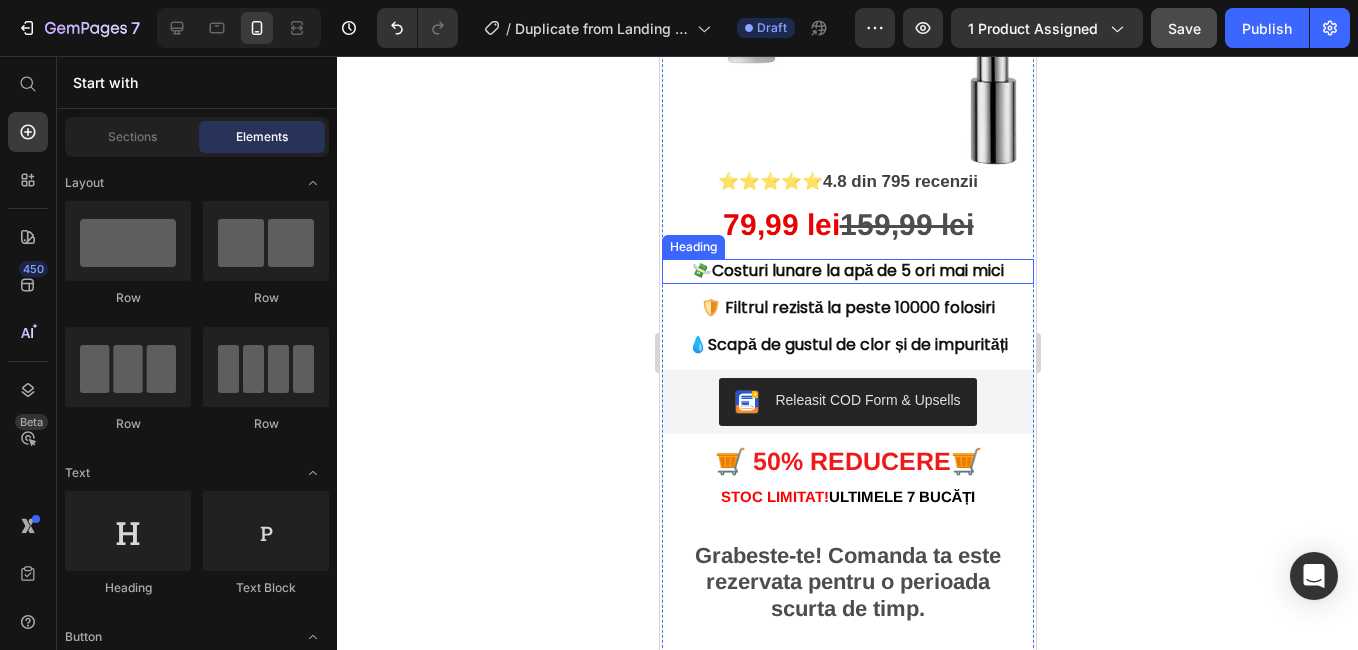 click on "💸Costuri lunare la apă de 5 ori mai mici" at bounding box center (847, 271) 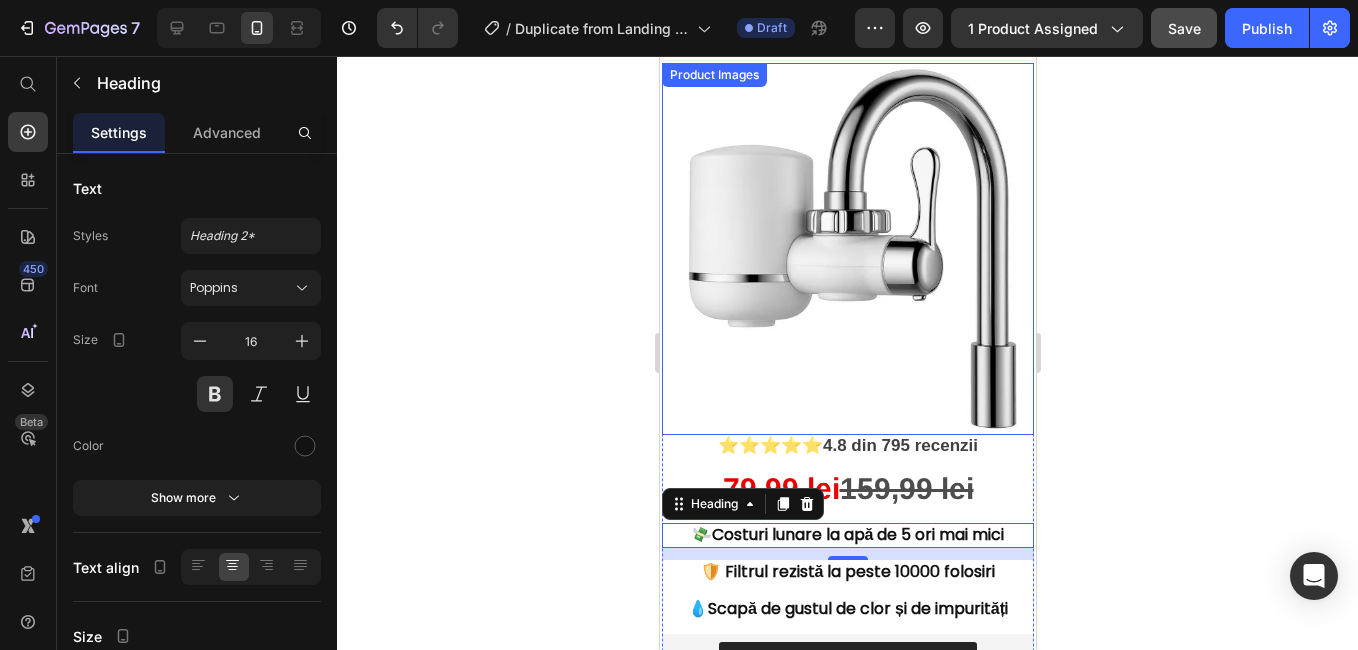 scroll, scrollTop: 0, scrollLeft: 0, axis: both 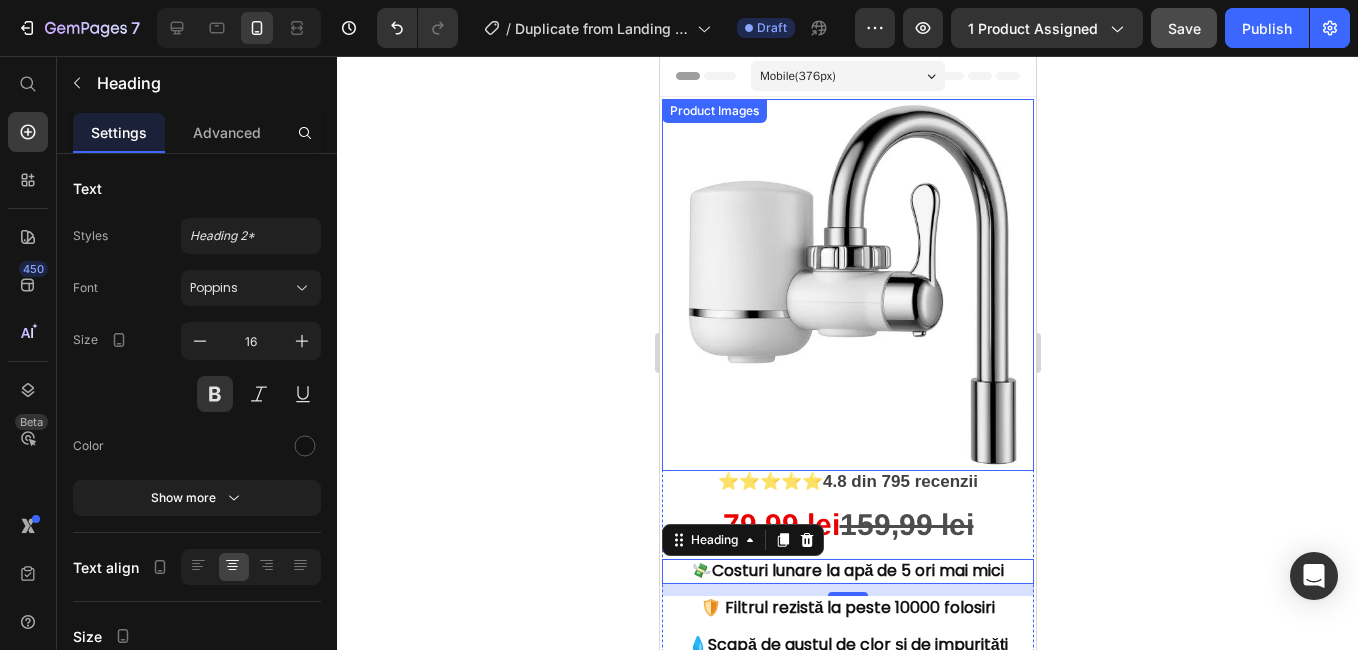 click at bounding box center (847, 285) 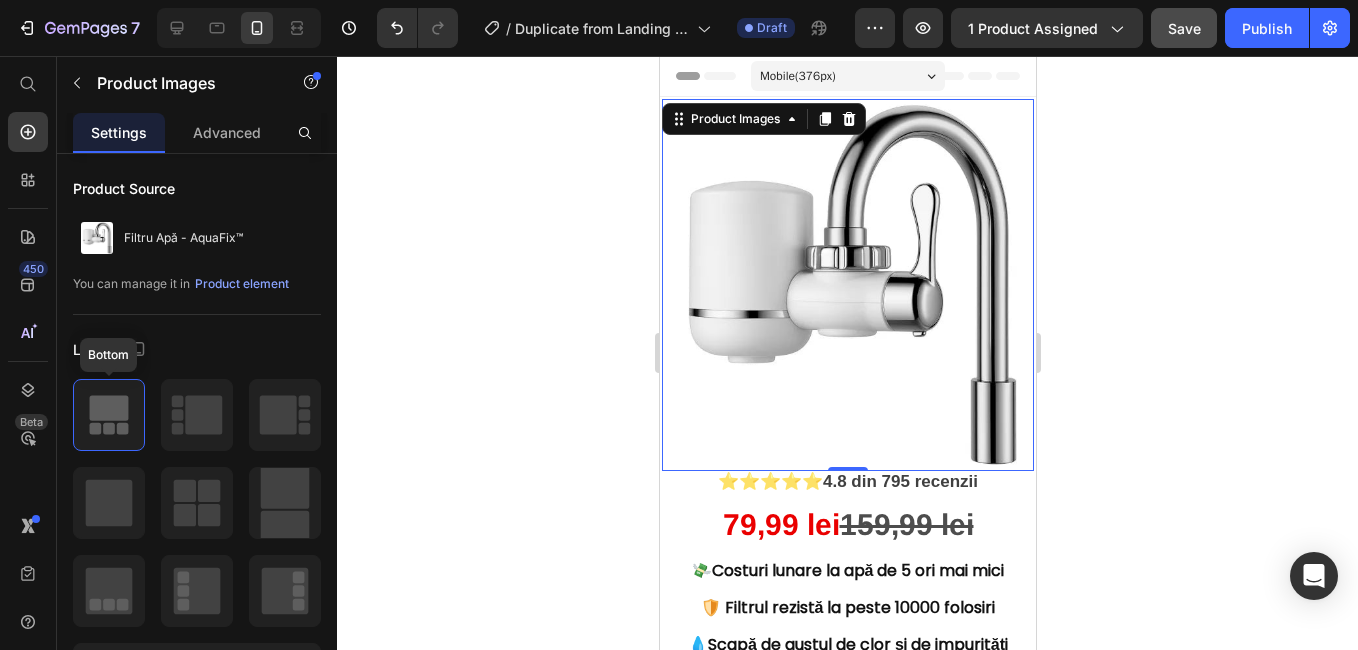 drag, startPoint x: 129, startPoint y: 404, endPoint x: 443, endPoint y: 453, distance: 317.80026 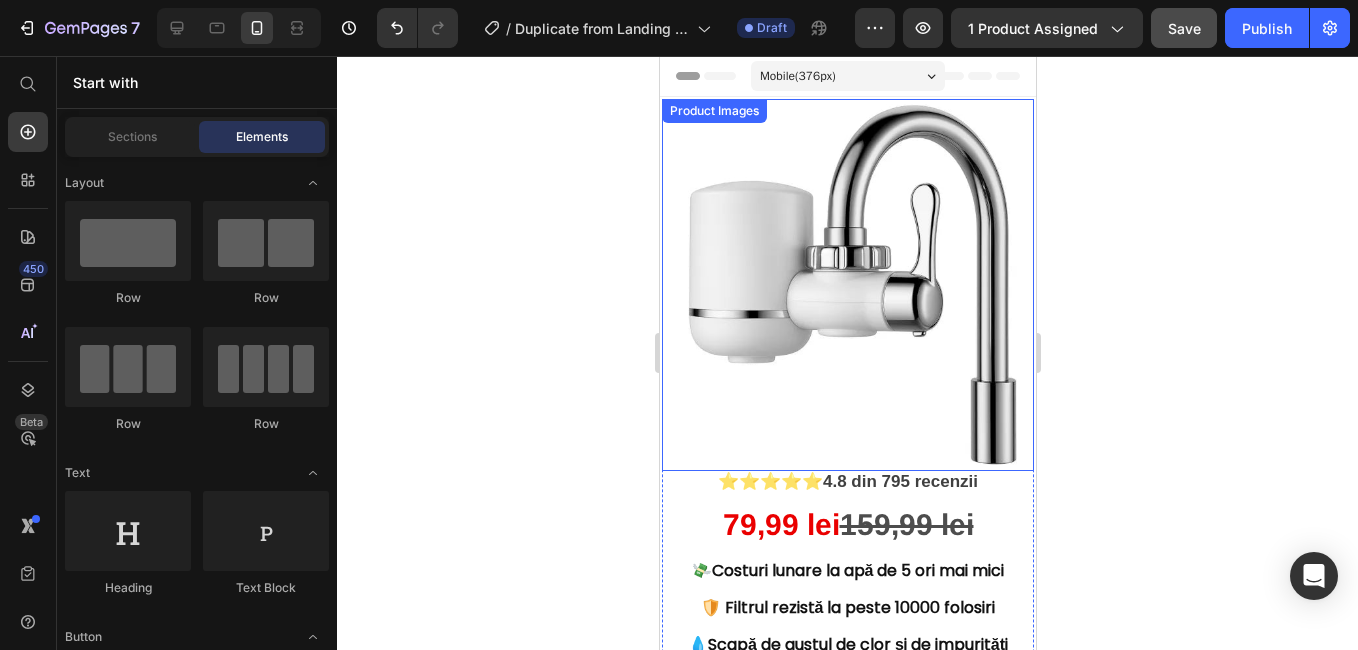 click at bounding box center [847, 285] 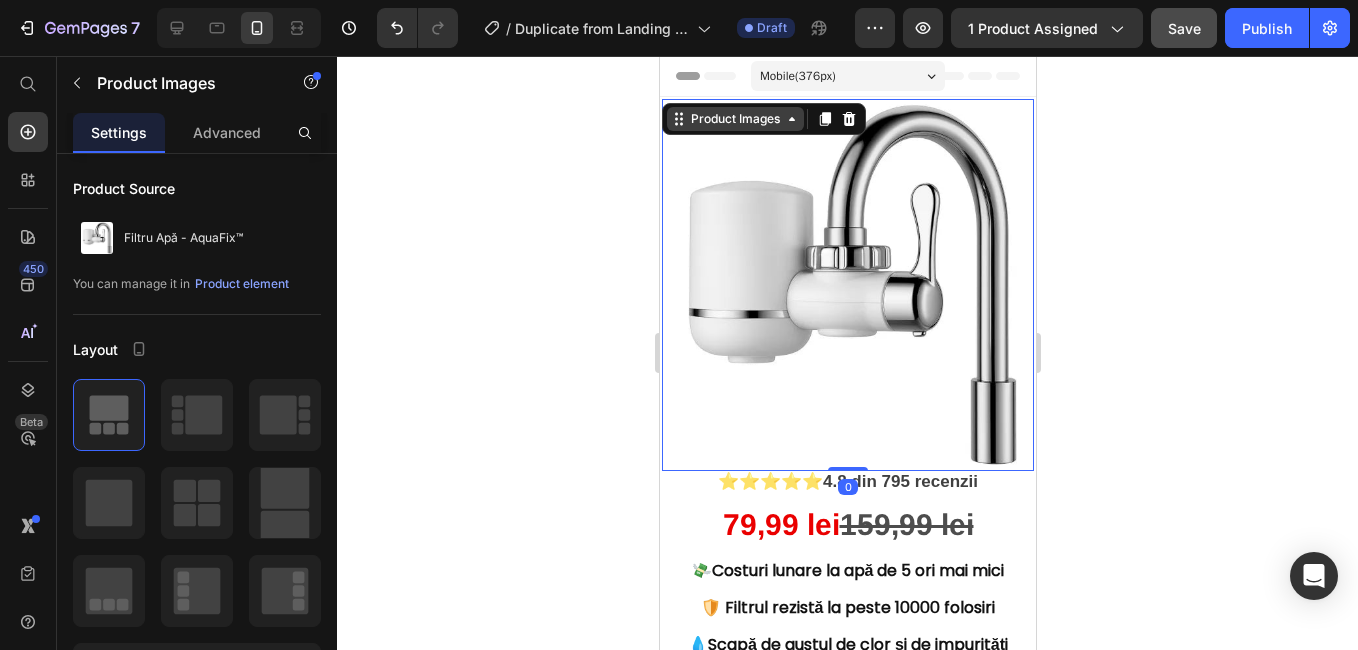 click on "Product Images" at bounding box center [734, 119] 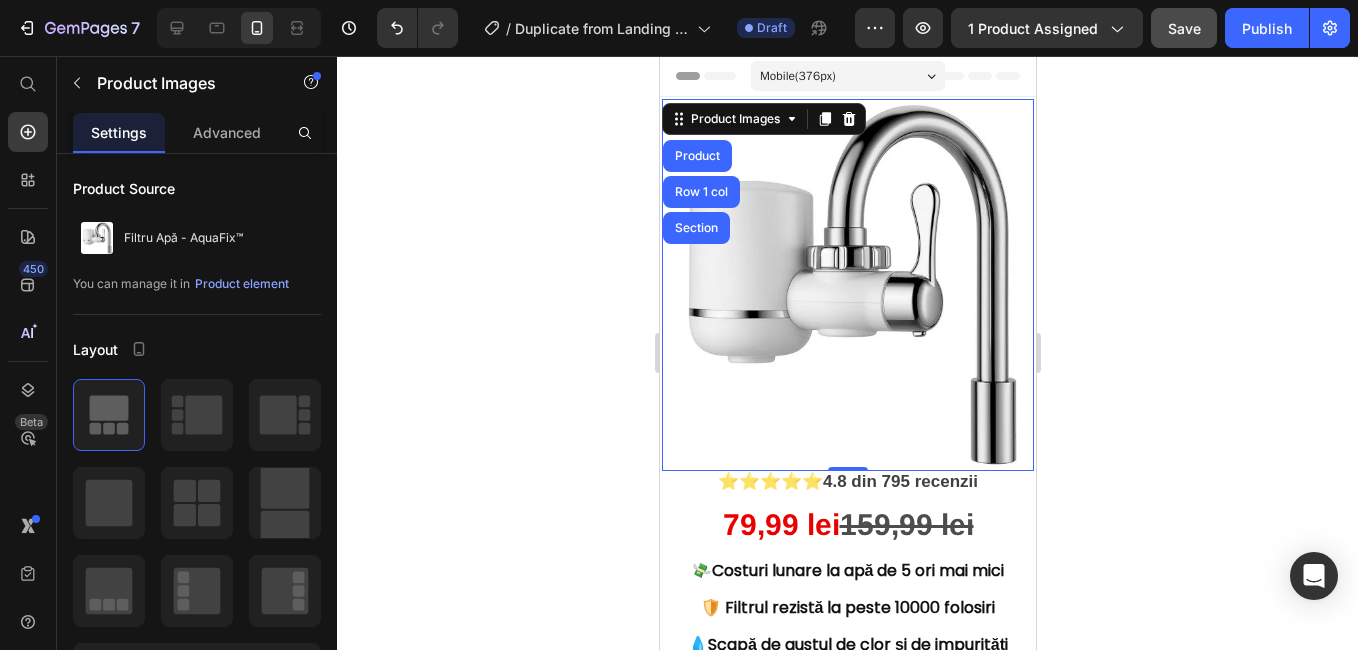 click 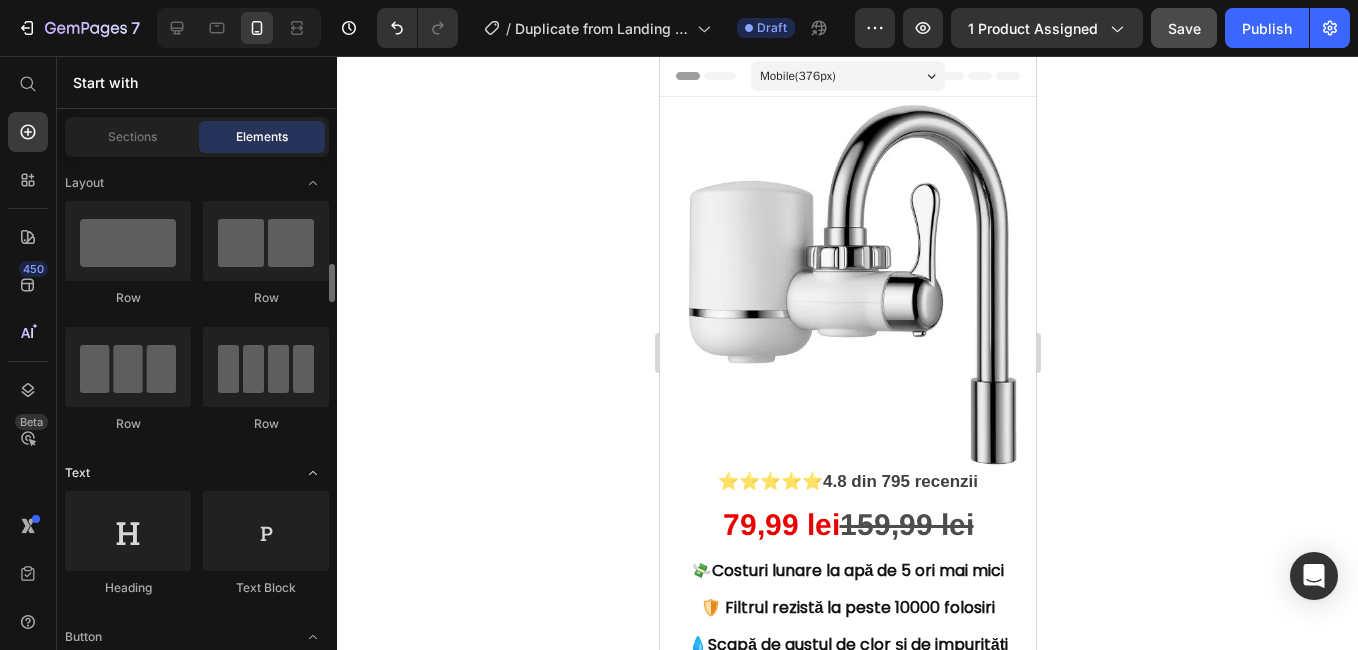 scroll, scrollTop: 100, scrollLeft: 0, axis: vertical 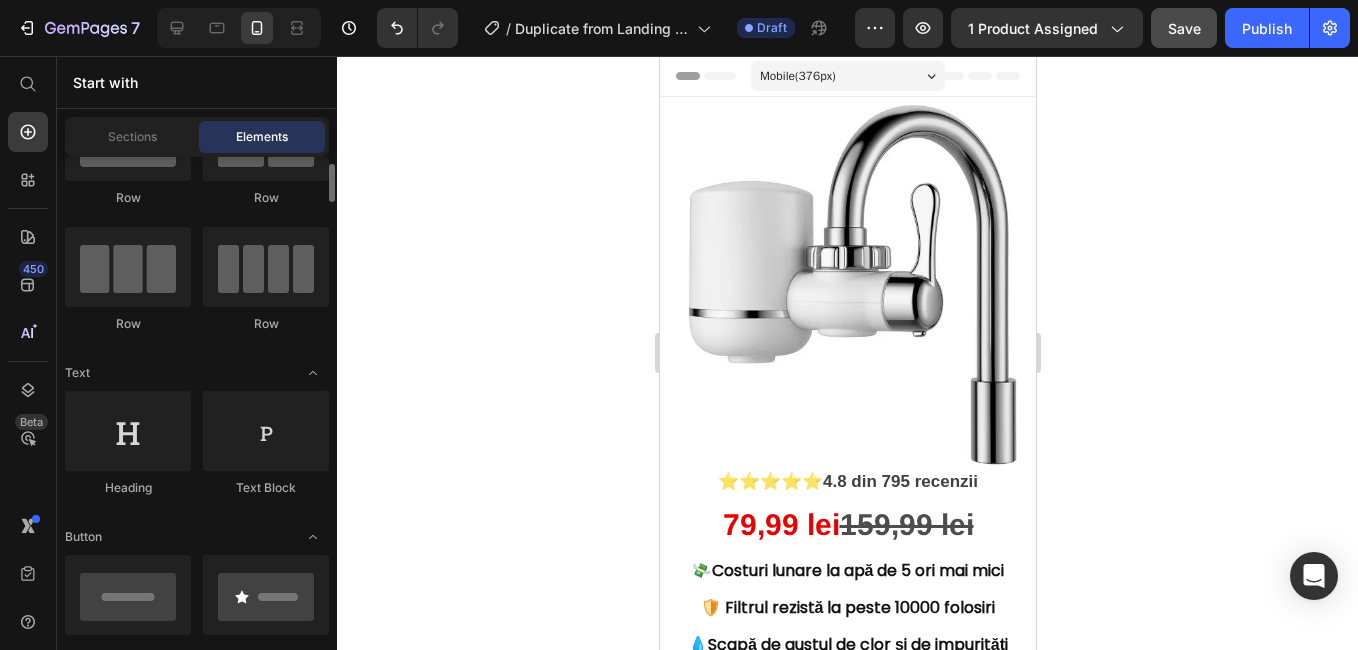 click at bounding box center [847, 285] 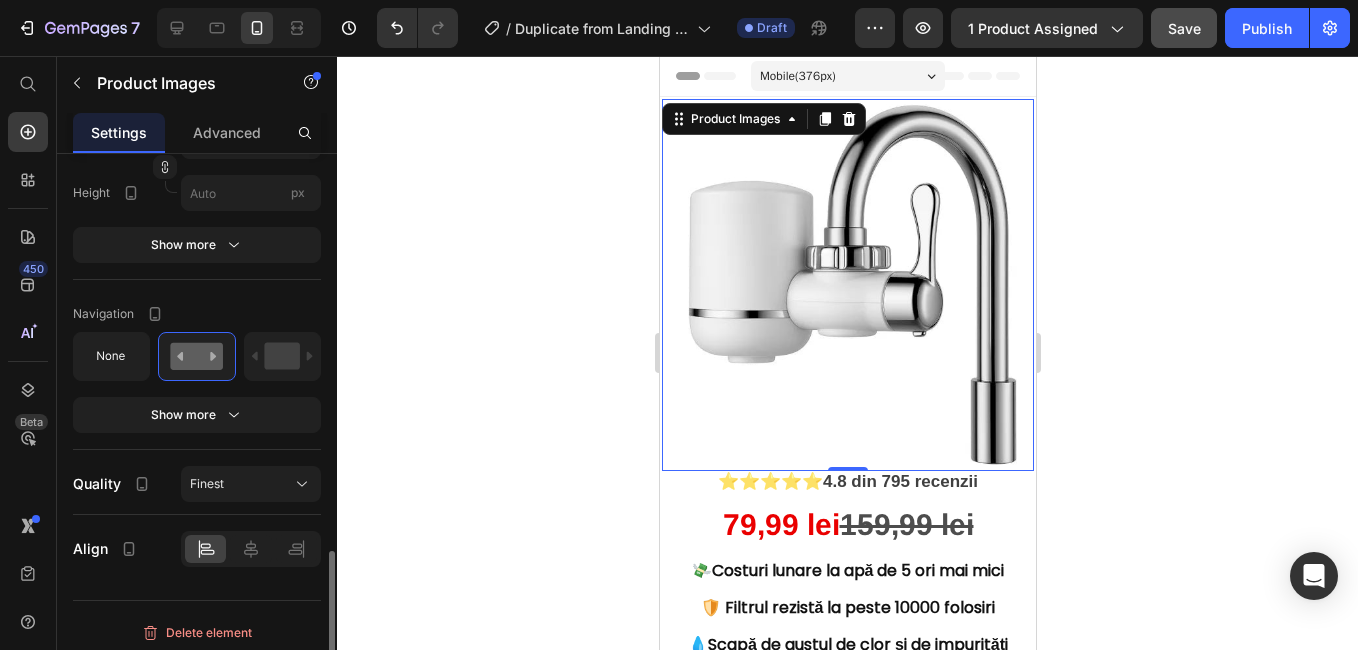 scroll, scrollTop: 1308, scrollLeft: 0, axis: vertical 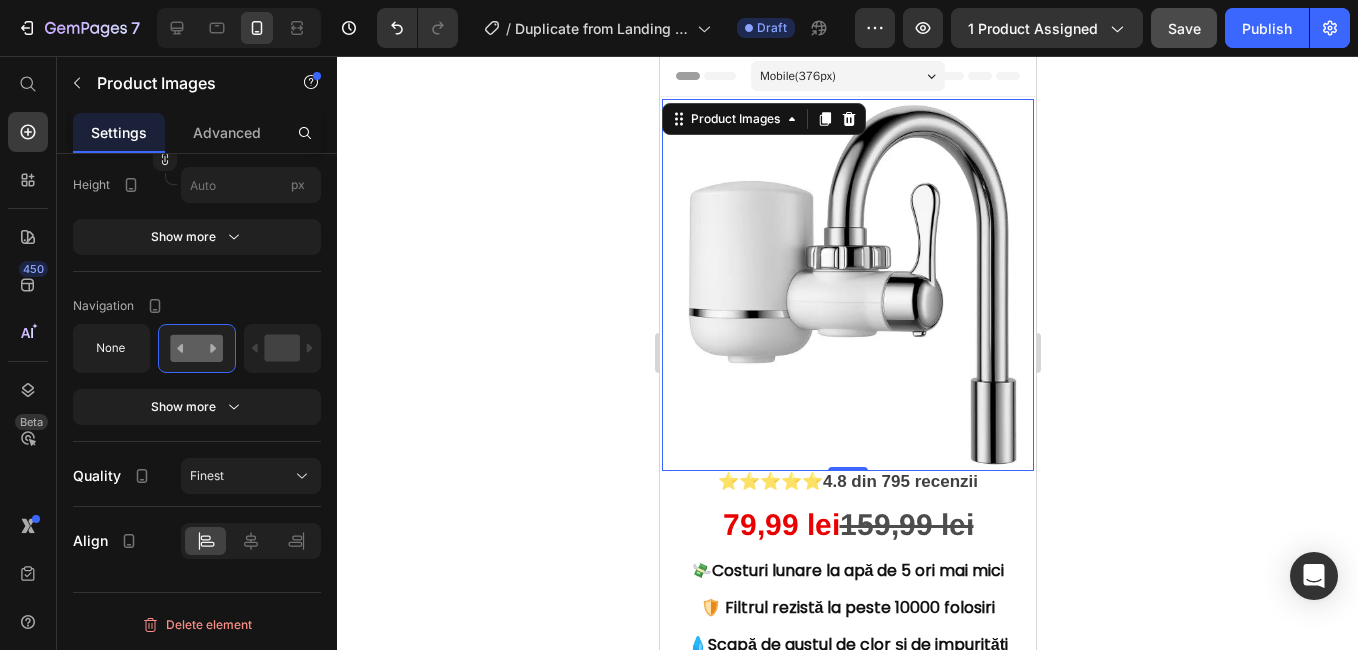 click 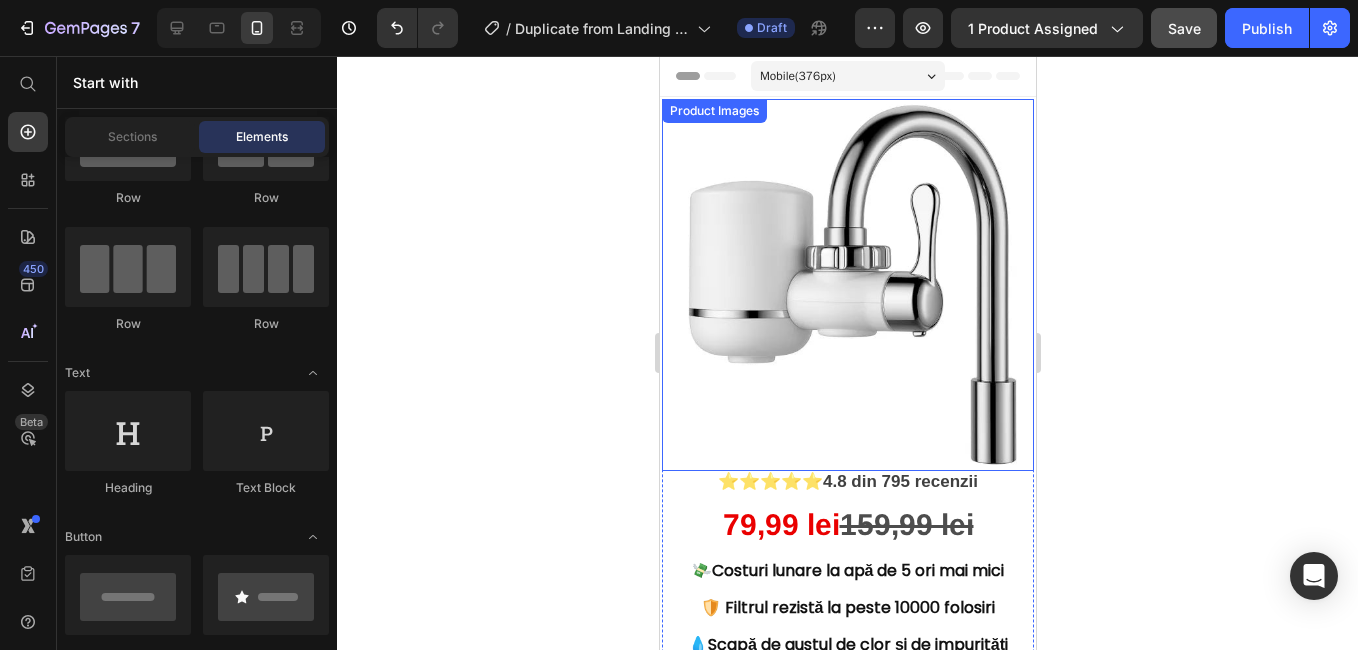 click at bounding box center (847, 285) 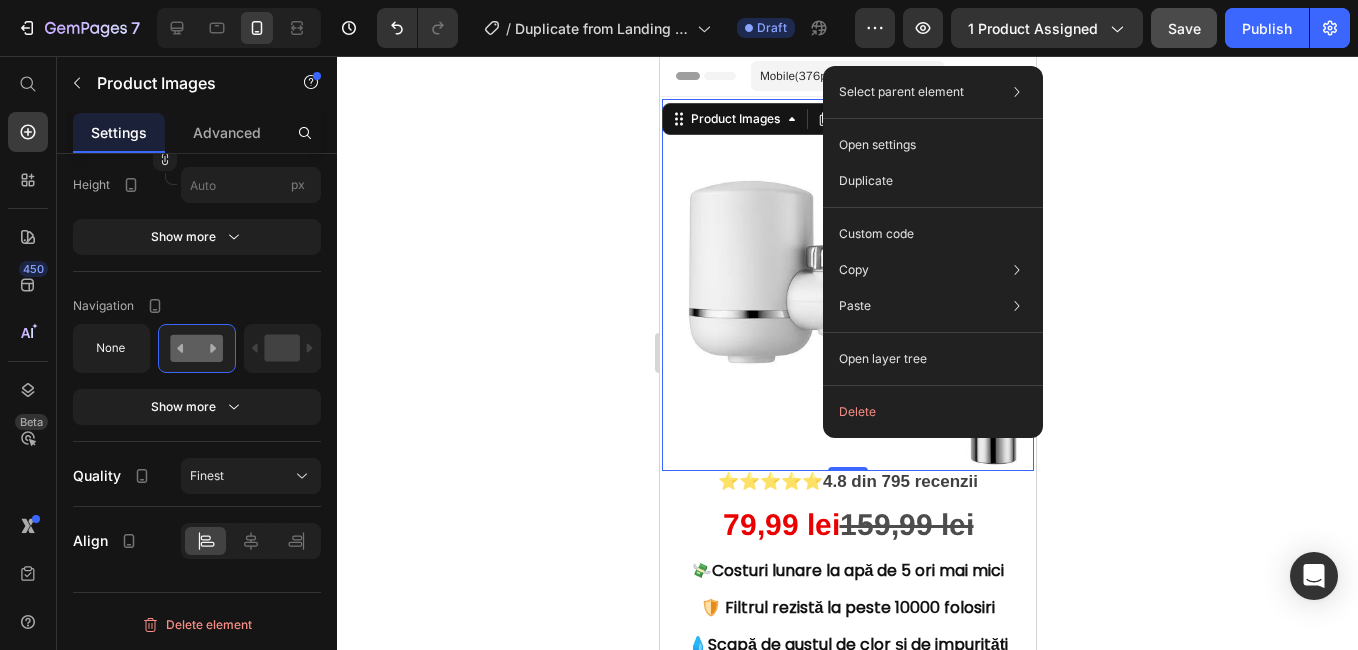 click 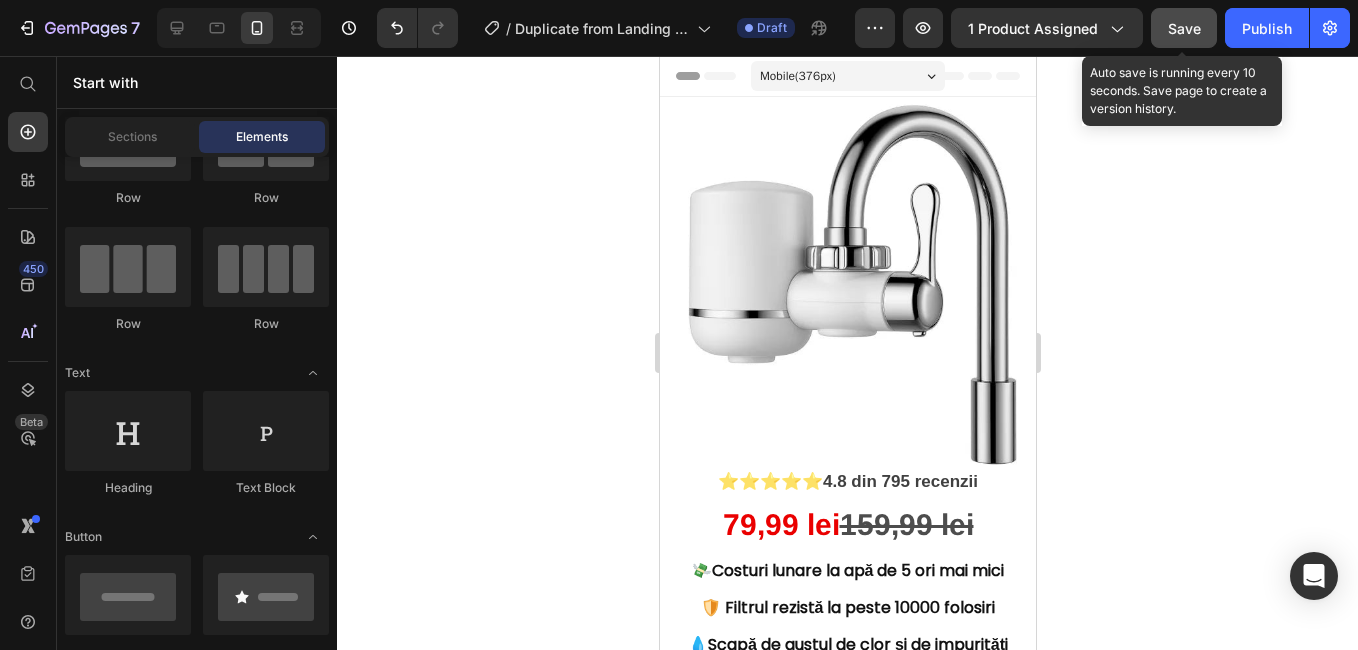 click on "Save" at bounding box center (1184, 28) 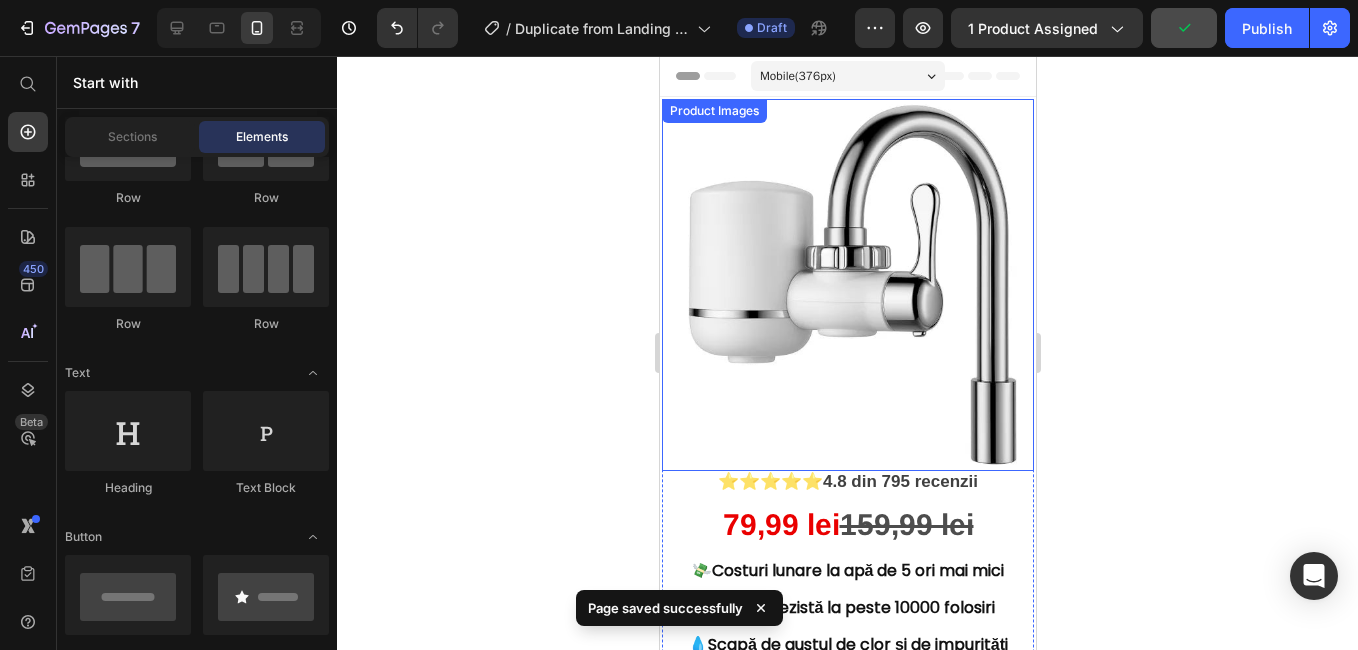 click at bounding box center [847, 285] 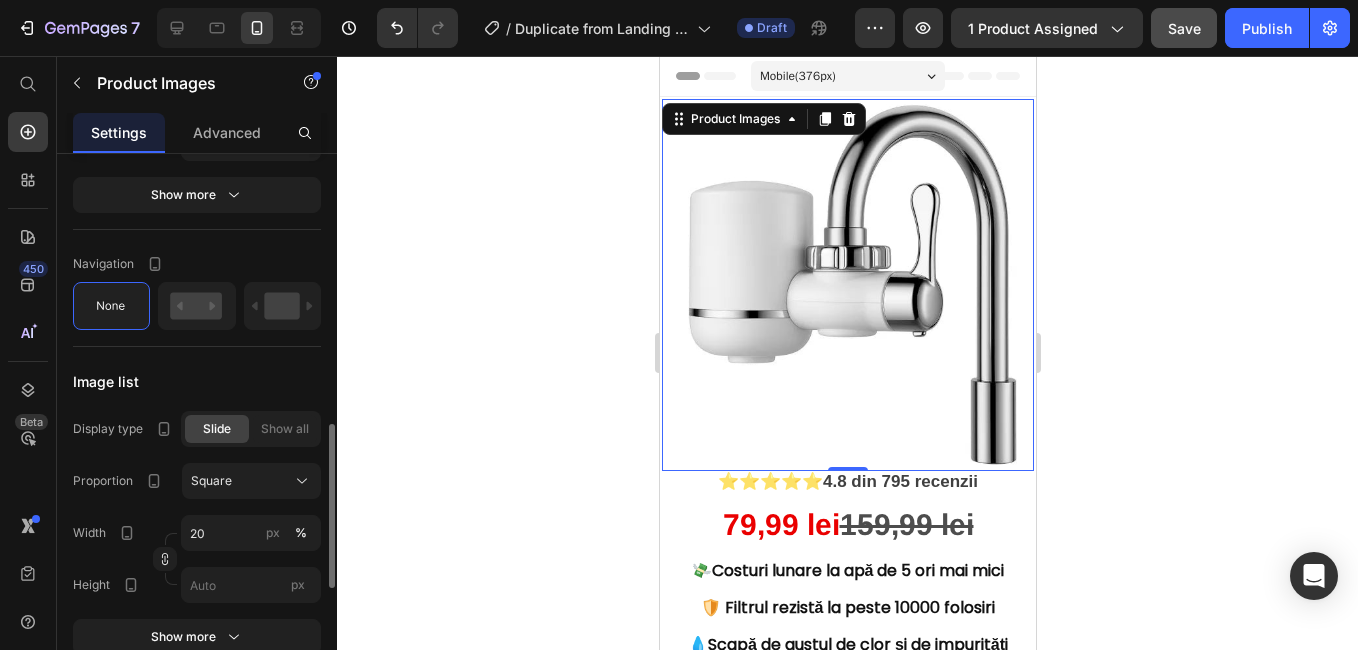 scroll, scrollTop: 1008, scrollLeft: 0, axis: vertical 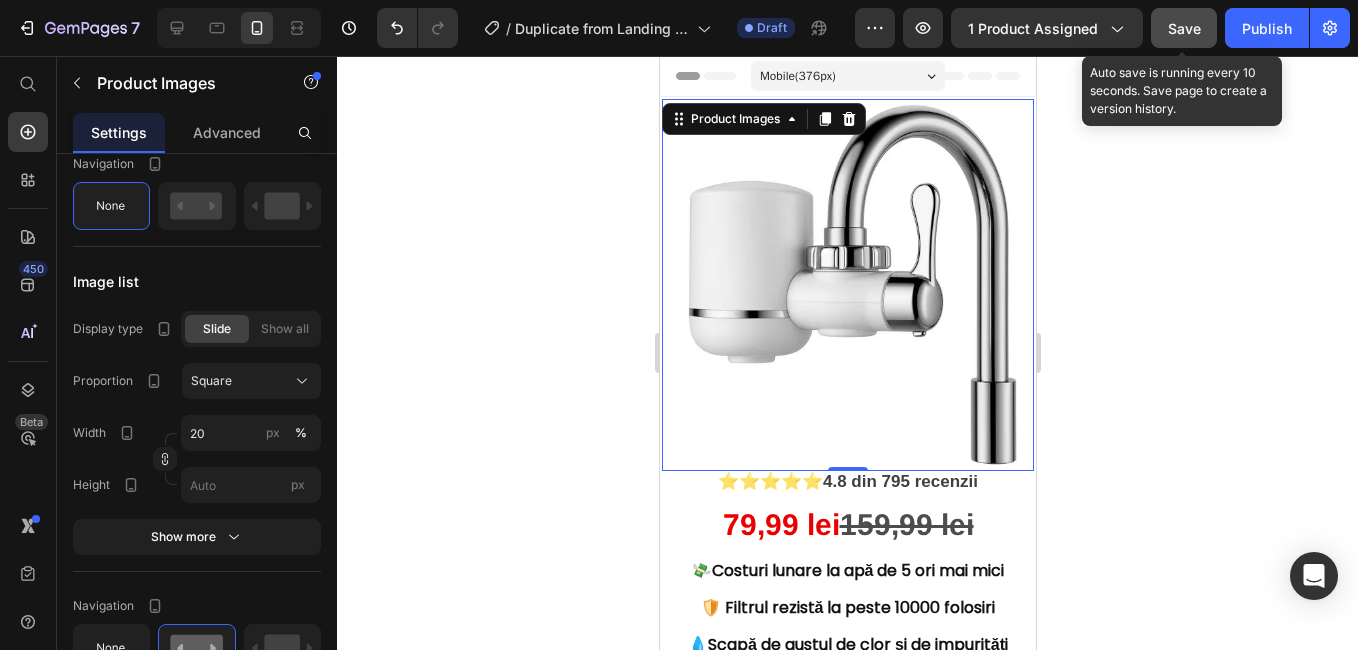 click on "Save" at bounding box center [1184, 28] 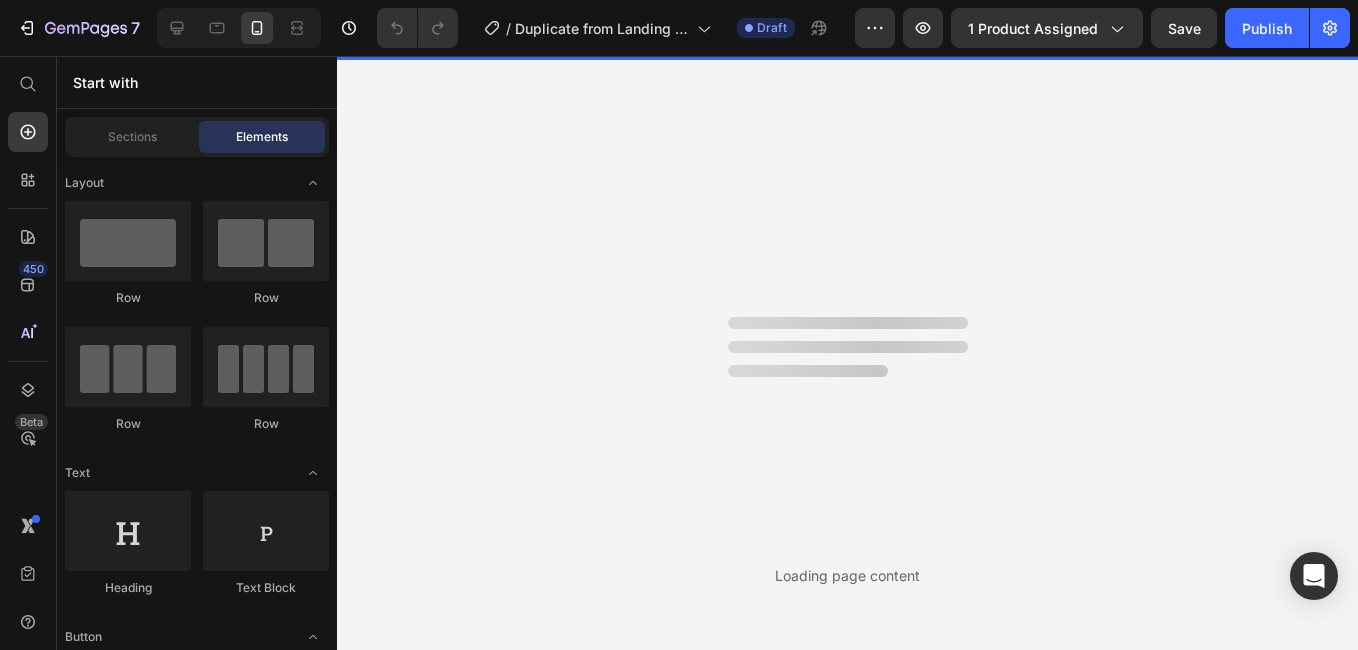 scroll, scrollTop: 0, scrollLeft: 0, axis: both 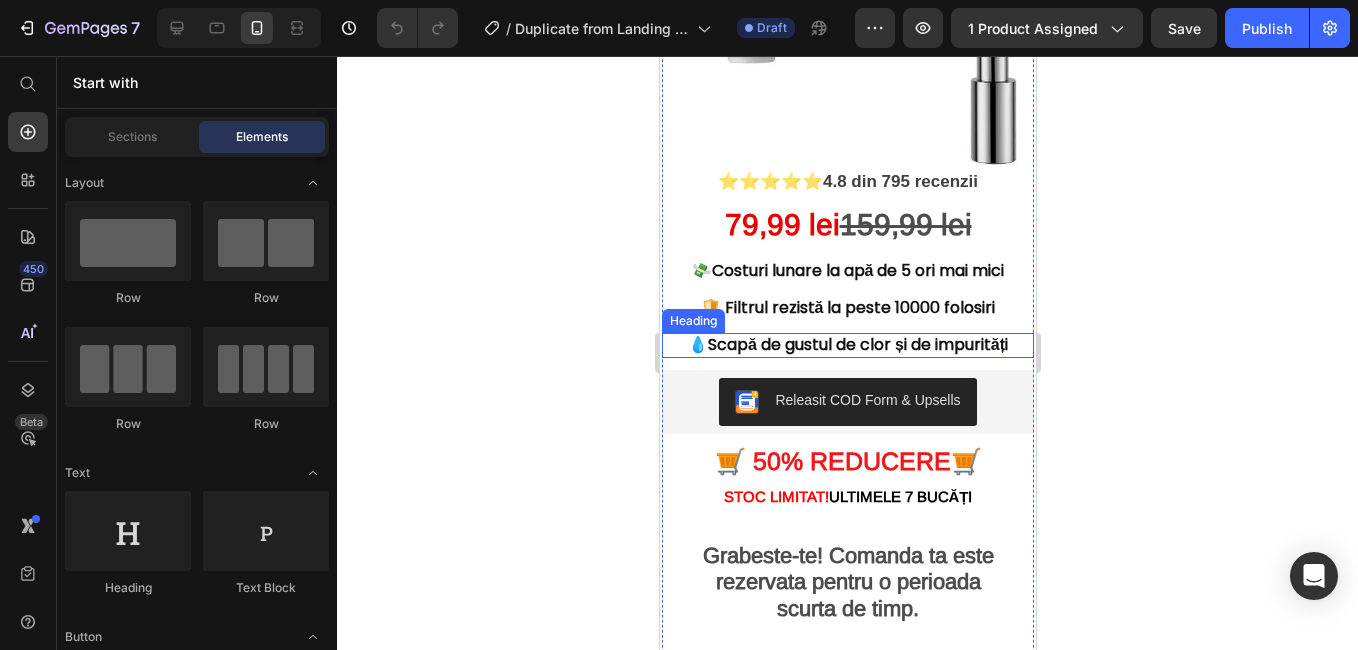 click on "💧" at bounding box center [697, 344] 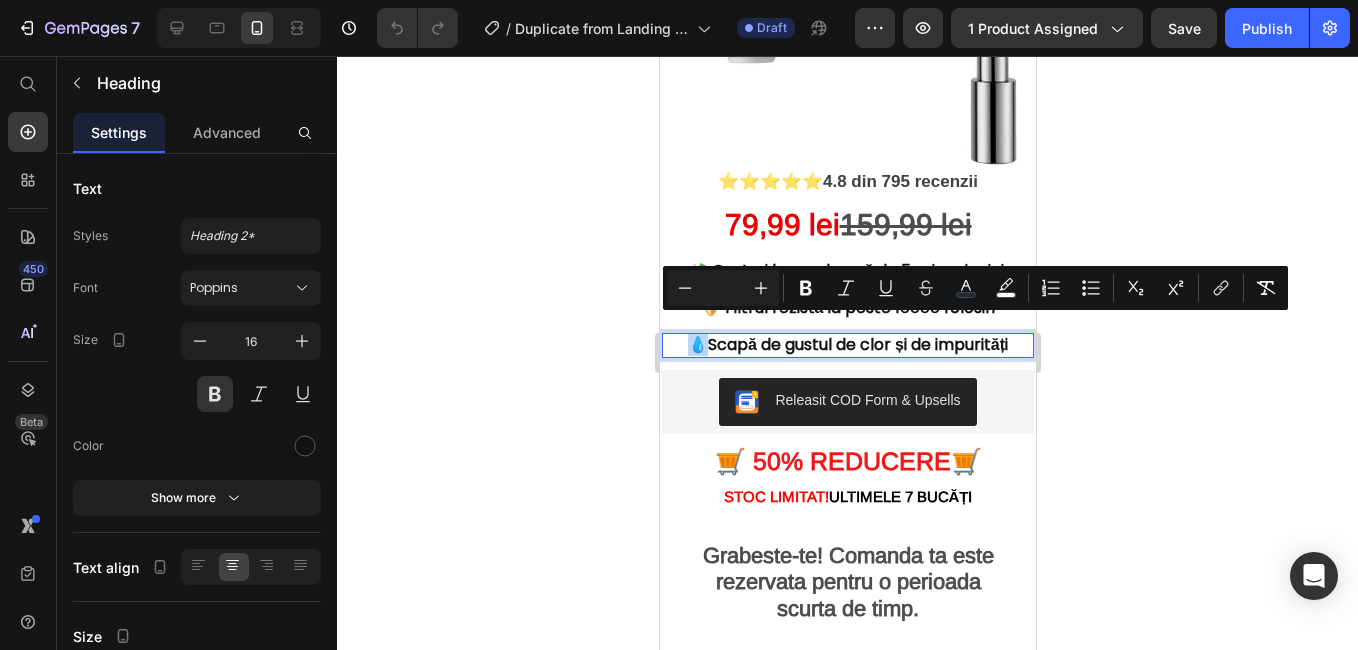 drag, startPoint x: 690, startPoint y: 329, endPoint x: 680, endPoint y: 330, distance: 10.049875 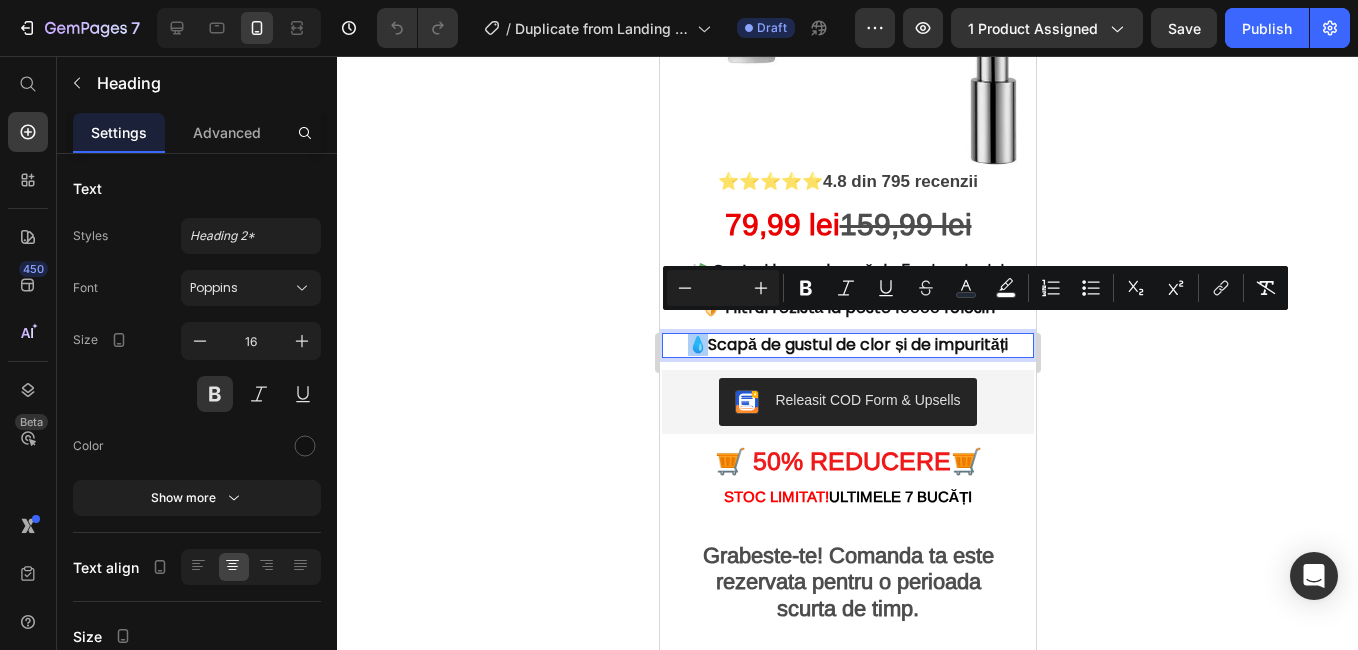 click at bounding box center (723, 288) 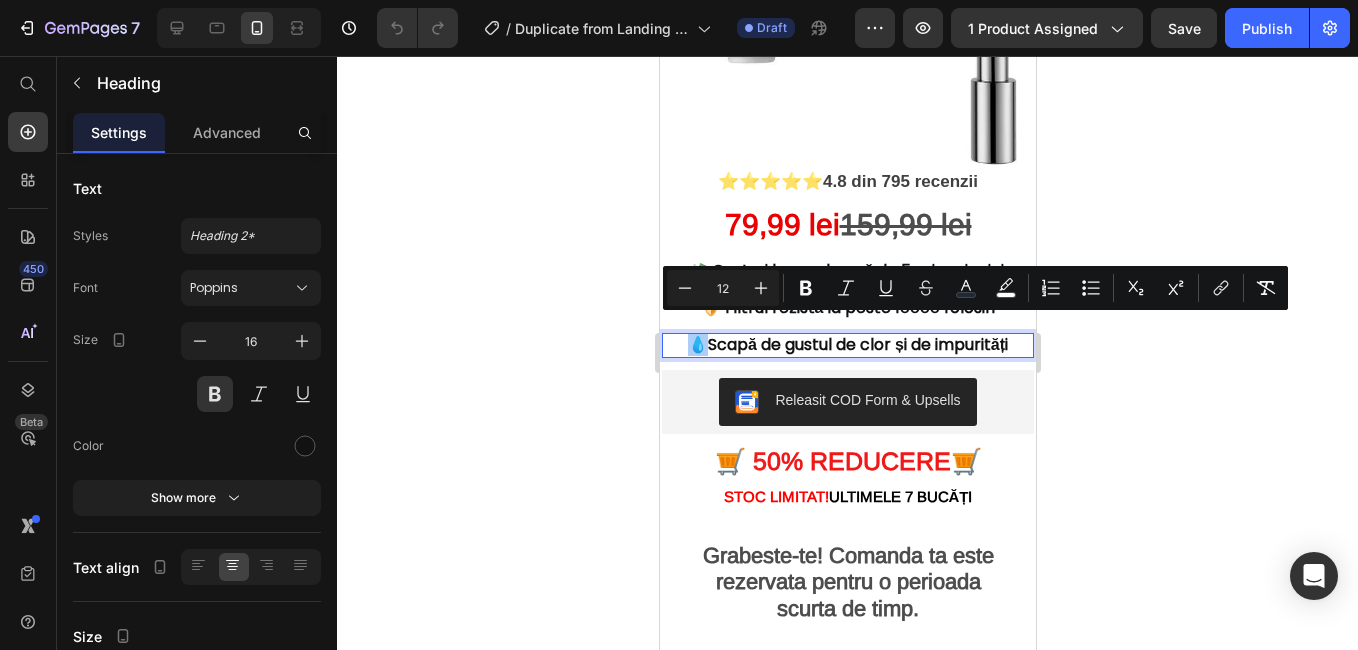 type on "12" 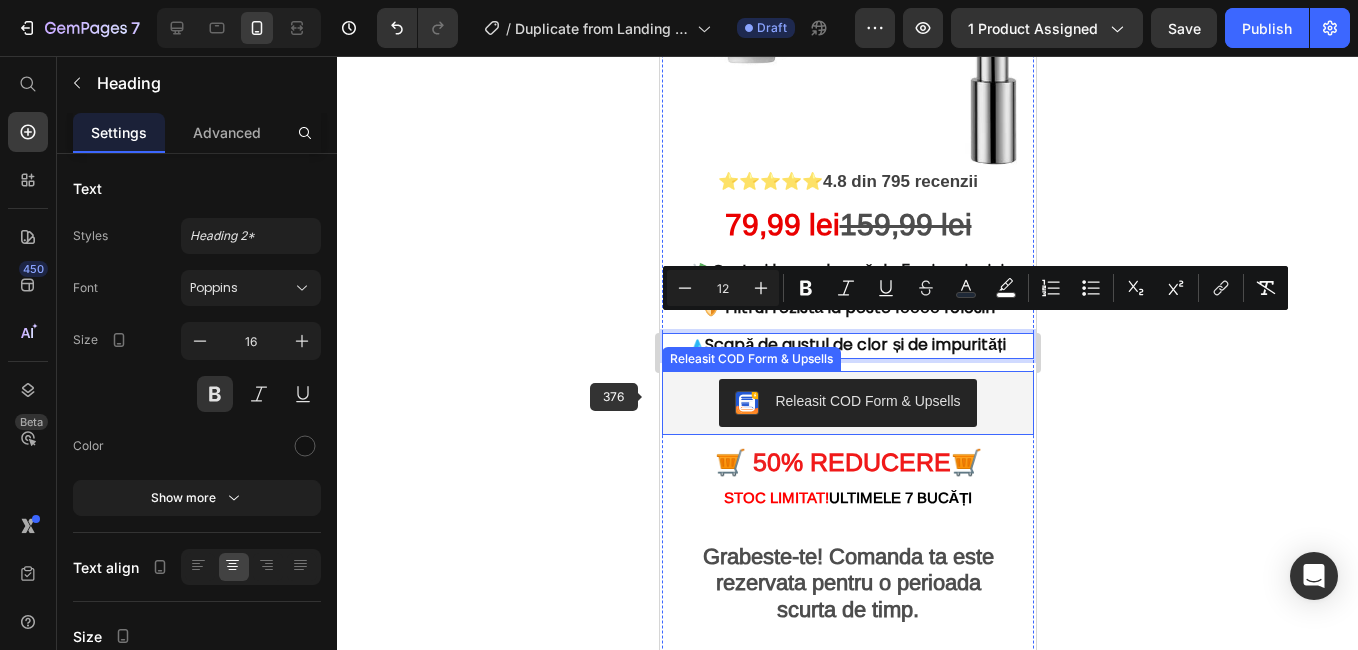 click 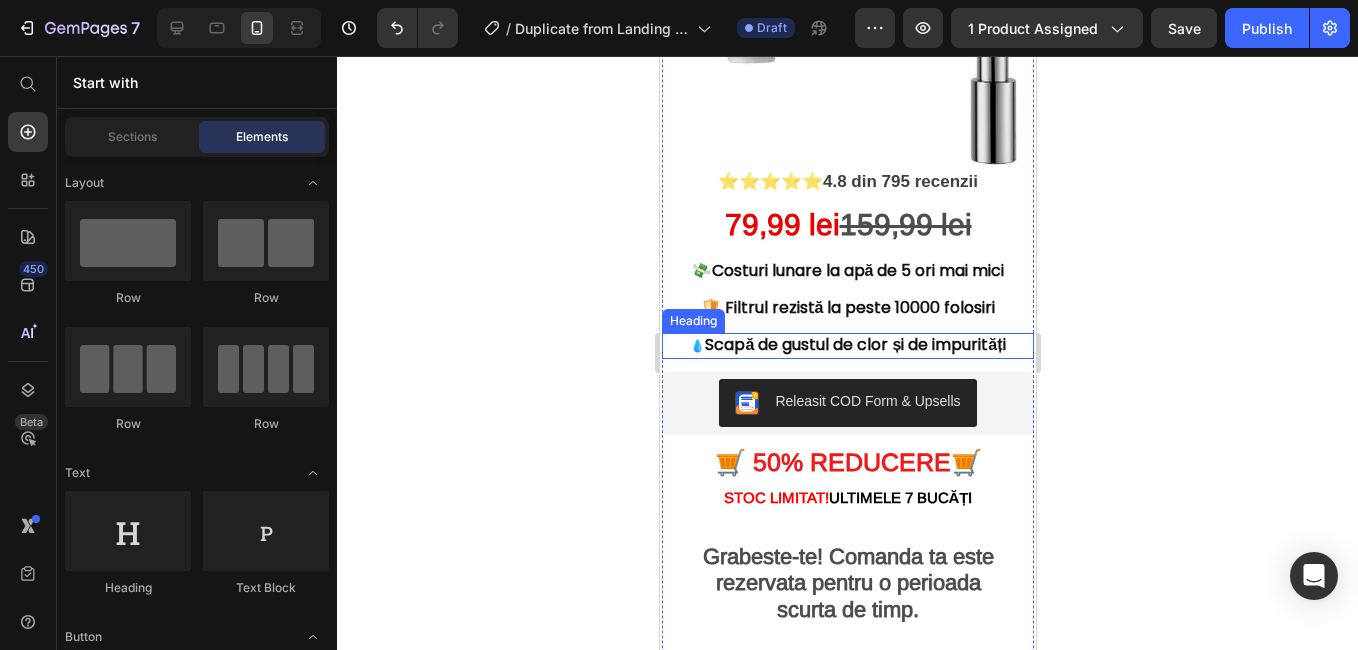 click on "💧" at bounding box center (696, 345) 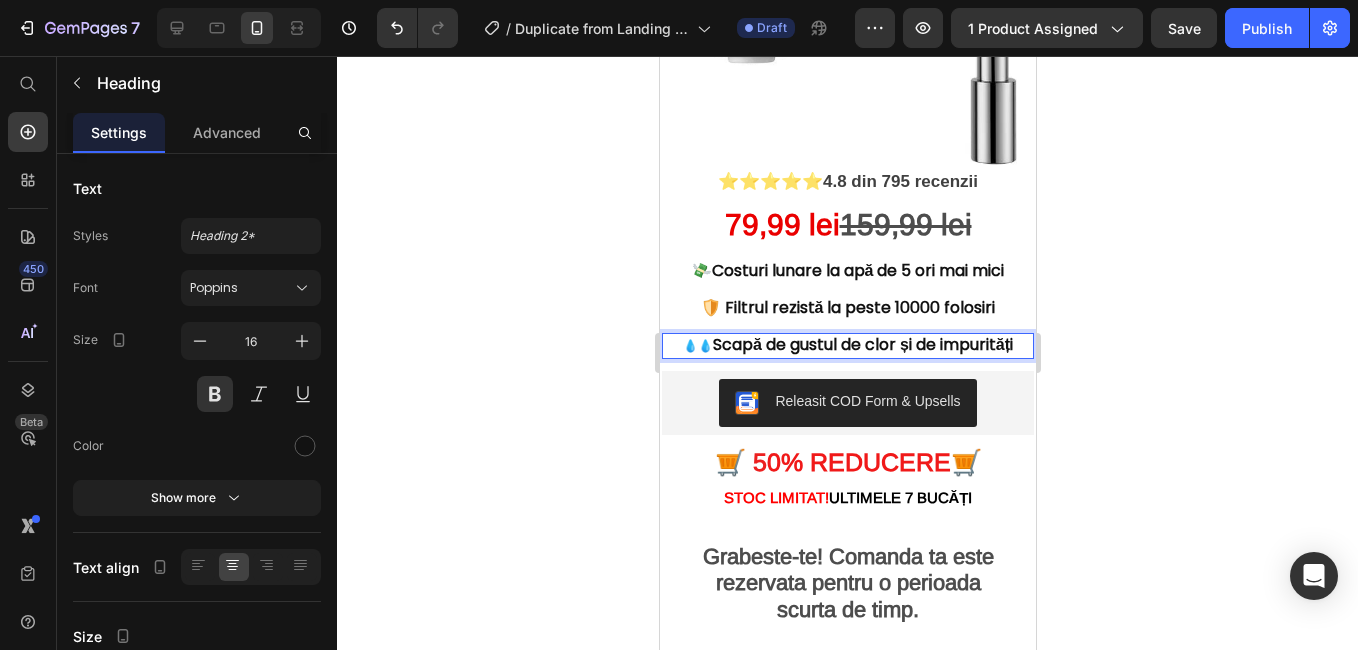 click on "💧💧 Scapă de gustul de clor și de impurități" at bounding box center (847, 346) 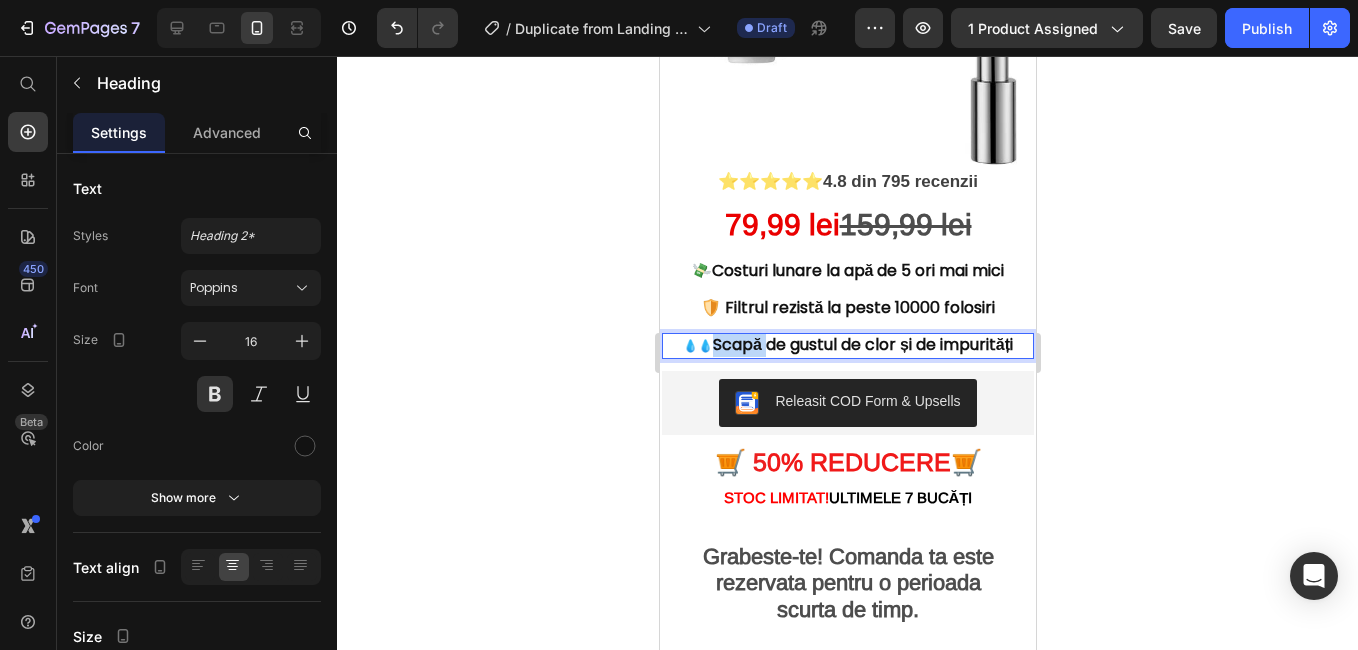 click on "💧💧 Scapă de gustul de clor și de impurități" at bounding box center (847, 346) 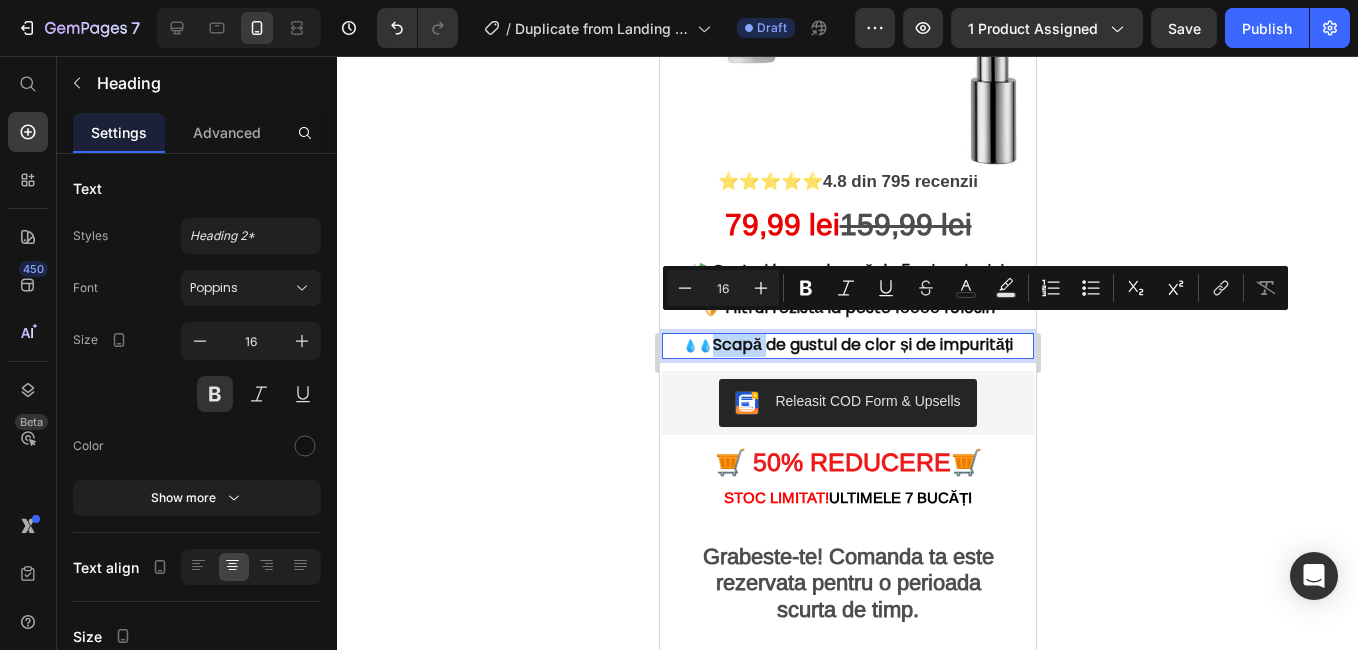 click on "💧💧 Scapă de gustul de clor și de impurități" at bounding box center (847, 346) 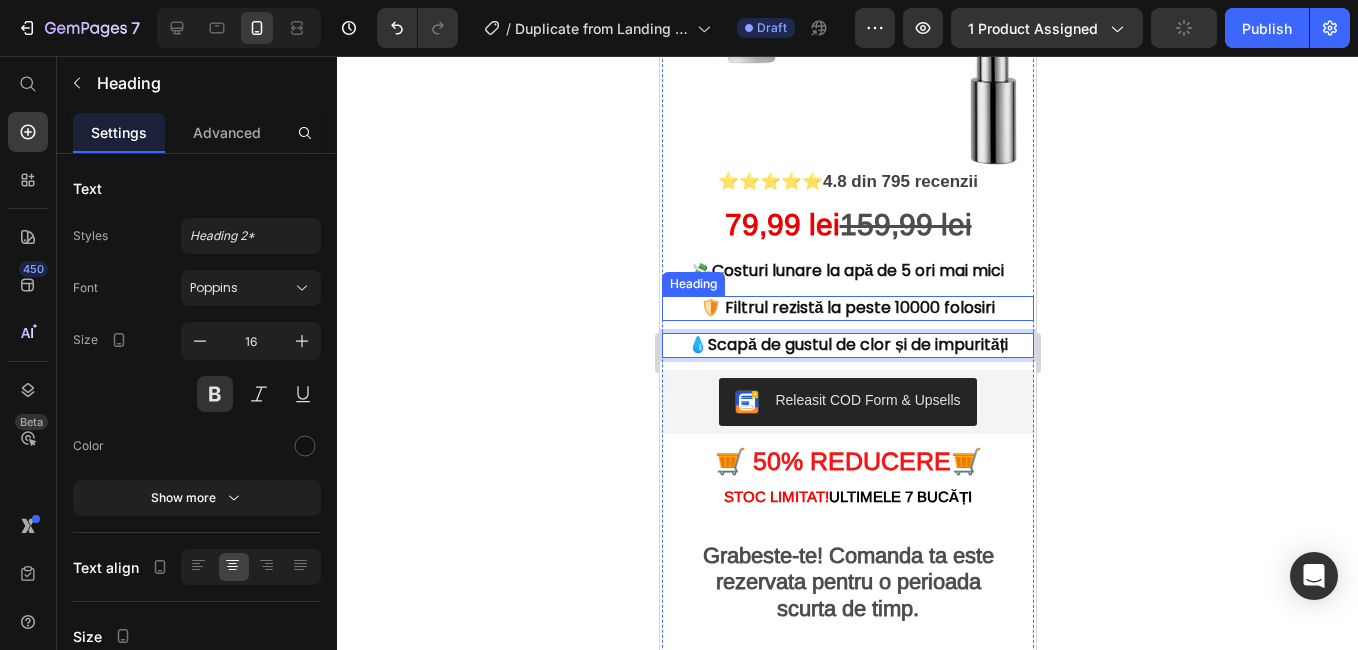 click on "🛡️ Filtrul rezistă la peste 10000 folosiri" at bounding box center [847, 308] 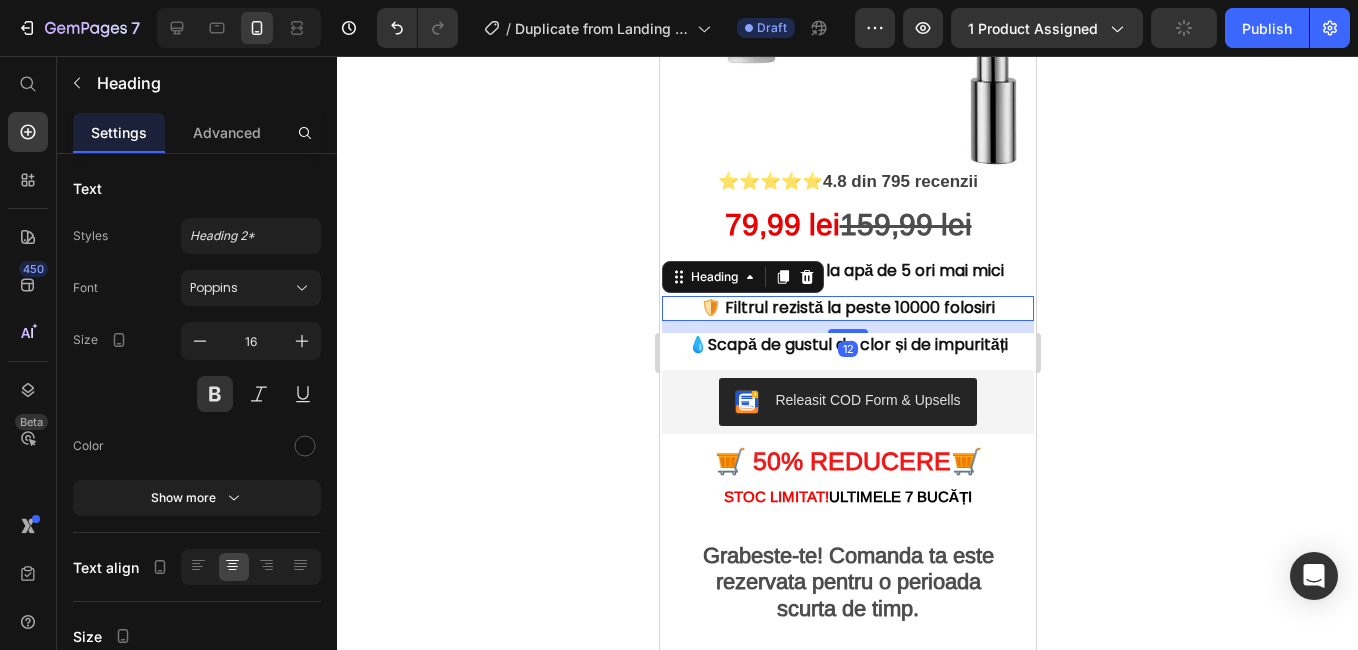 click on "🛡️ Filtrul rezistă la peste 10000 folosiri" at bounding box center [847, 308] 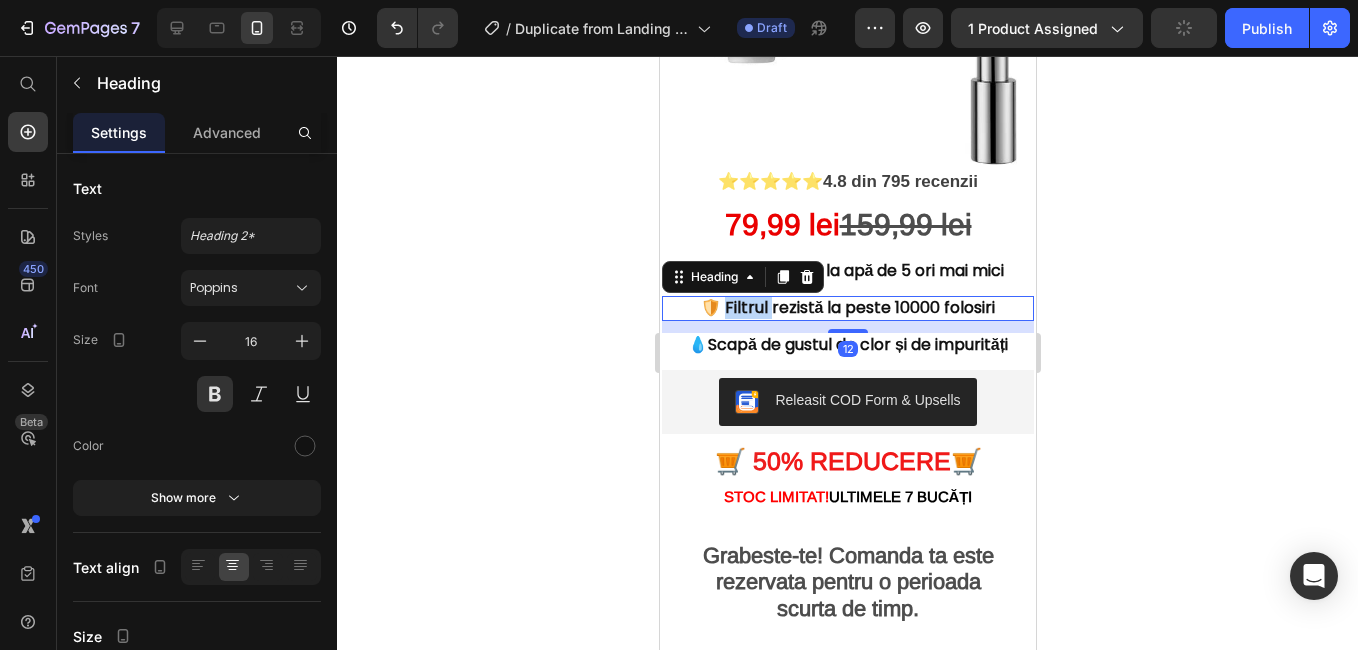 click on "🛡️ Filtrul rezistă la peste 10000 folosiri" at bounding box center [847, 308] 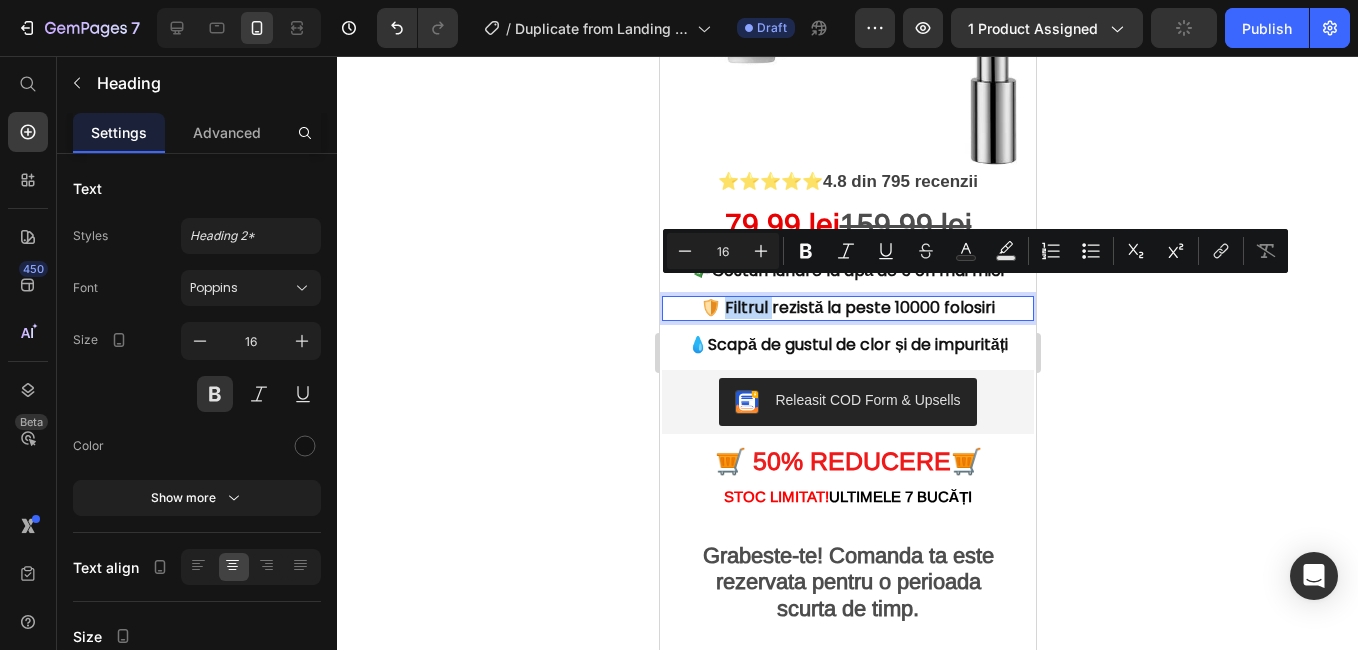 click on "🛡️ Filtrul rezistă la peste 10000 folosiri" at bounding box center [847, 308] 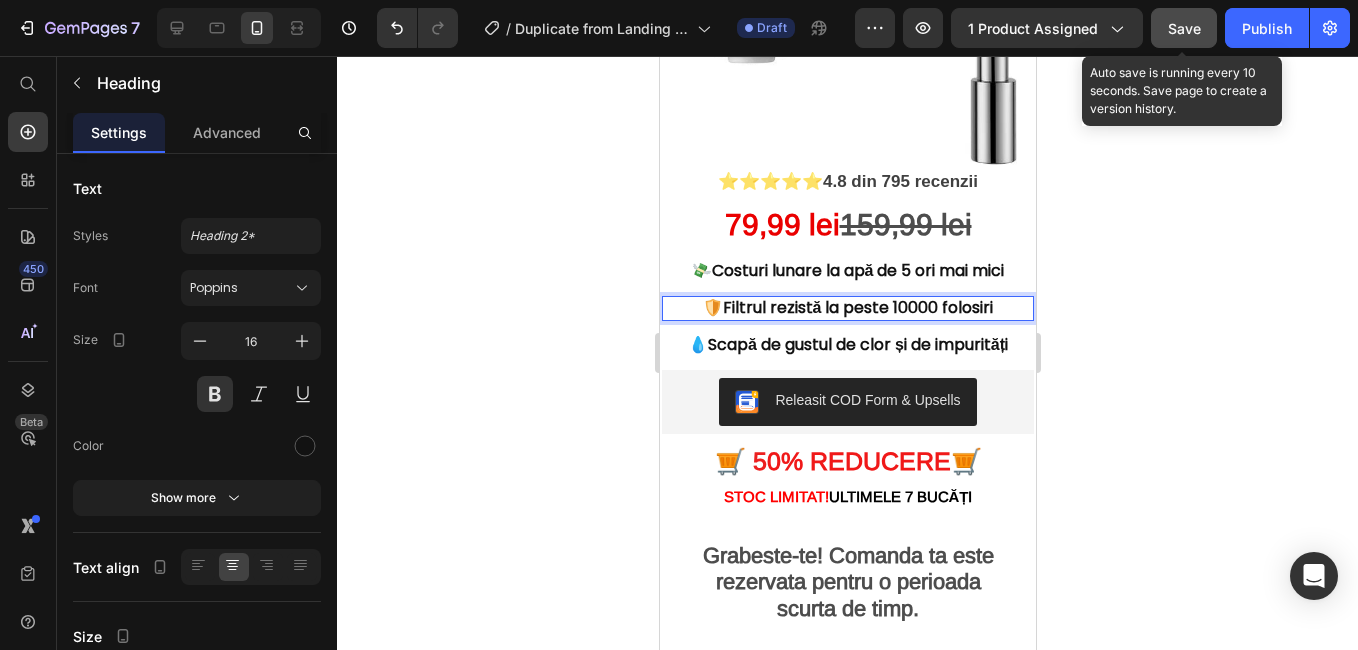 click on "Save" at bounding box center [1184, 28] 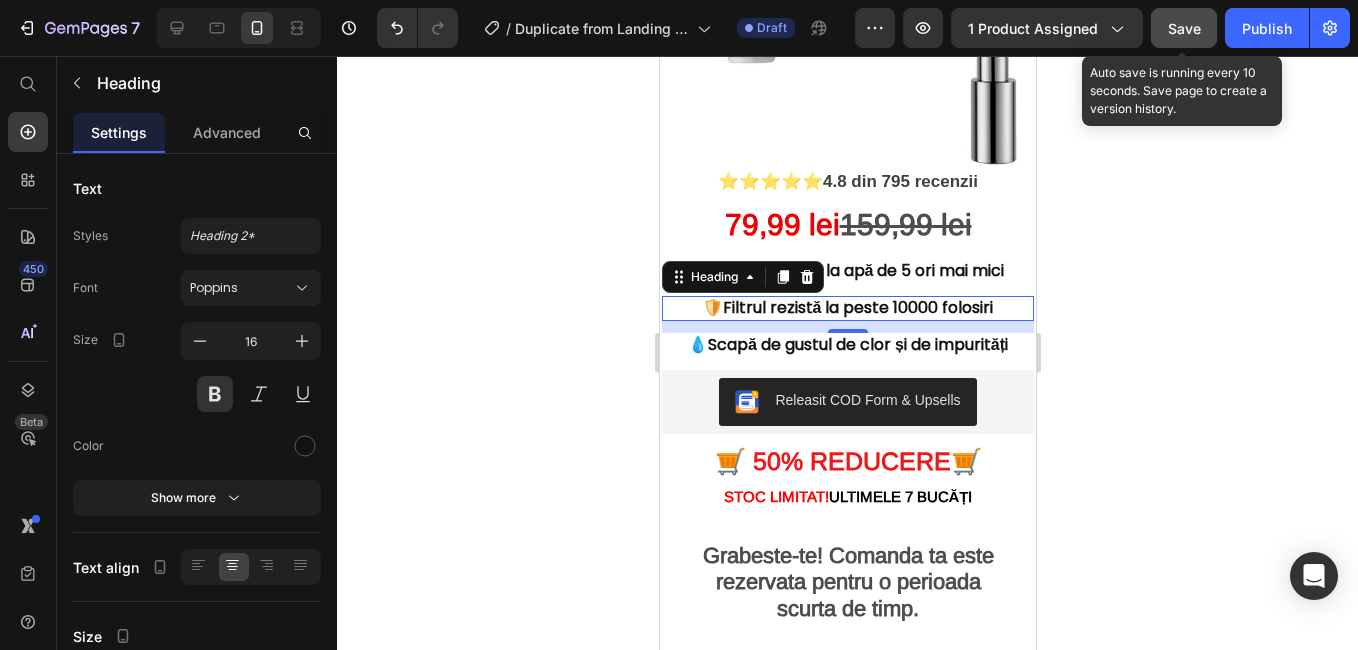 click on "Save" 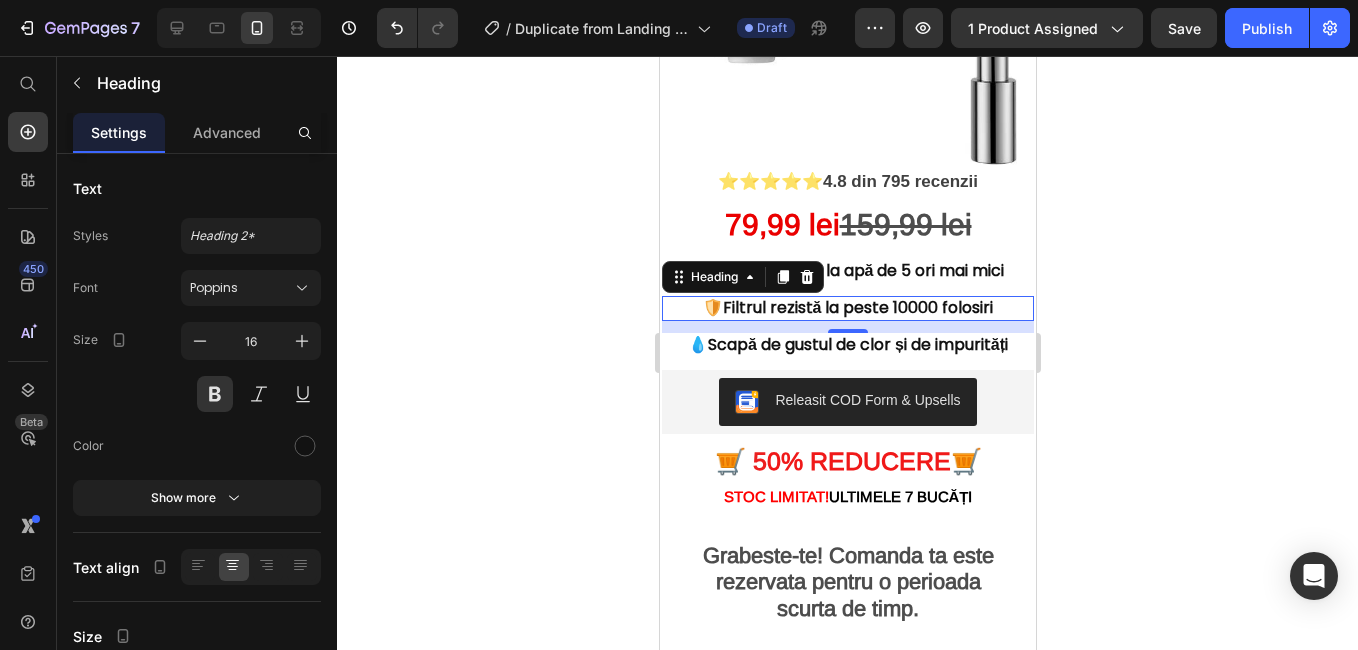 click 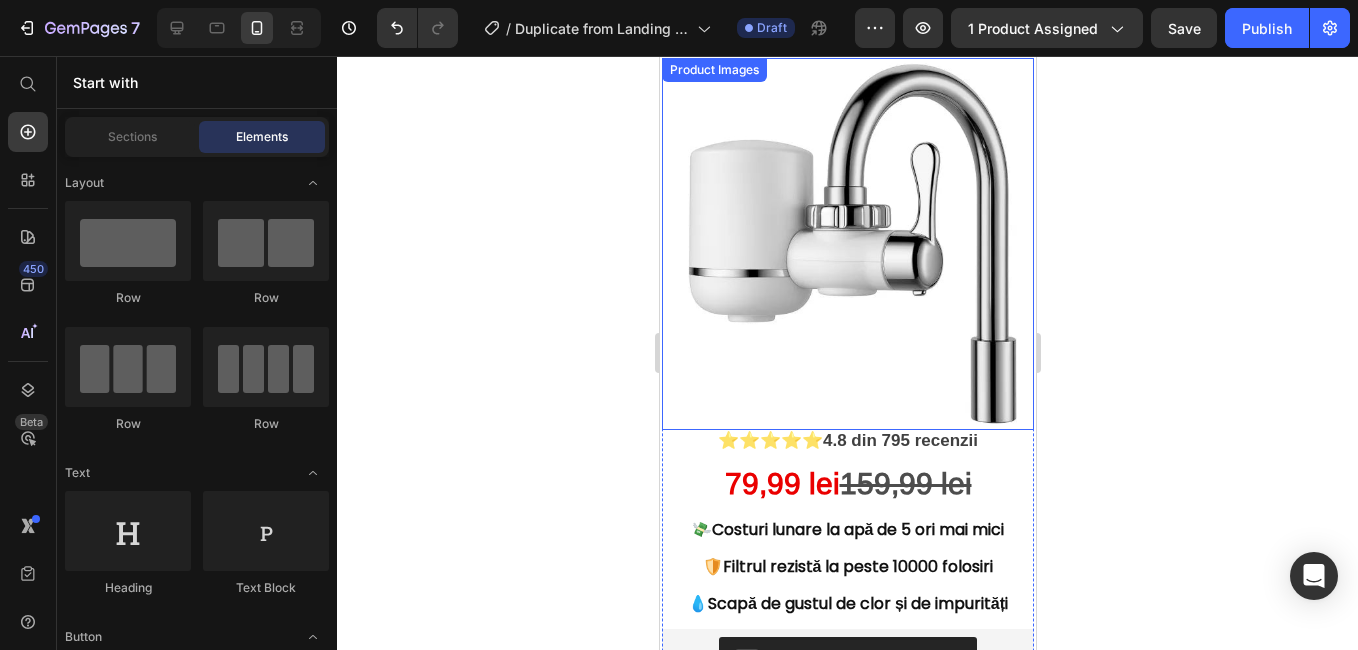 scroll, scrollTop: 0, scrollLeft: 0, axis: both 